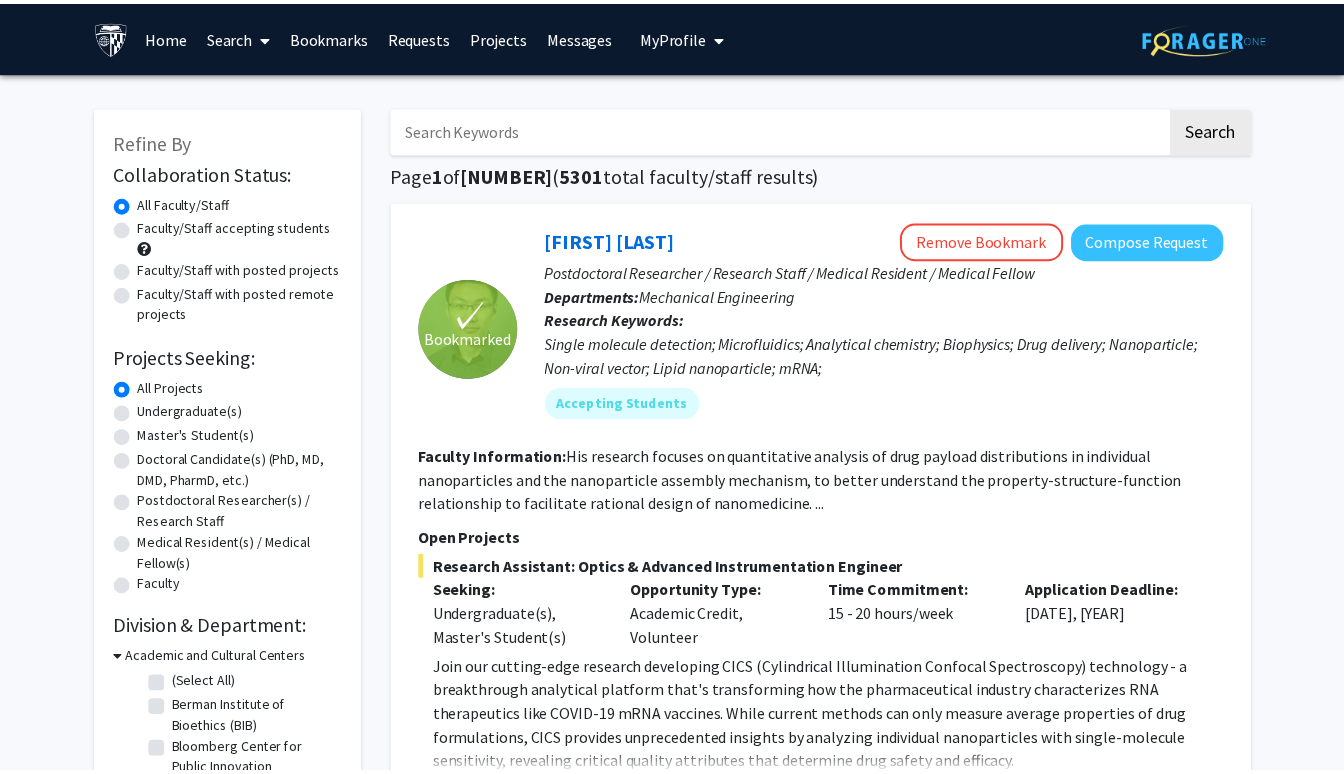 scroll, scrollTop: 0, scrollLeft: 0, axis: both 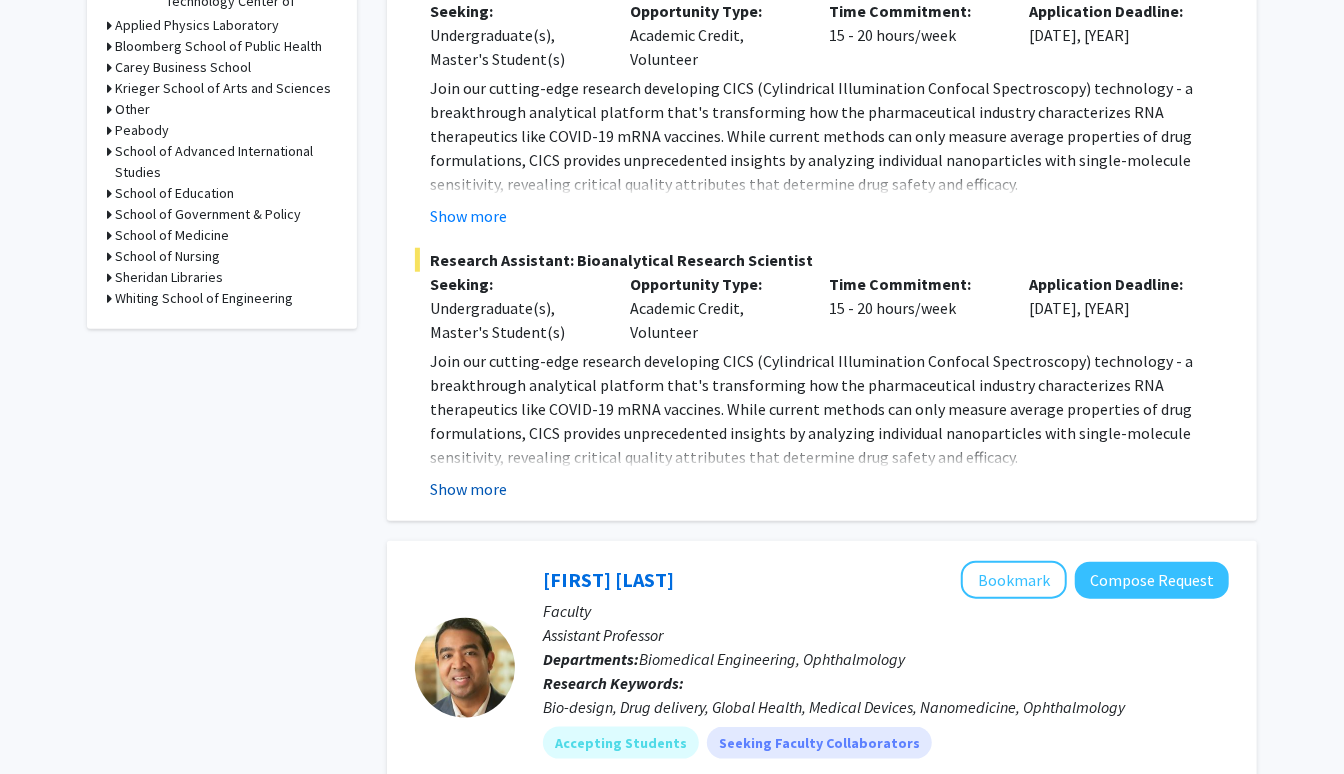 click on "Show more" 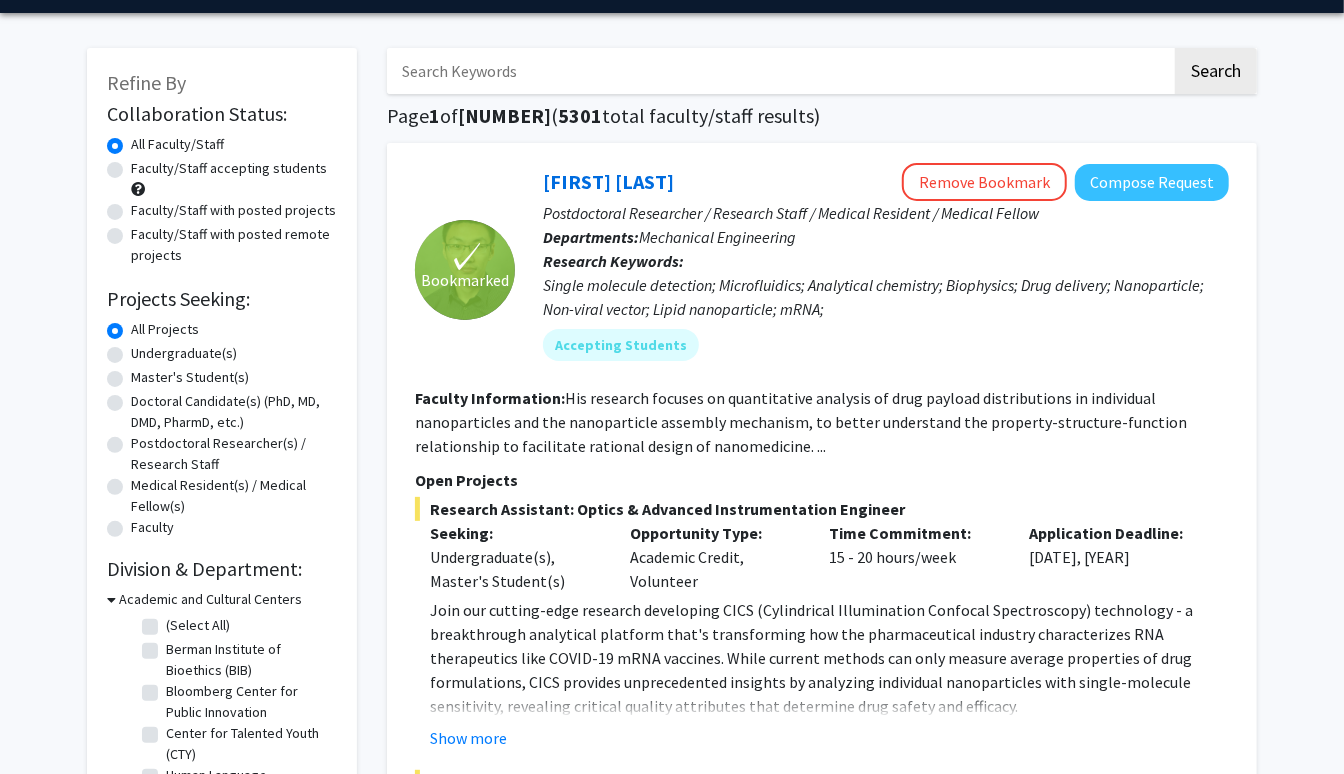 scroll, scrollTop: 52, scrollLeft: 0, axis: vertical 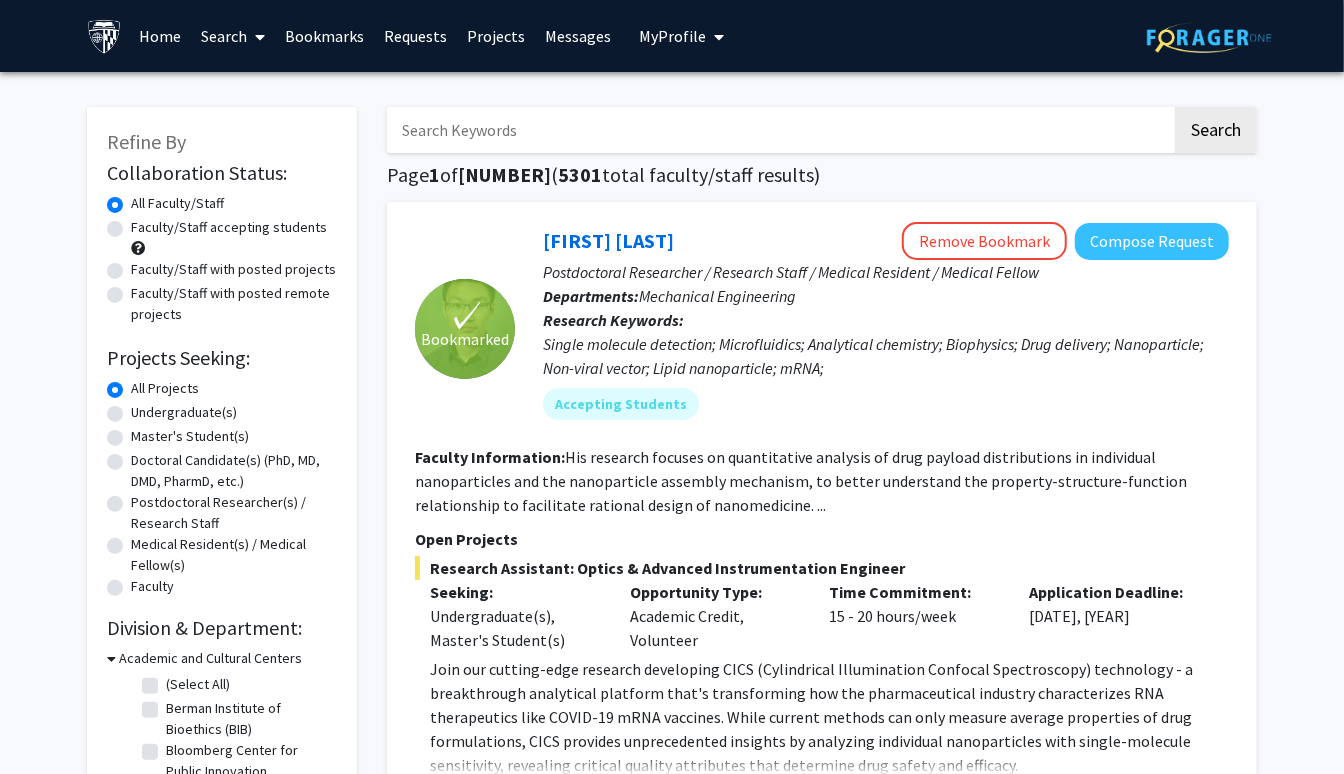 click on "Bookmarks" at bounding box center (325, 36) 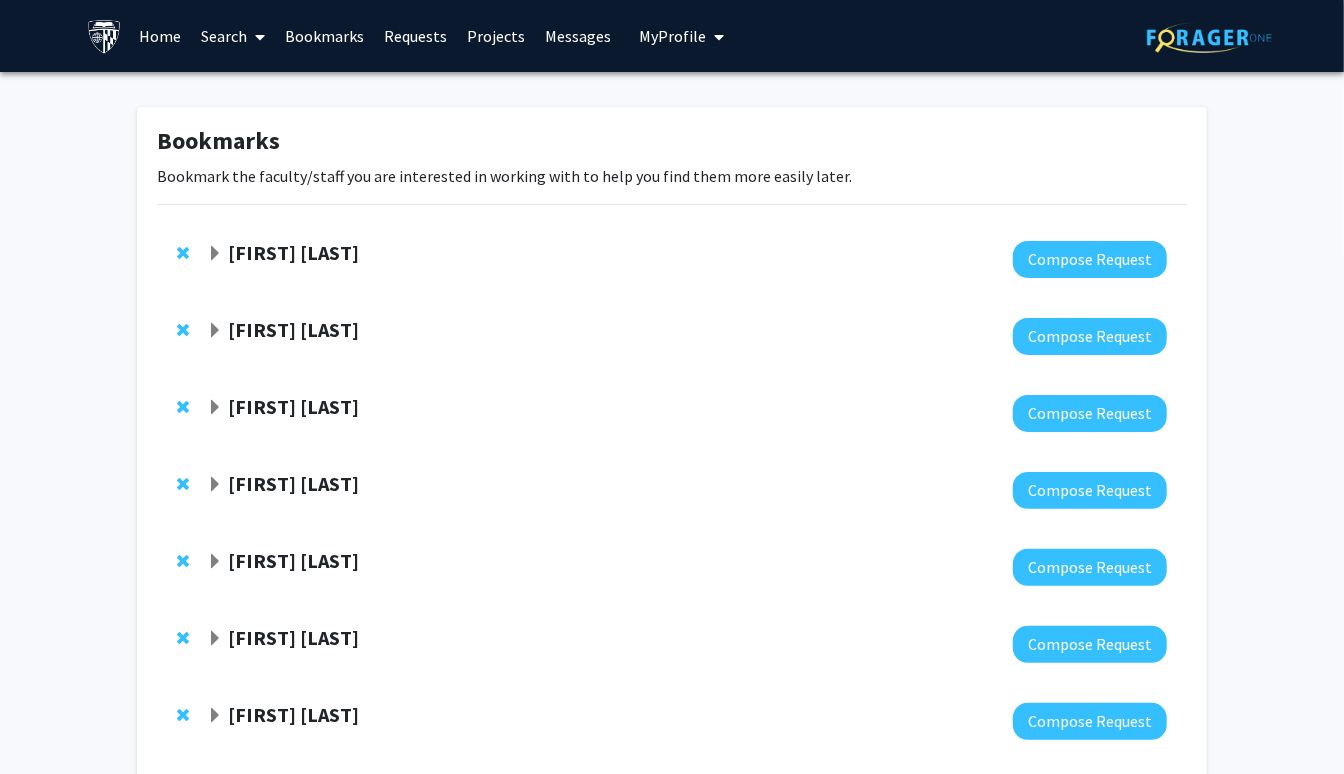 click 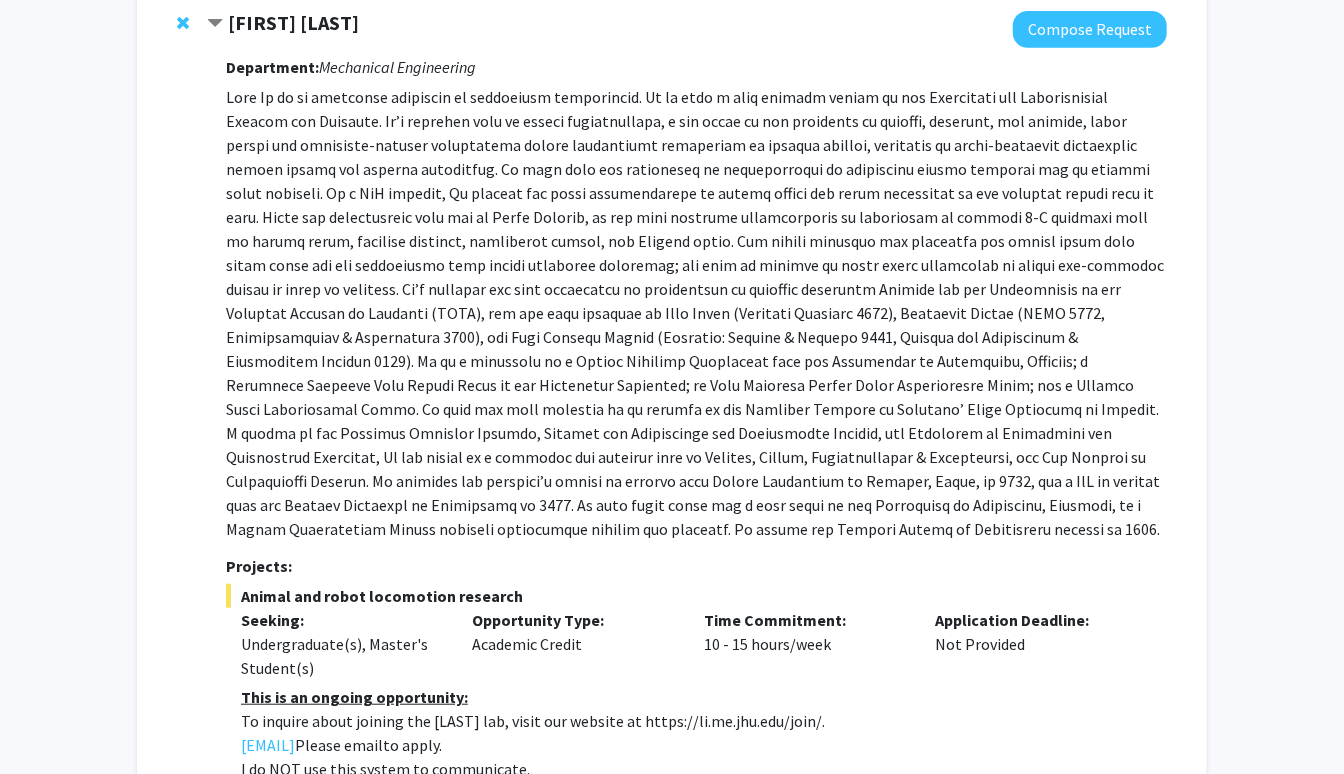 scroll, scrollTop: 454, scrollLeft: 0, axis: vertical 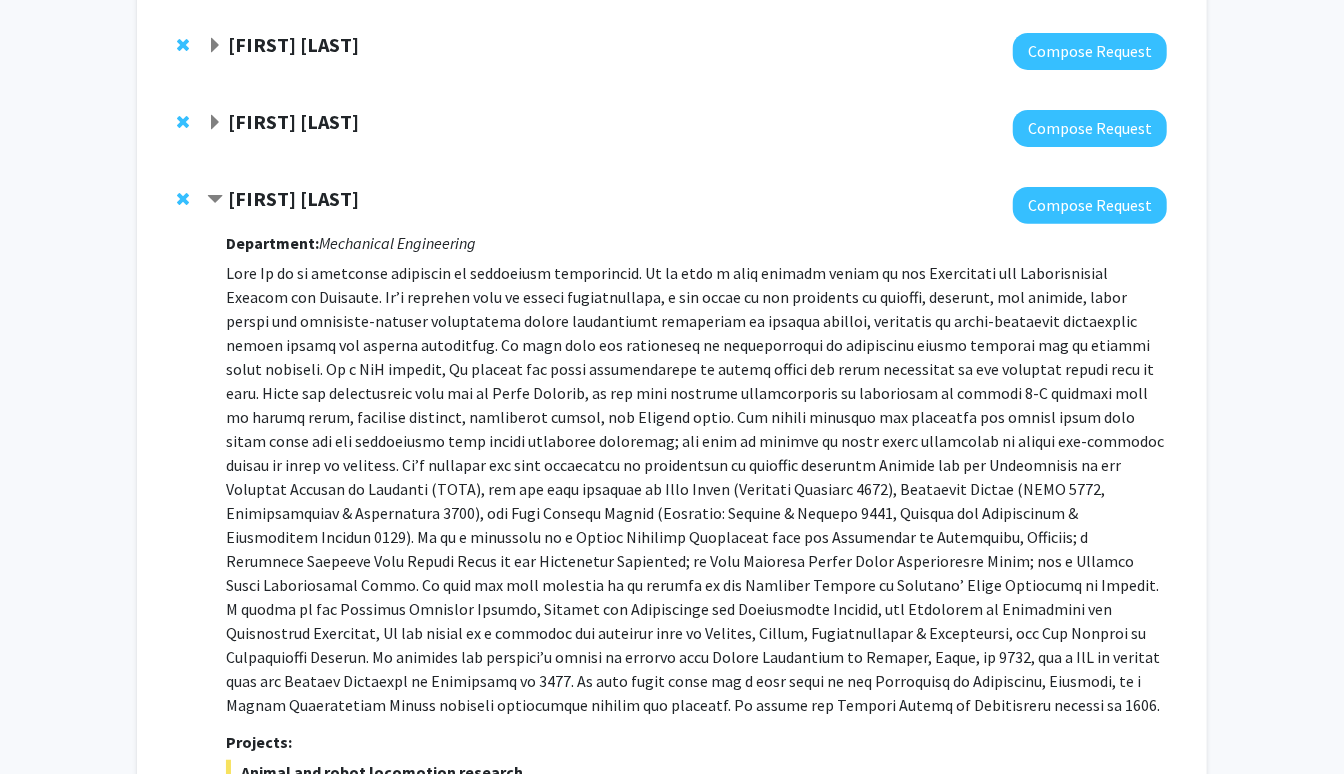 click on "[FIRST] [LAST]" 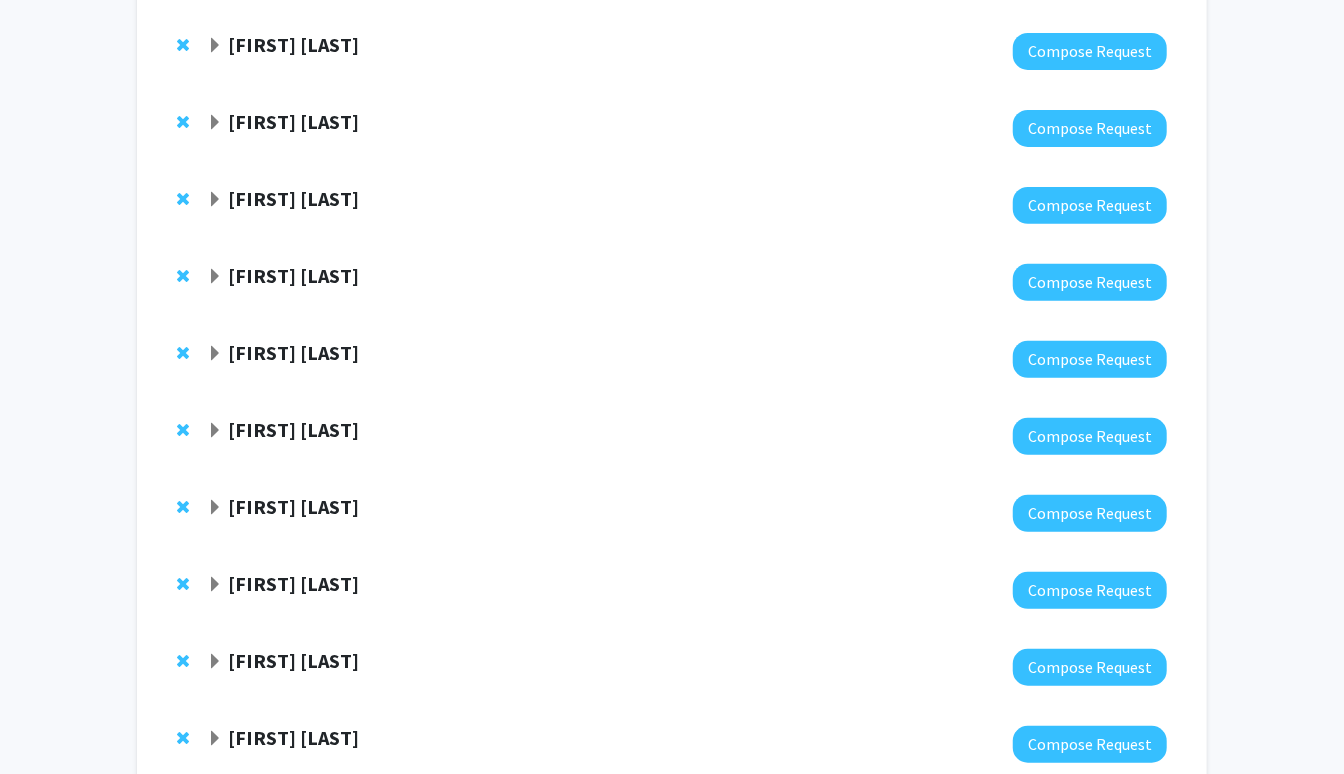 click 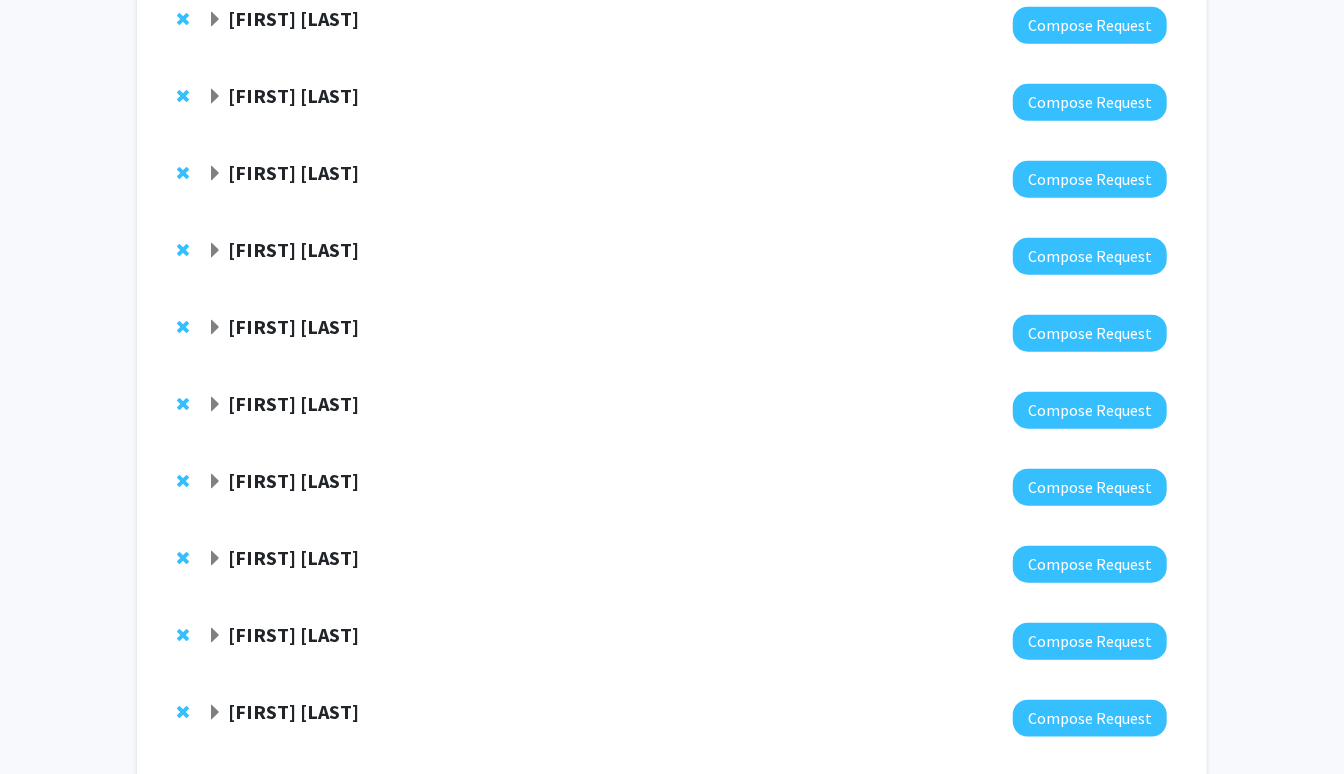 scroll, scrollTop: 0, scrollLeft: 0, axis: both 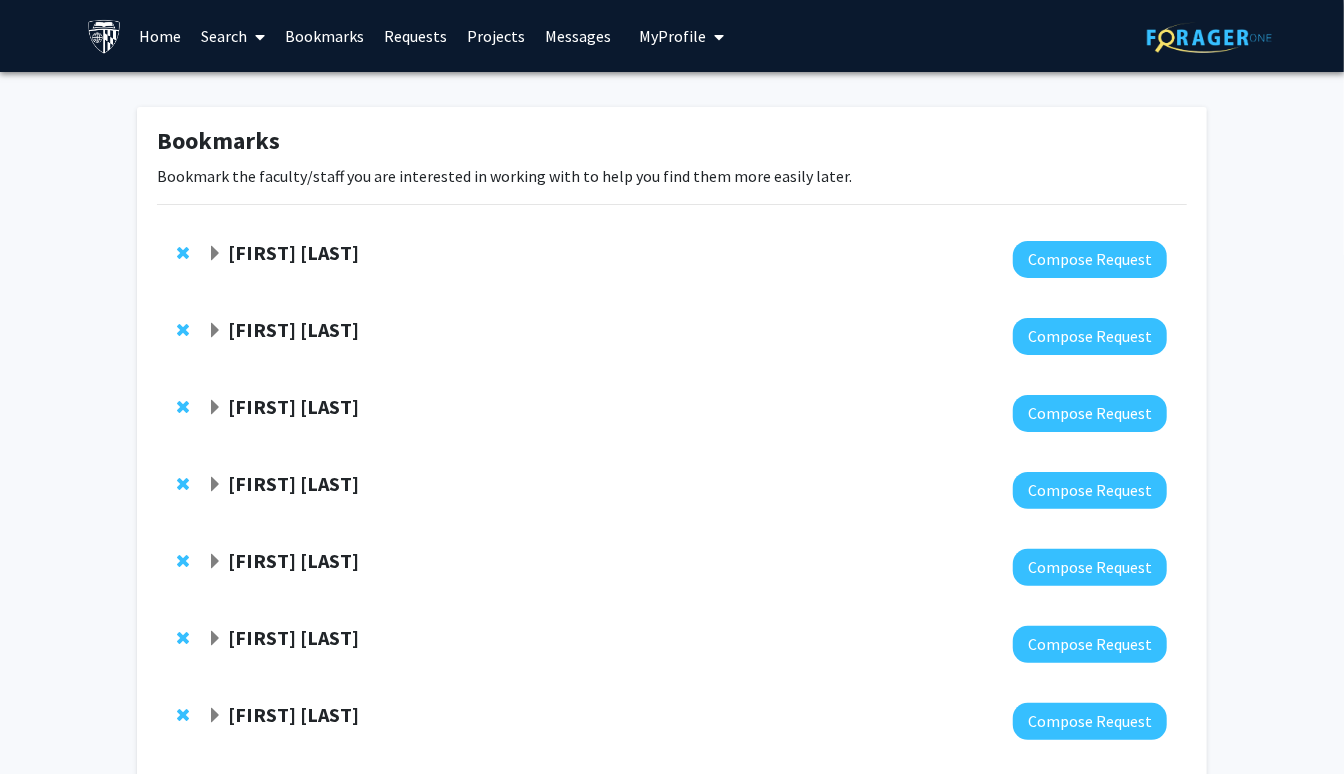 click on "[FIRST] [LAST]" 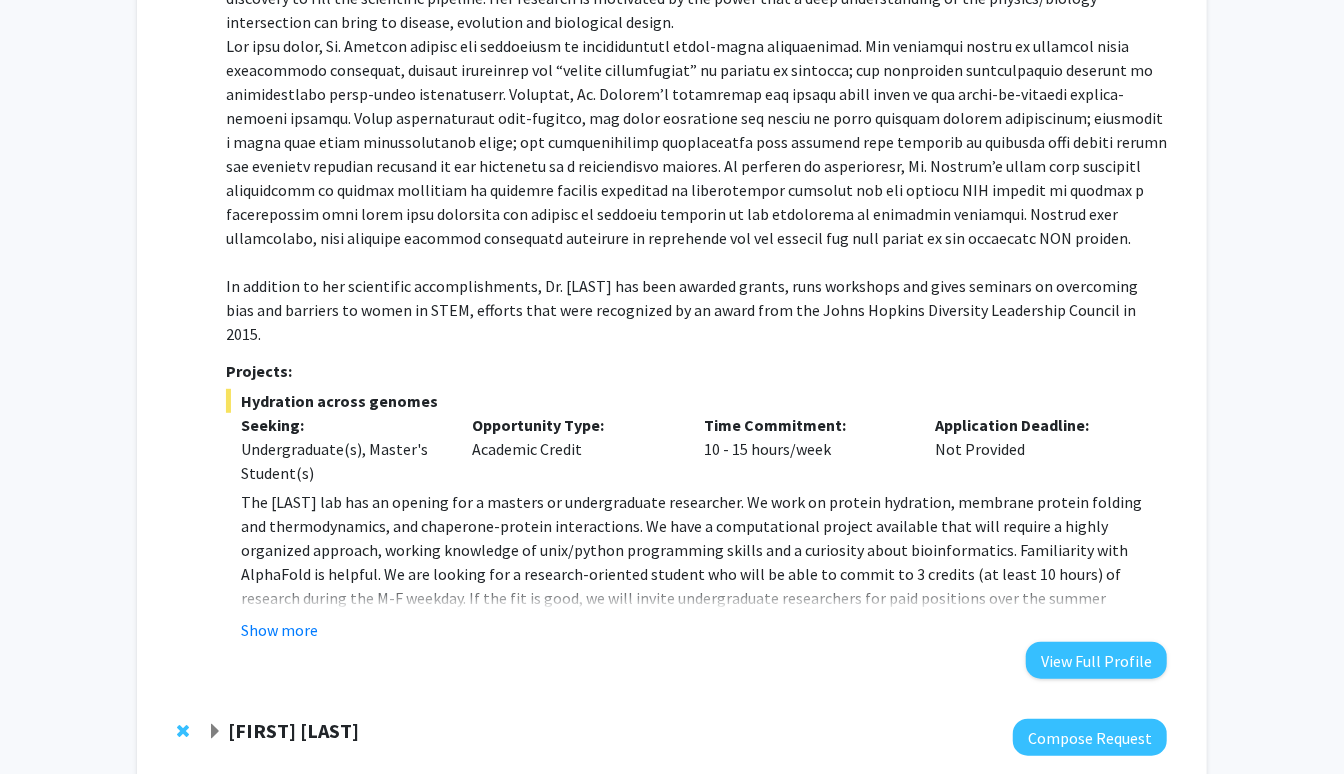 scroll, scrollTop: 436, scrollLeft: 0, axis: vertical 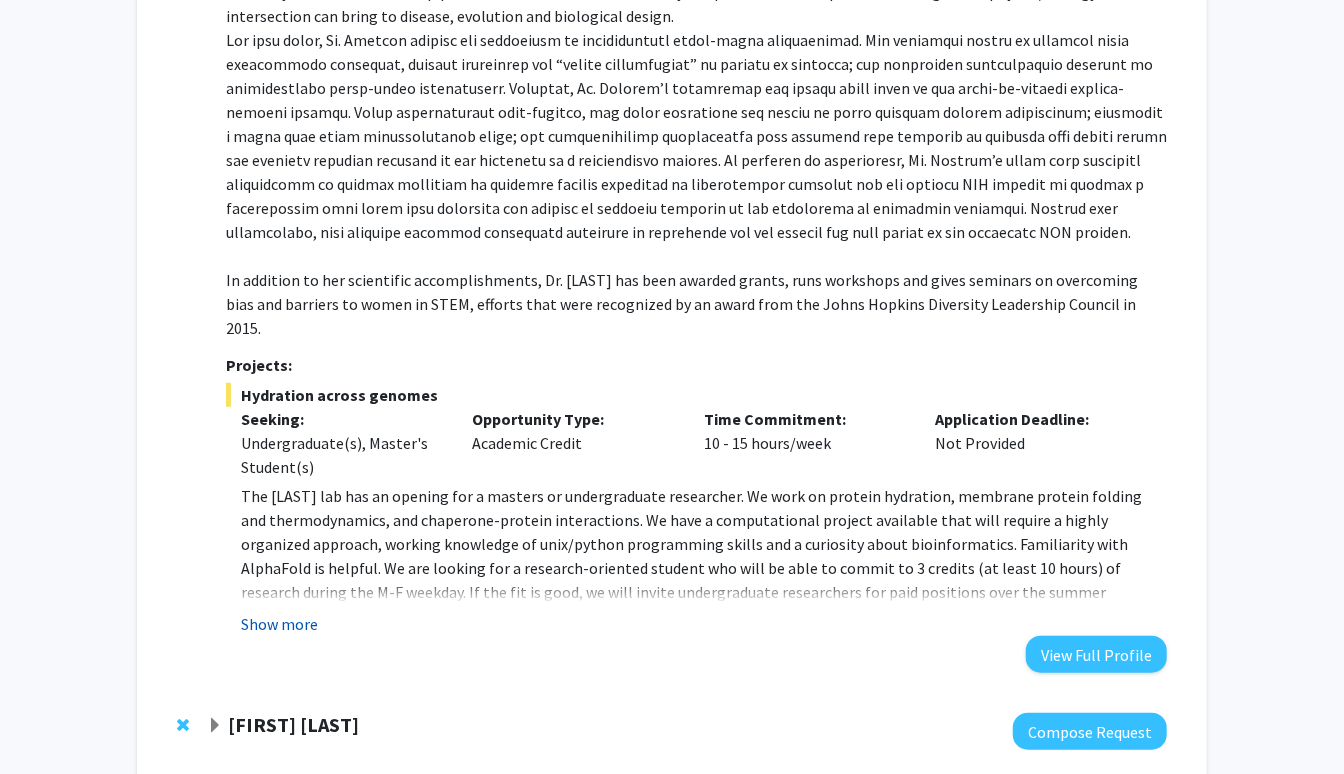 click on "Show more" at bounding box center (279, 624) 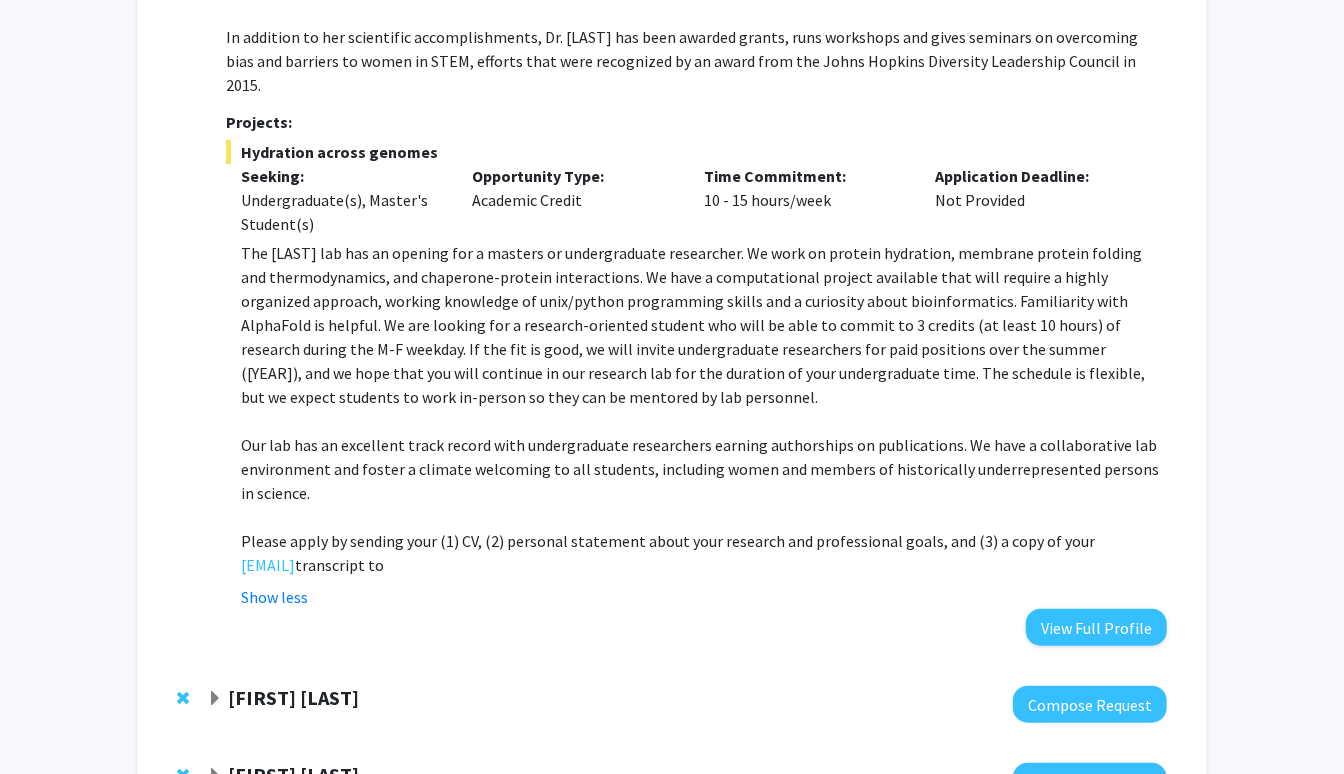 scroll, scrollTop: 684, scrollLeft: 0, axis: vertical 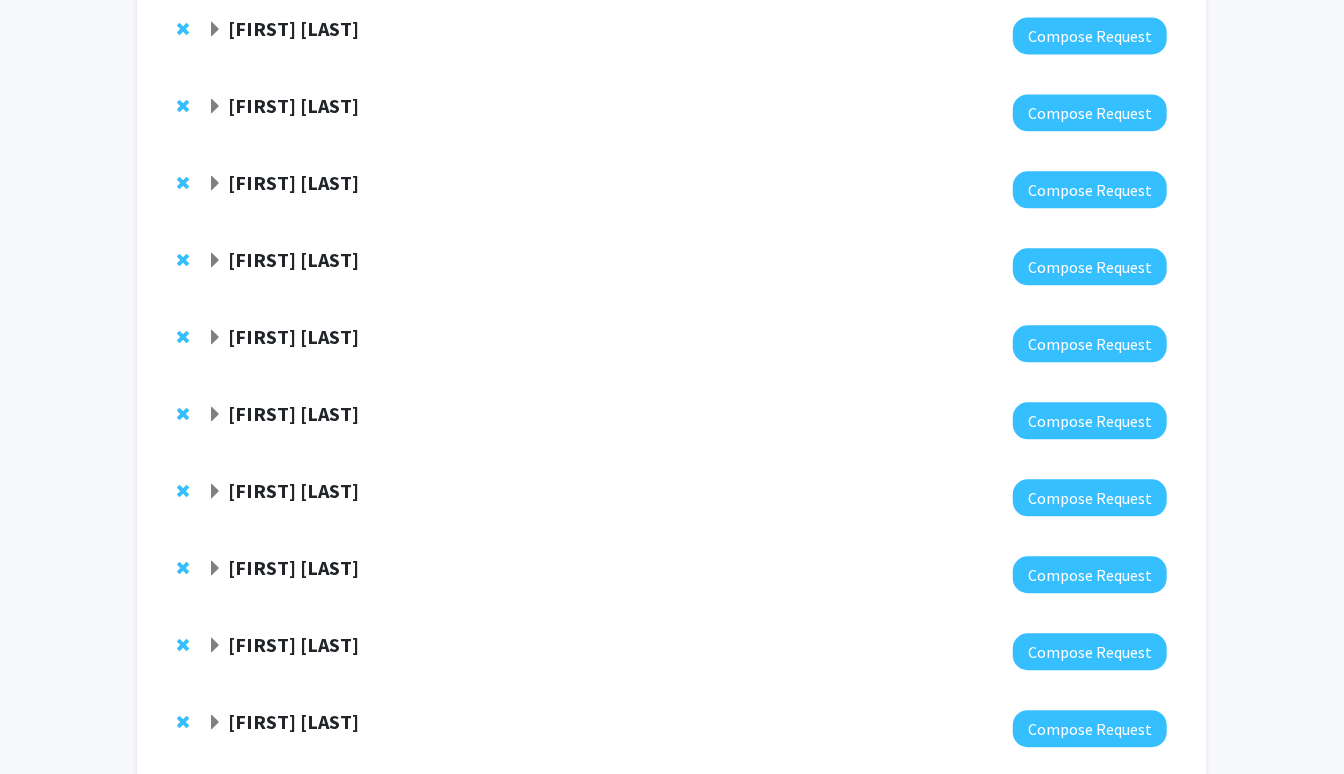 click 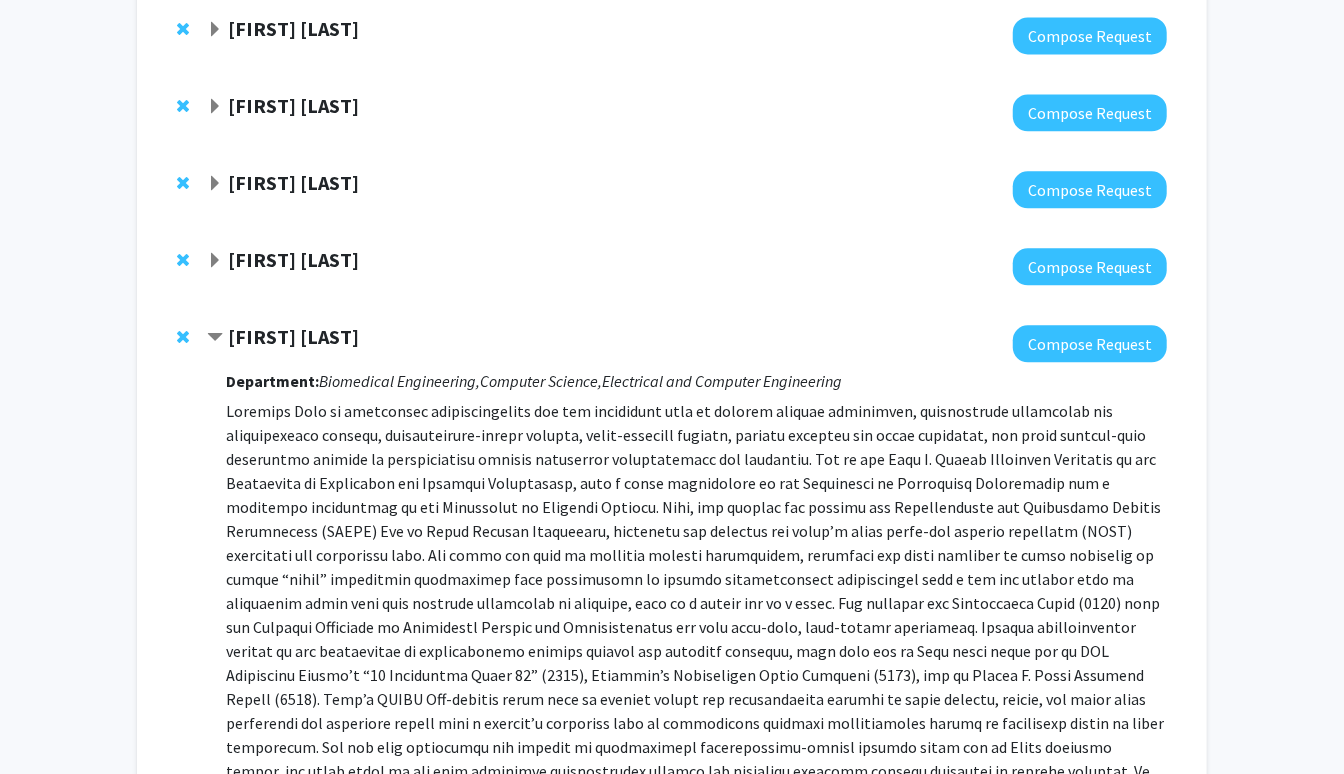 click 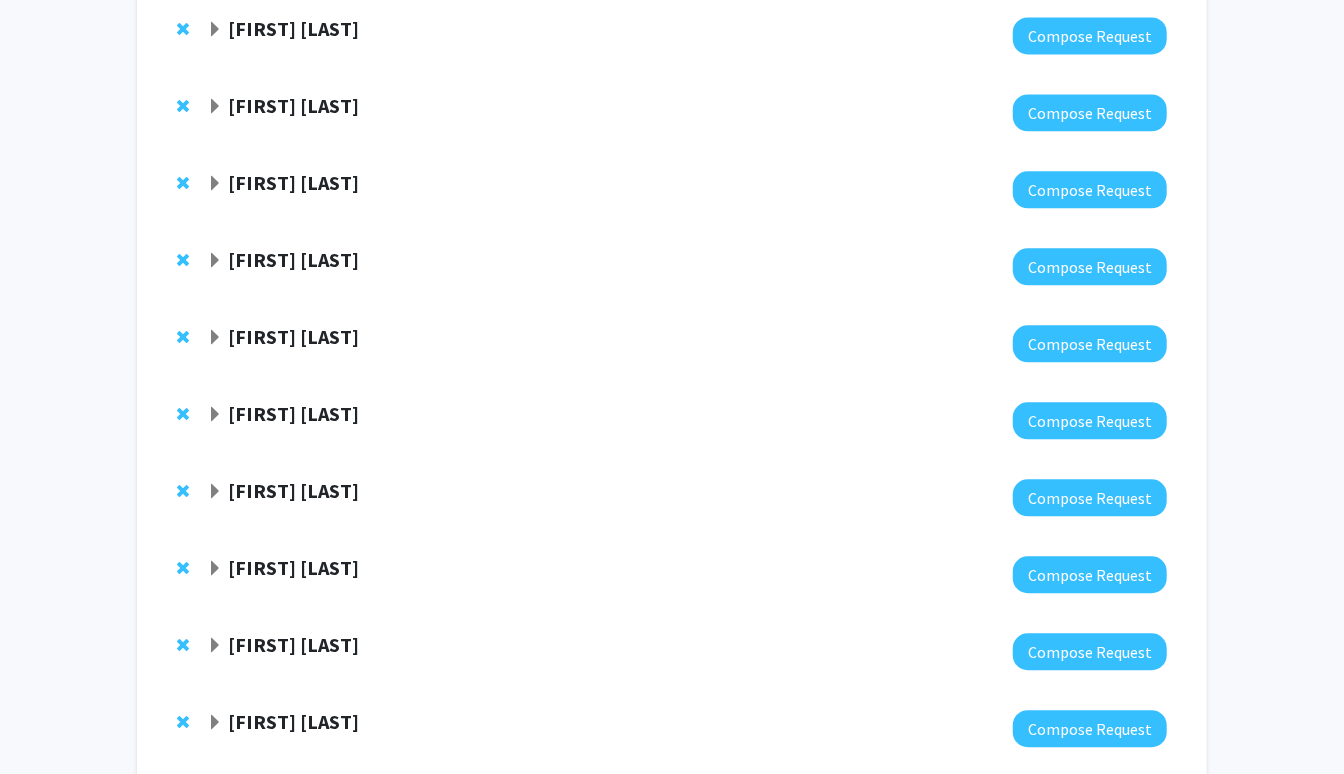 click on "[FIRST] [LAST]" 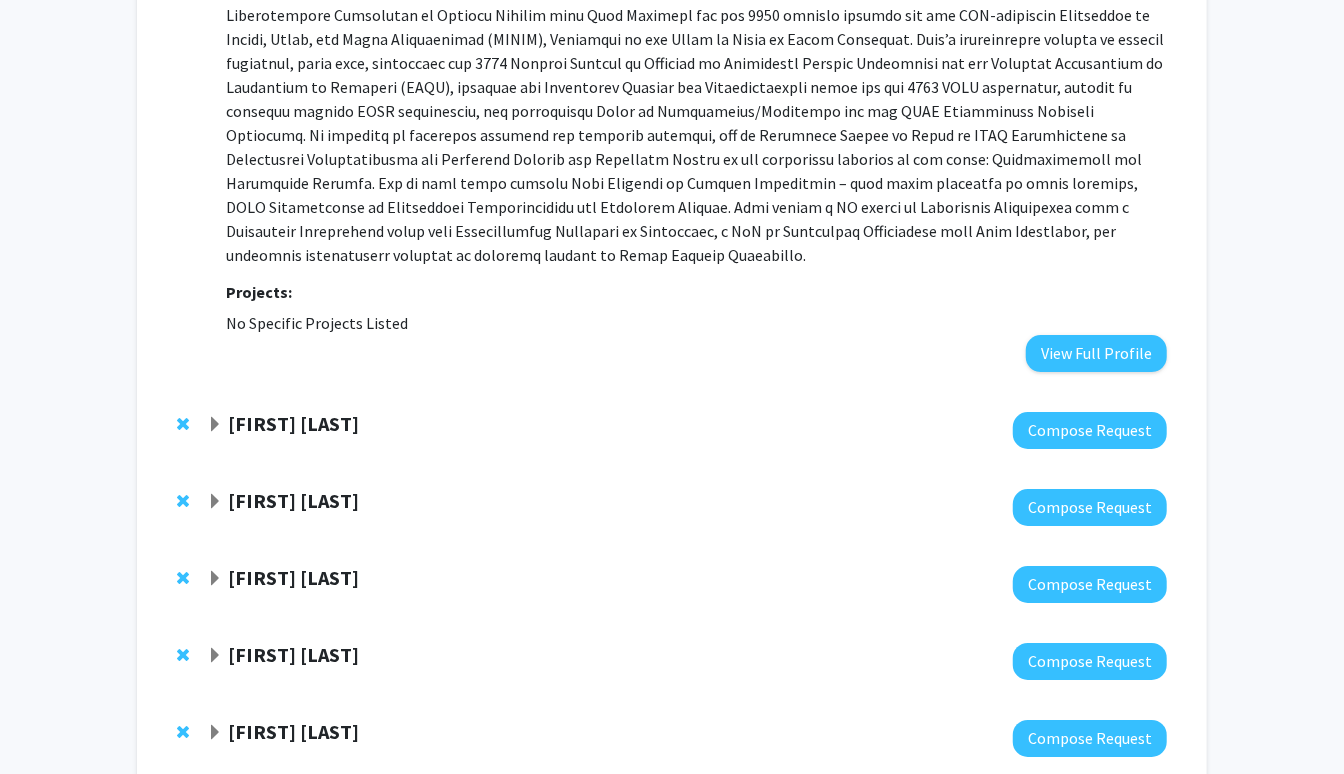scroll, scrollTop: 3448, scrollLeft: 0, axis: vertical 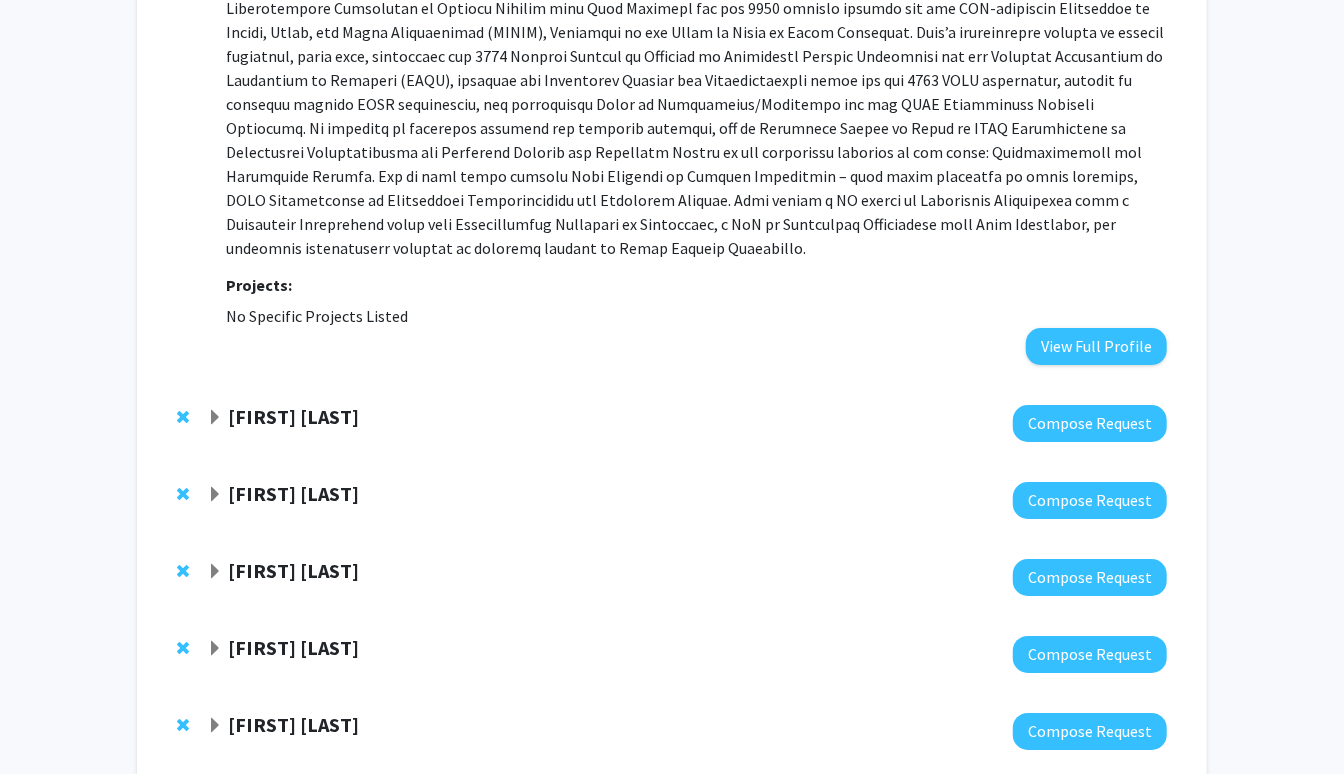 click 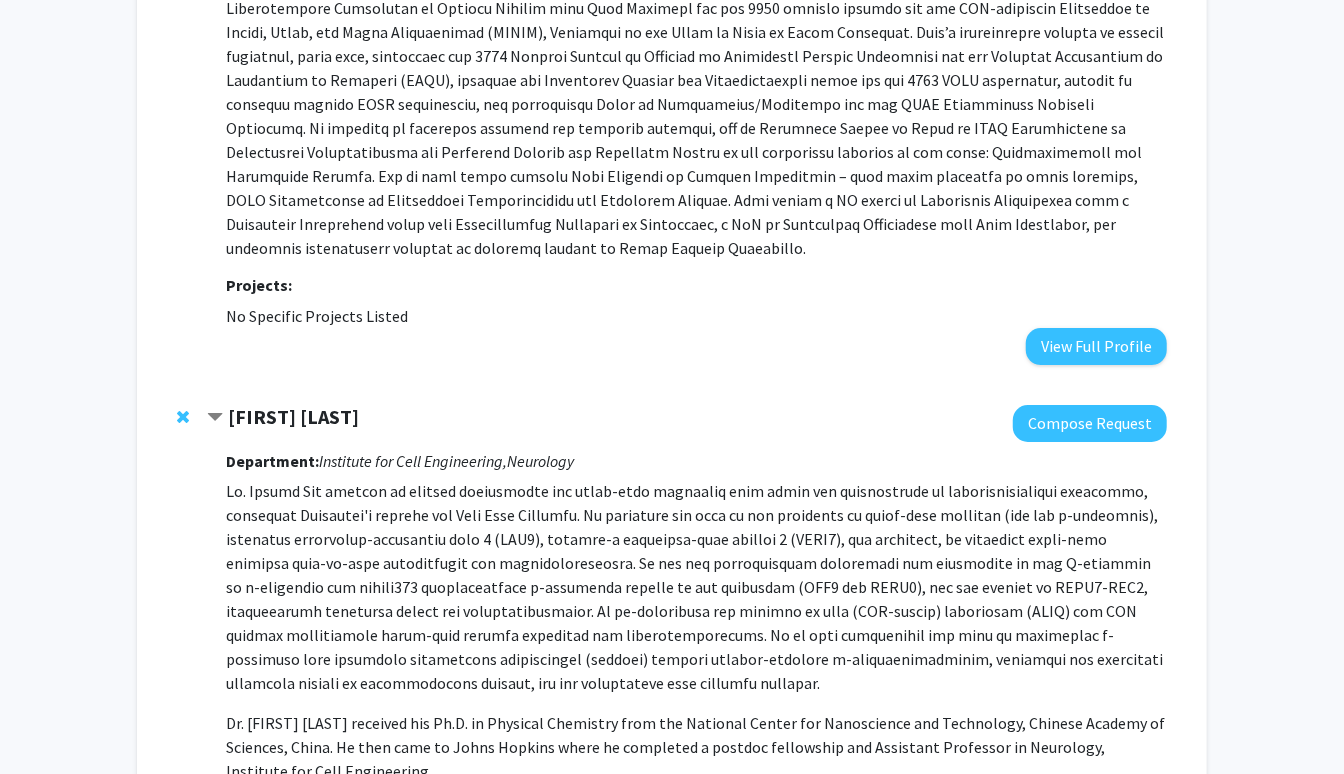 click 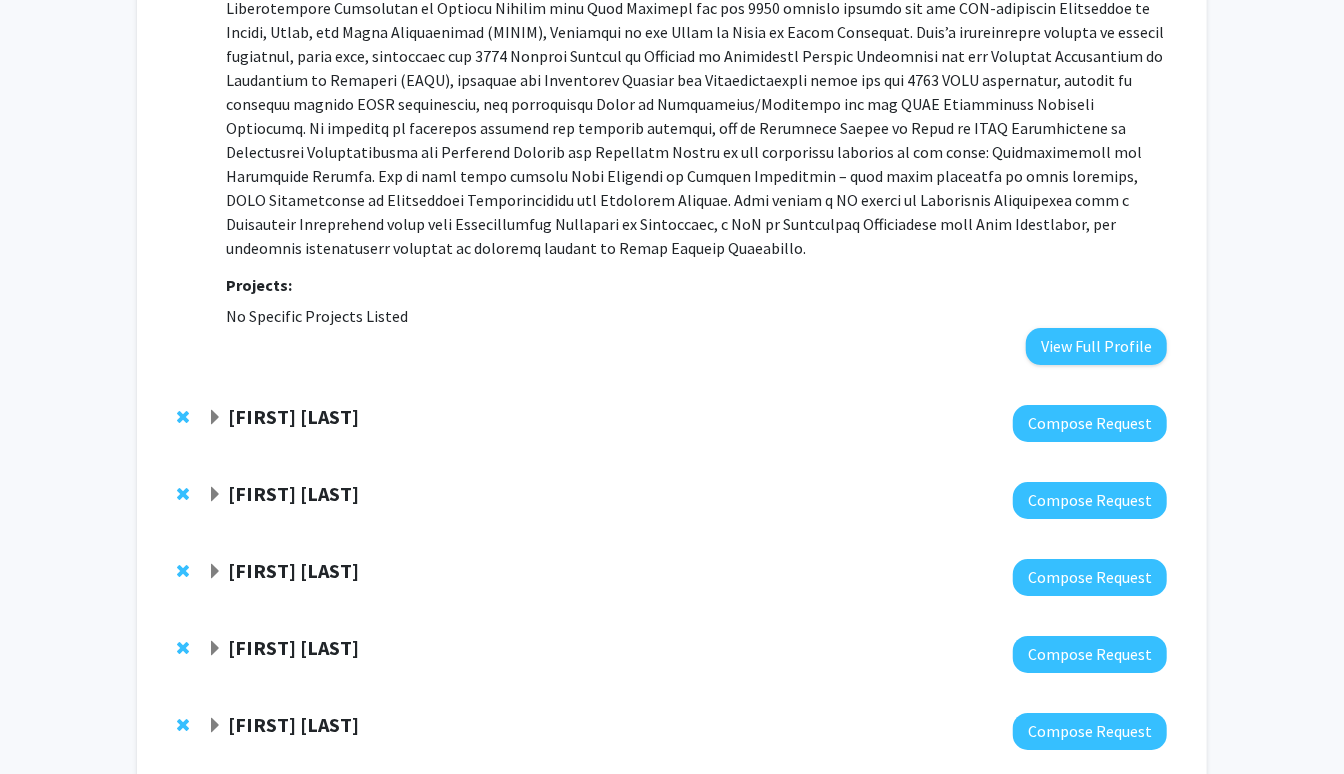 click on "[FIRST] [LAST]" 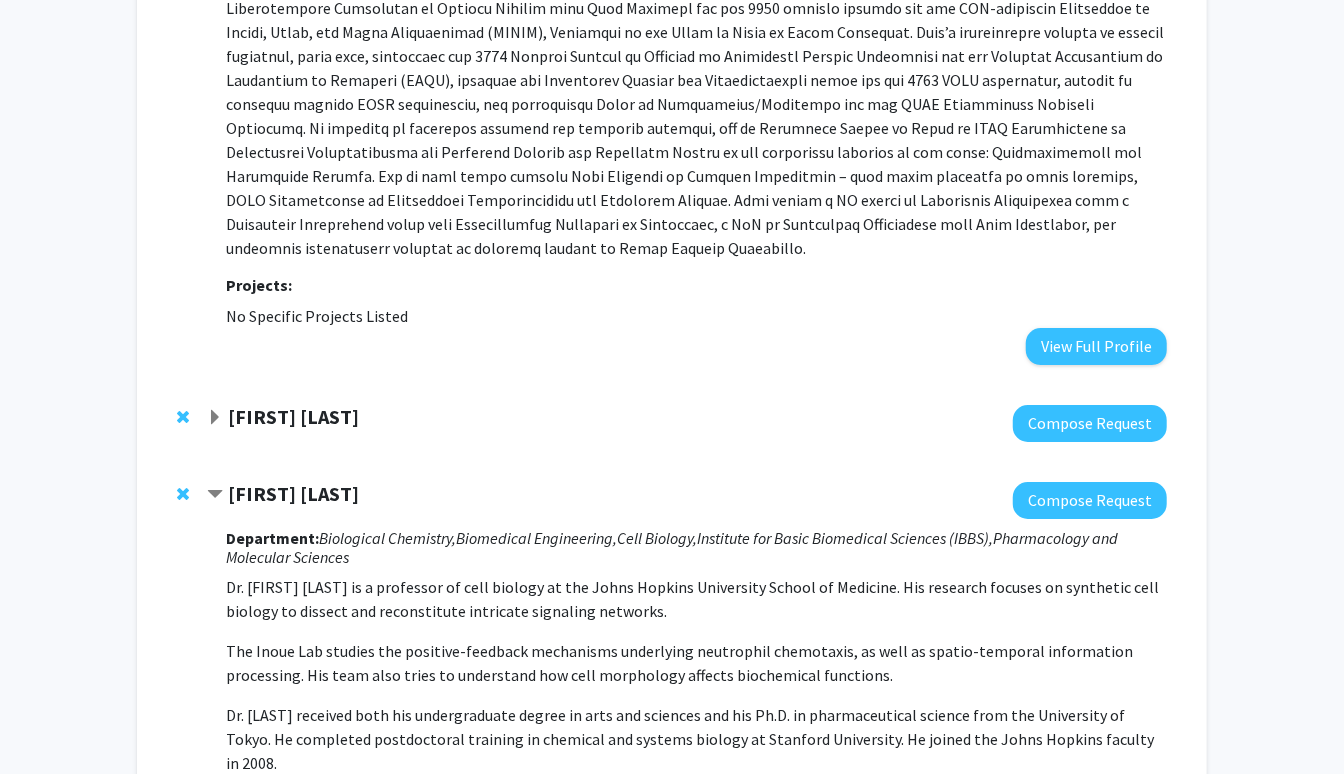 click on "[FIRST] [LAST]" 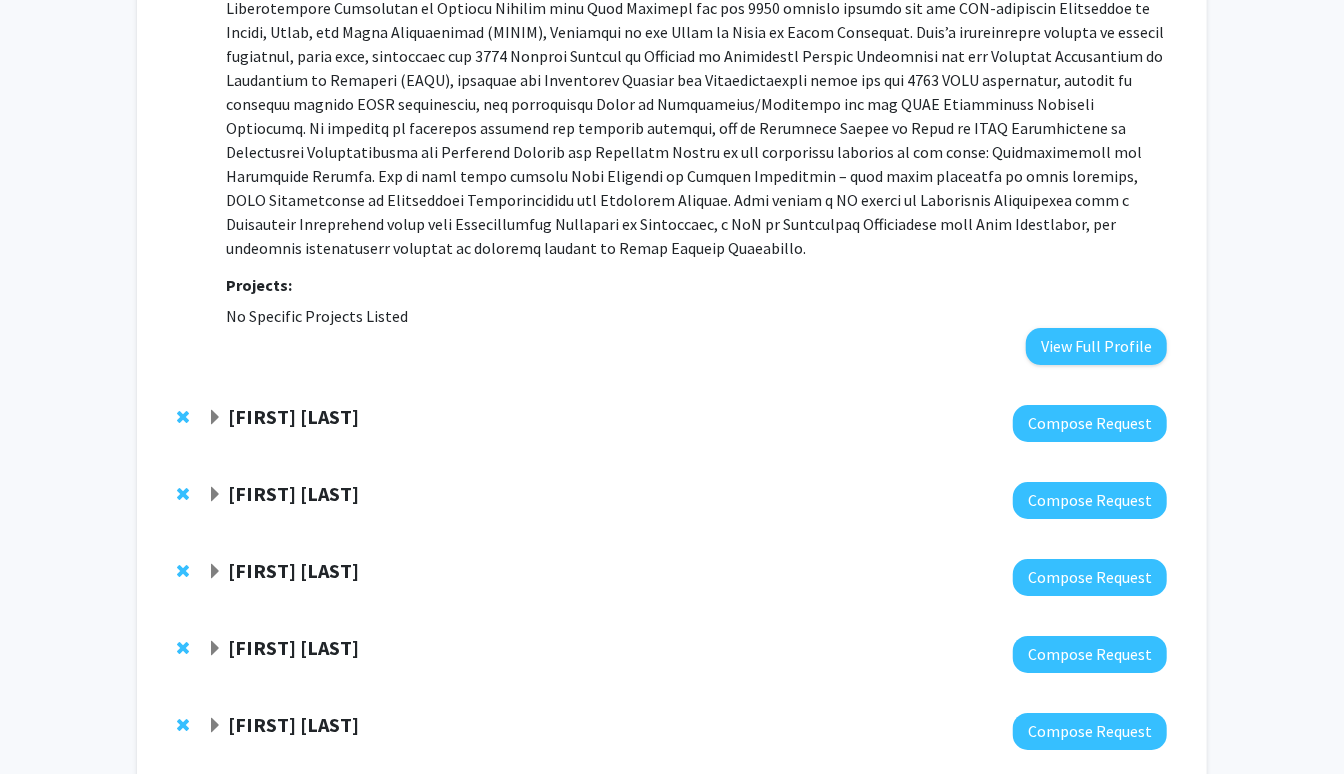 click on "[FIRST] [LAST]" 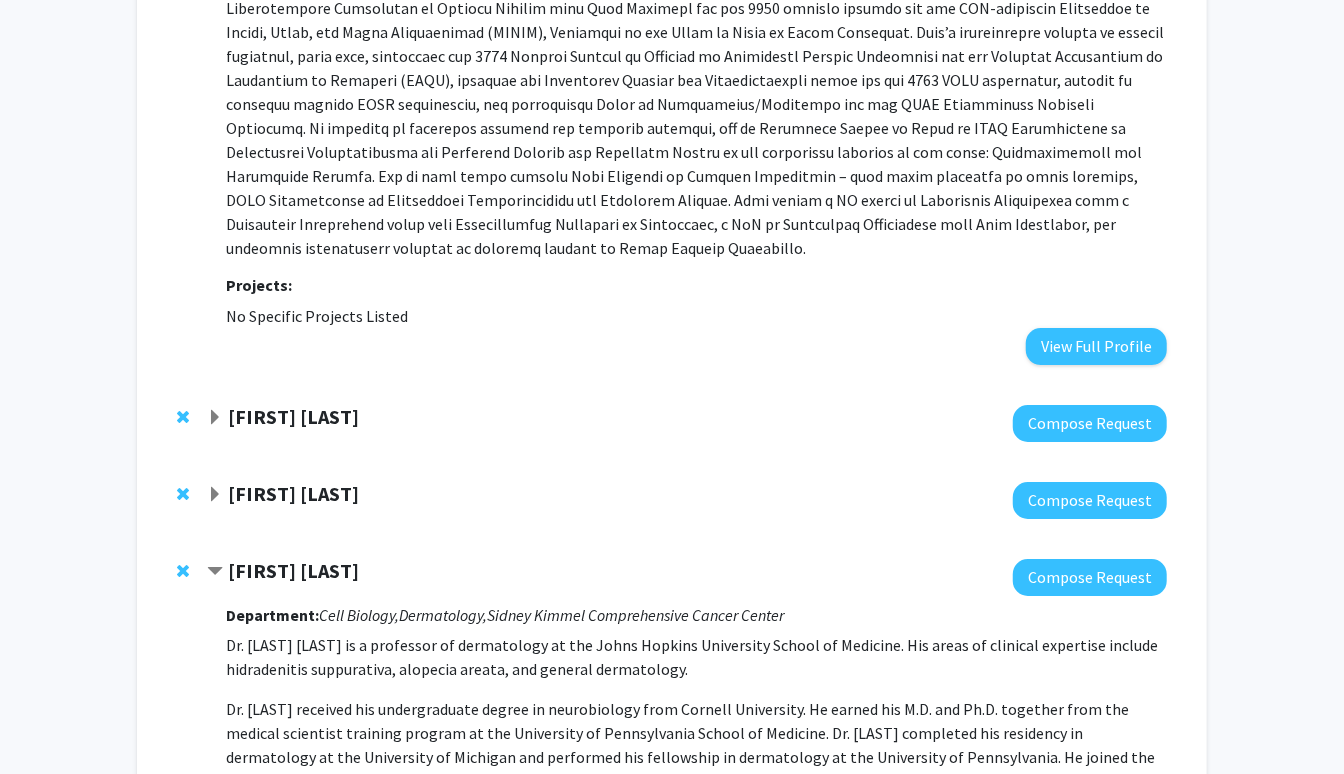 click on "[FIRST] [LAST]" 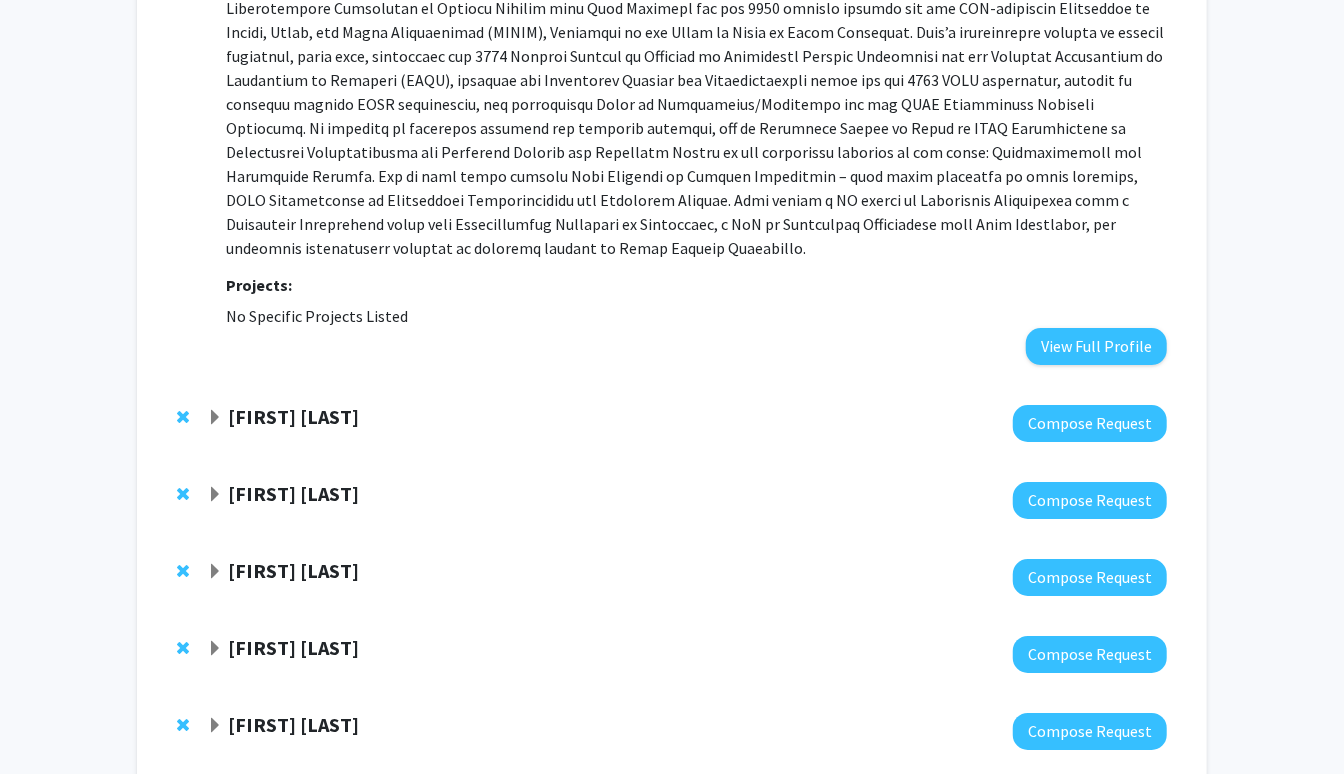 click 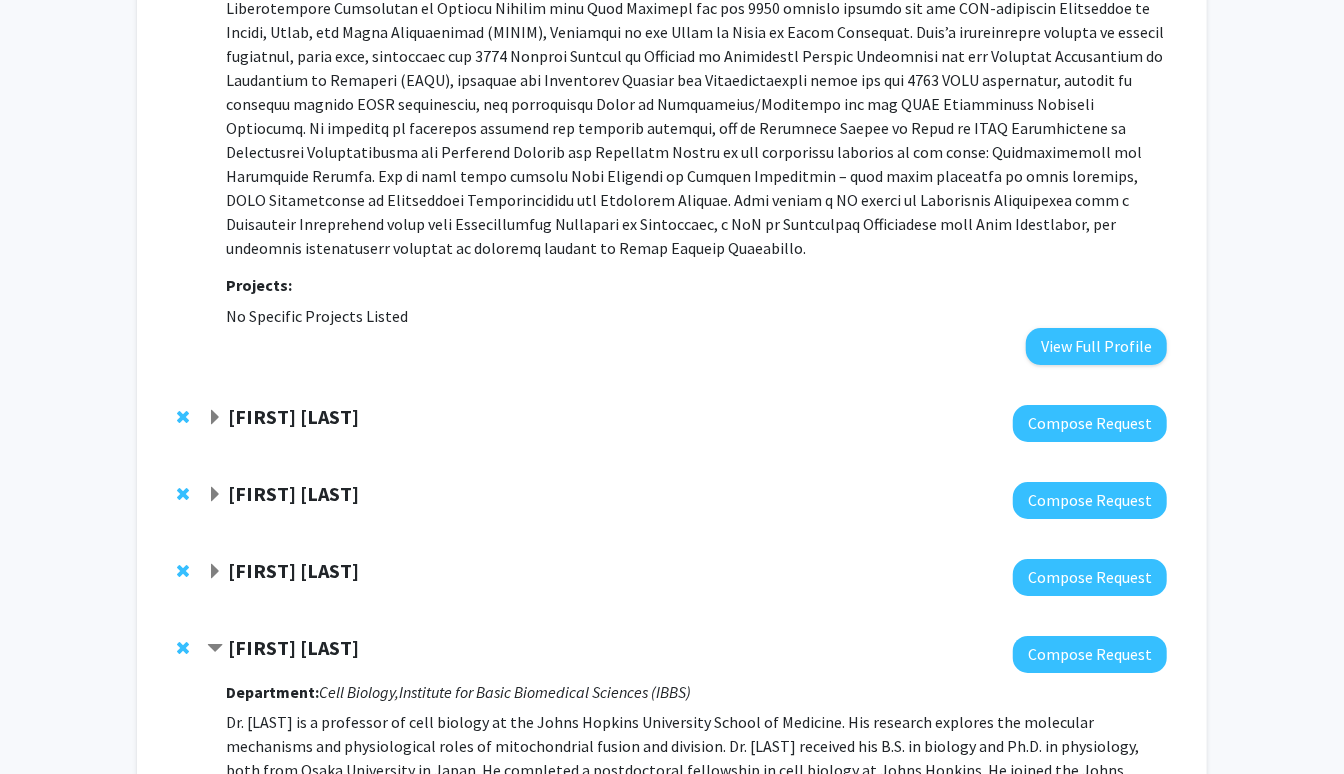 click on "[FIRST] [LAST]" 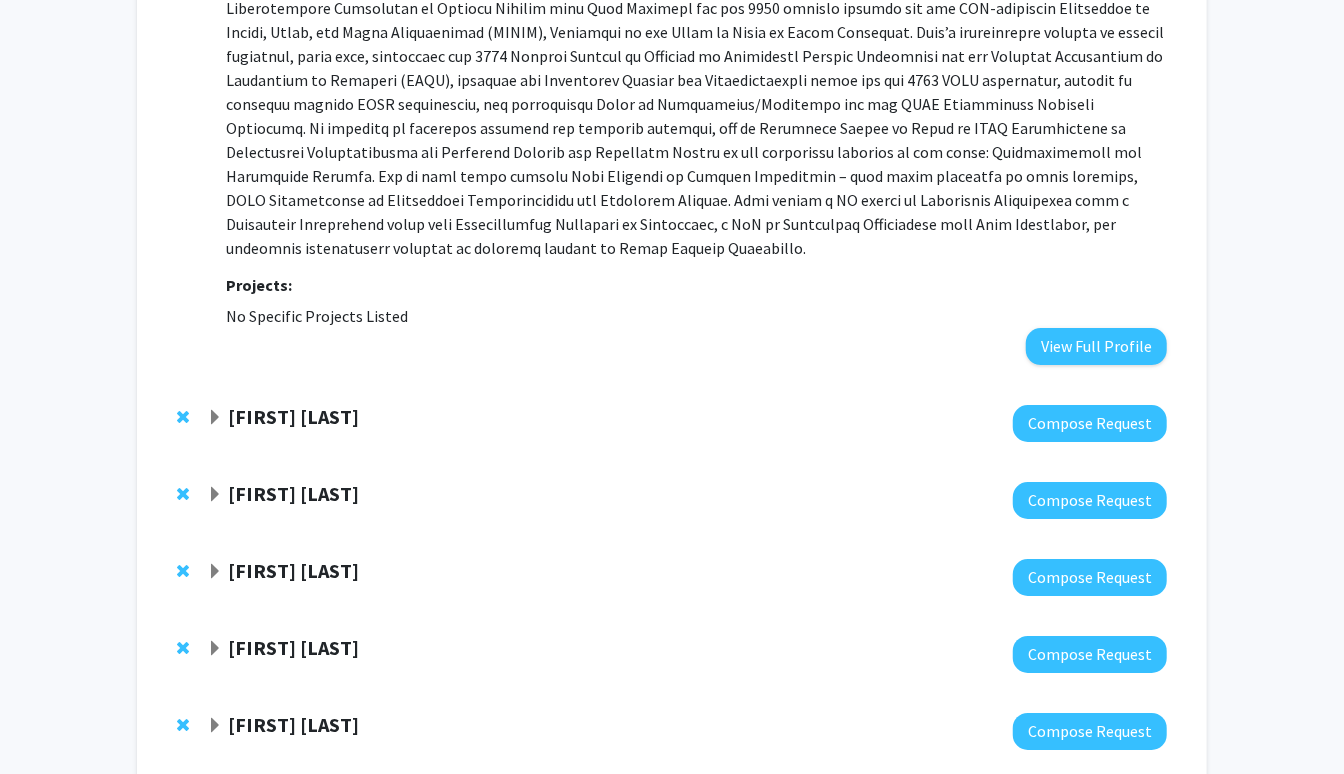 click on "[FIRST] [LAST]" 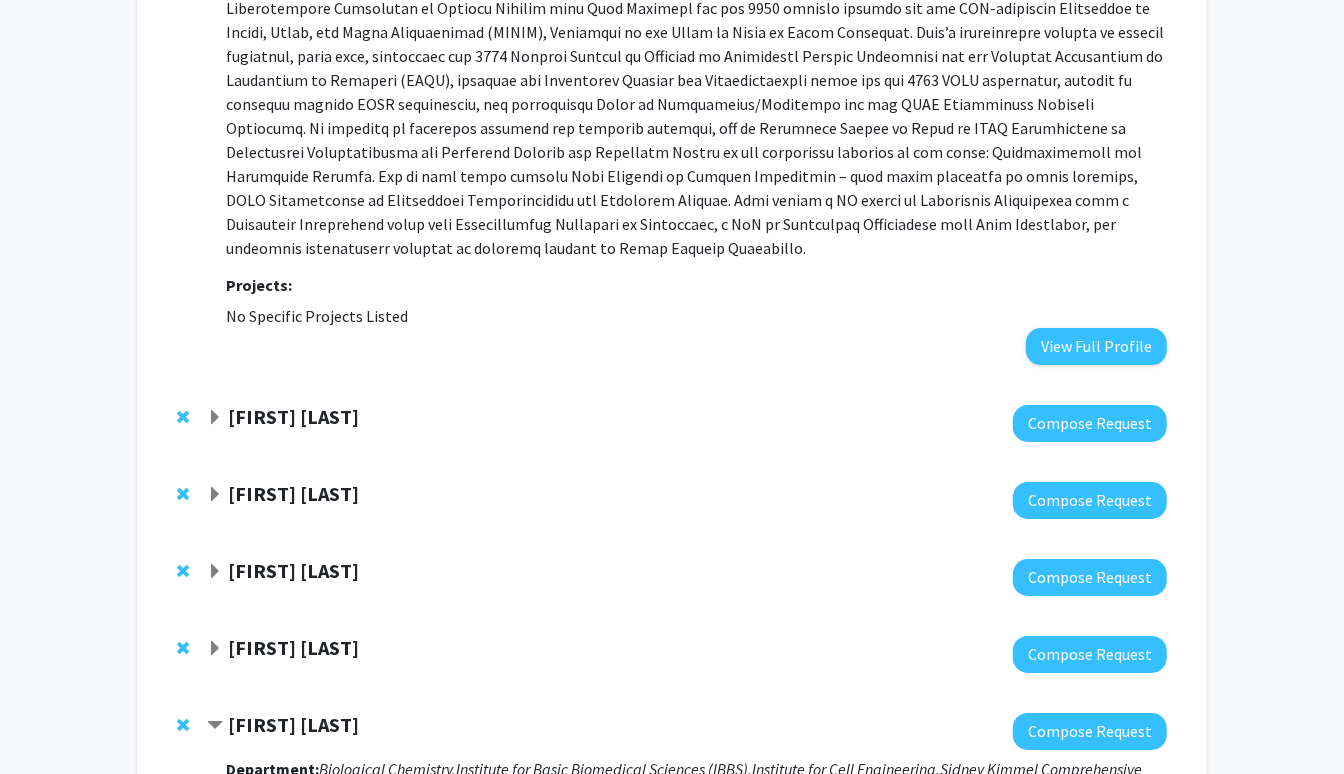 click on "[FIRST] [LAST]" 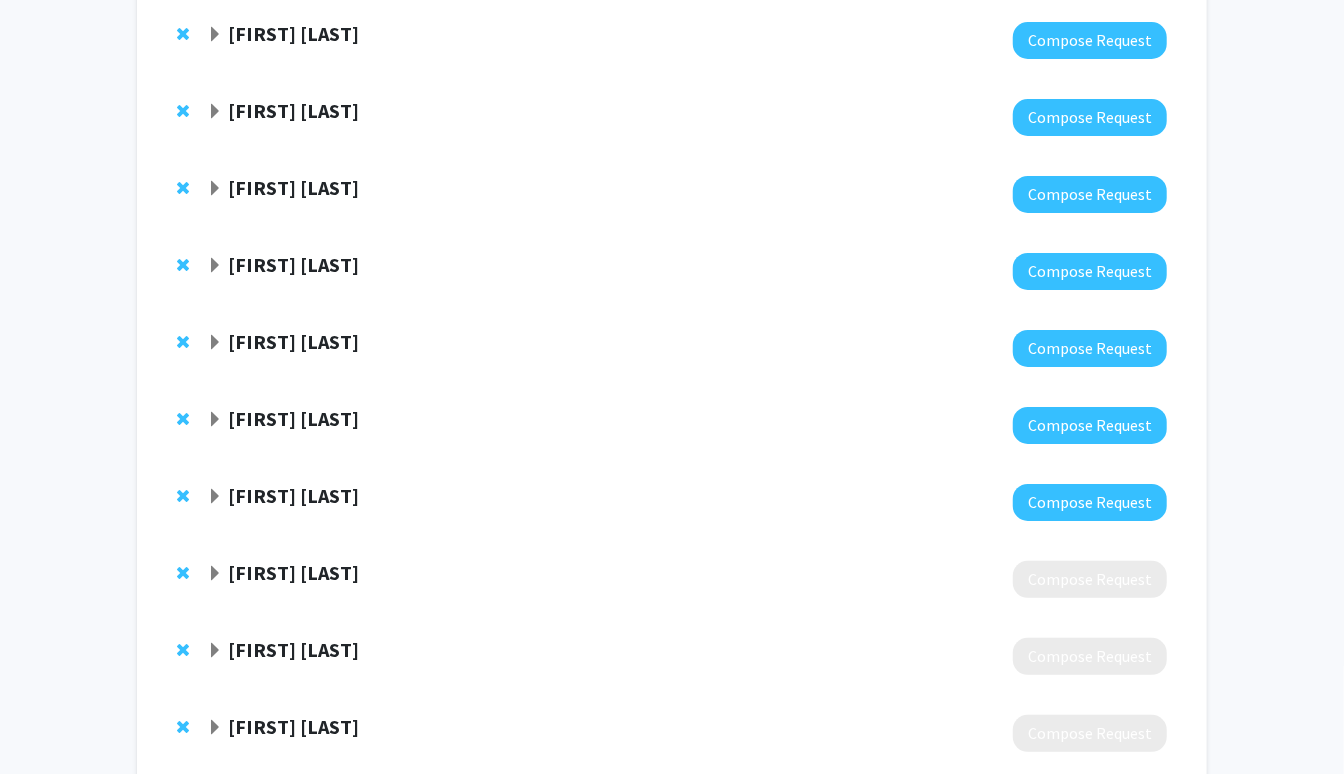 scroll, scrollTop: 3957, scrollLeft: 0, axis: vertical 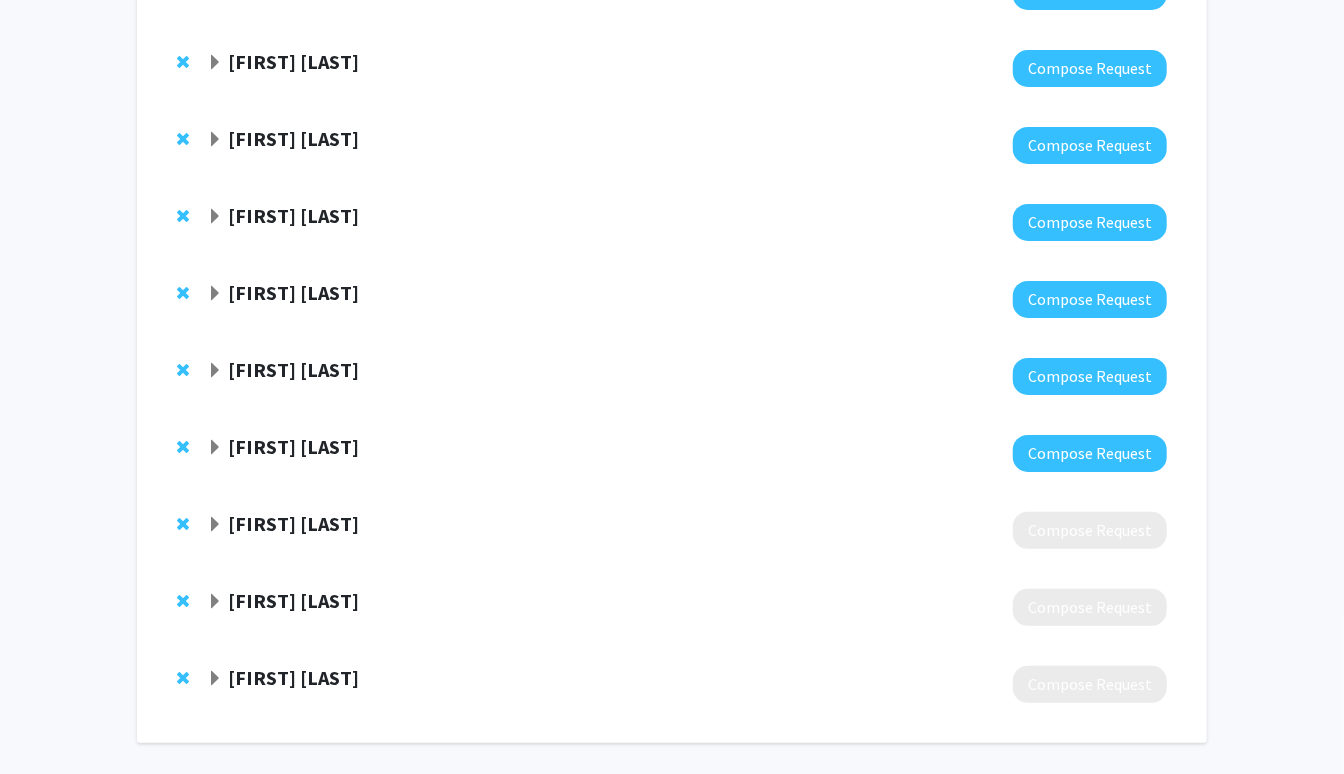 click on "[FIRST] [LAST]" 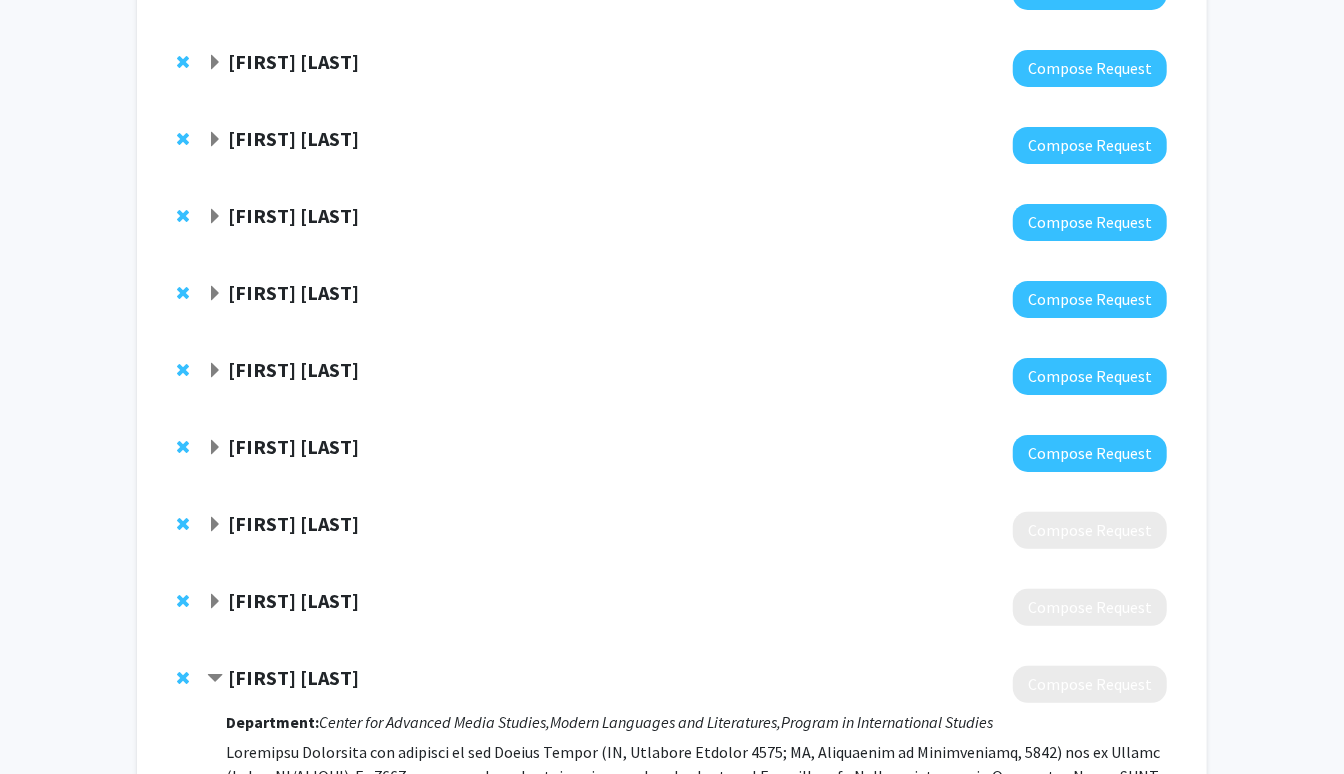 click on "[FIRST] [LAST]" 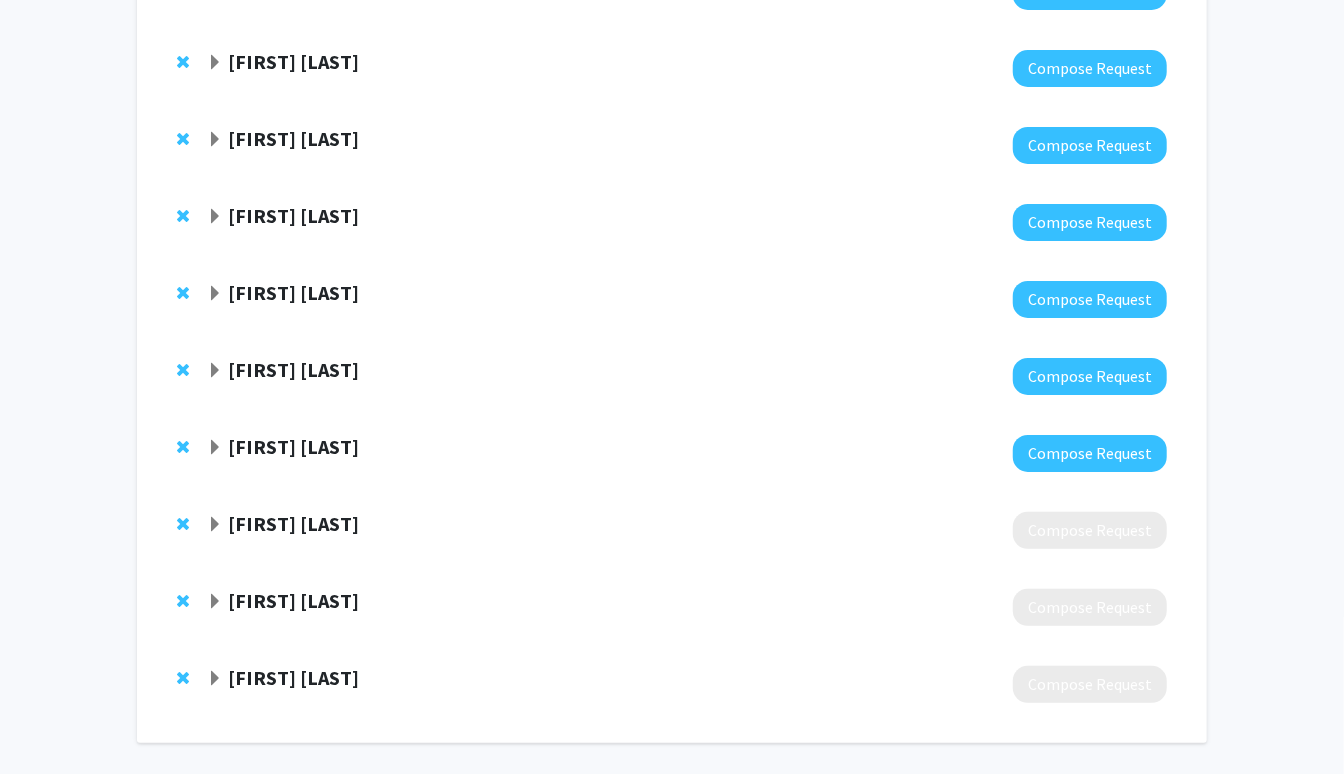 click on "[LAST] [LAST]" 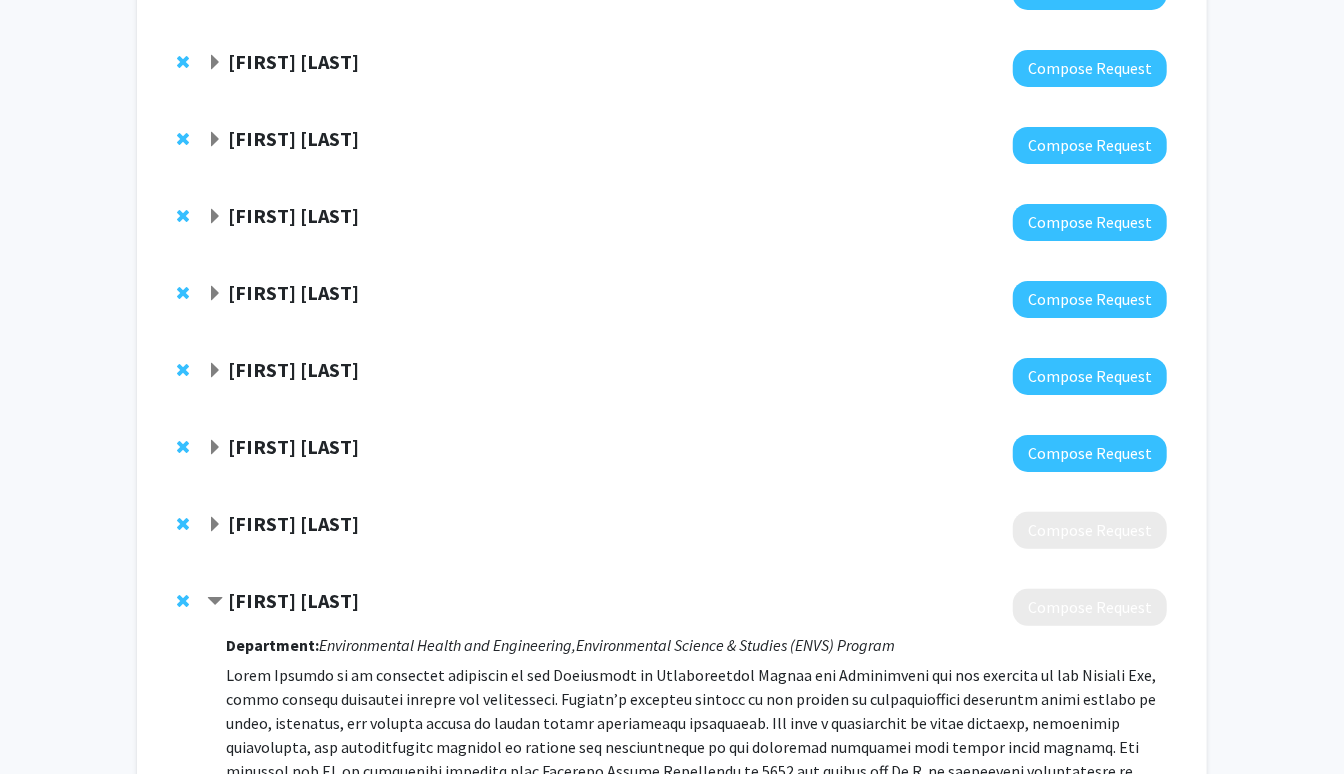 click on "[LAST] [LAST]" 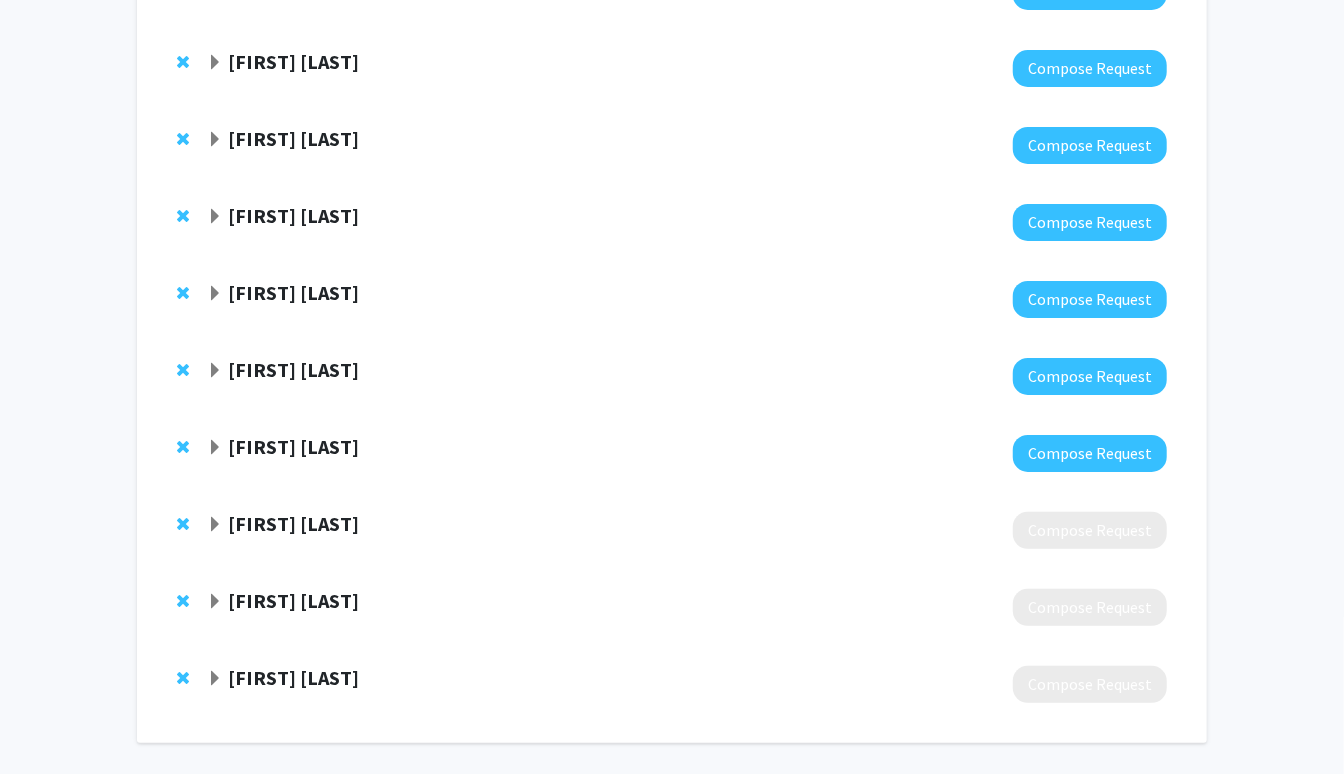 click on "Rina Agarwala" 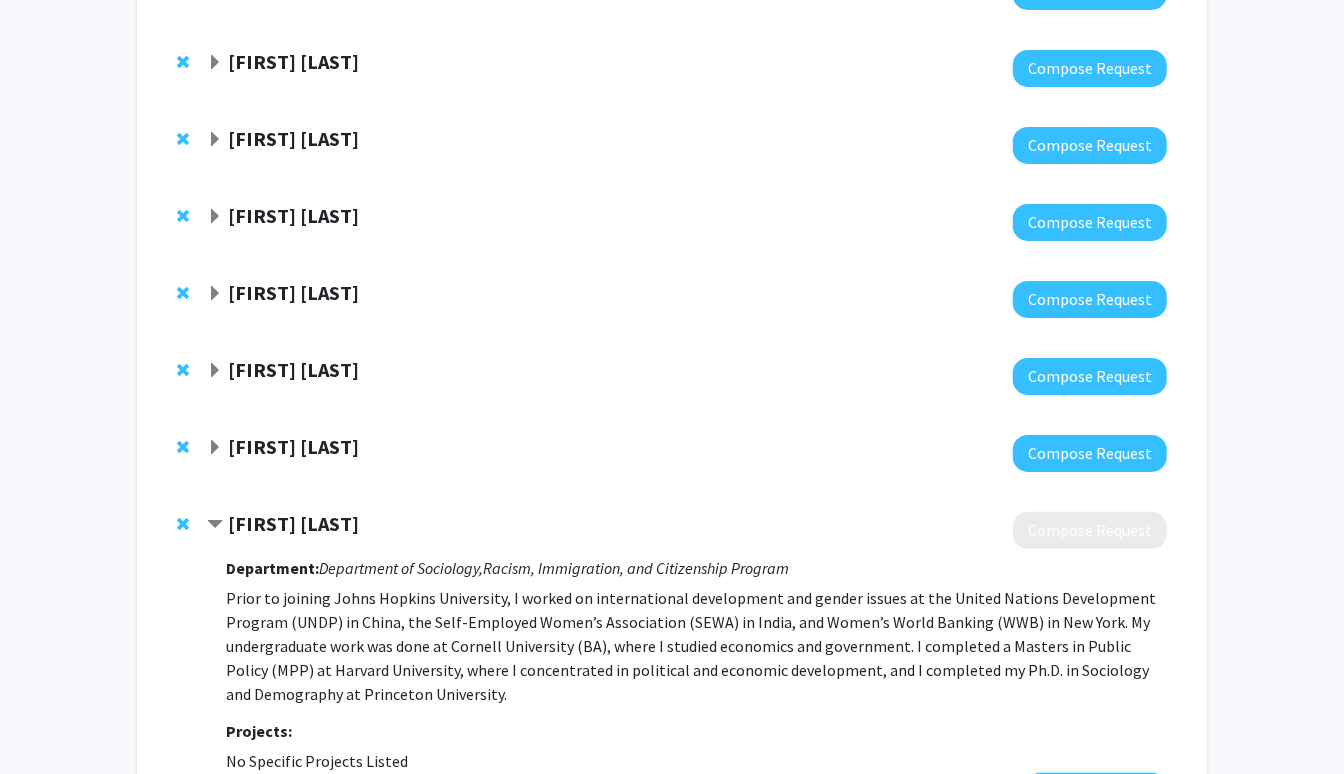 click on "Rina Agarwala" 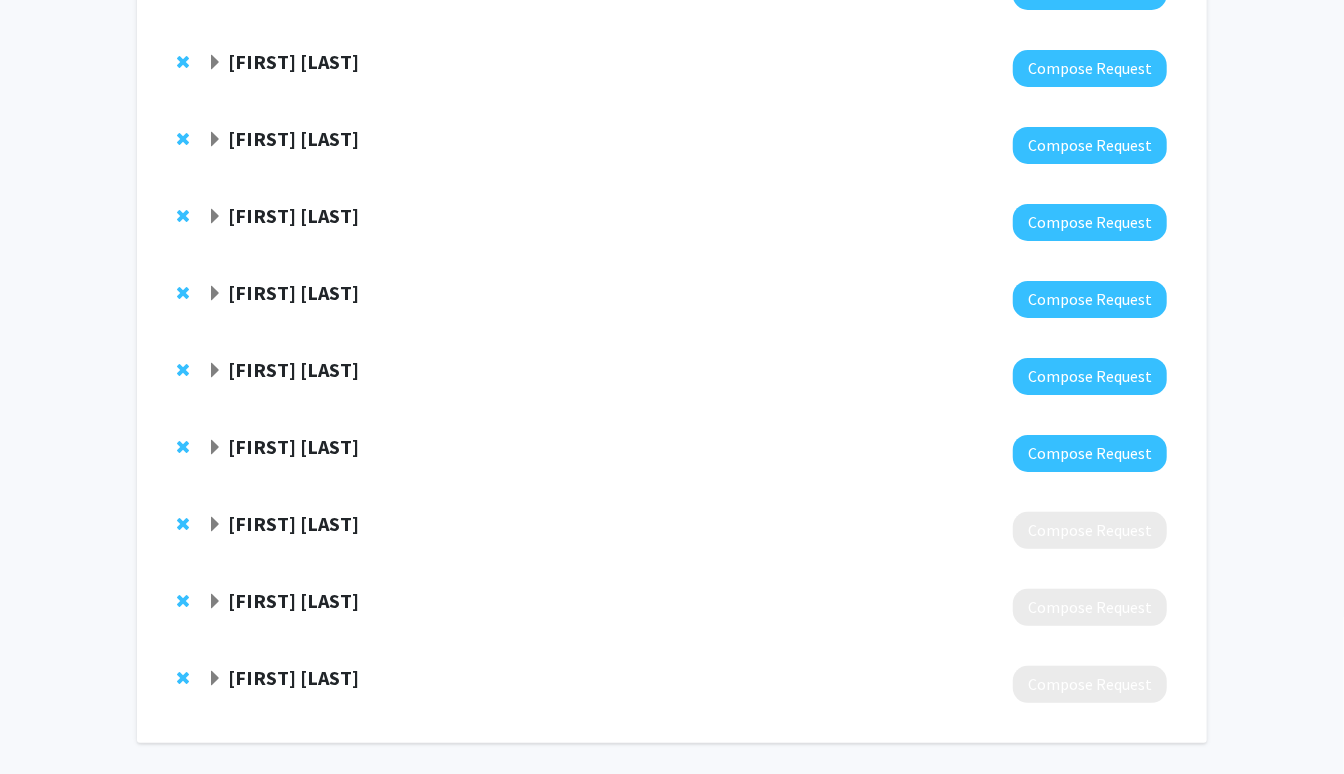 click on "[FIRST] [LAST]" 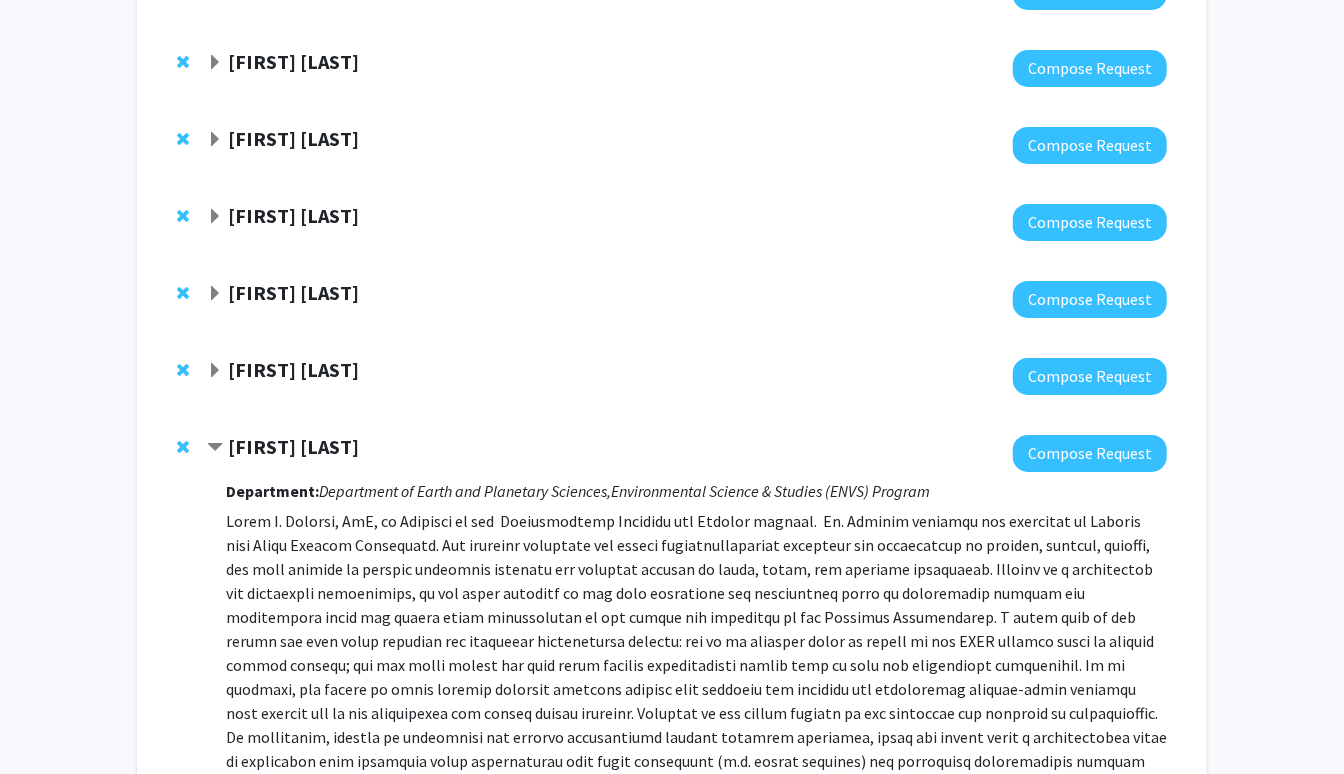 click on "[FIRST] [LAST]" 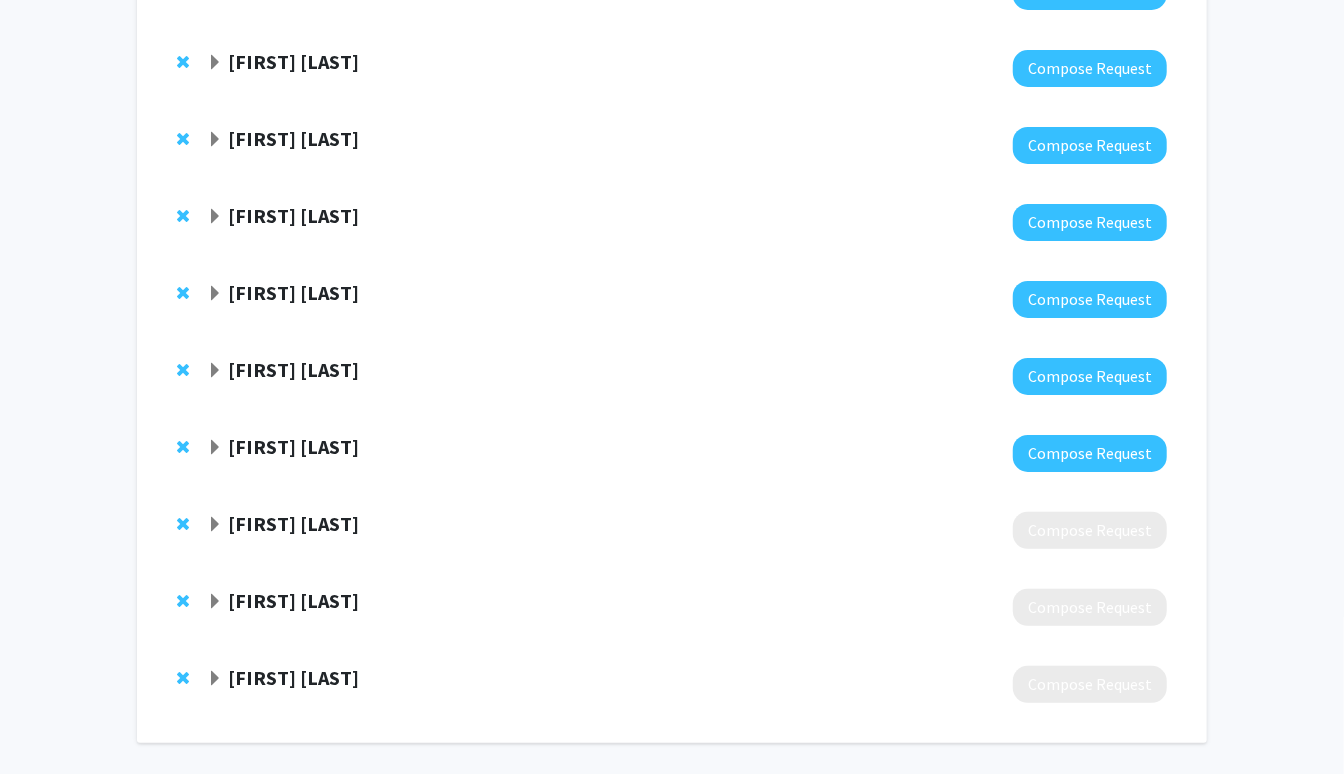 click 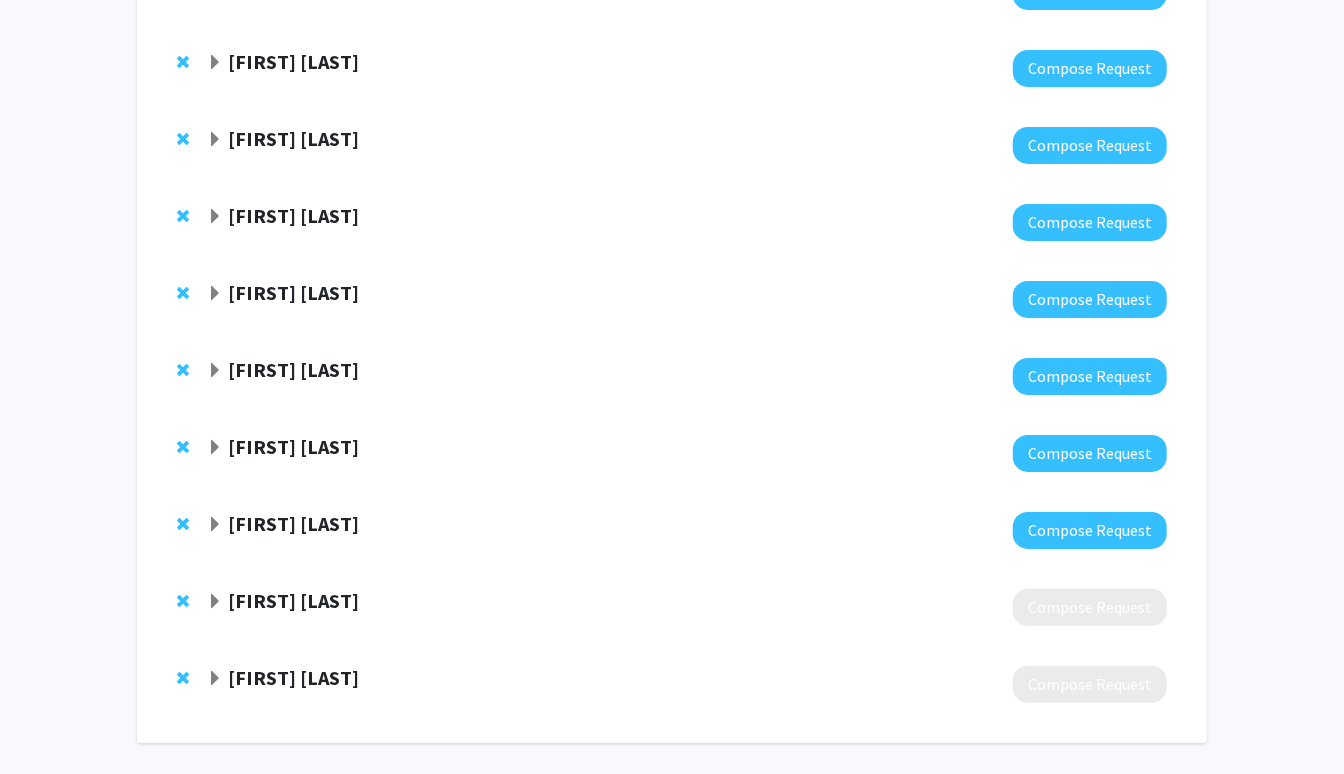click on "[FIRST] [LAST]" 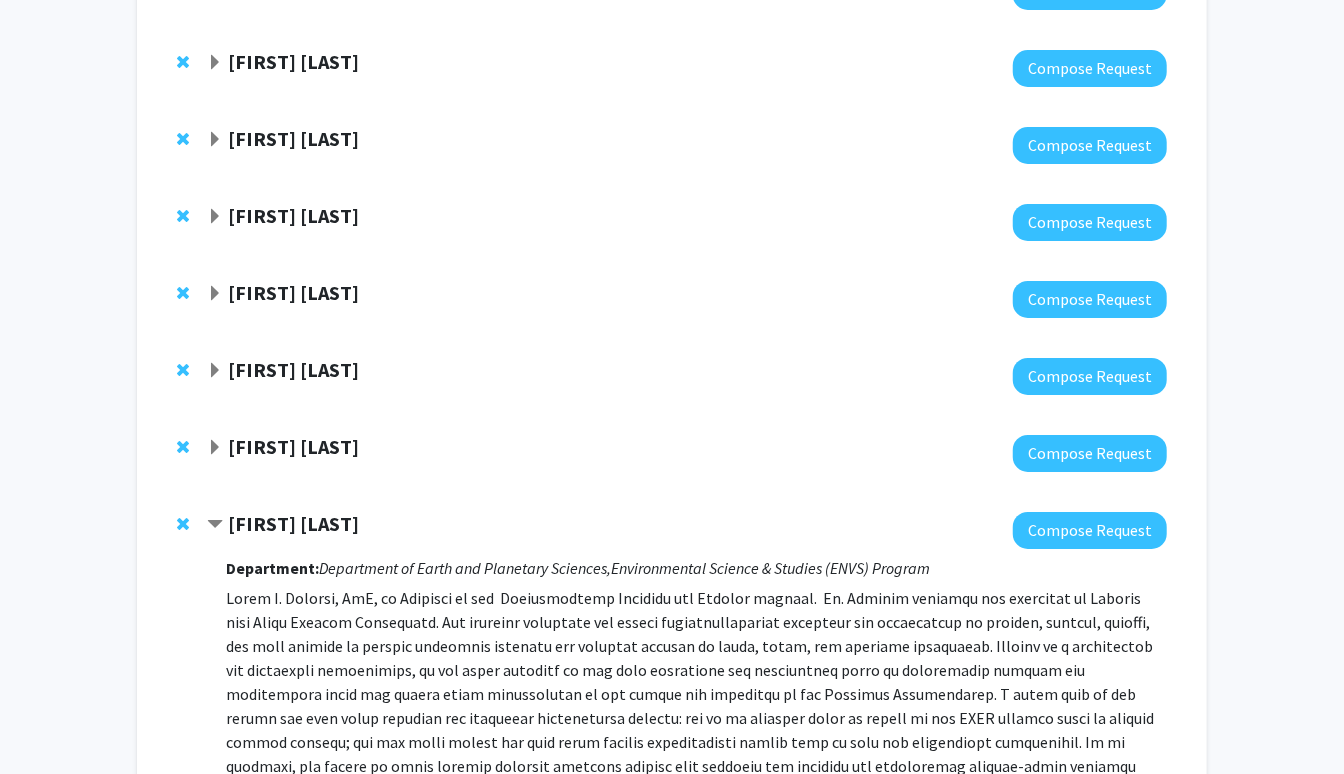 scroll, scrollTop: 3957, scrollLeft: 0, axis: vertical 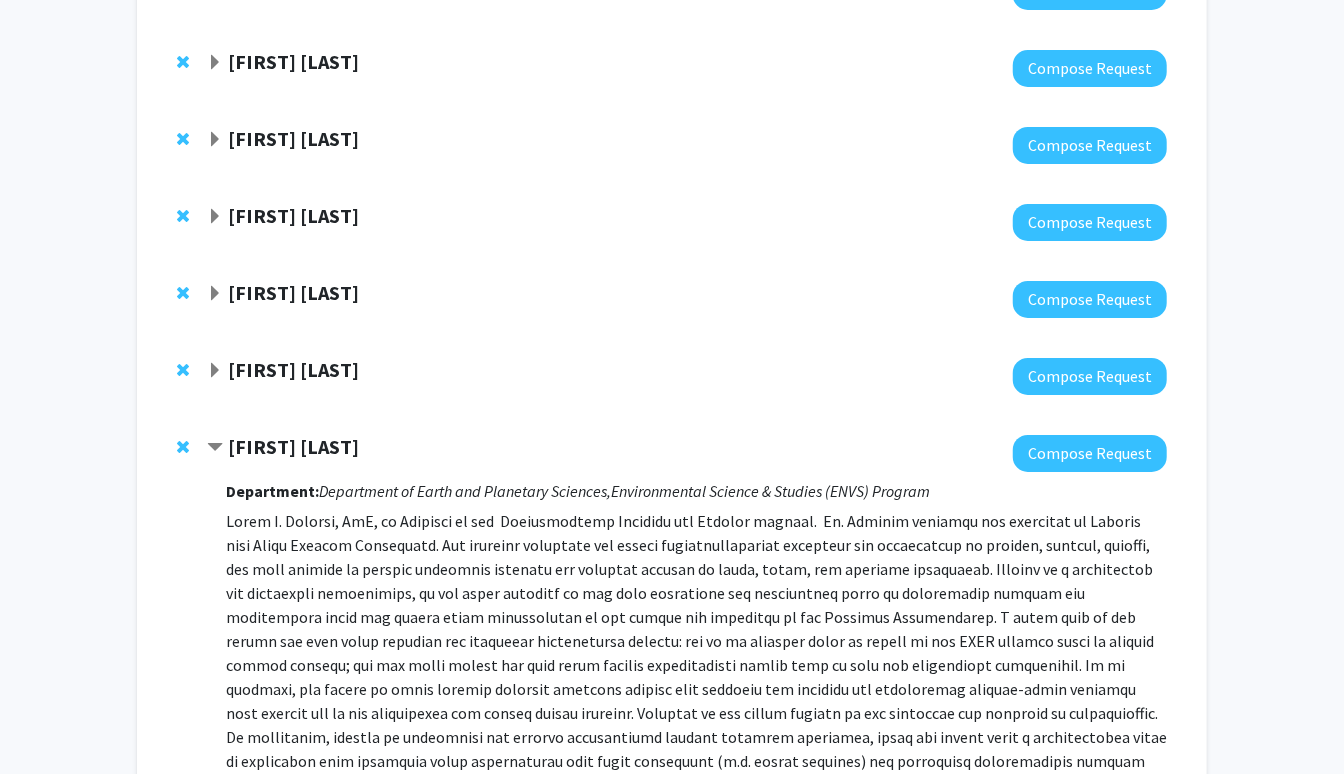 click on "[FIRST] [LAST]" 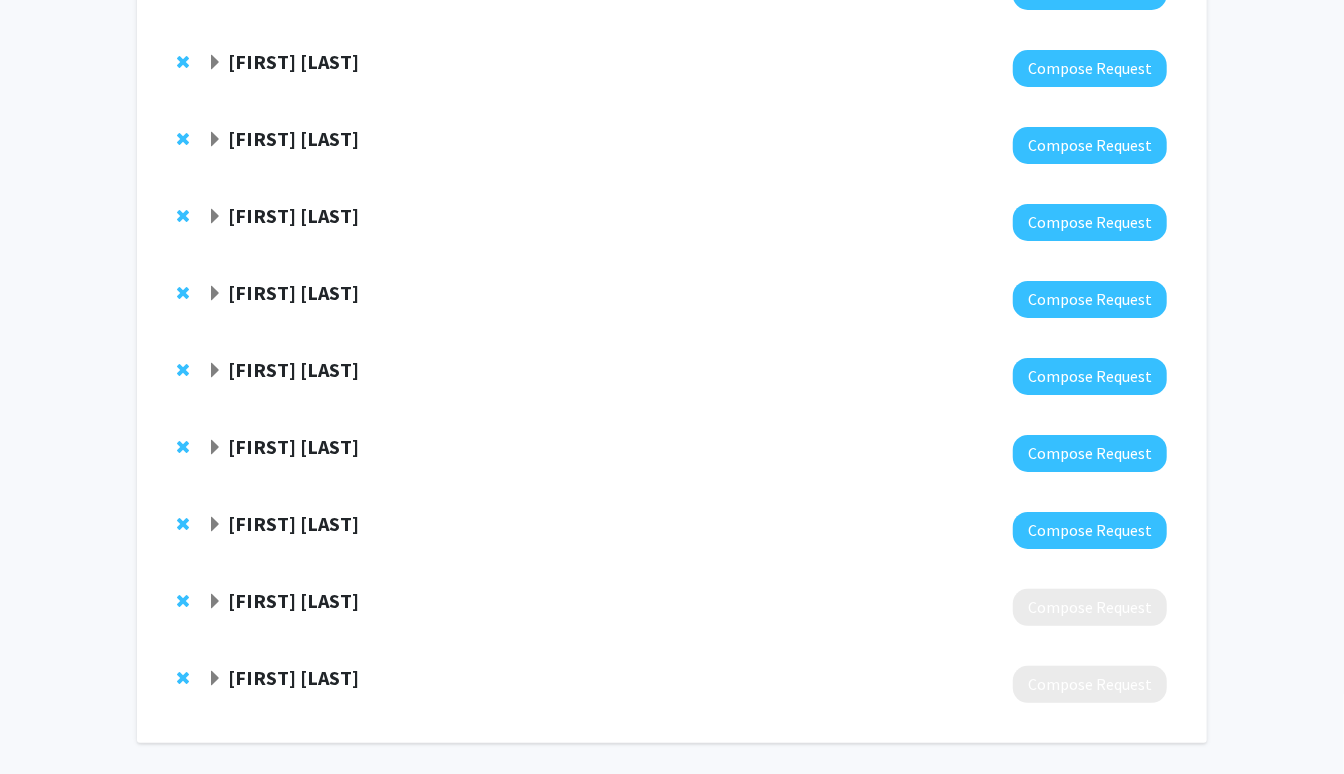 click on "[FIRST] [LAST]" 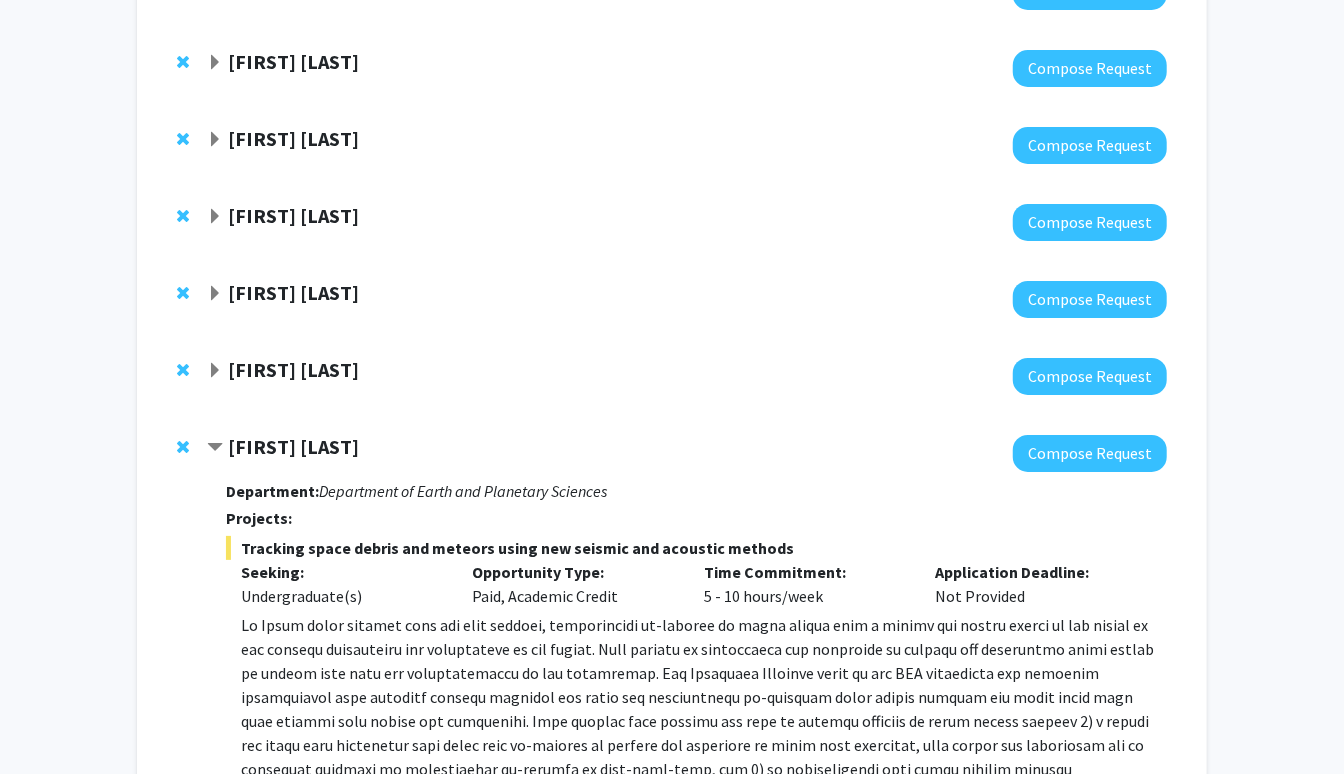 scroll, scrollTop: 3957, scrollLeft: 0, axis: vertical 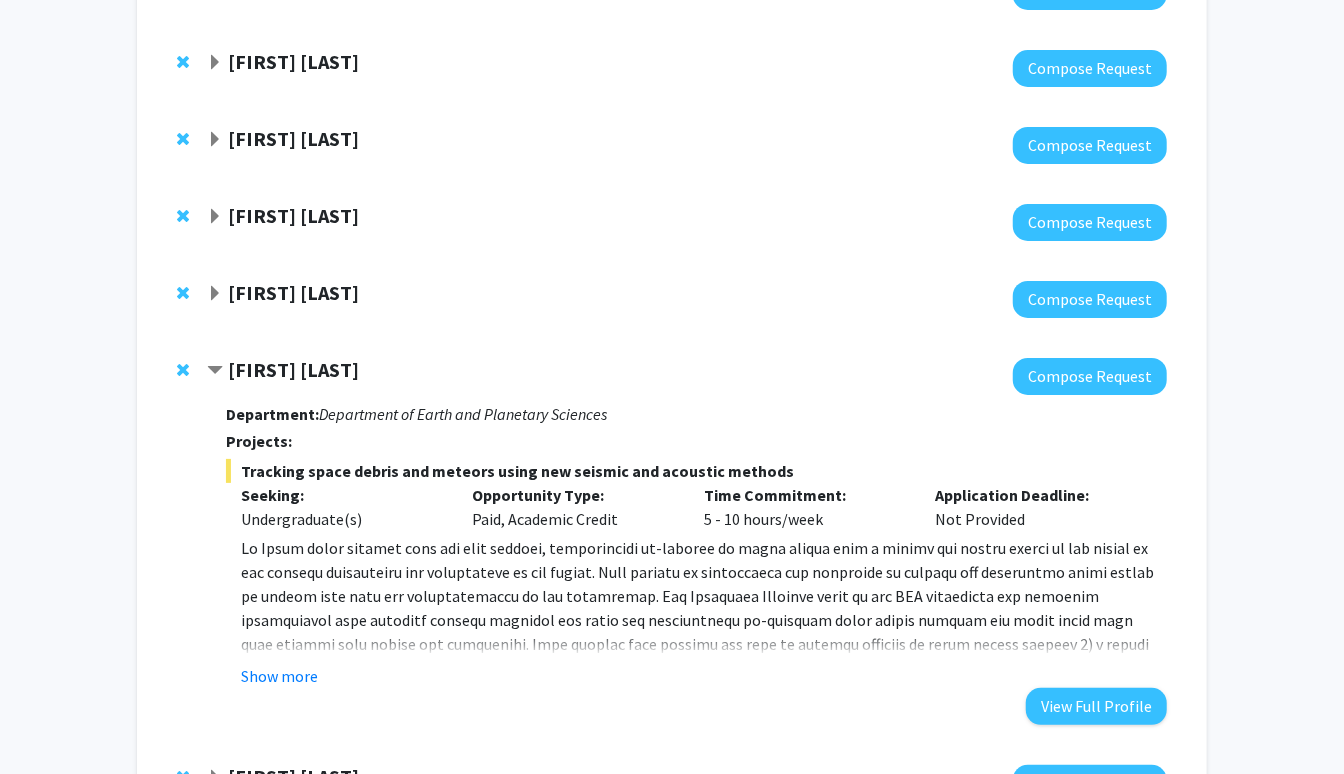 click on "[FIRST] [LAST]" 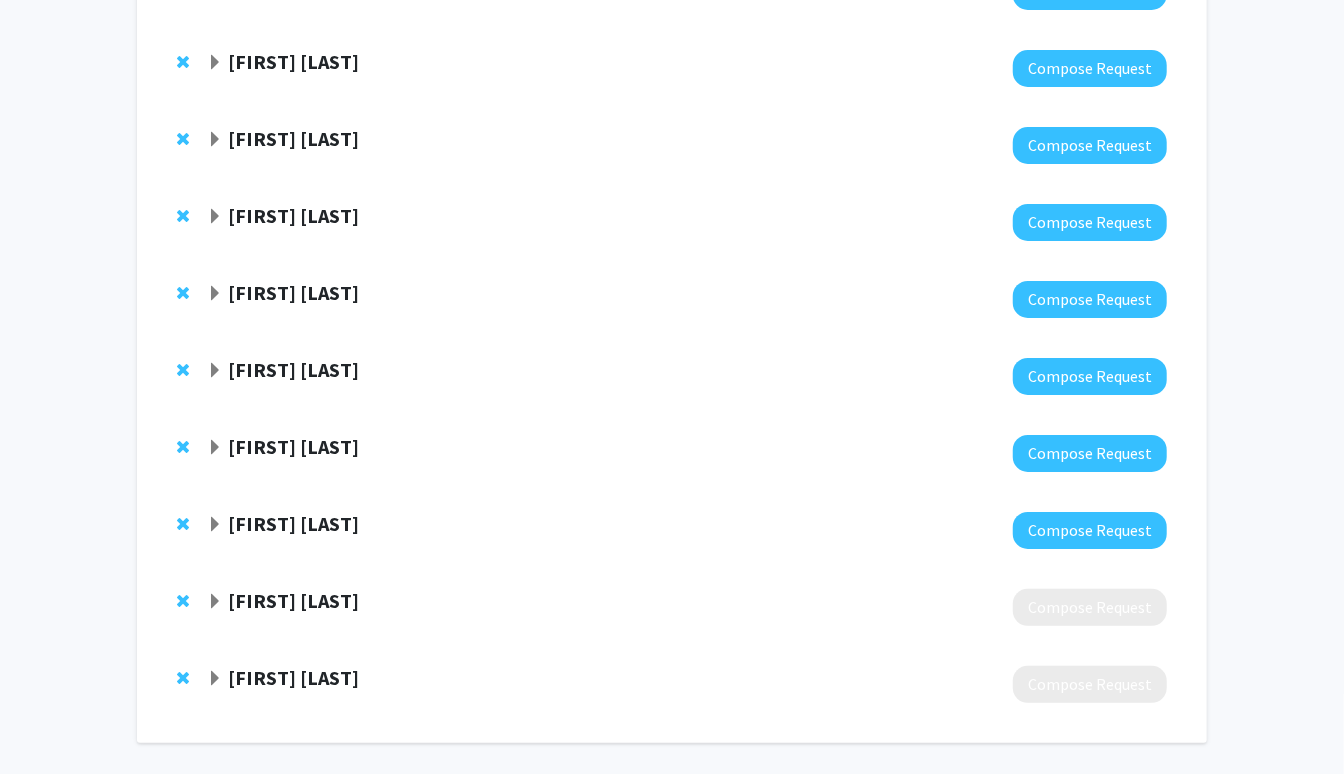 click on "[FIRST] [LAST]" 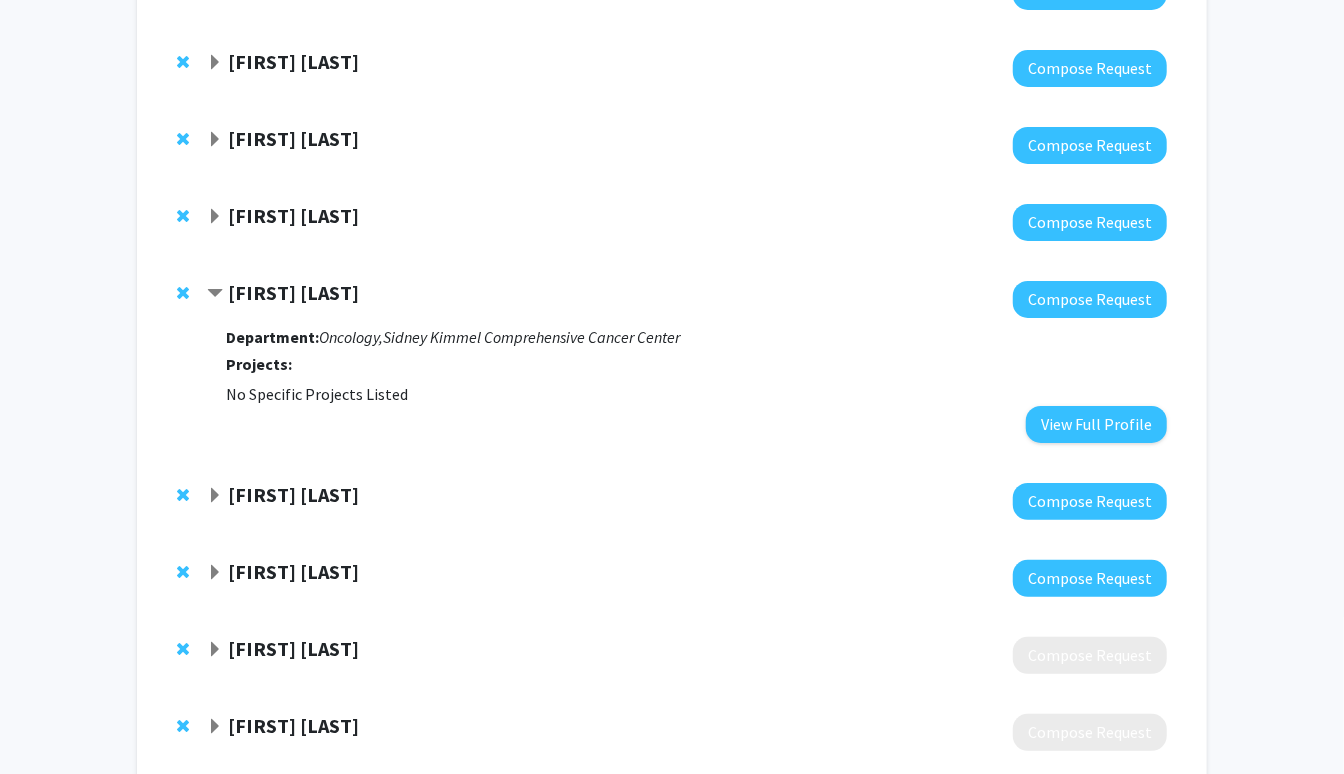 click on "[FIRST] [LAST]" 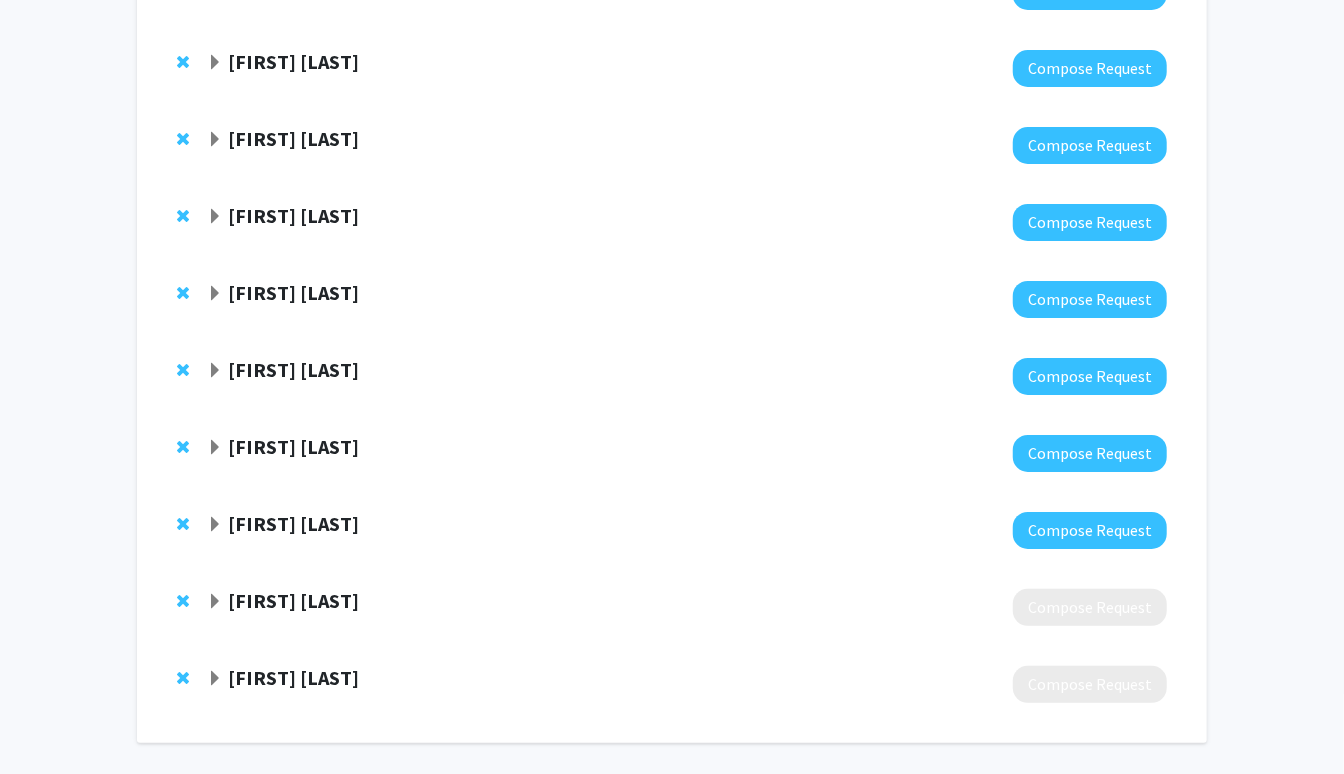 click on "[FIRST] [LAST]" 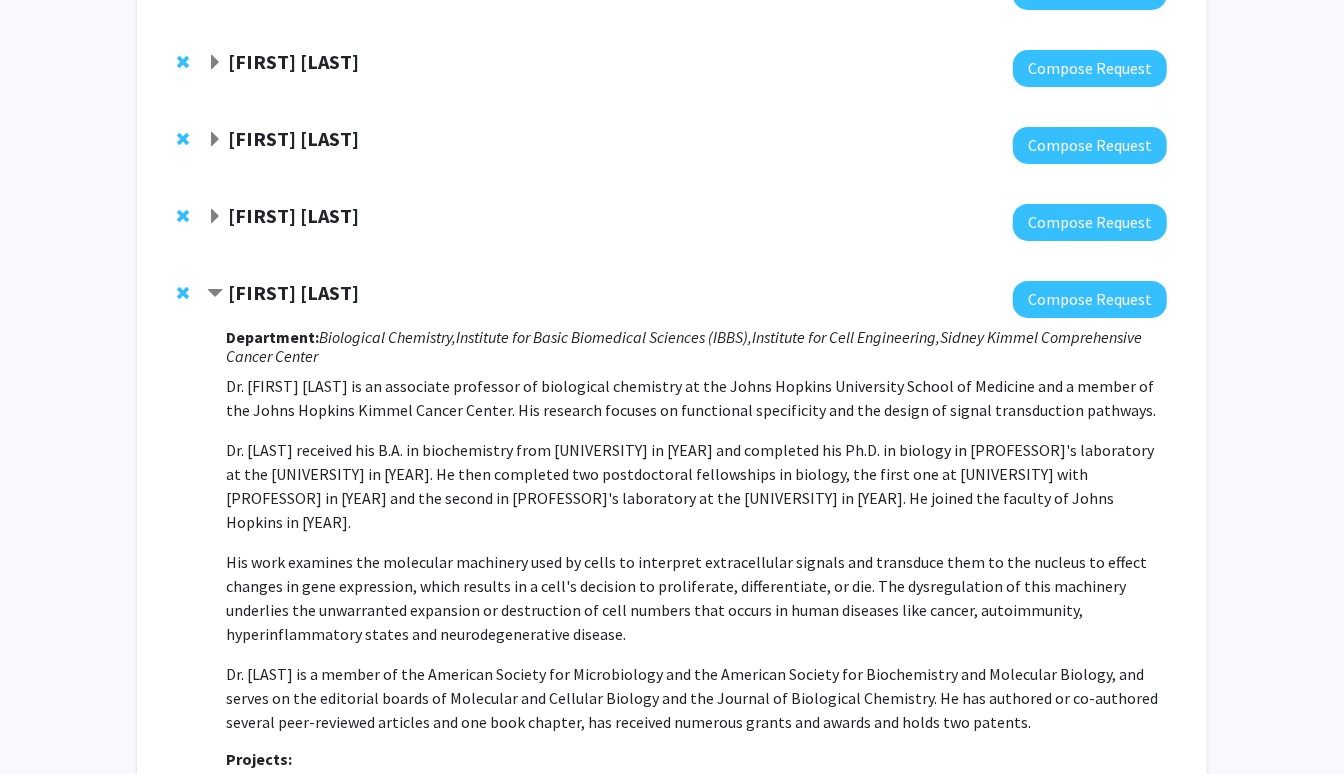 scroll, scrollTop: 3957, scrollLeft: 0, axis: vertical 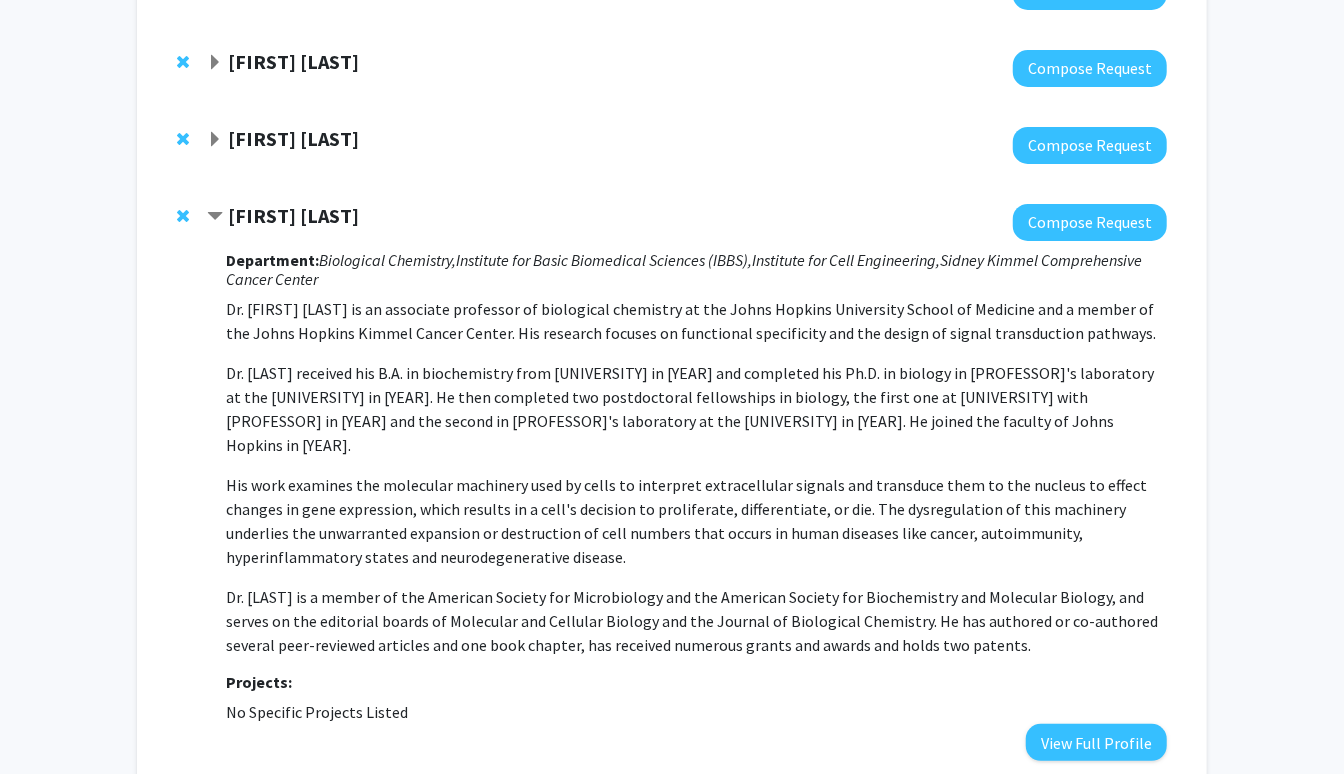 click on "[FIRST] [LAST]" 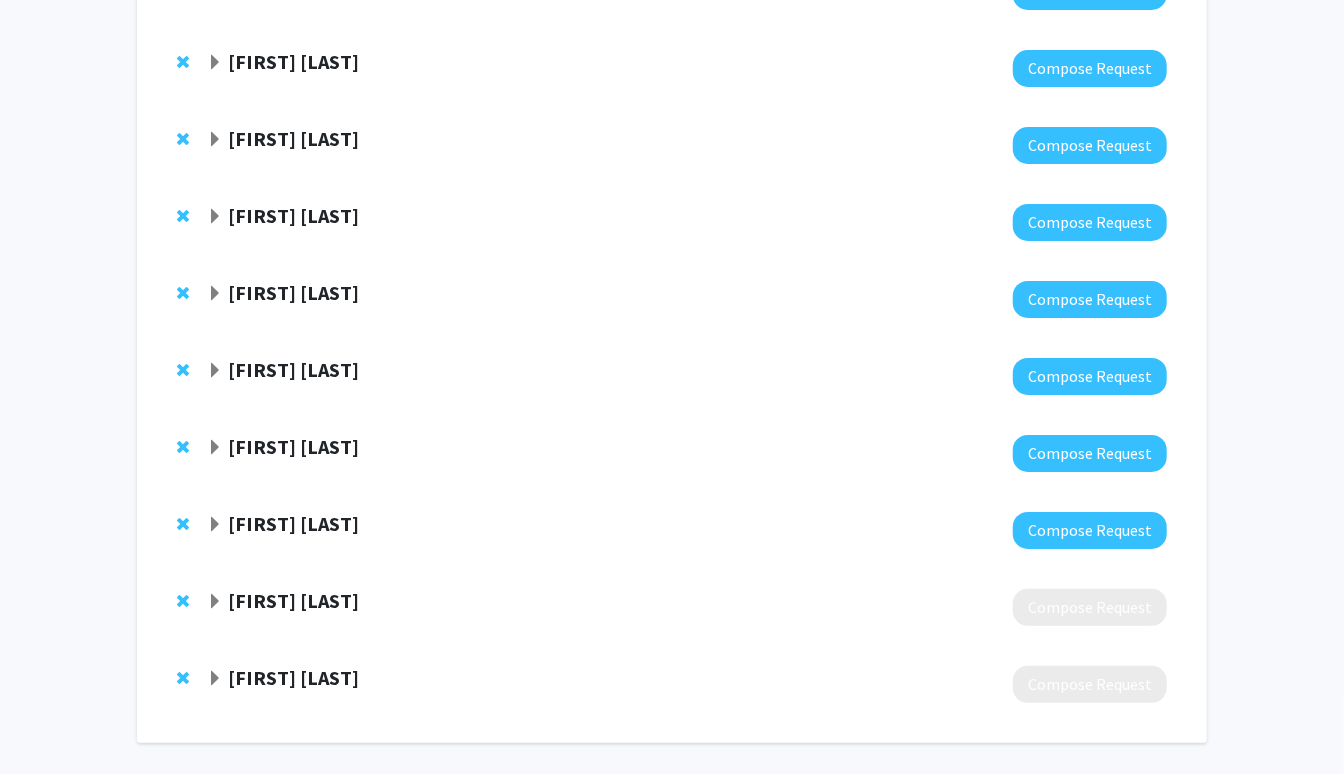 click on "[FIRST] [LAST]" 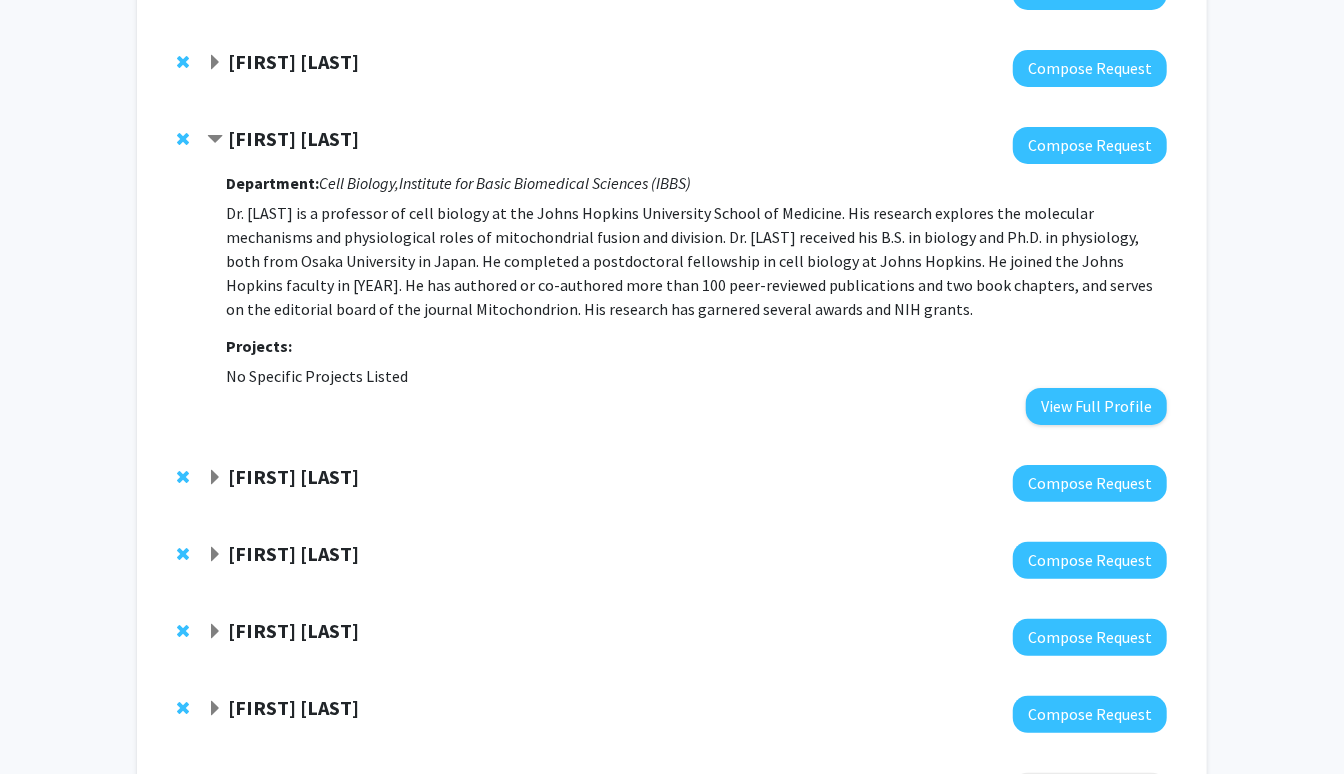 click on "[FIRST] [LAST]" 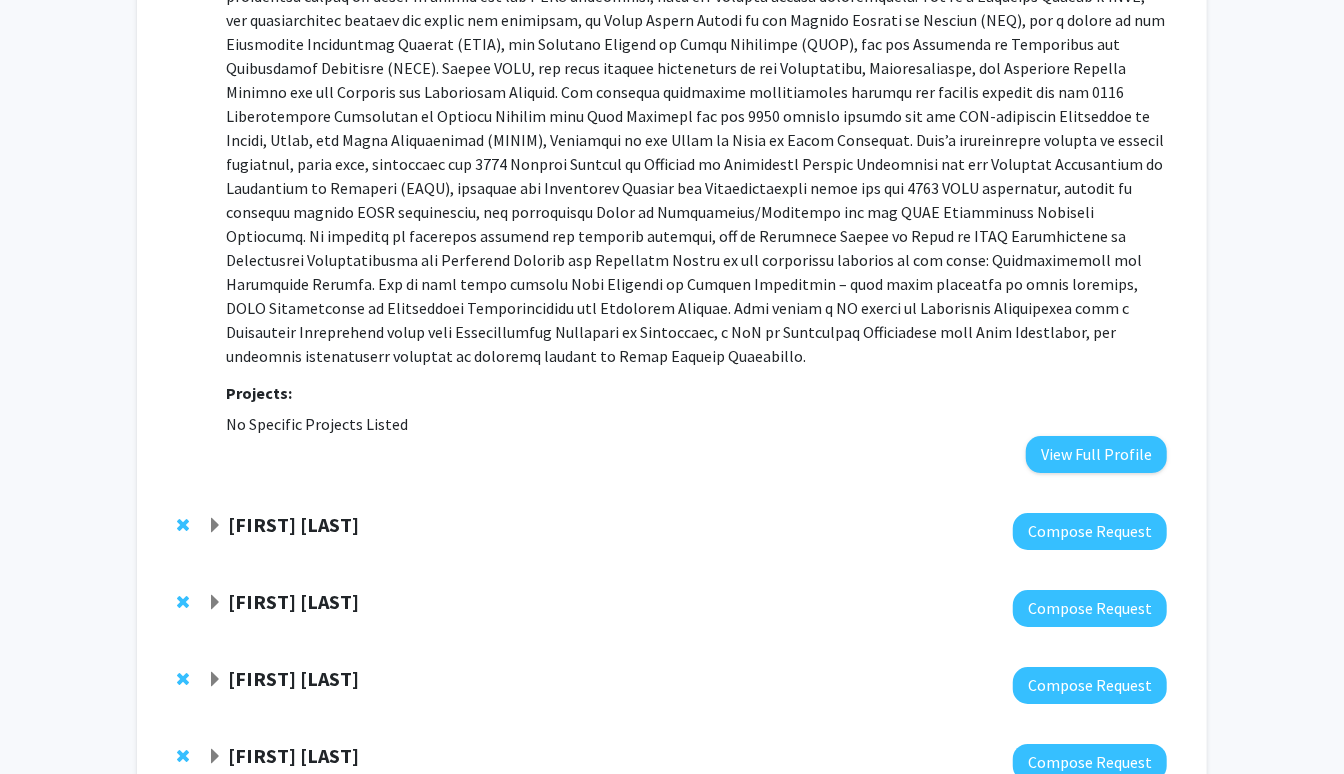 scroll, scrollTop: 3331, scrollLeft: 0, axis: vertical 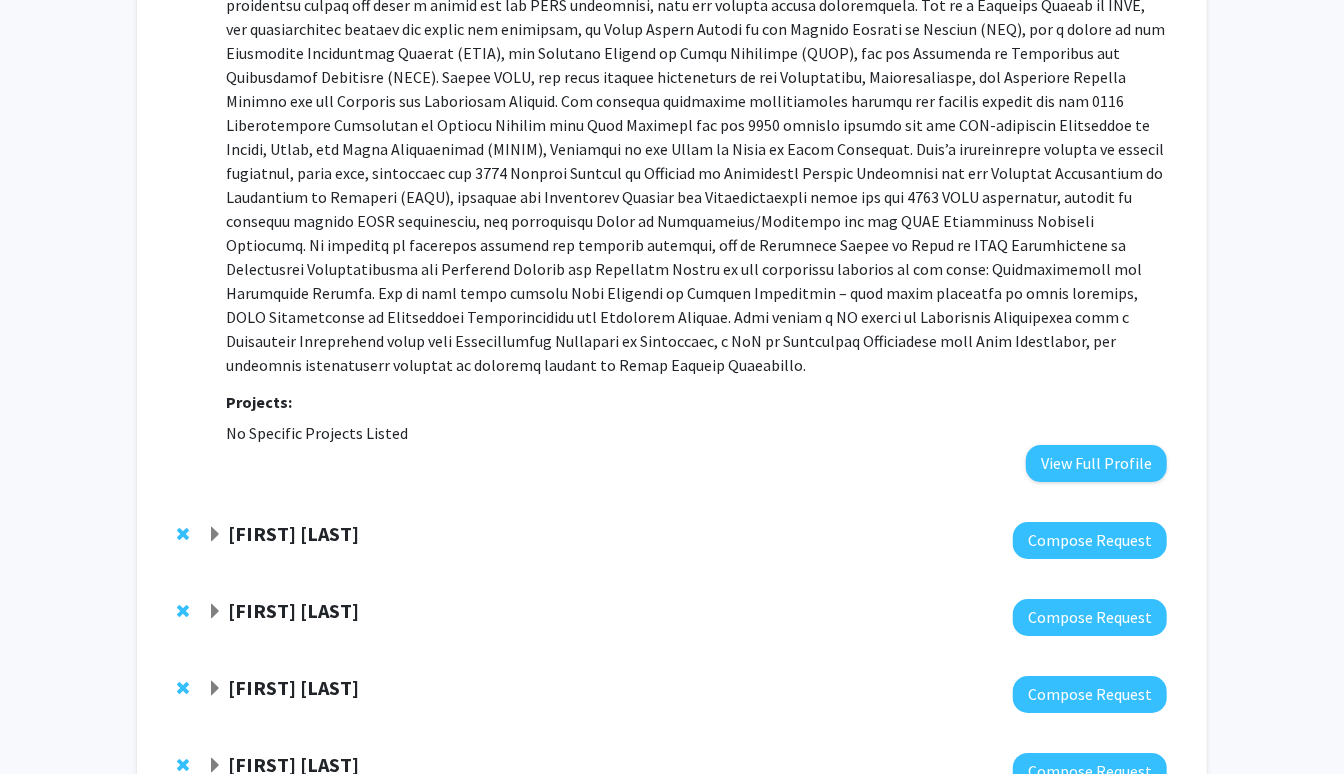 click on "[FIRST] [LAST]" 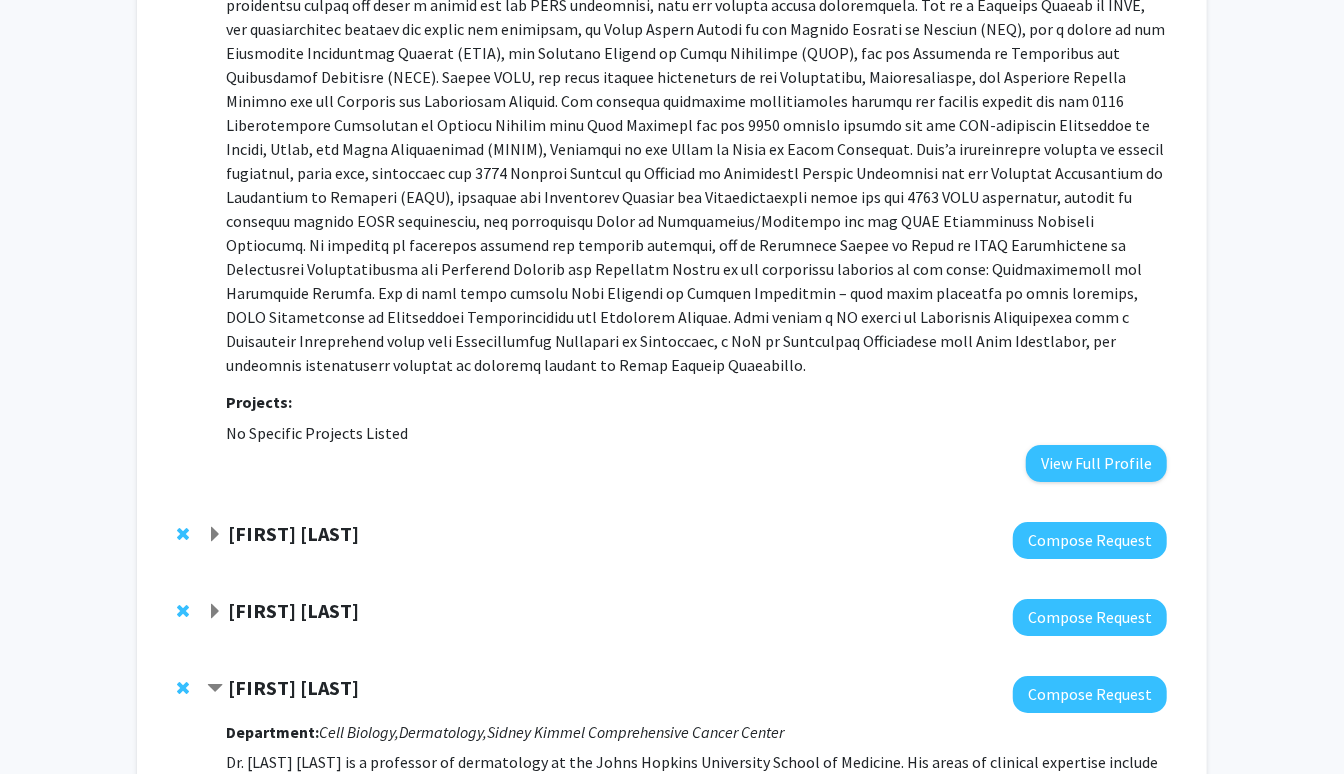 click on "[FIRST] [LAST]" 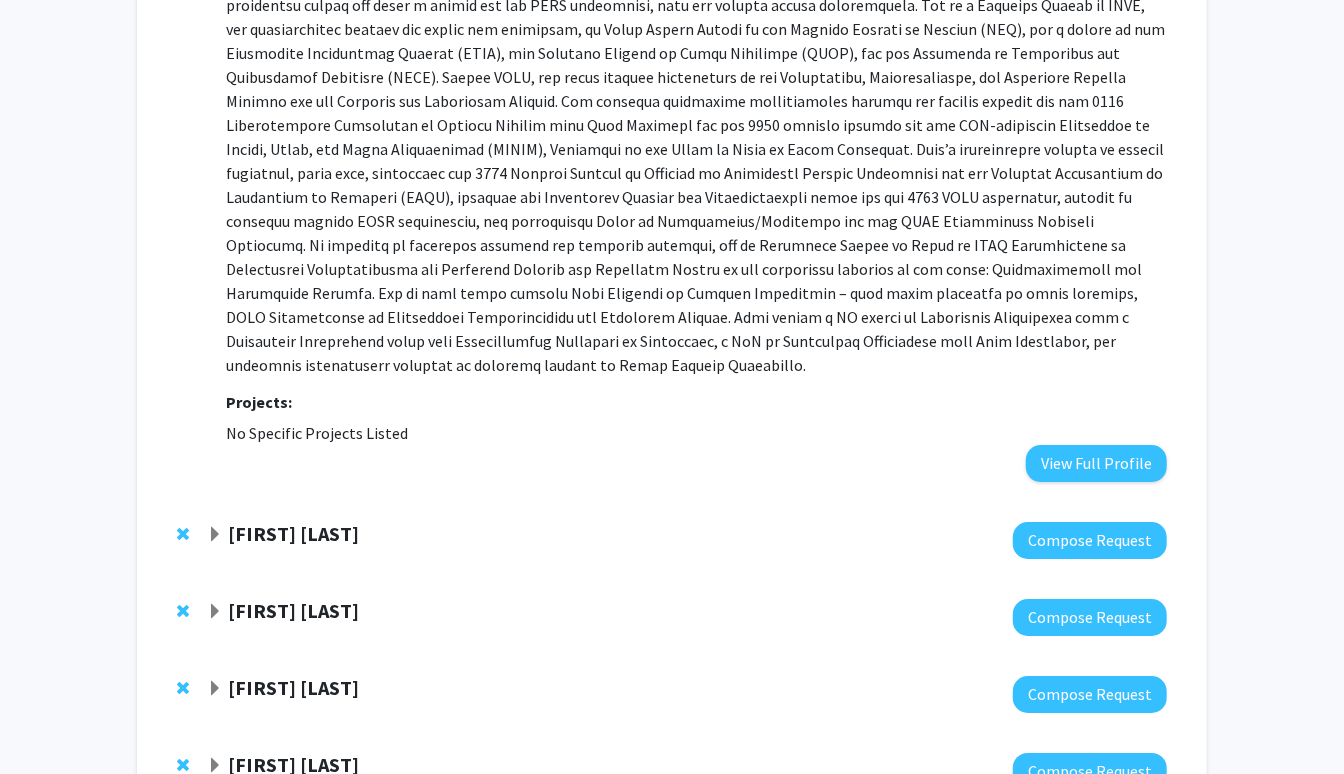 click on "[FIRST] [LAST]" 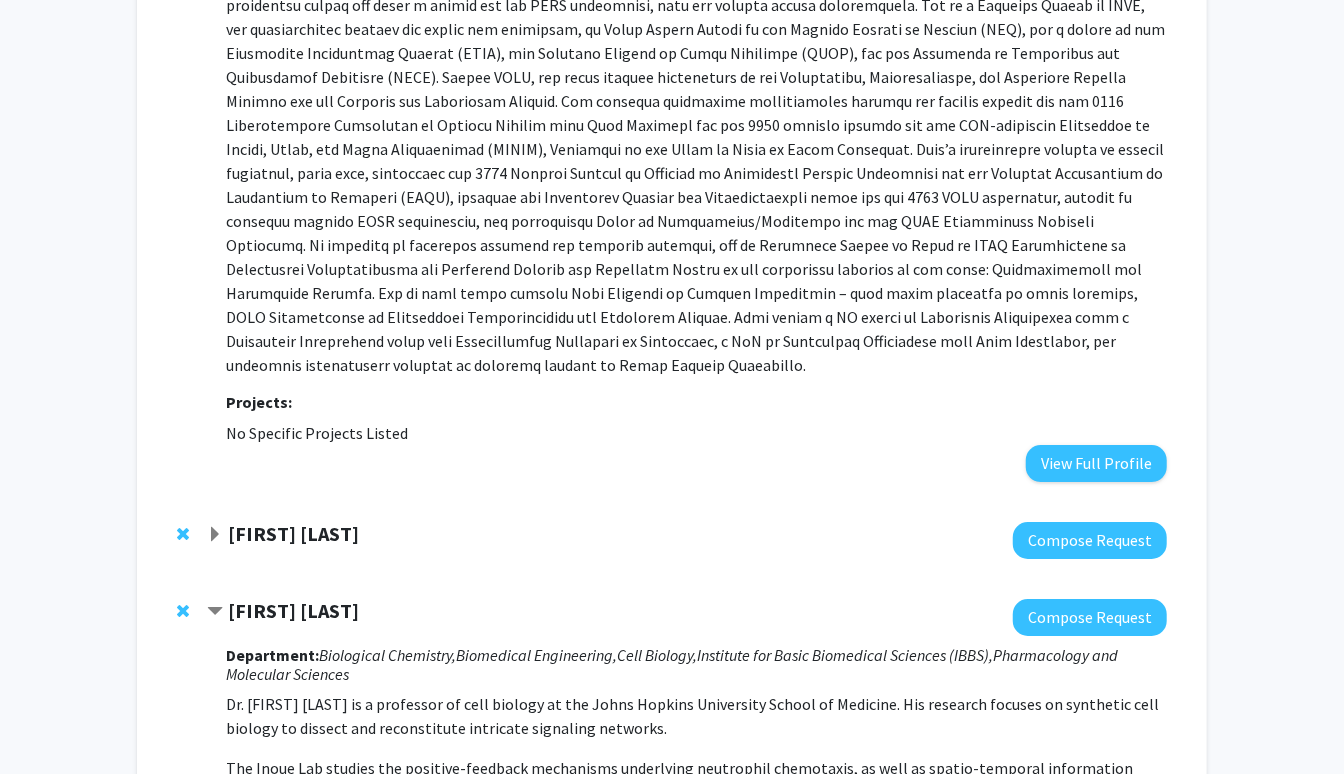 click on "[FIRST] [LAST]" 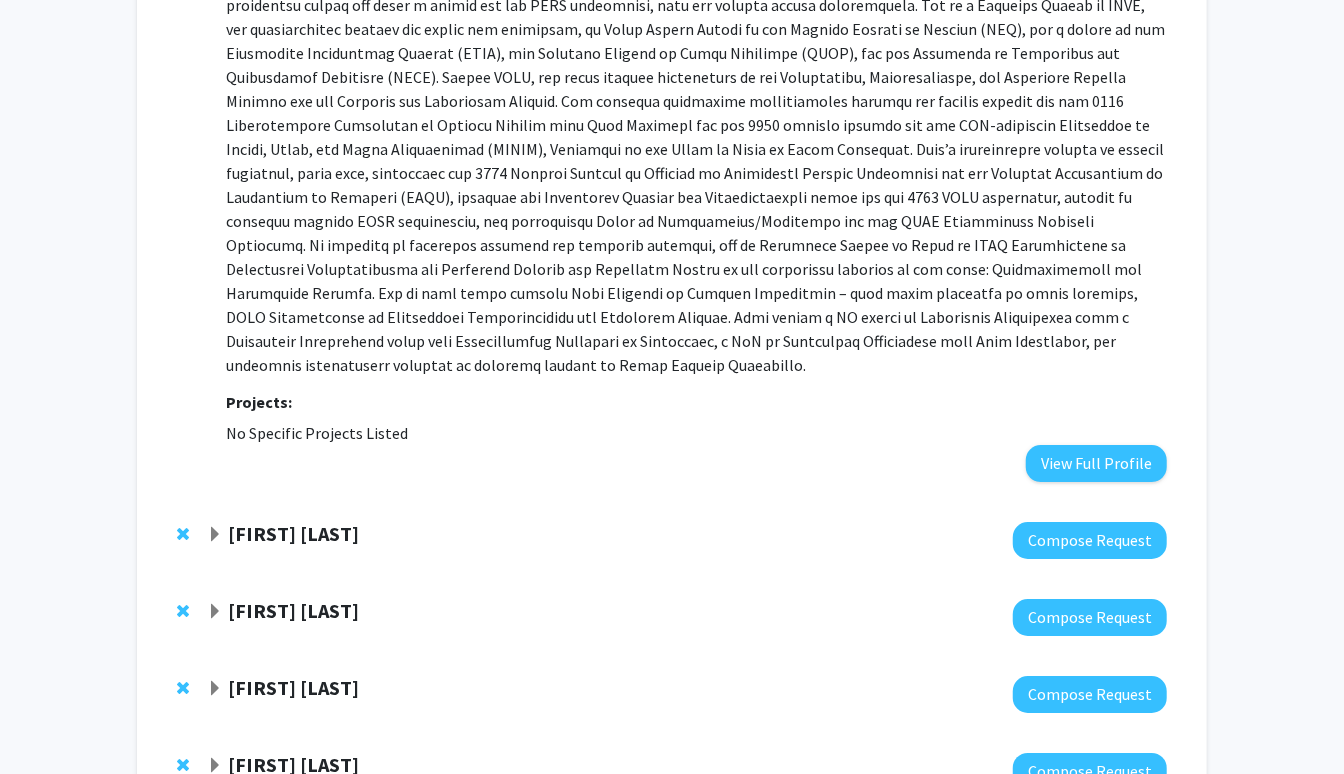 click on "[FIRST] [LAST]" 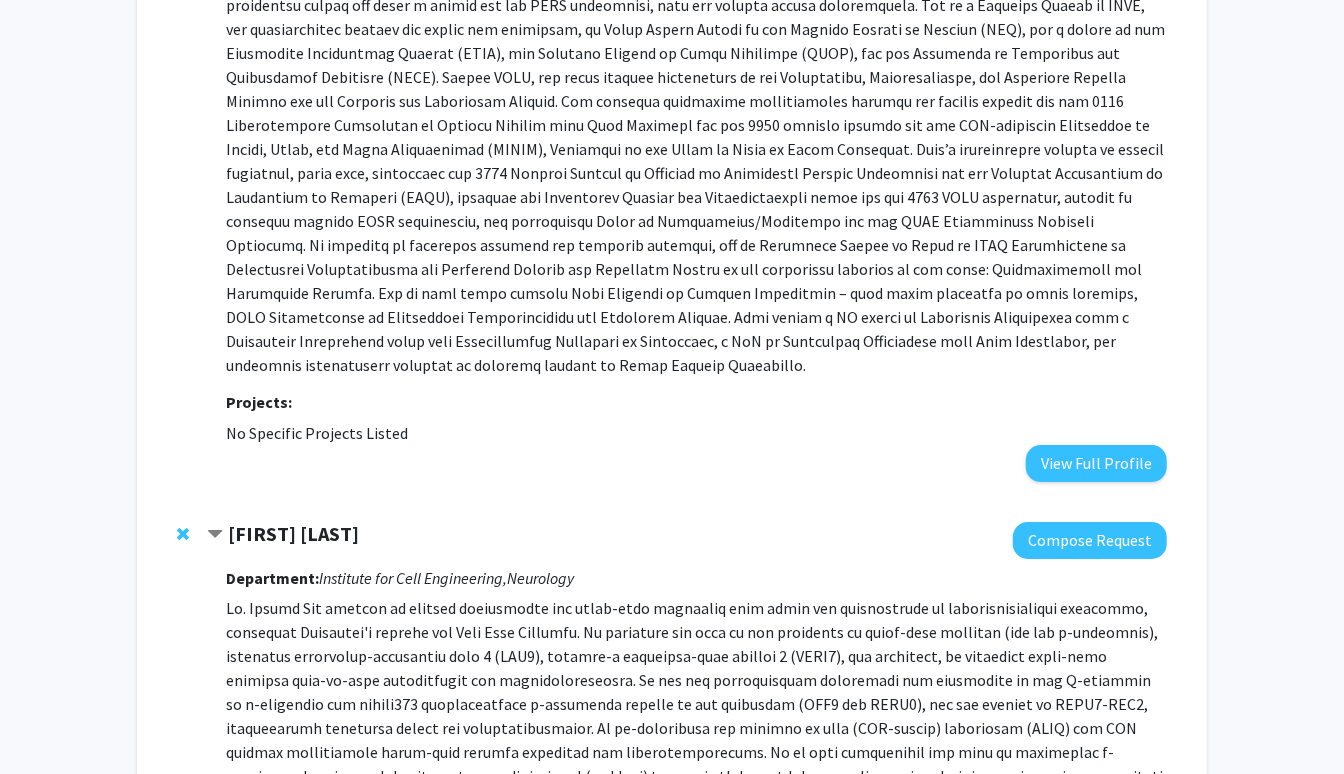 click on "[FIRST] [LAST]" 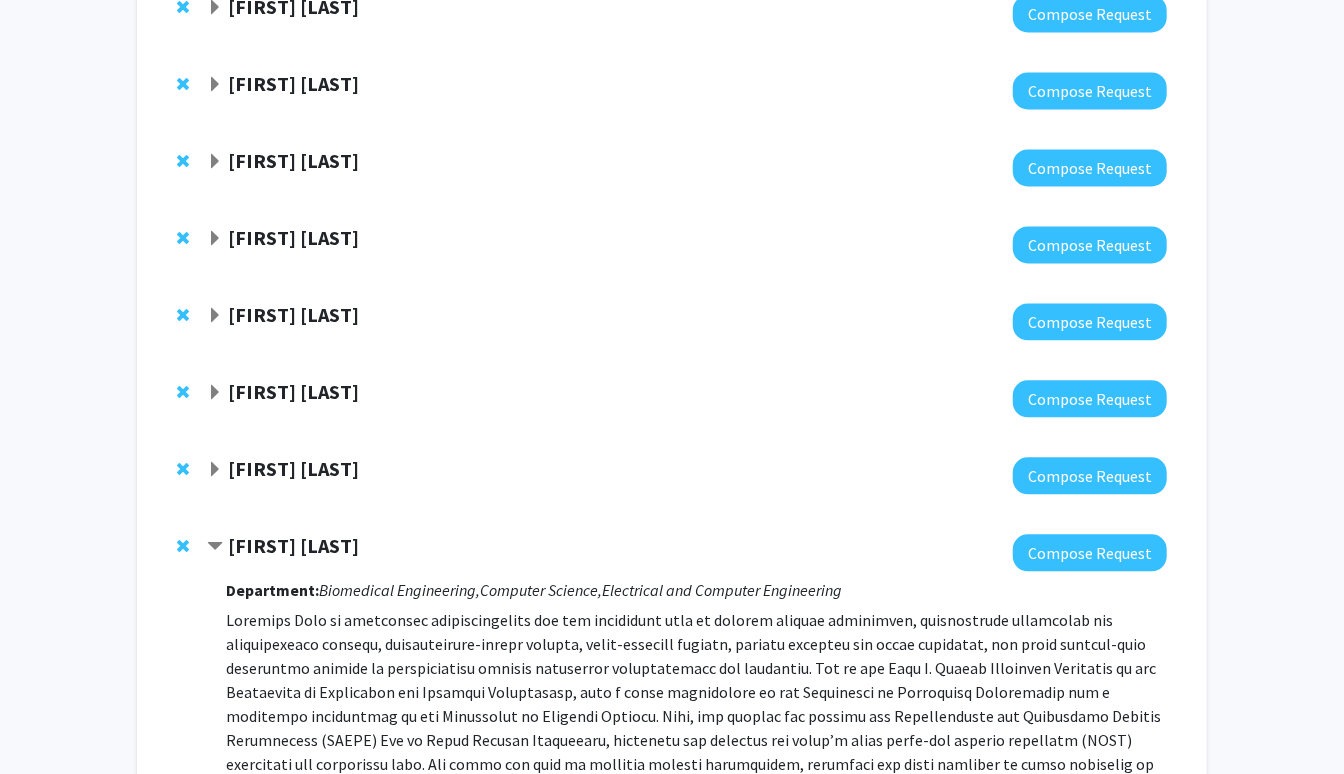 scroll, scrollTop: 2143, scrollLeft: 0, axis: vertical 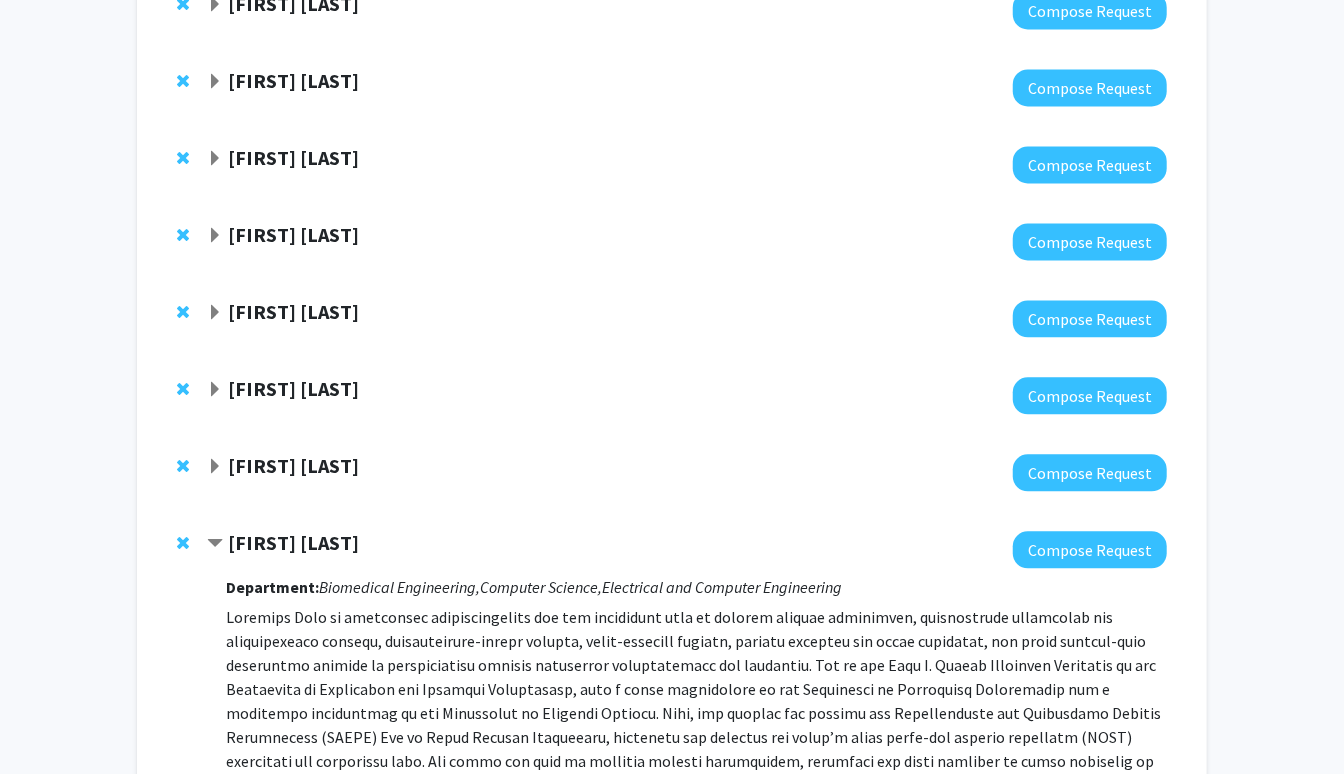 click on "[FIRST] [LAST]" 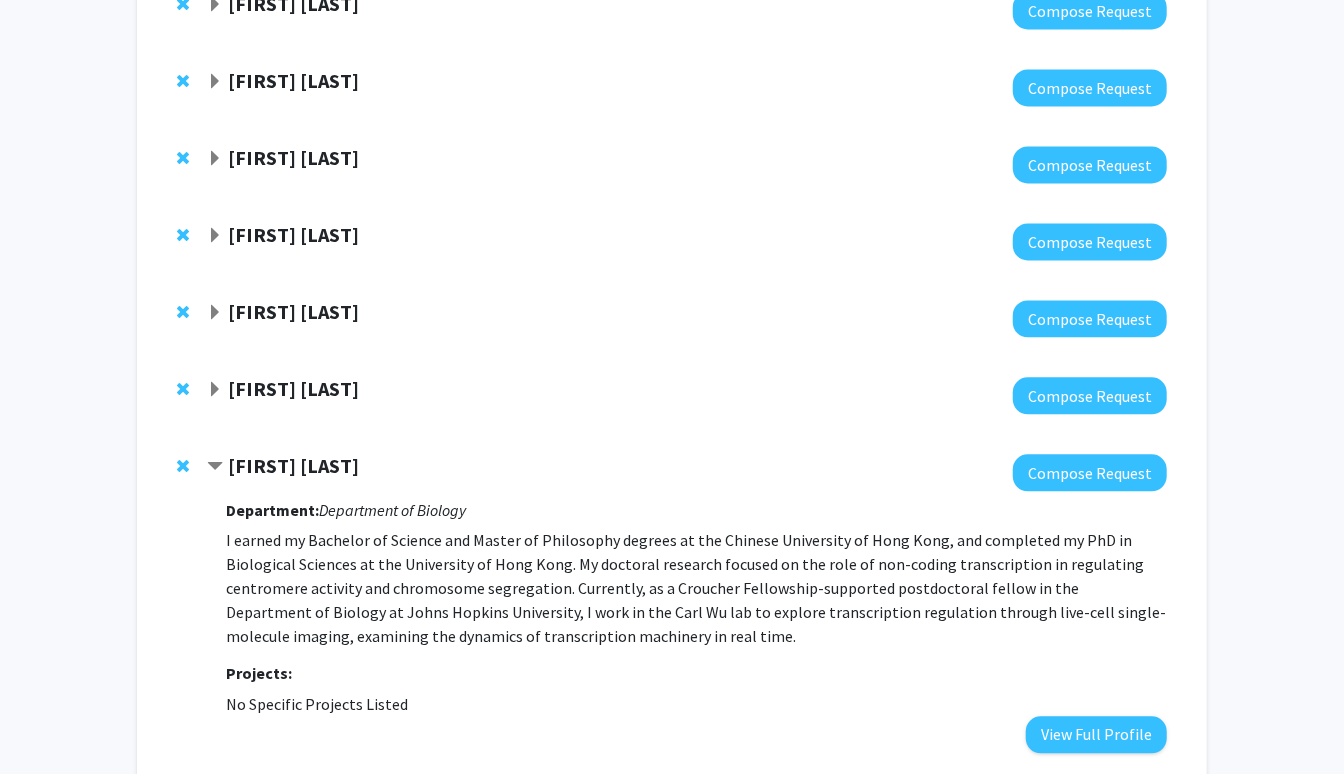 click on "[FIRST] [LAST]" 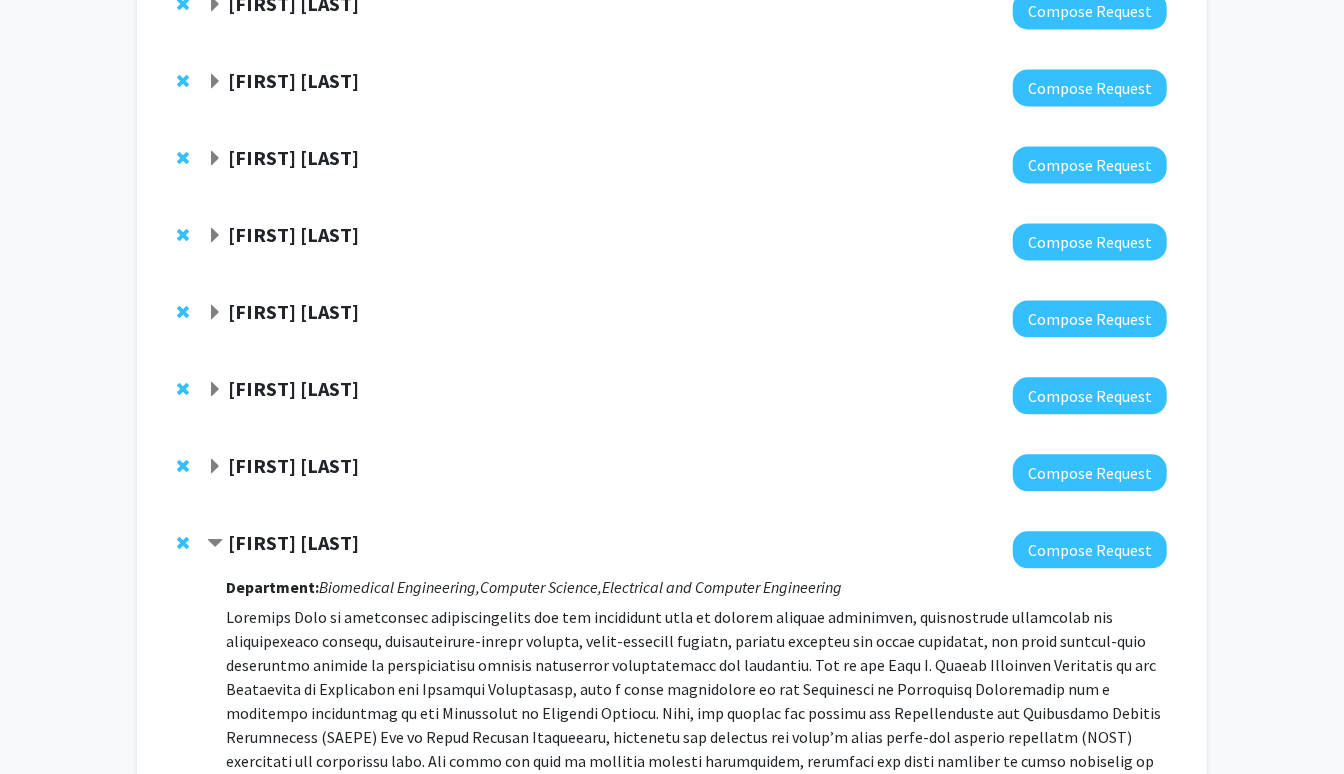 click on "[FIRST] [LAST]-[FIRST] [LAST]" 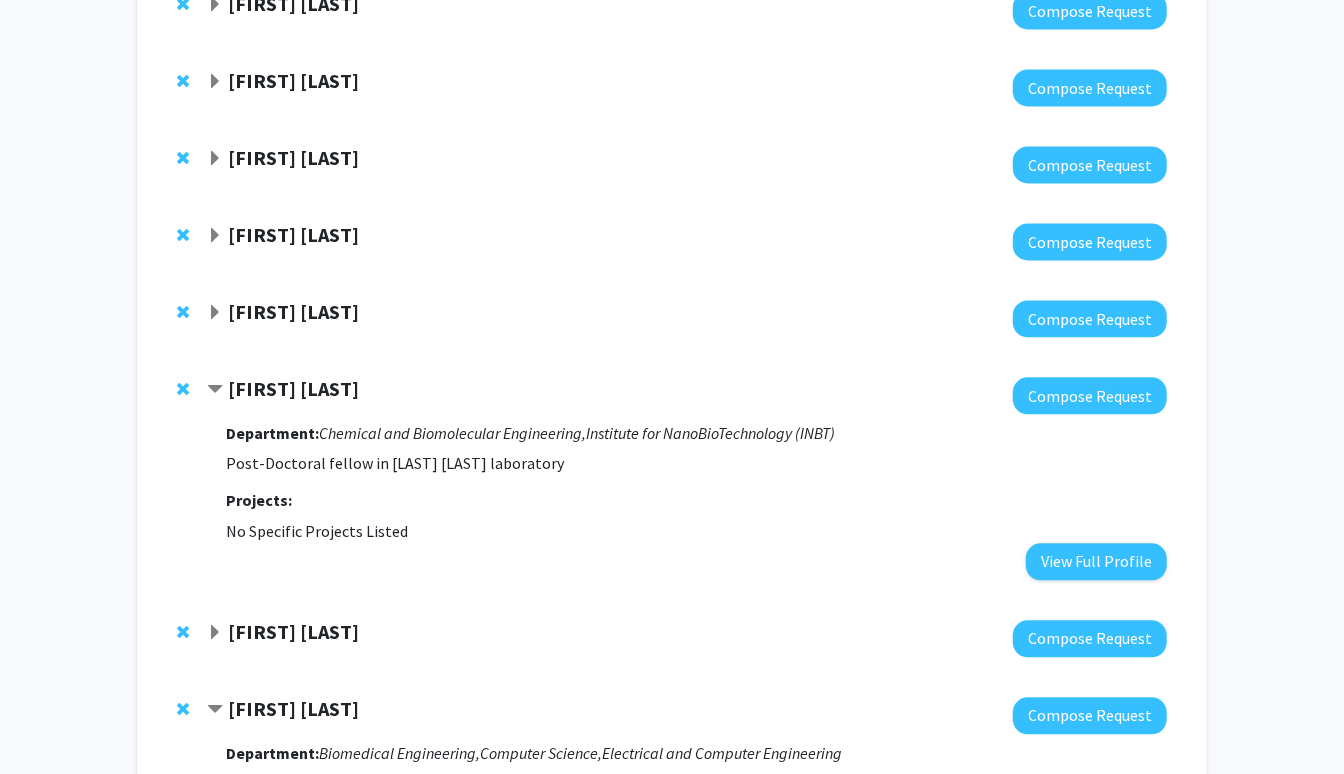 click on "[FIRST] [LAST]-[FIRST] [LAST]" 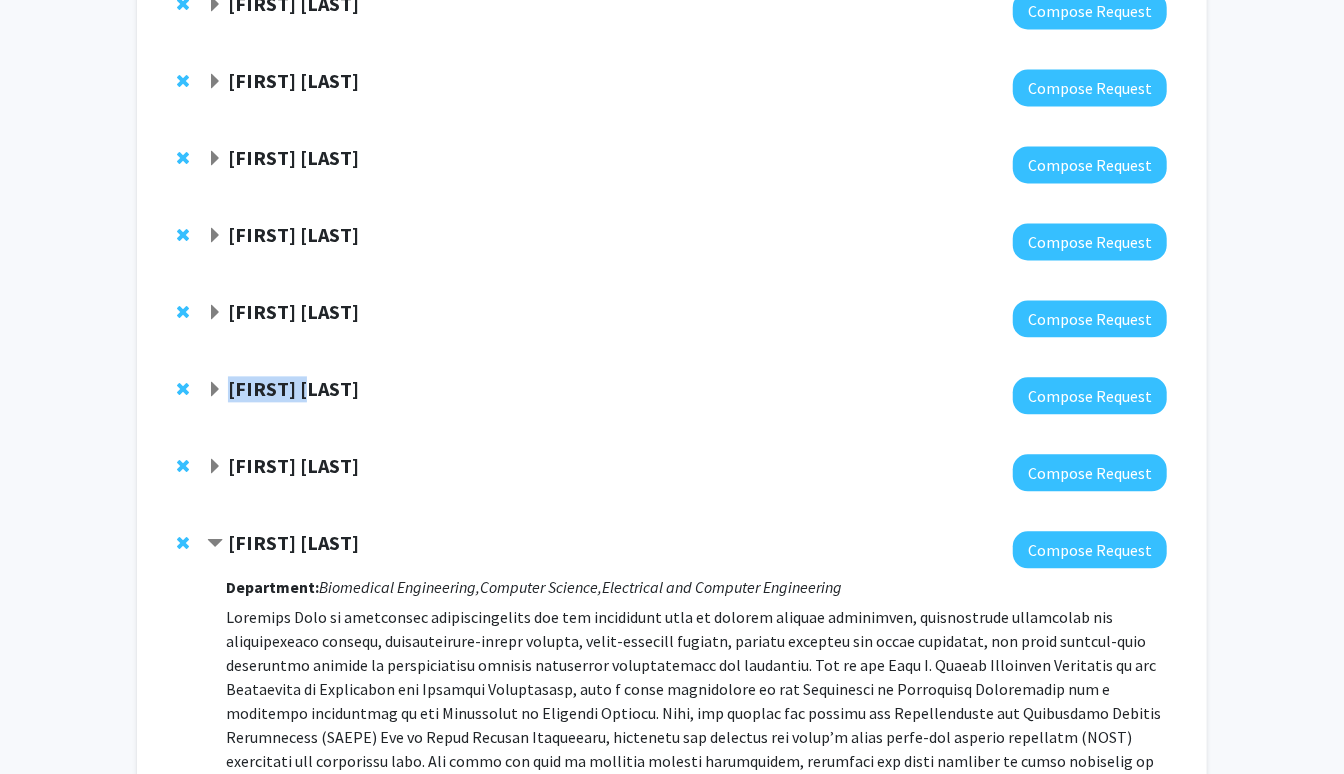 click on "[FIRST] [LAST]-[FIRST] [LAST]" 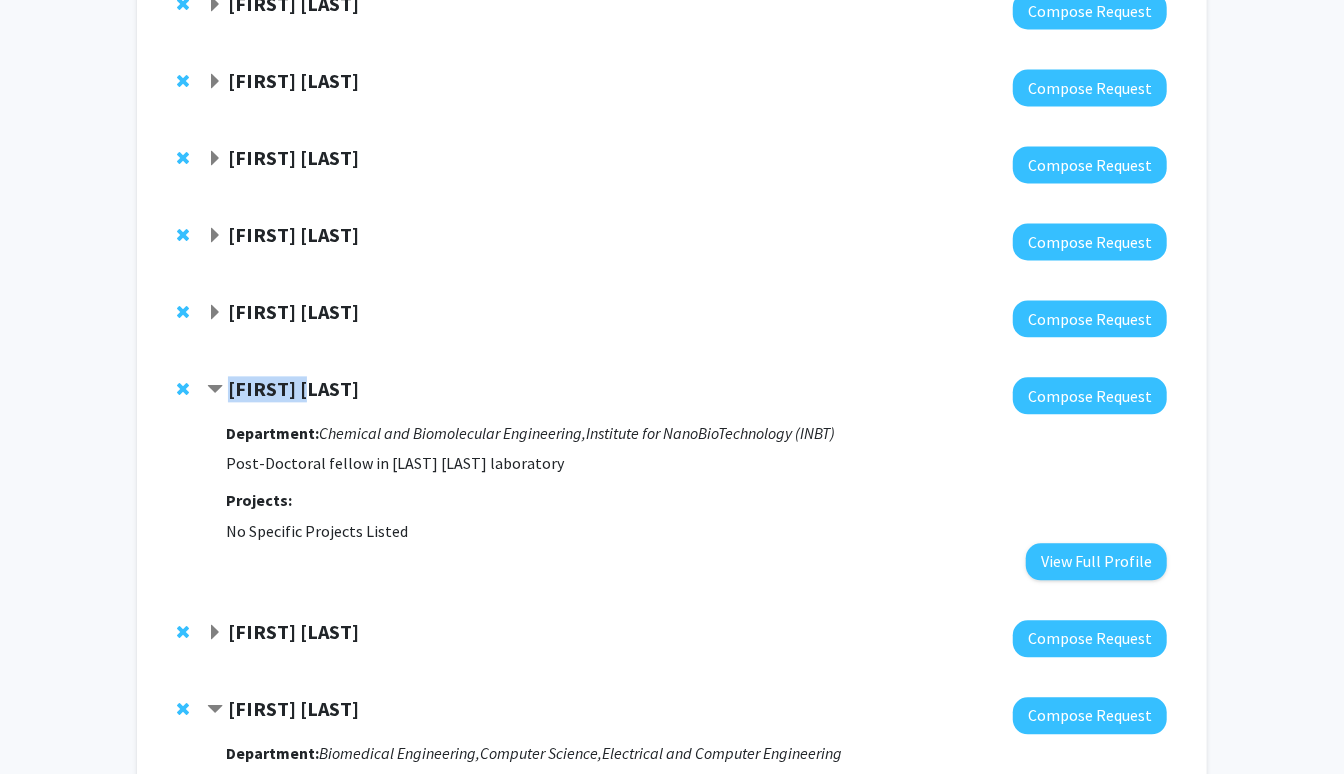 click on "[FIRST] [LAST]-[FIRST] [LAST]" 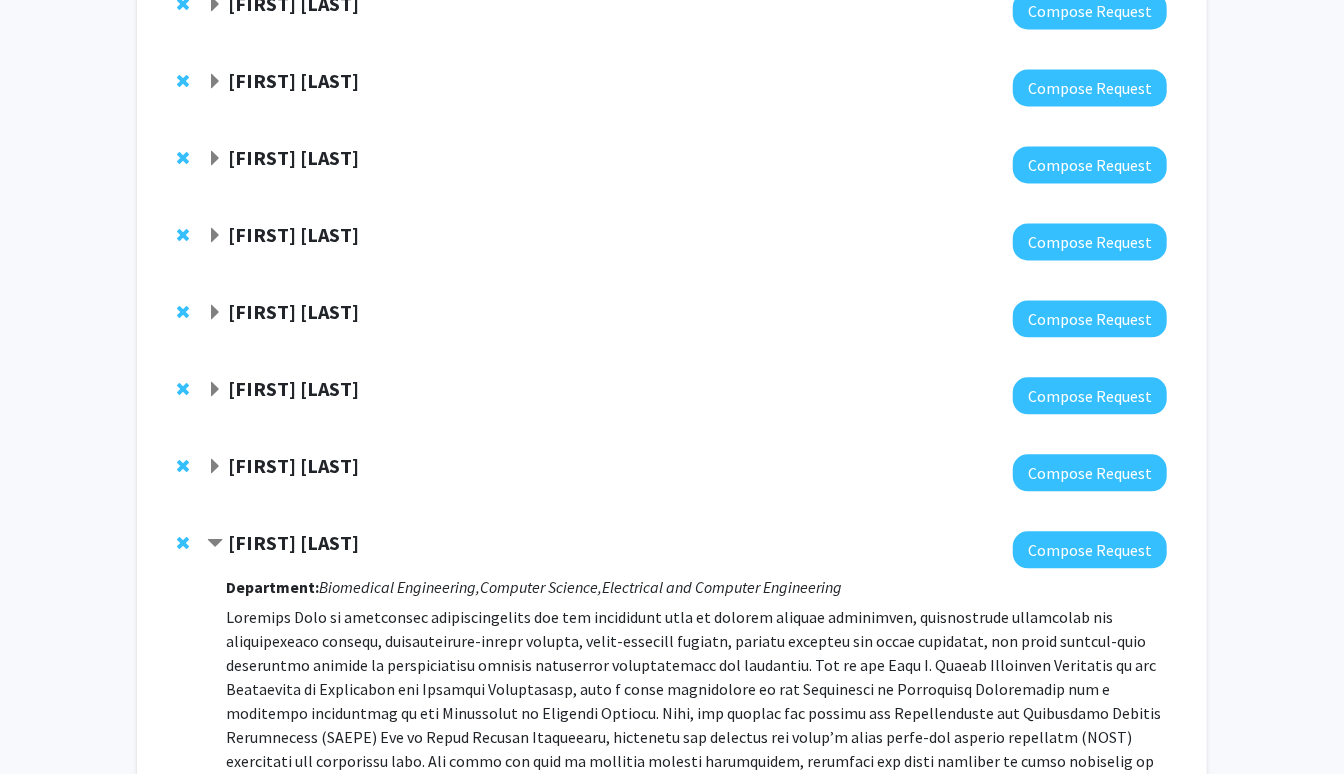 click on "Gretchen Alicea-Rebecca  Compose Request" 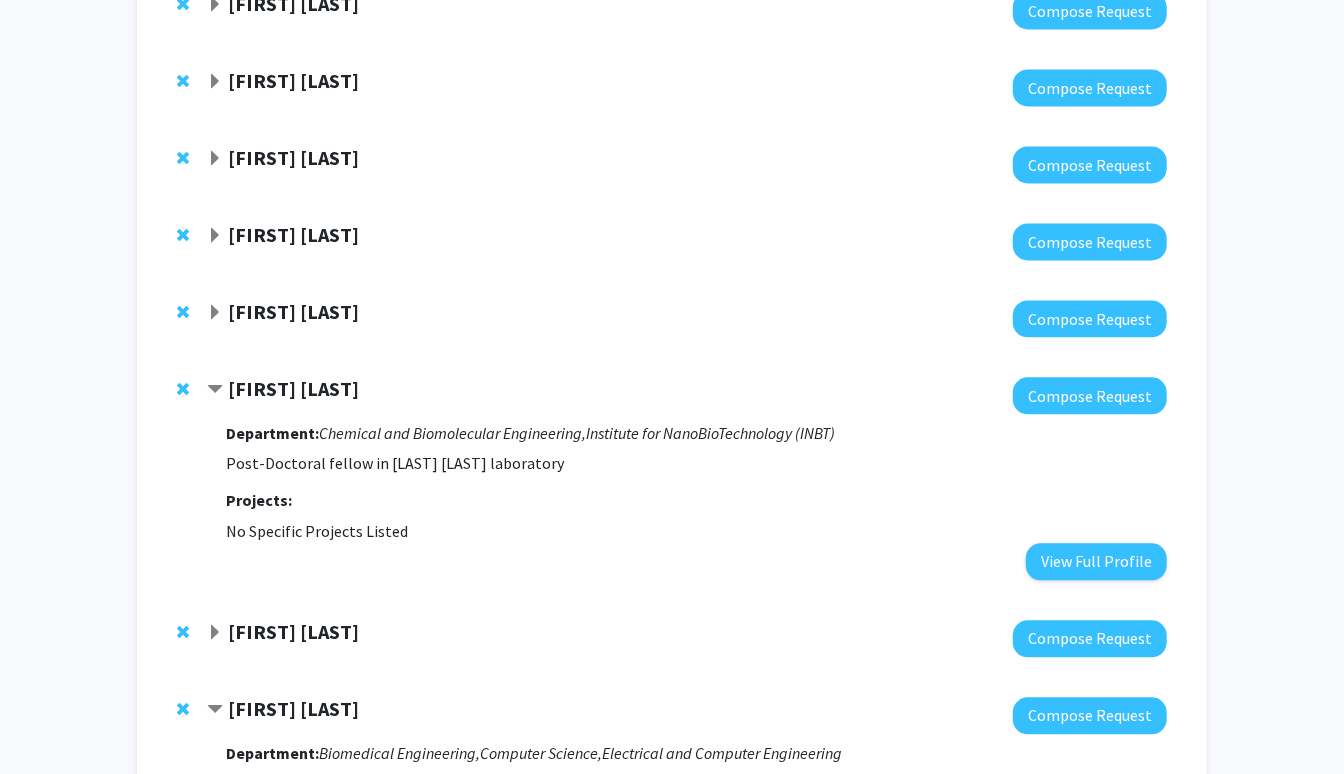 click on "[FIRST] [LAST]-[FIRST] [LAST]" 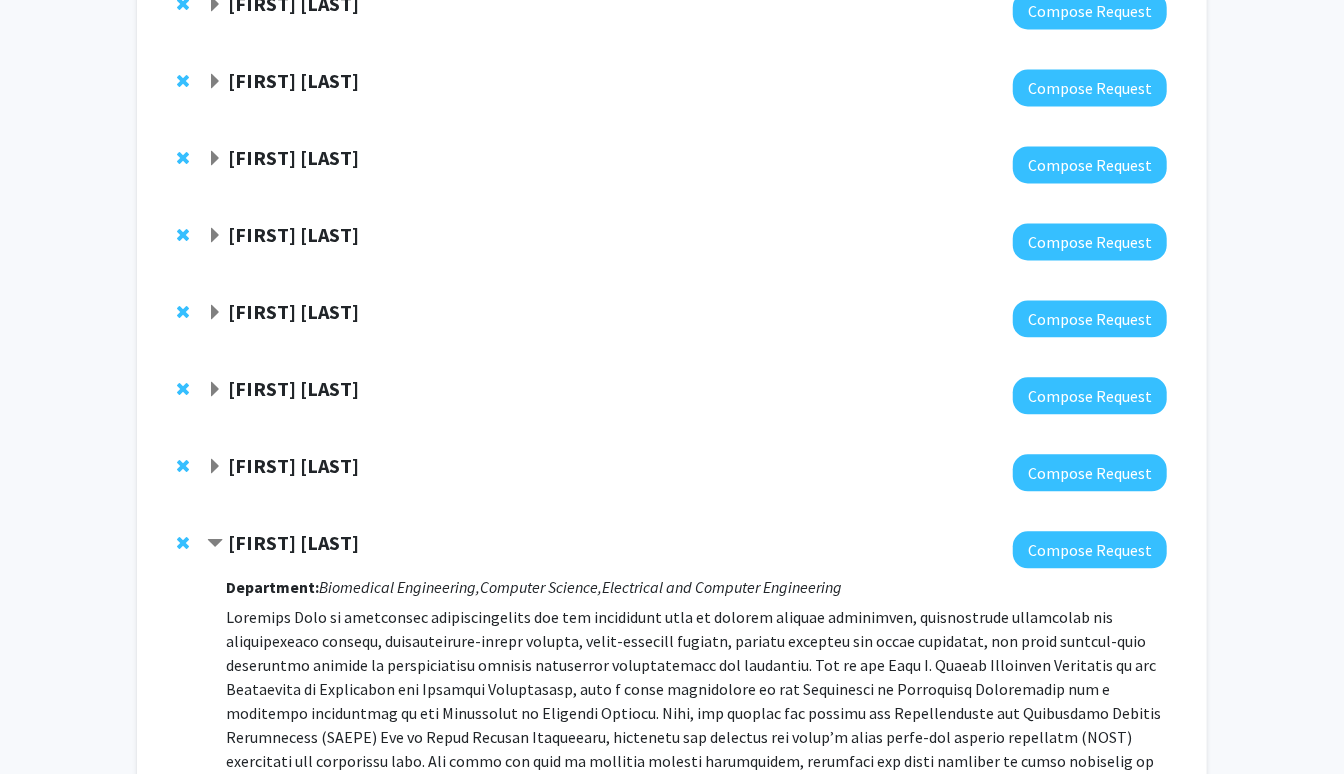 click on "[FIRST] [LAST]" 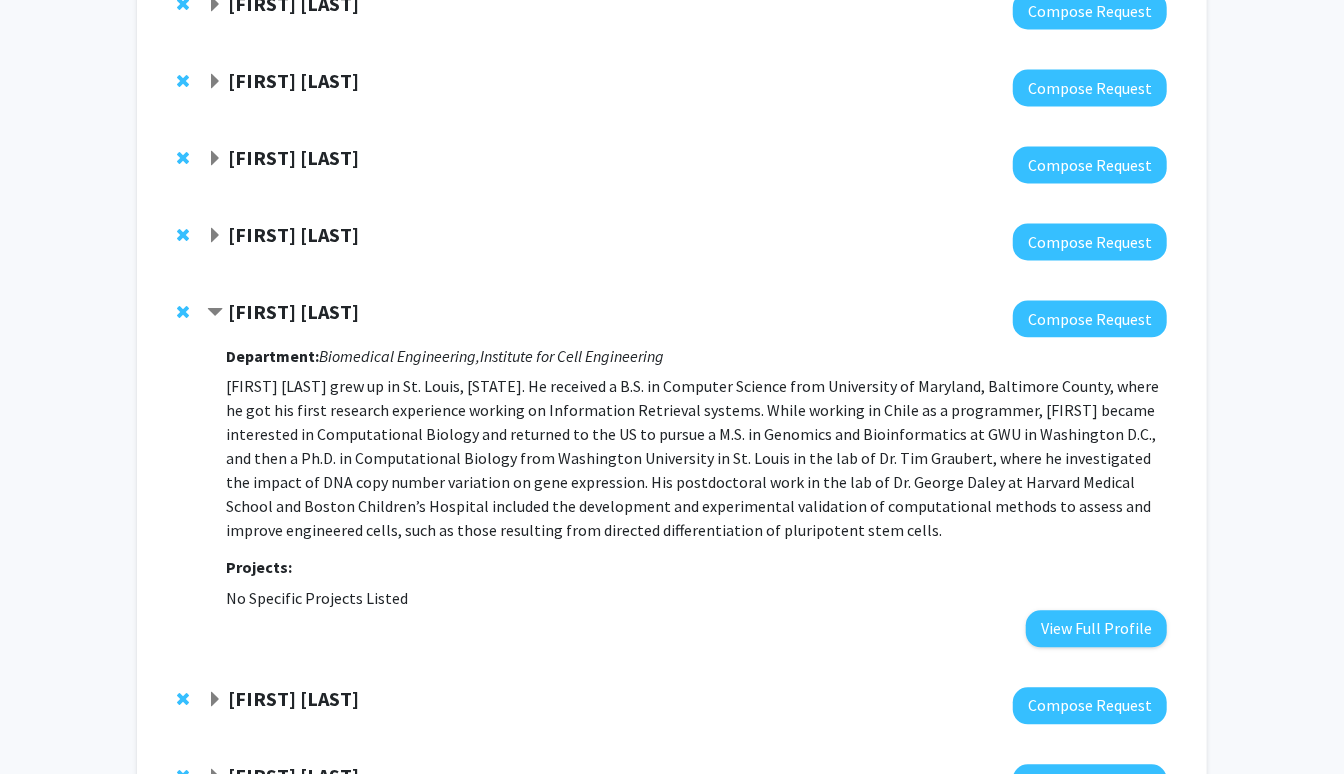 click 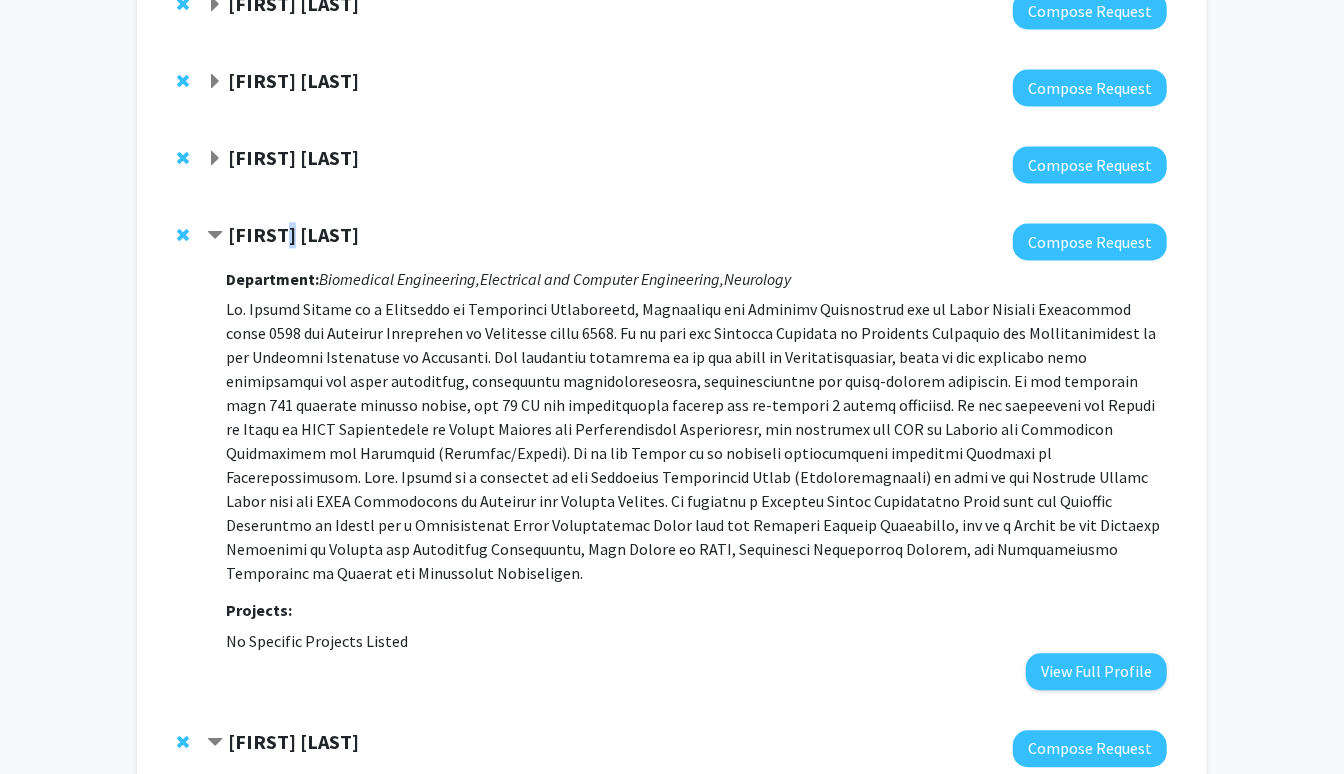 click on "[FIRST] [LAST]" 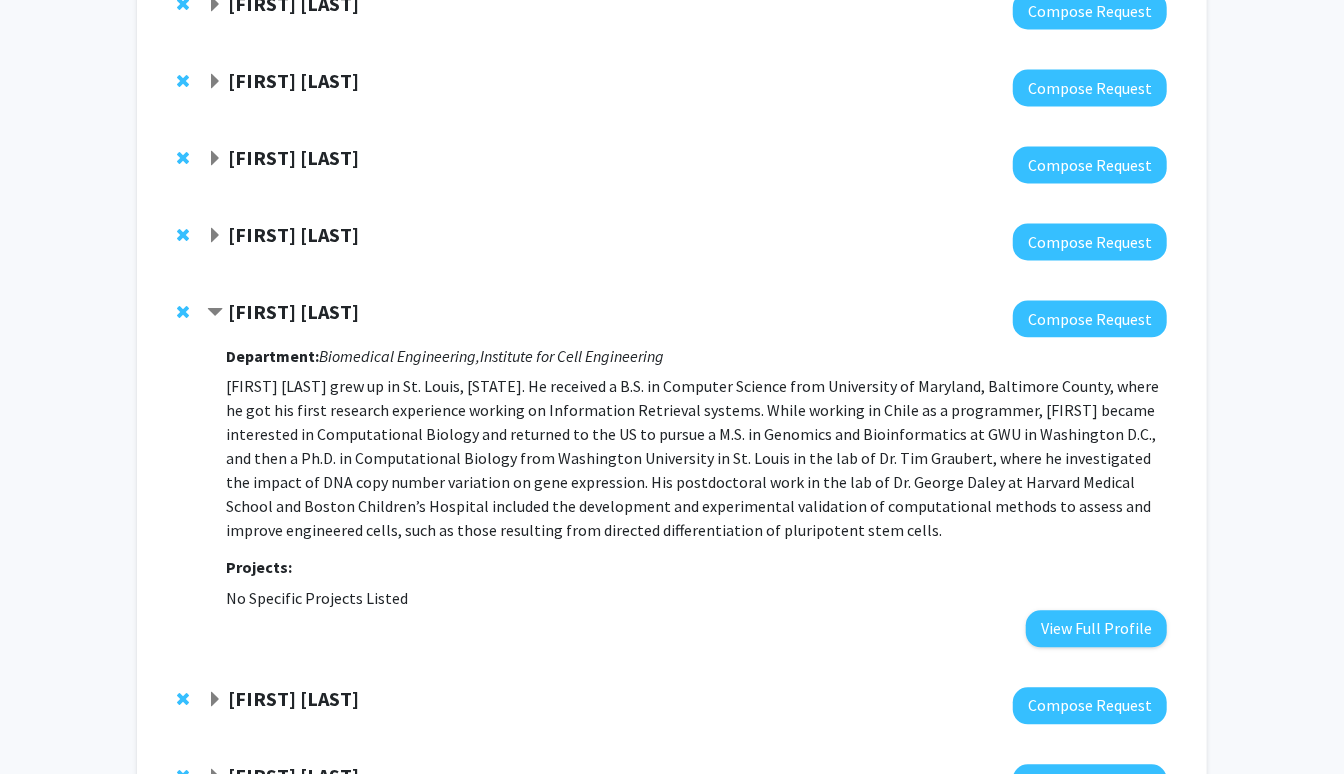 click on "[FIRST] [LAST]" 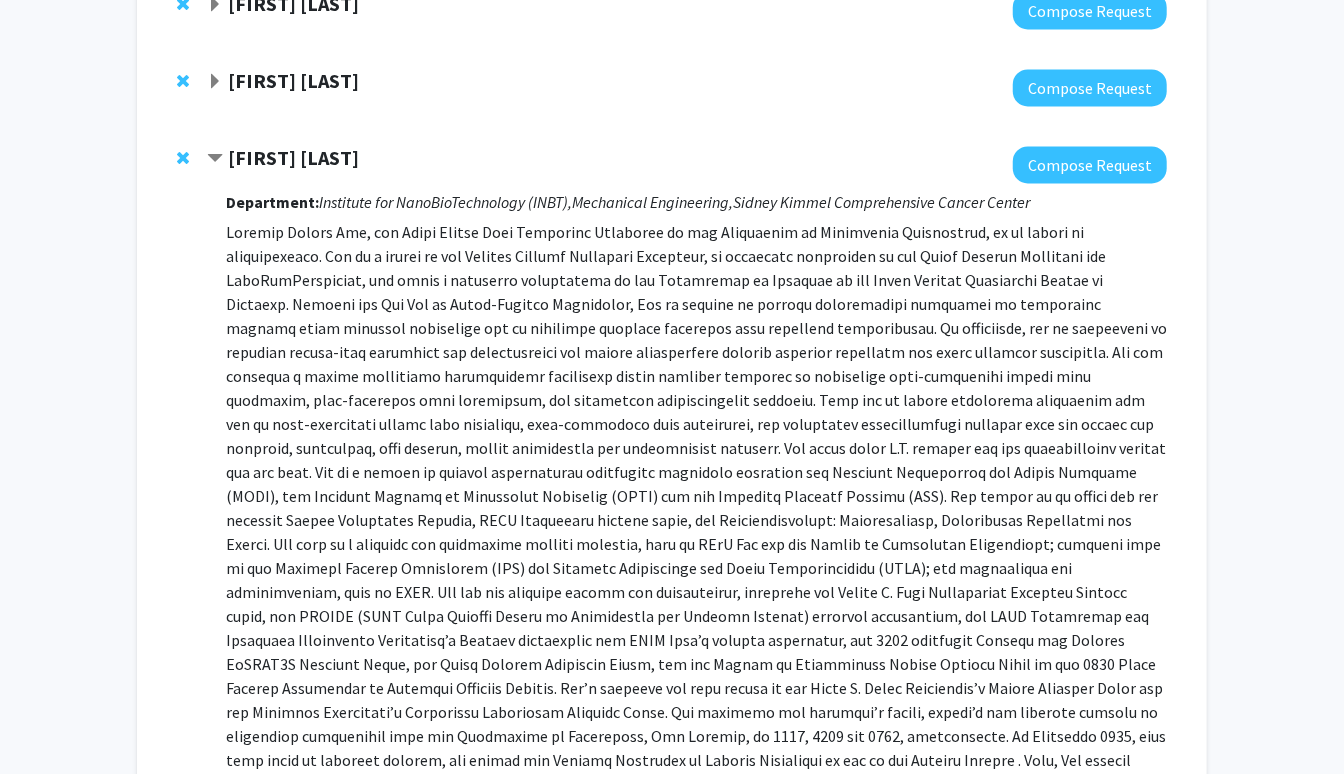 click on "[FIRST] [LAST]" 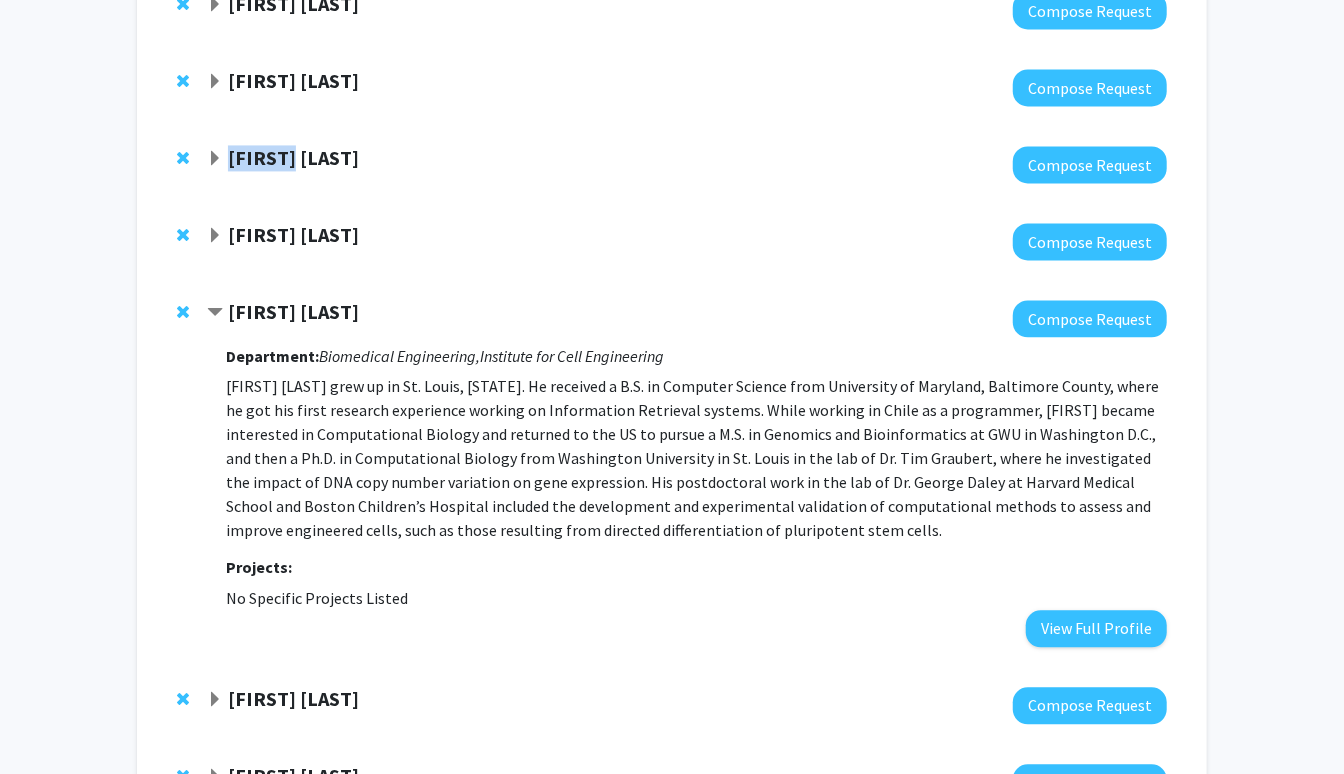 click on "[FIRST] [LAST]" 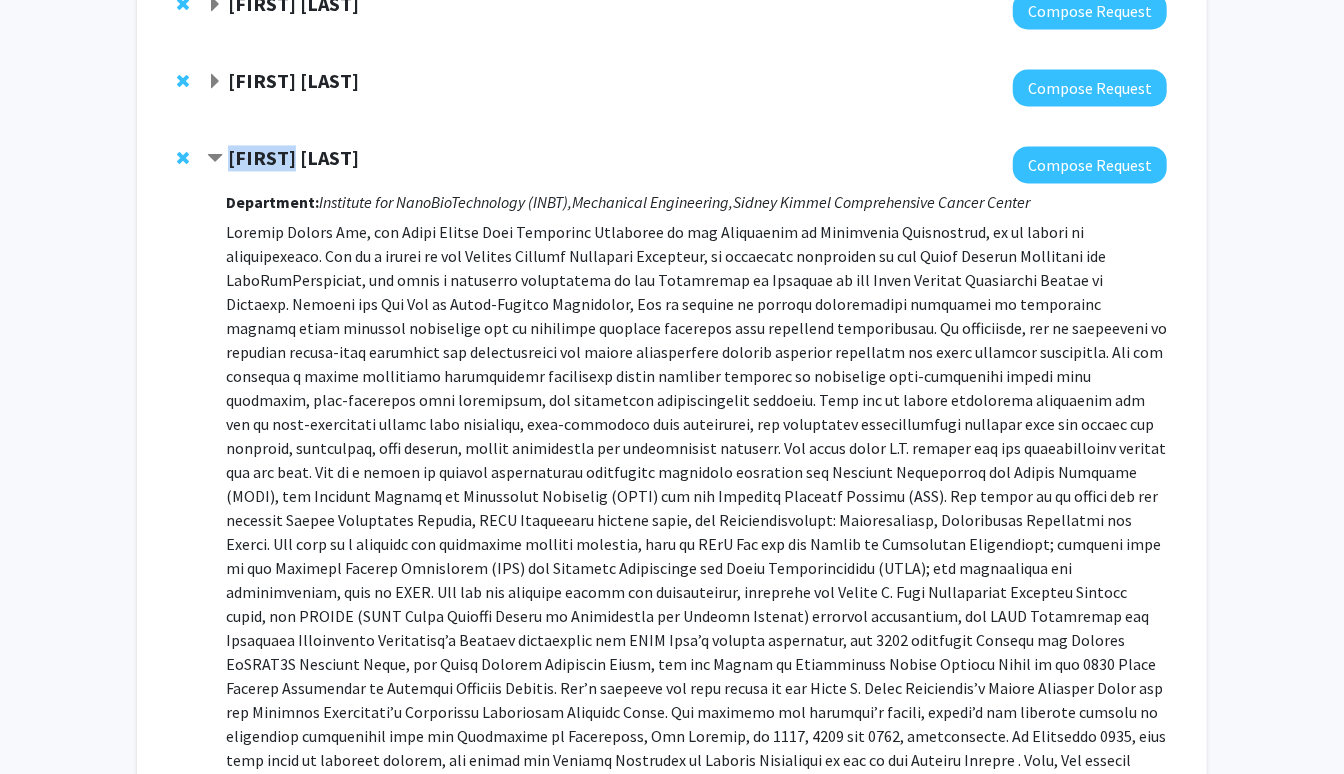 click on "[FIRST] [LAST]" 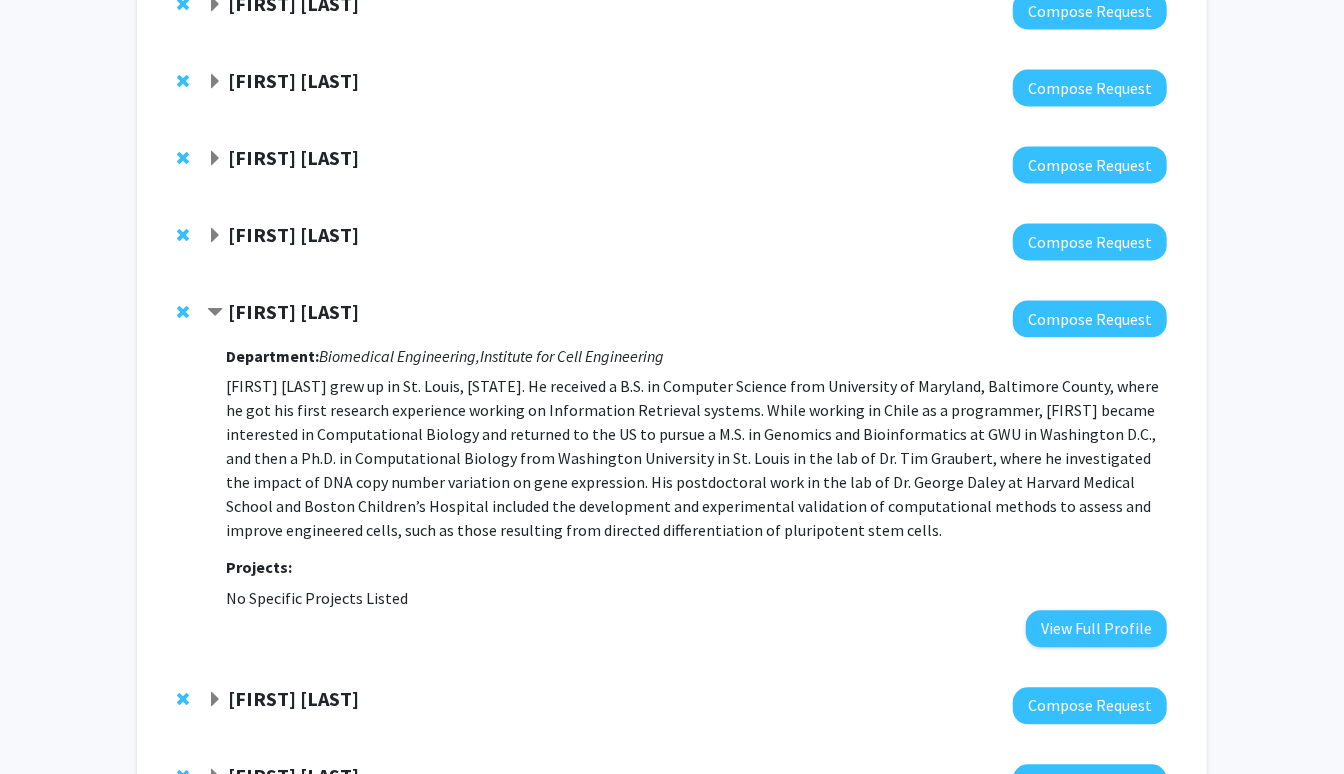 click on "[FIRST] [LAST]" 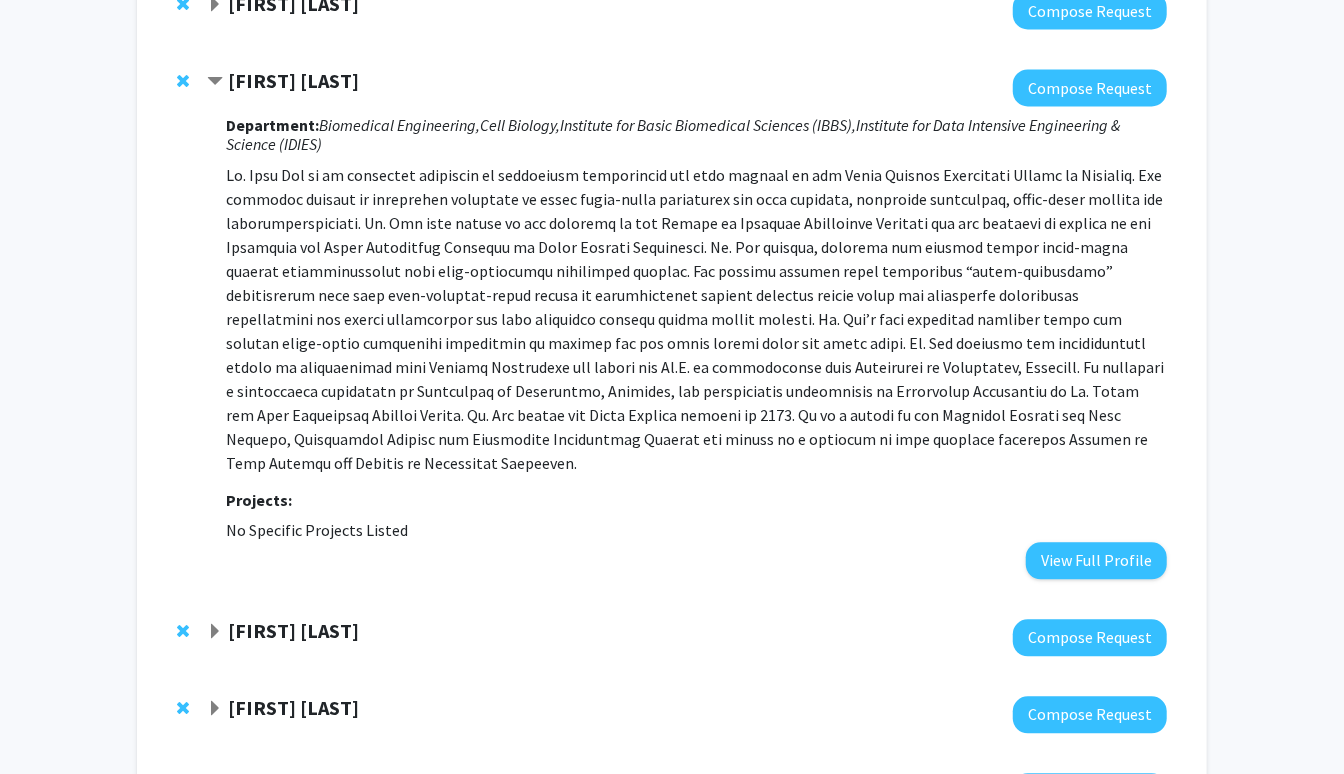 click on "[FIRST] [LAST]" 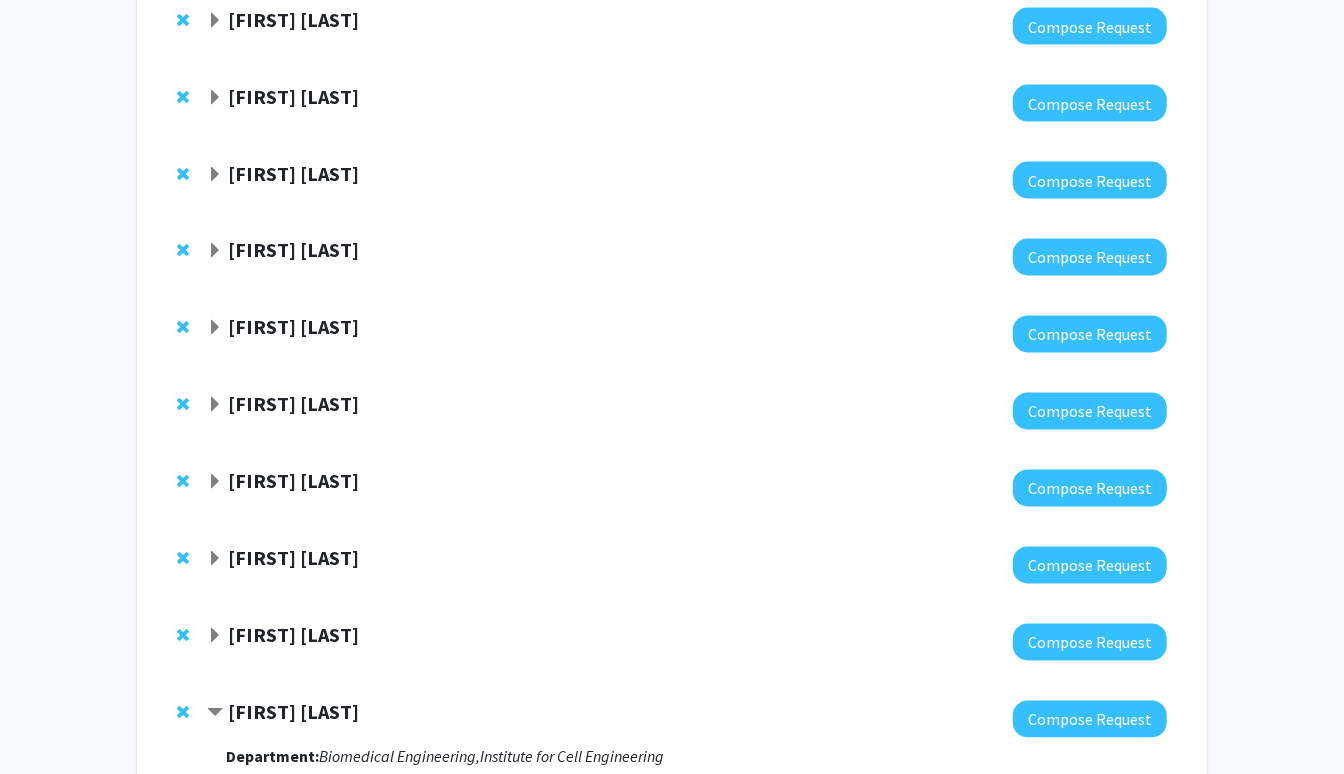 scroll, scrollTop: 1735, scrollLeft: 0, axis: vertical 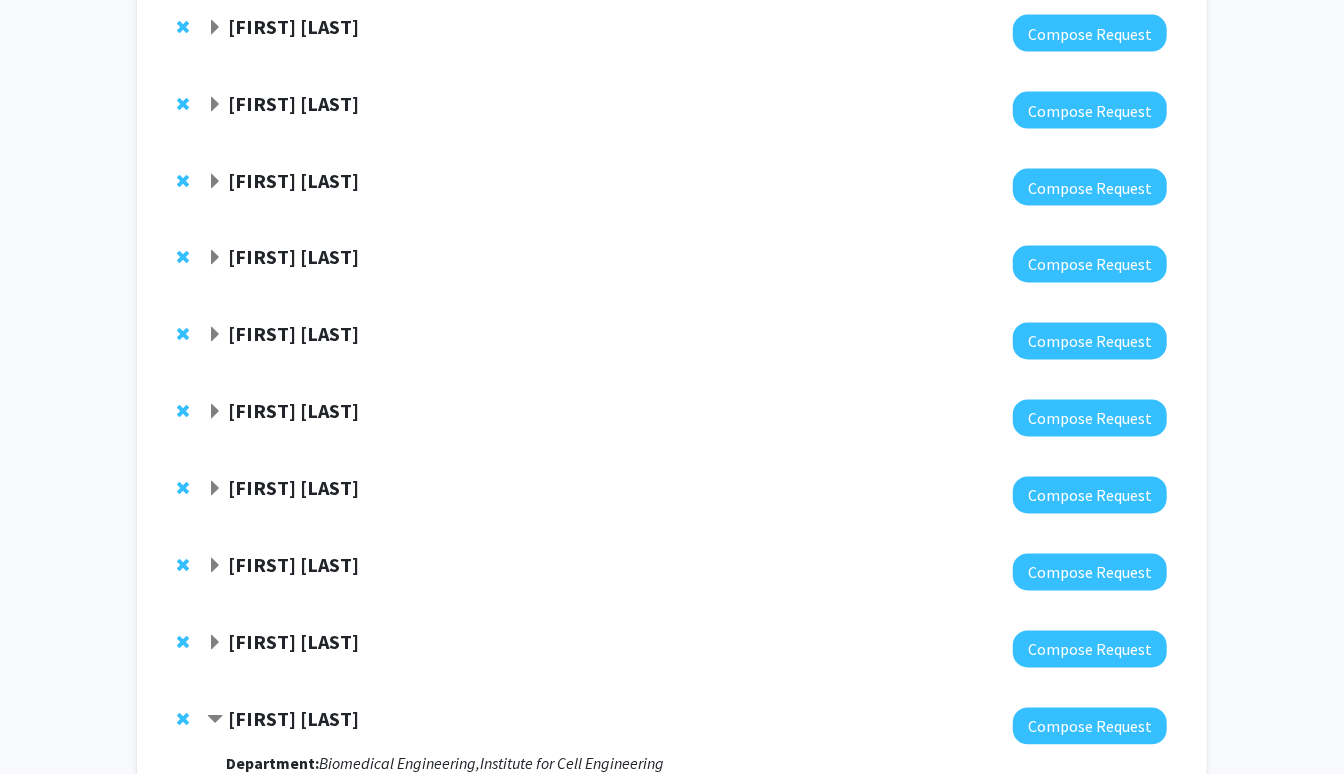 click on "[FIRST] [LAST]" 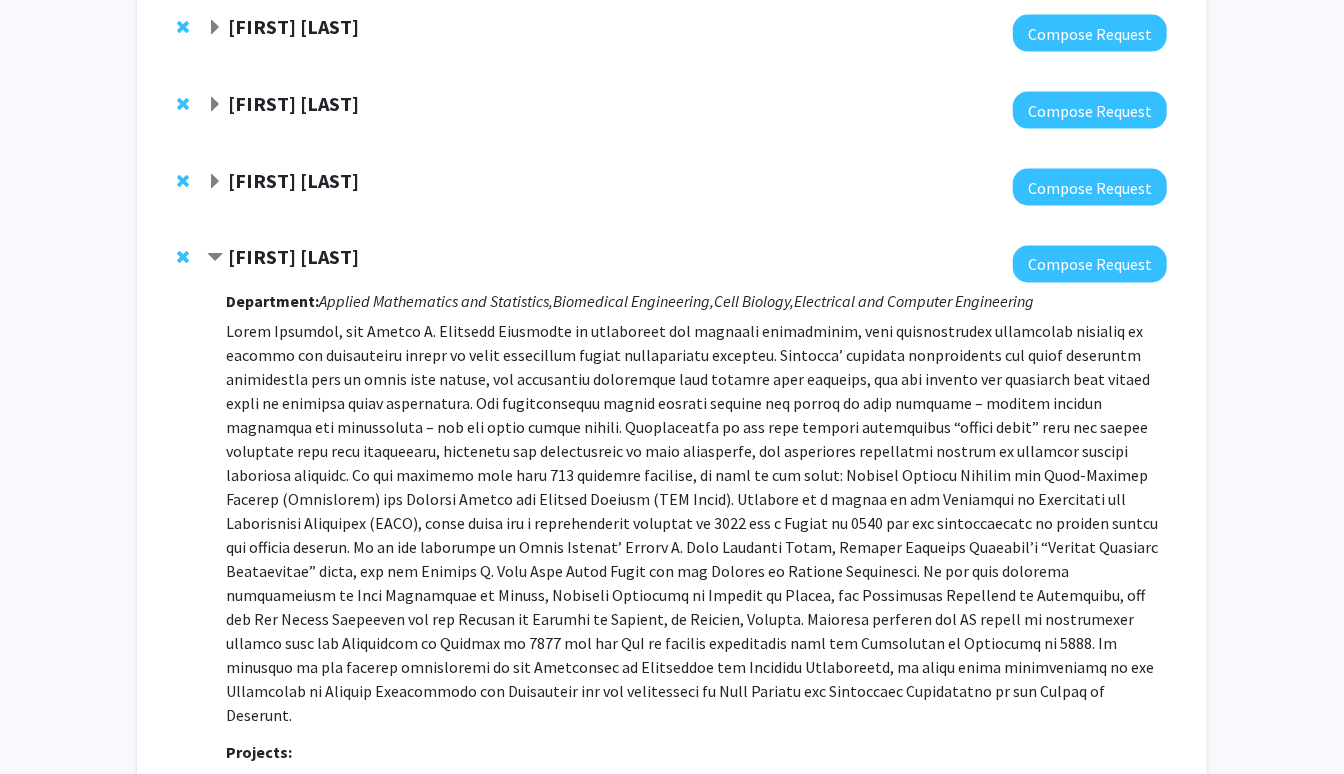 click on "[FIRST] [LAST]" 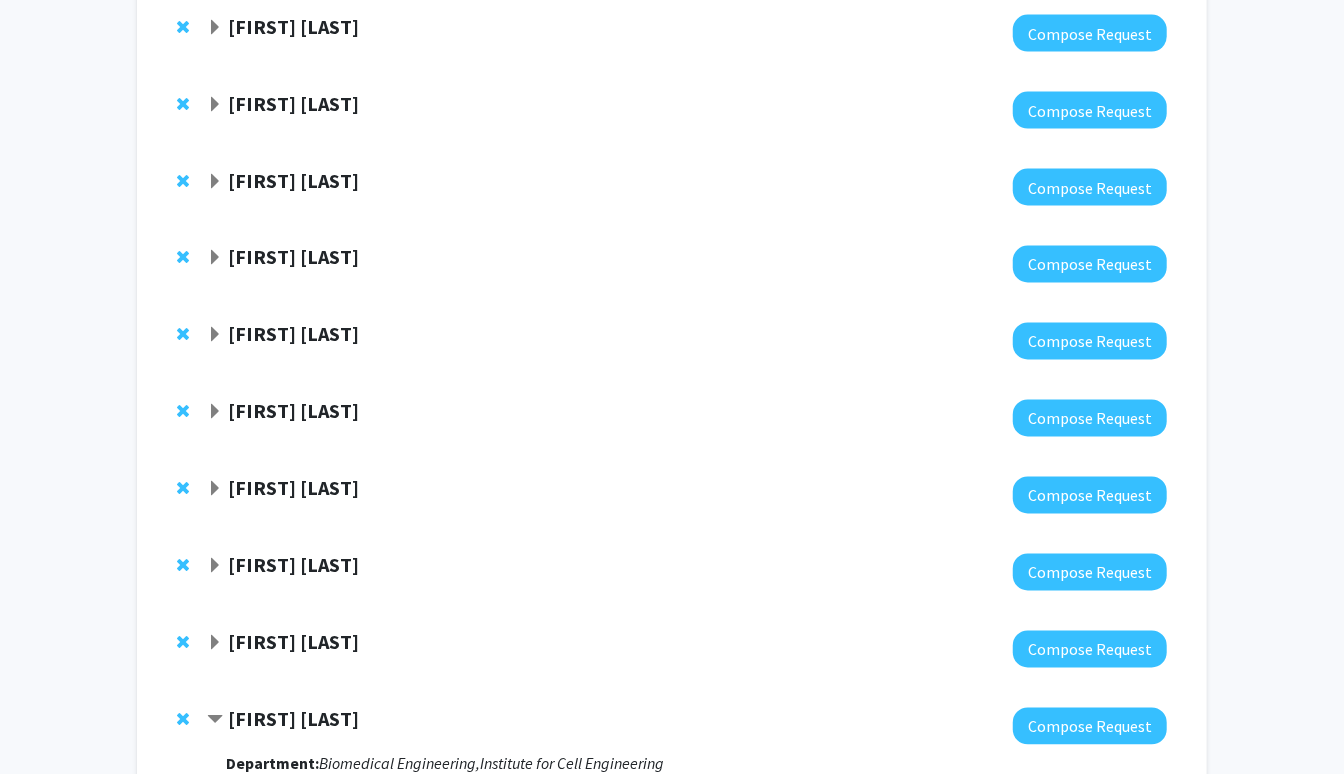 click on "[FIRST] [LAST]" 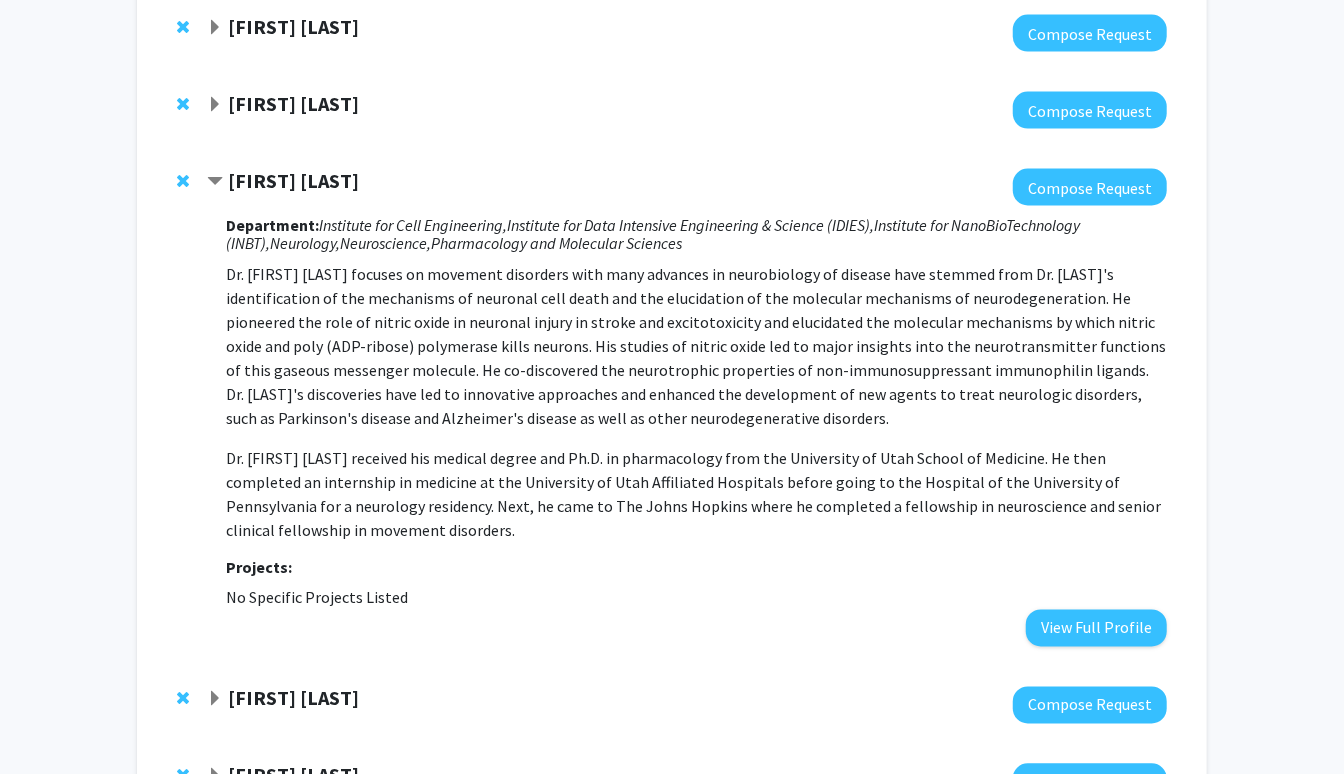 click on "[FIRST] [LAST]" 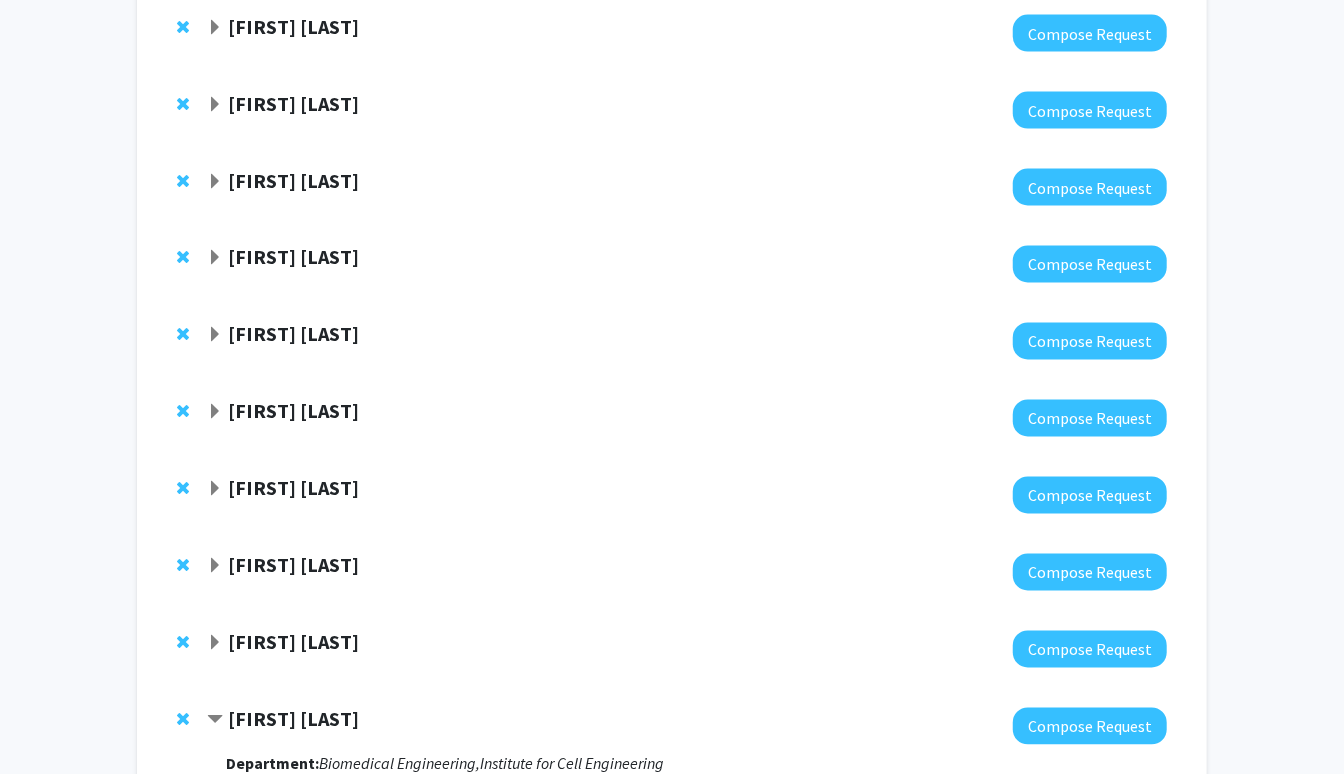 click on "[LAST] [LAST]" 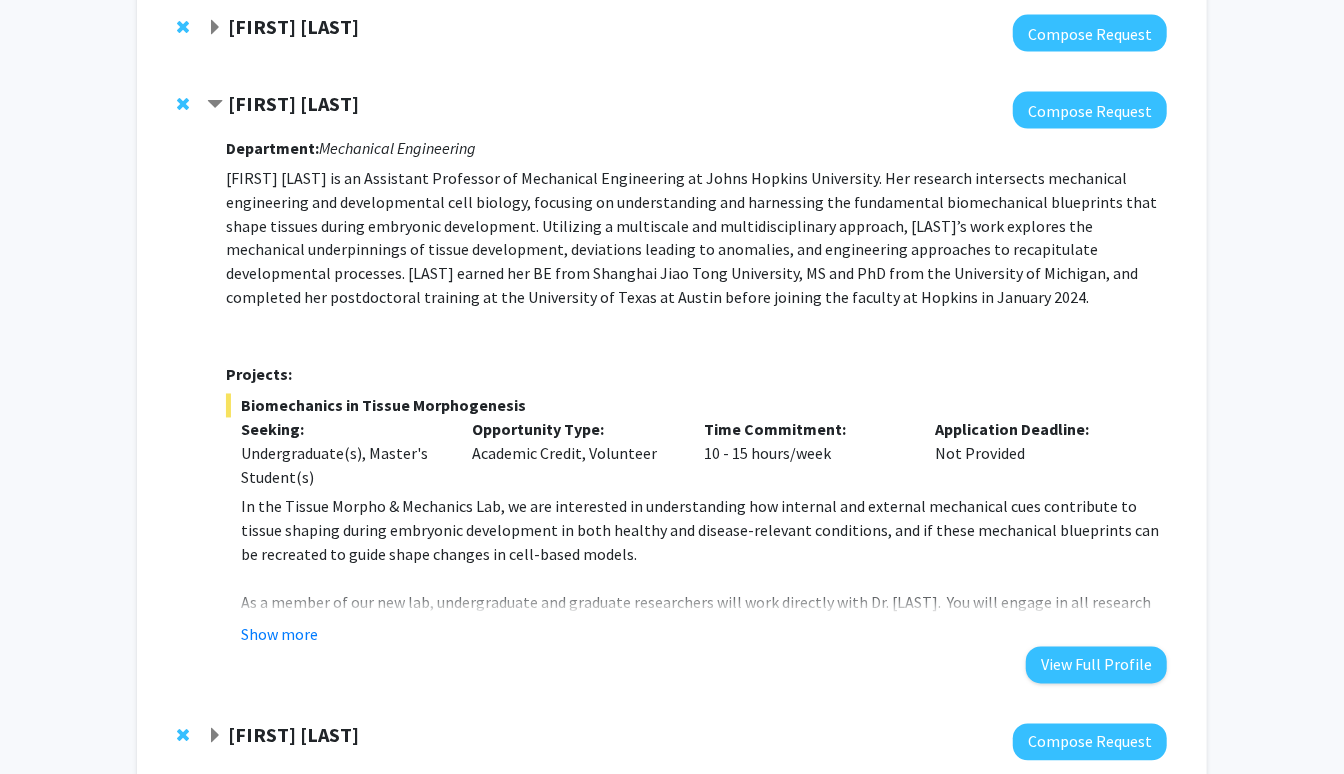 click on "[LAST] [LAST]" 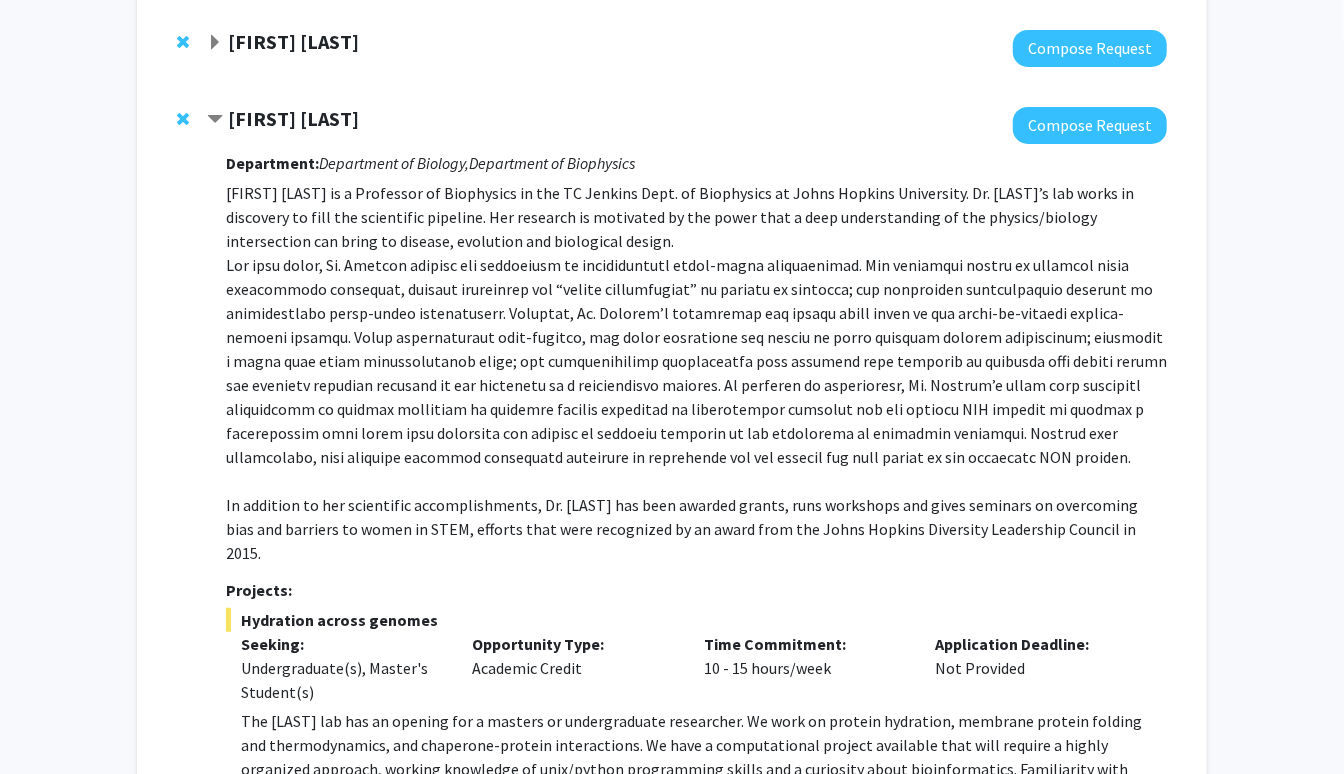 scroll, scrollTop: 0, scrollLeft: 0, axis: both 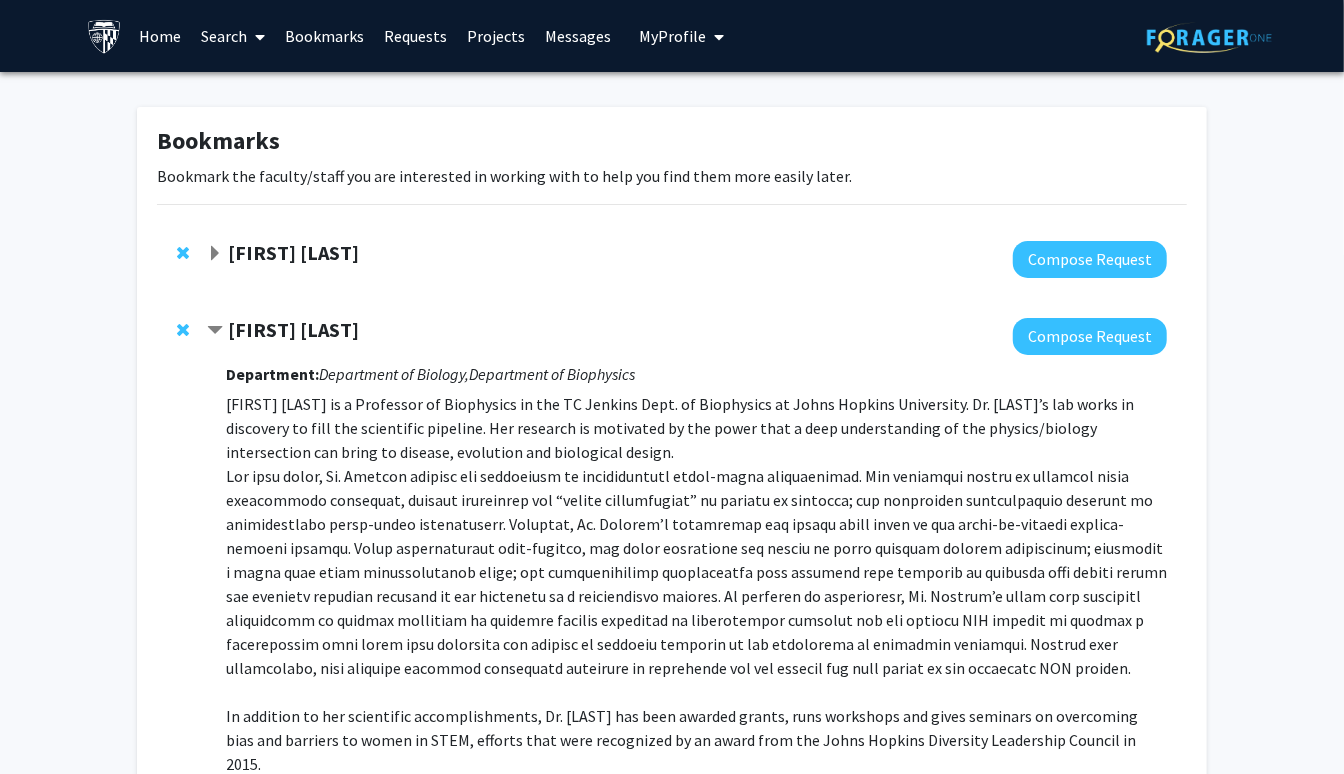 click on "Search" at bounding box center (234, 36) 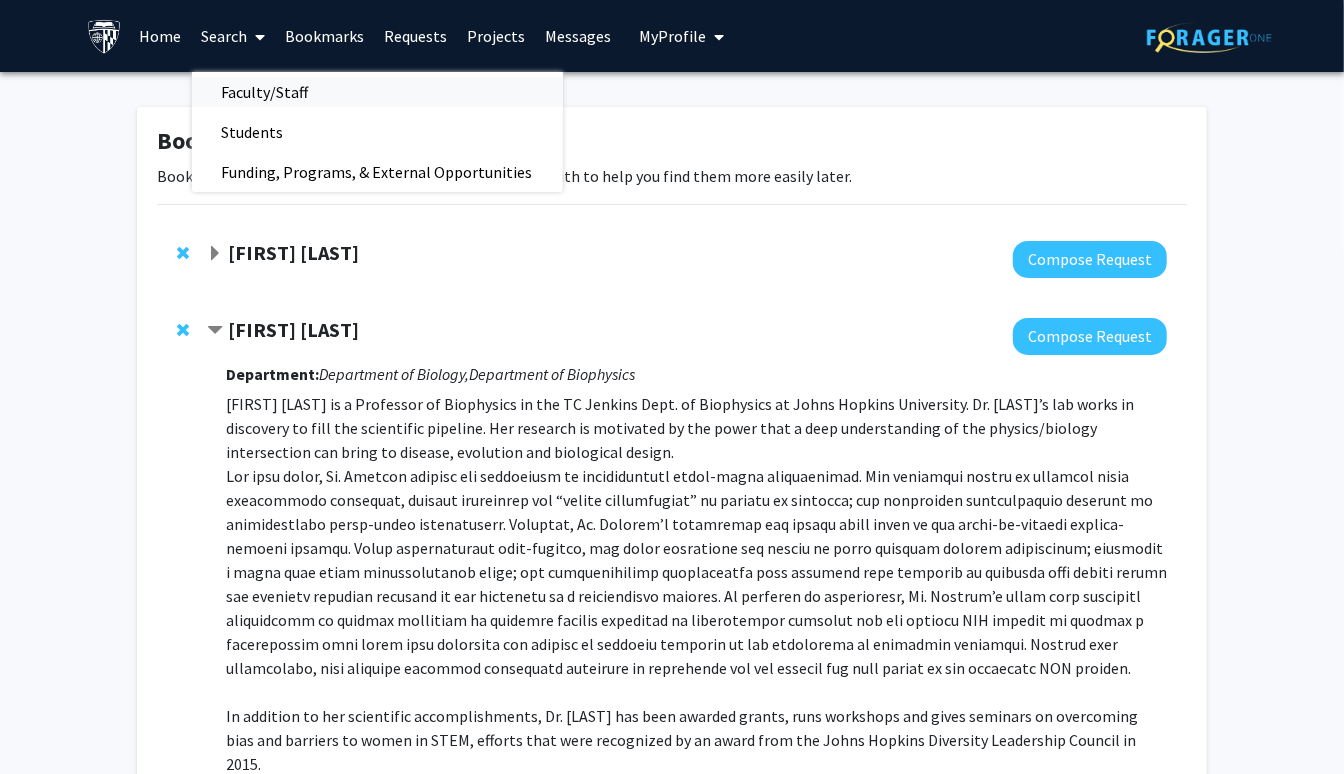 click on "Faculty/Staff" at bounding box center [265, 92] 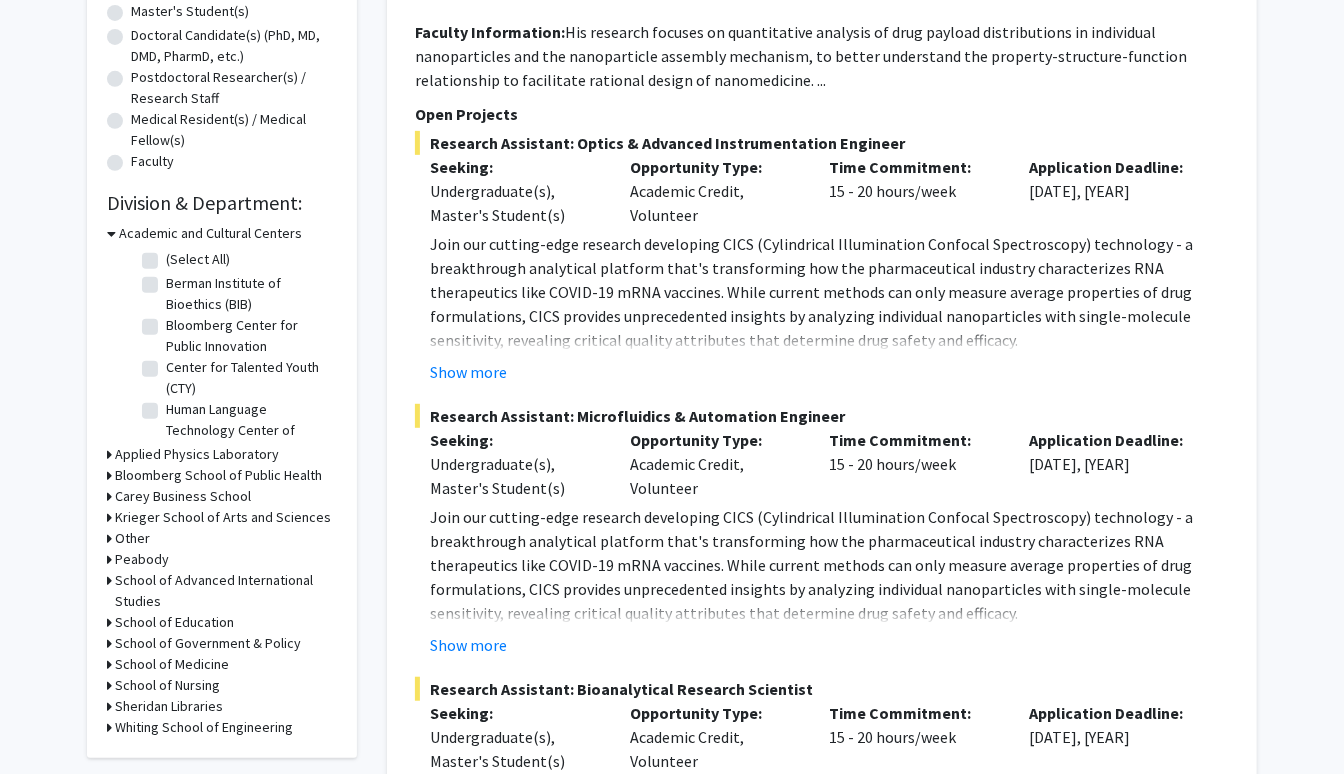 scroll, scrollTop: 566, scrollLeft: 0, axis: vertical 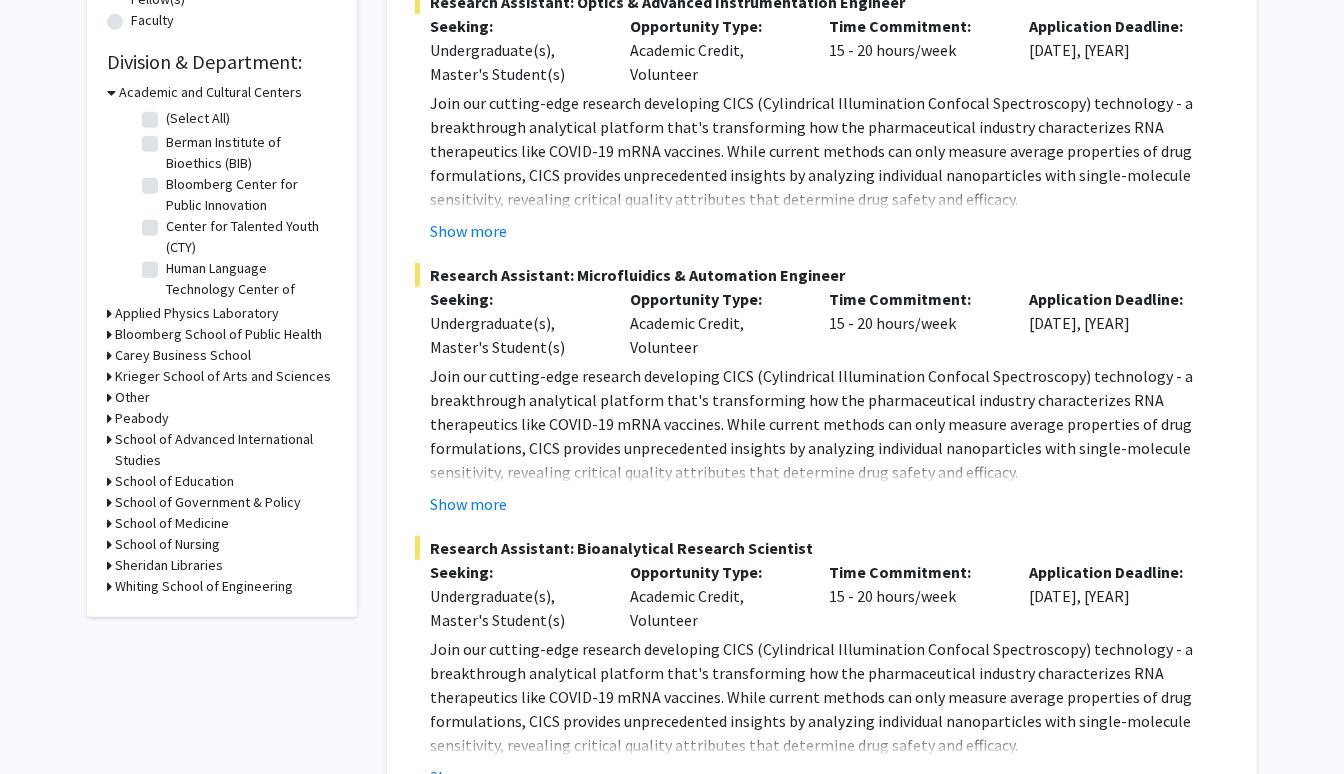click on "Whiting School of Engineering" at bounding box center [204, 586] 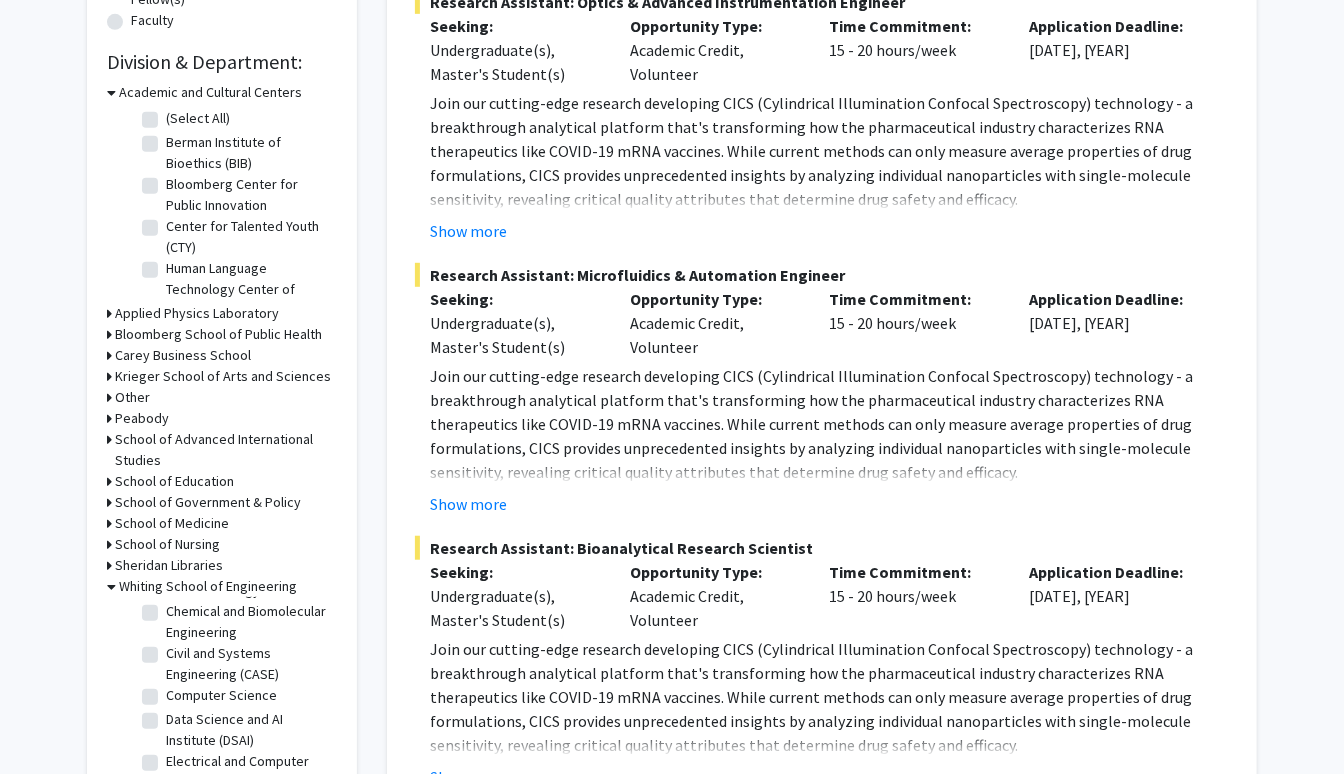 scroll, scrollTop: 336, scrollLeft: 0, axis: vertical 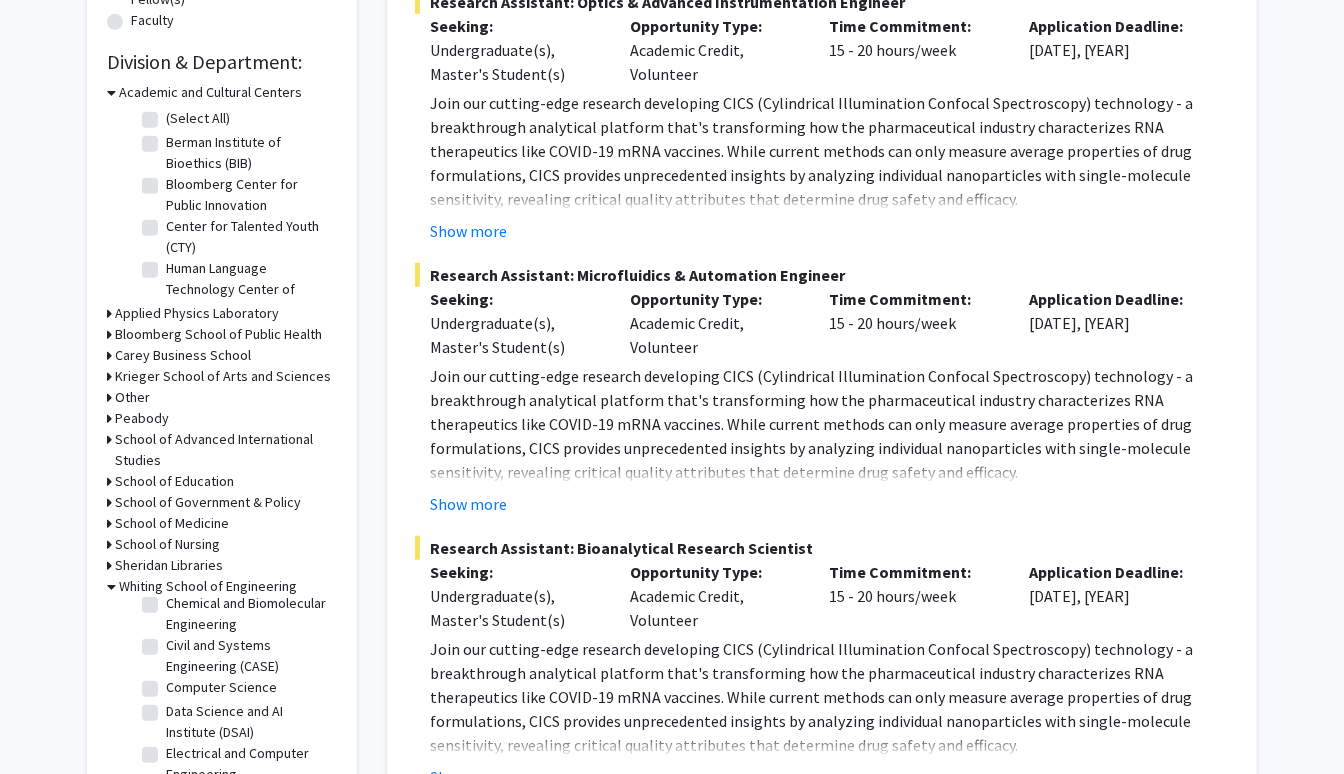 click on "Chemical and Biomolecular Engineering" 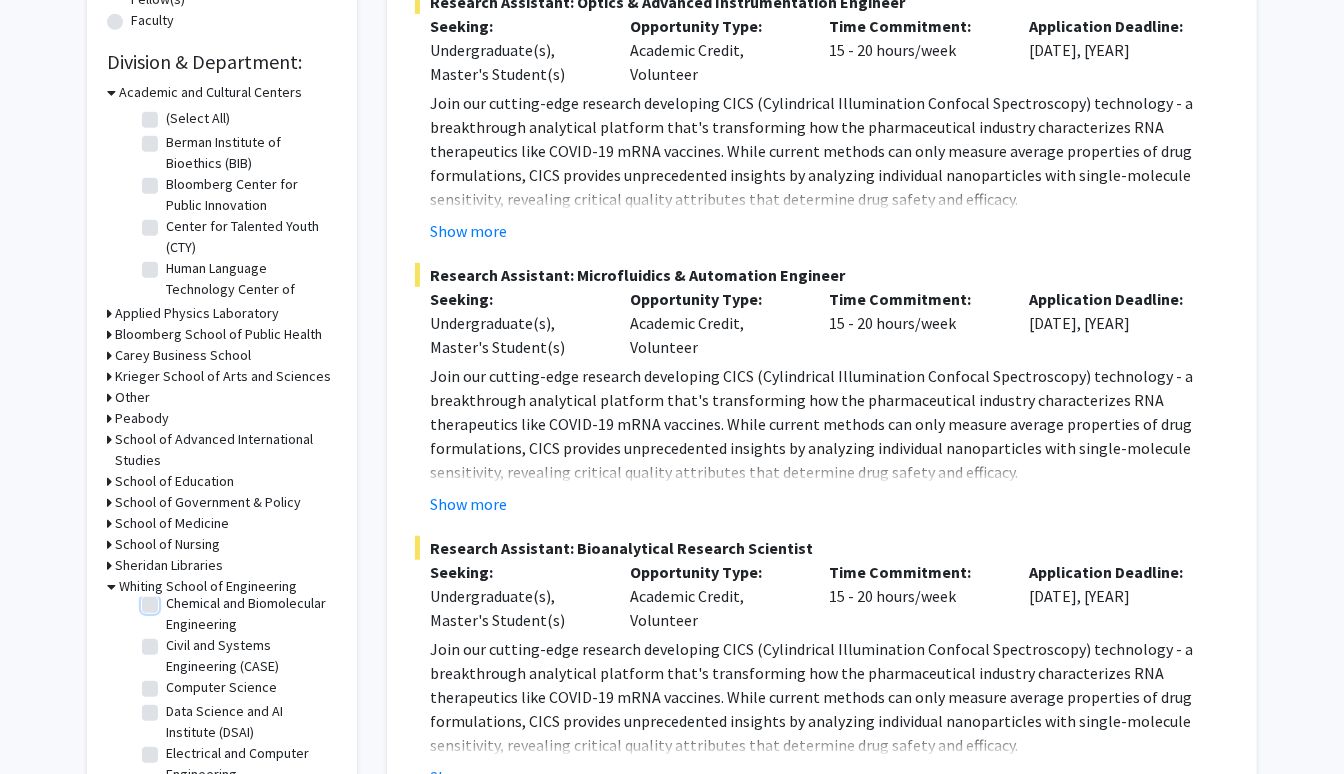 click on "Chemical and Biomolecular Engineering" at bounding box center (172, 599) 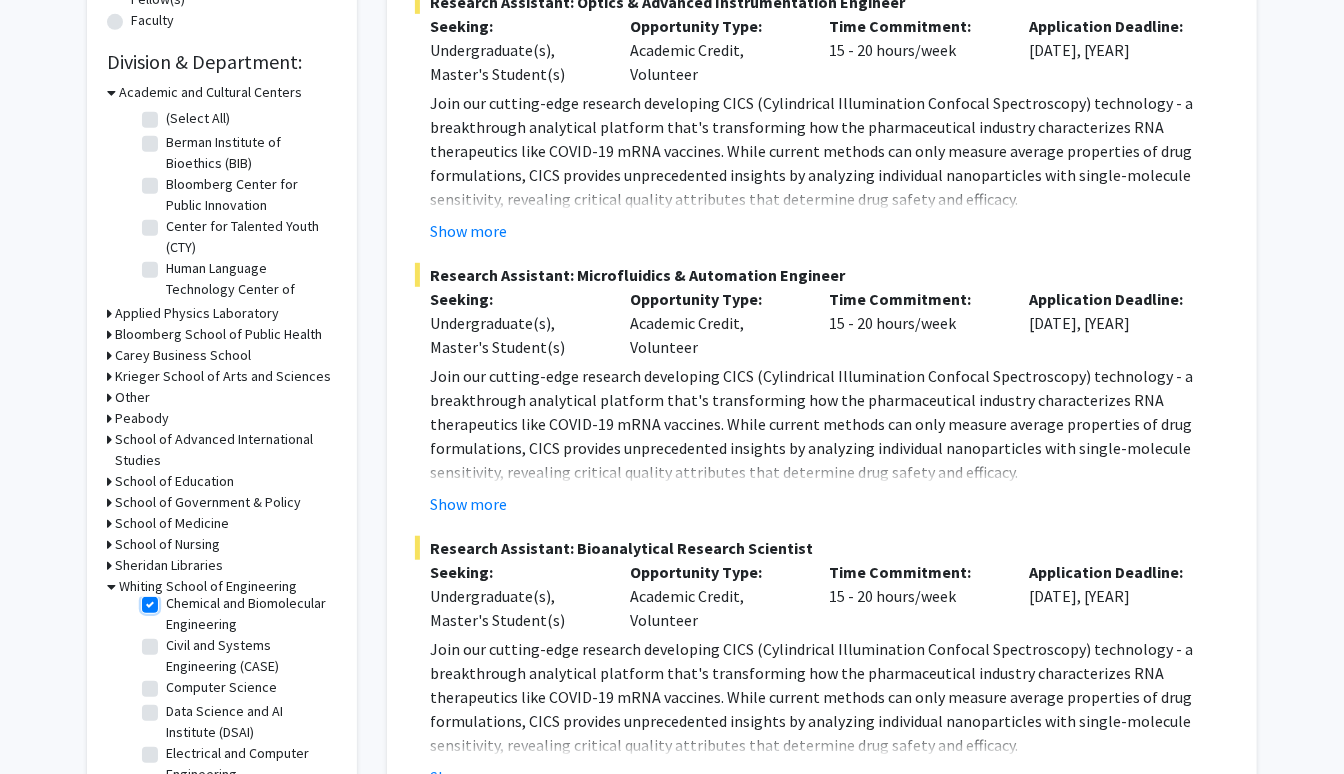 checkbox on "true" 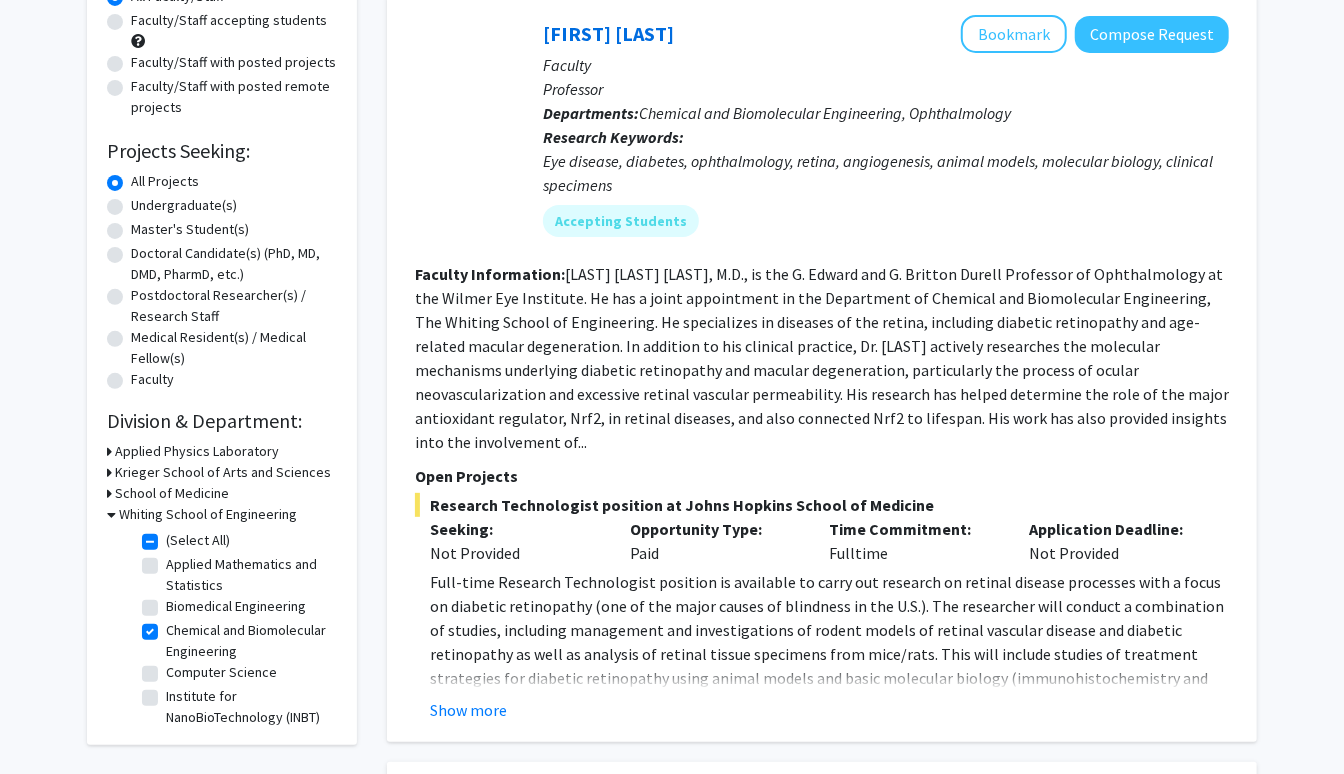 scroll, scrollTop: 0, scrollLeft: 0, axis: both 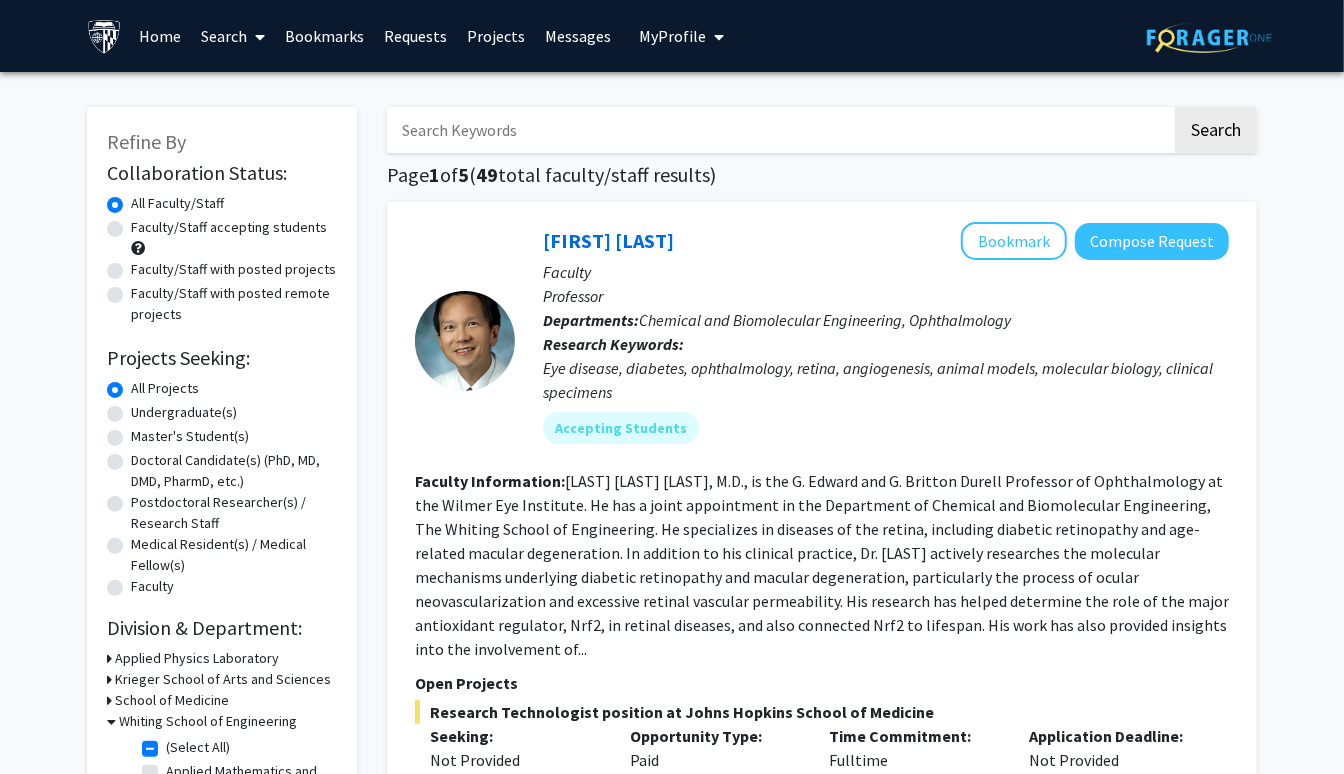 click on "Faculty/Staff accepting students" 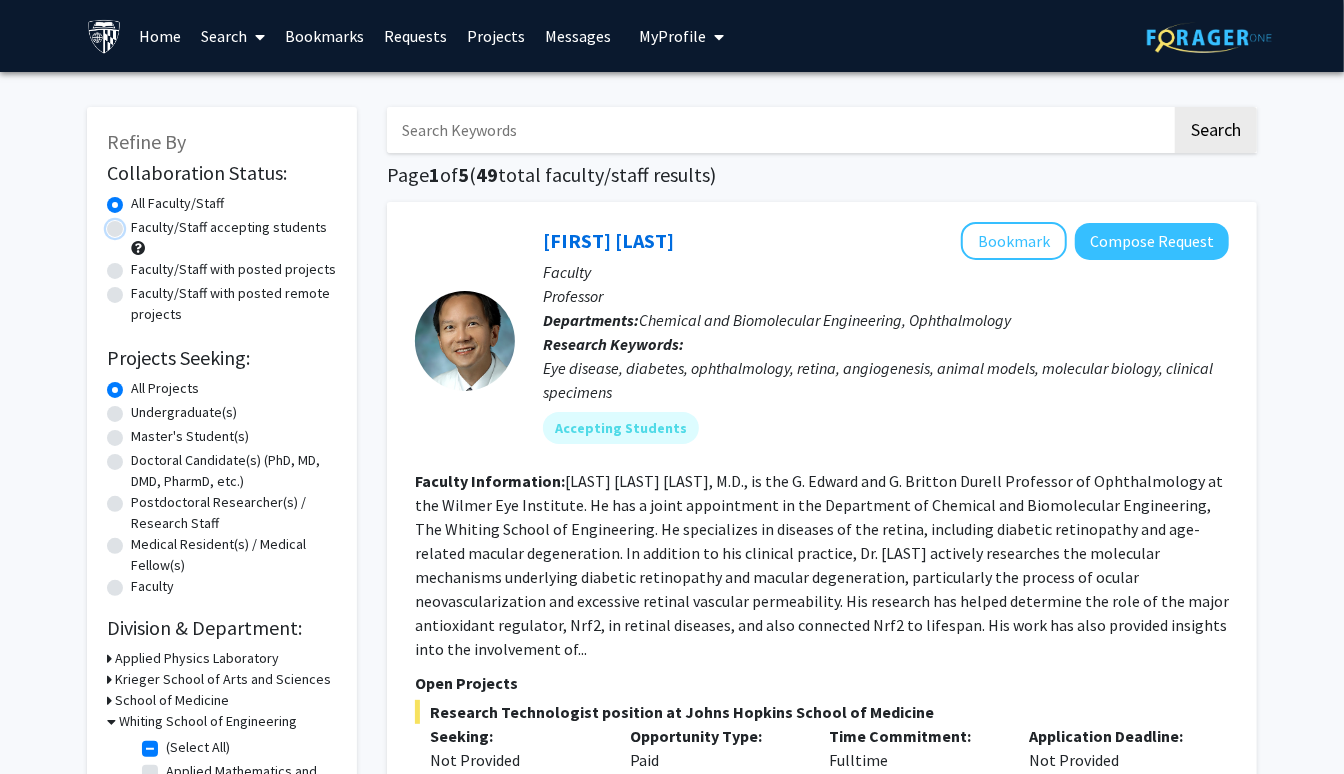 click on "Faculty/Staff accepting students" at bounding box center [137, 223] 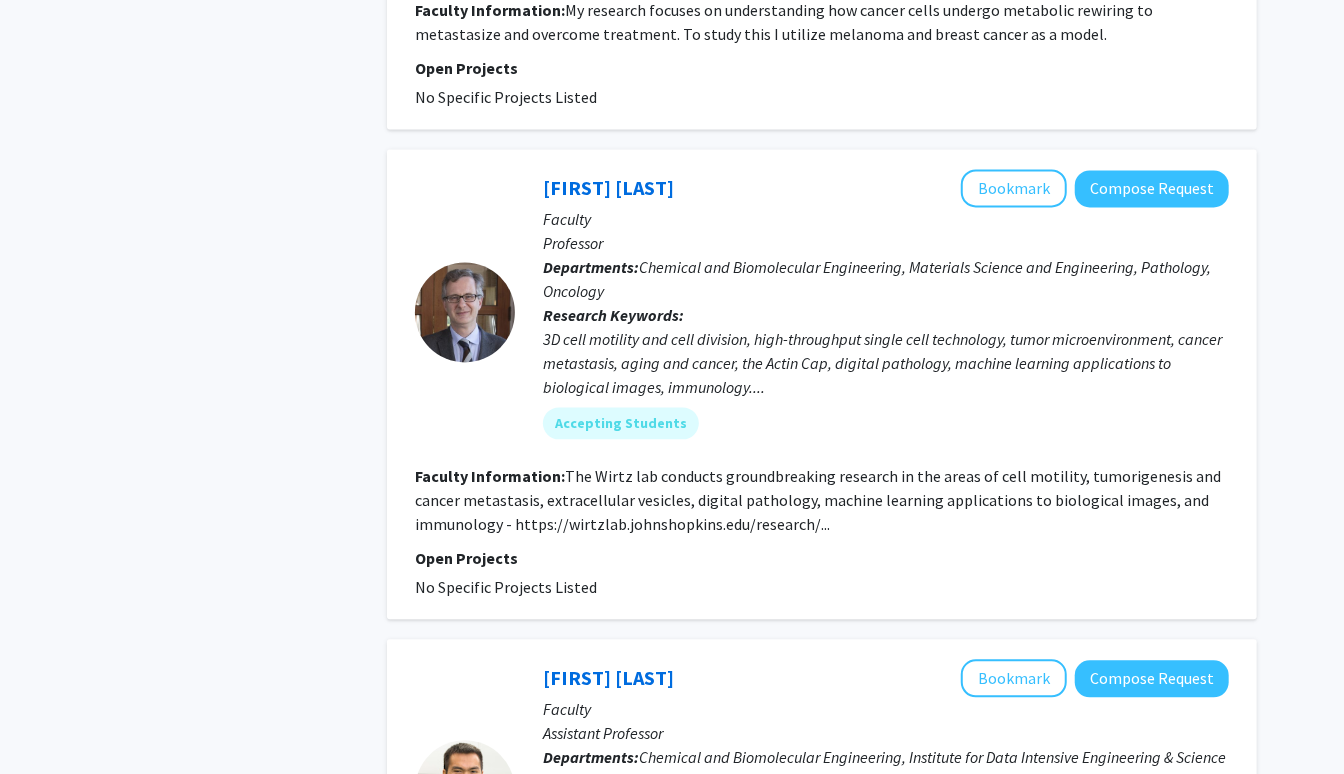 scroll, scrollTop: 2062, scrollLeft: 0, axis: vertical 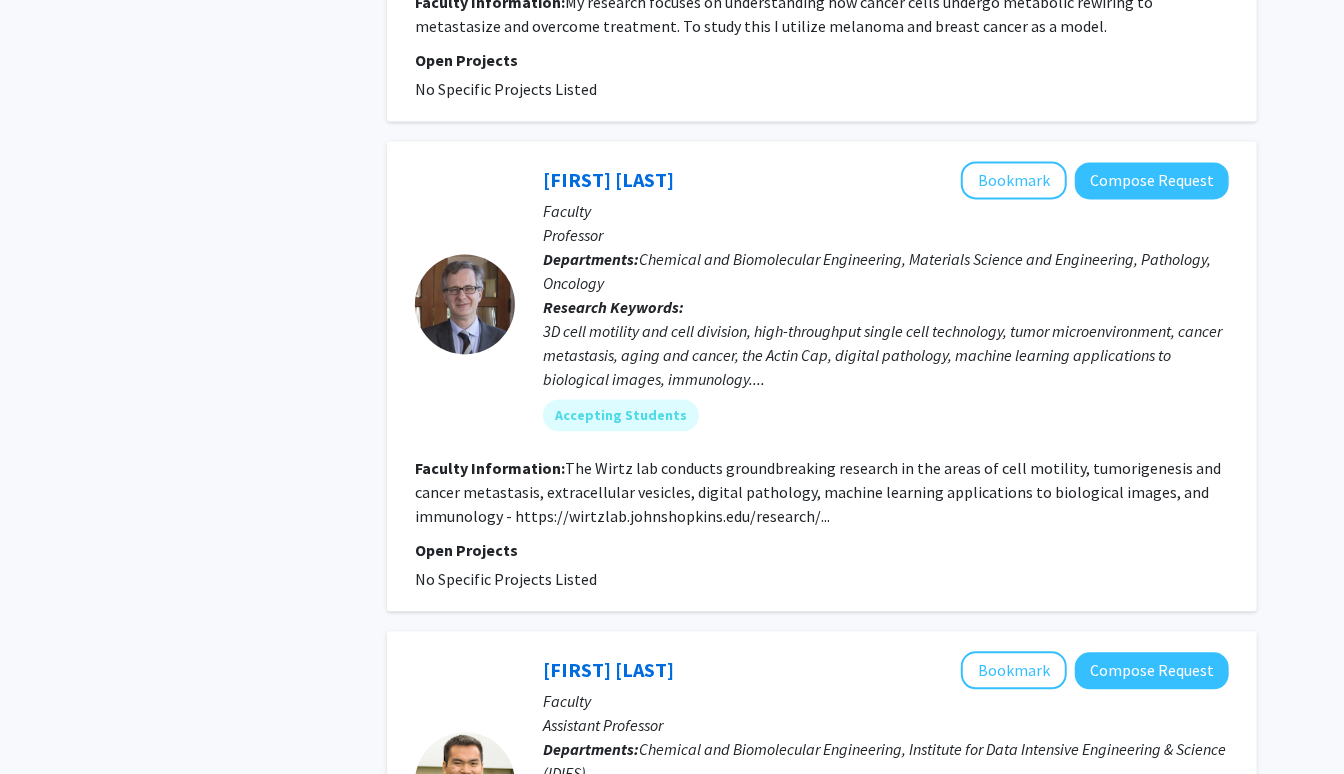 click on "Denis Wirtz   Bookmark
Compose Request" 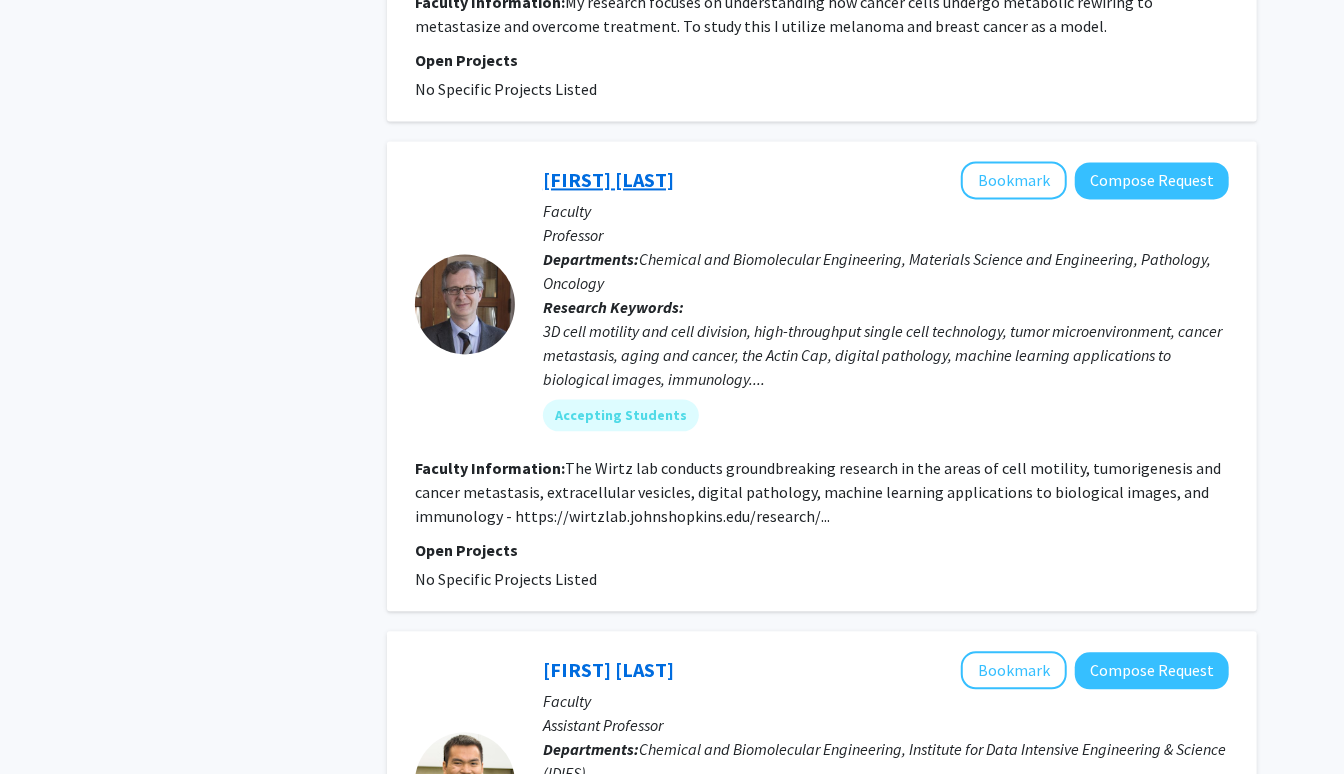 click on "Denis Wirtz" 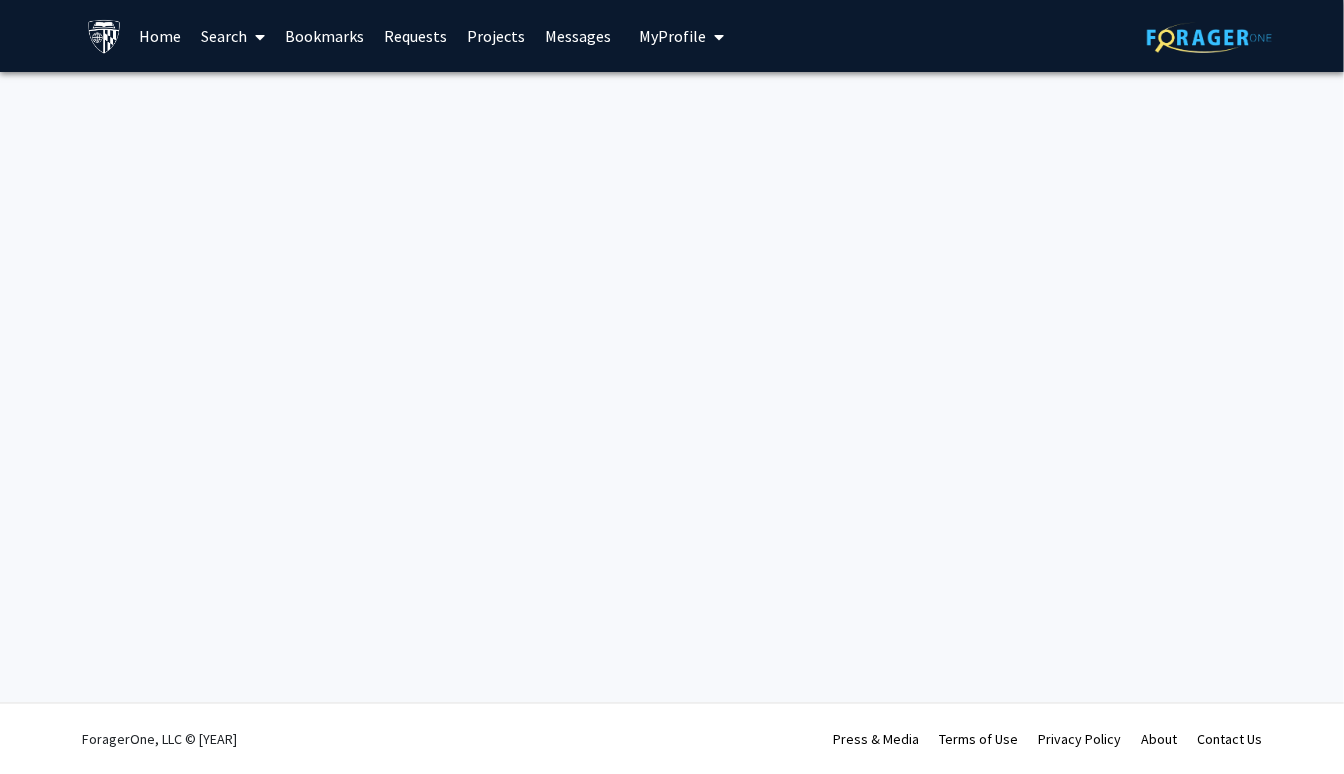 scroll, scrollTop: 0, scrollLeft: 0, axis: both 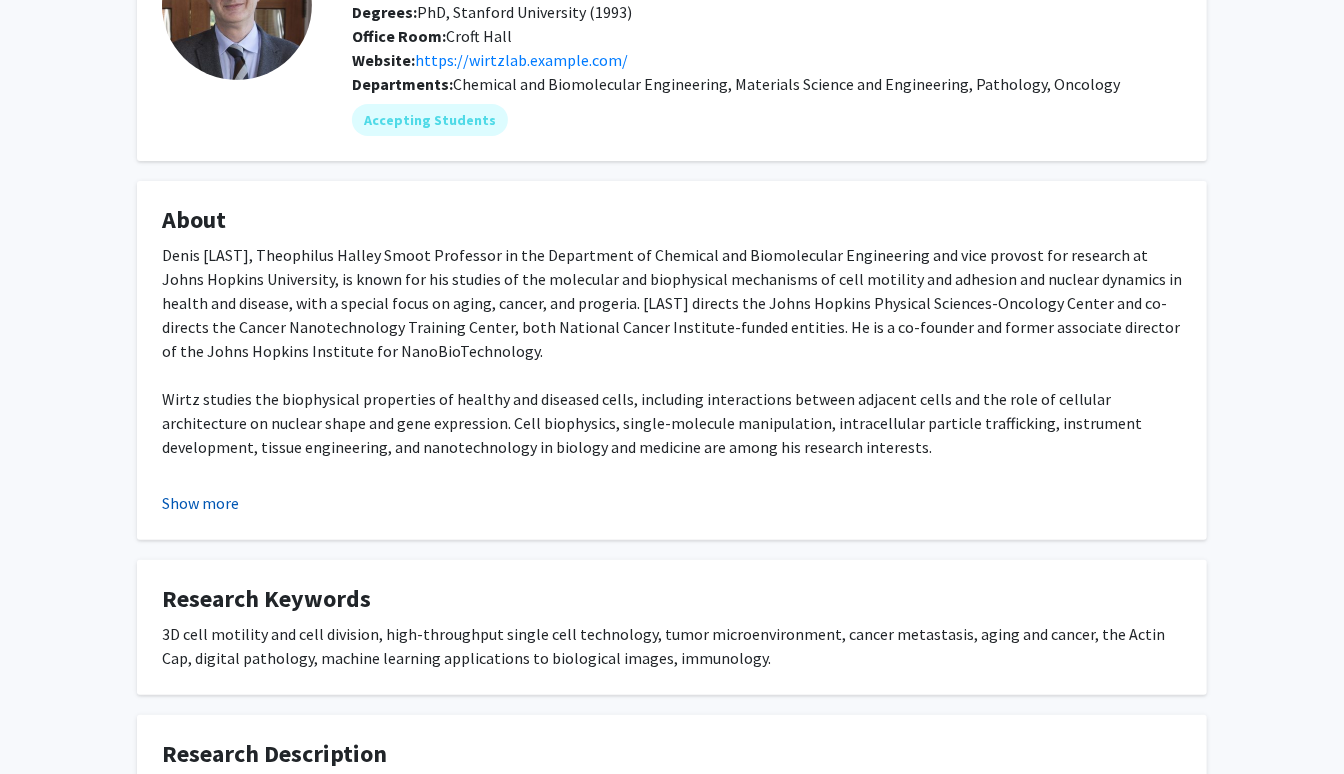 click on "Show more" 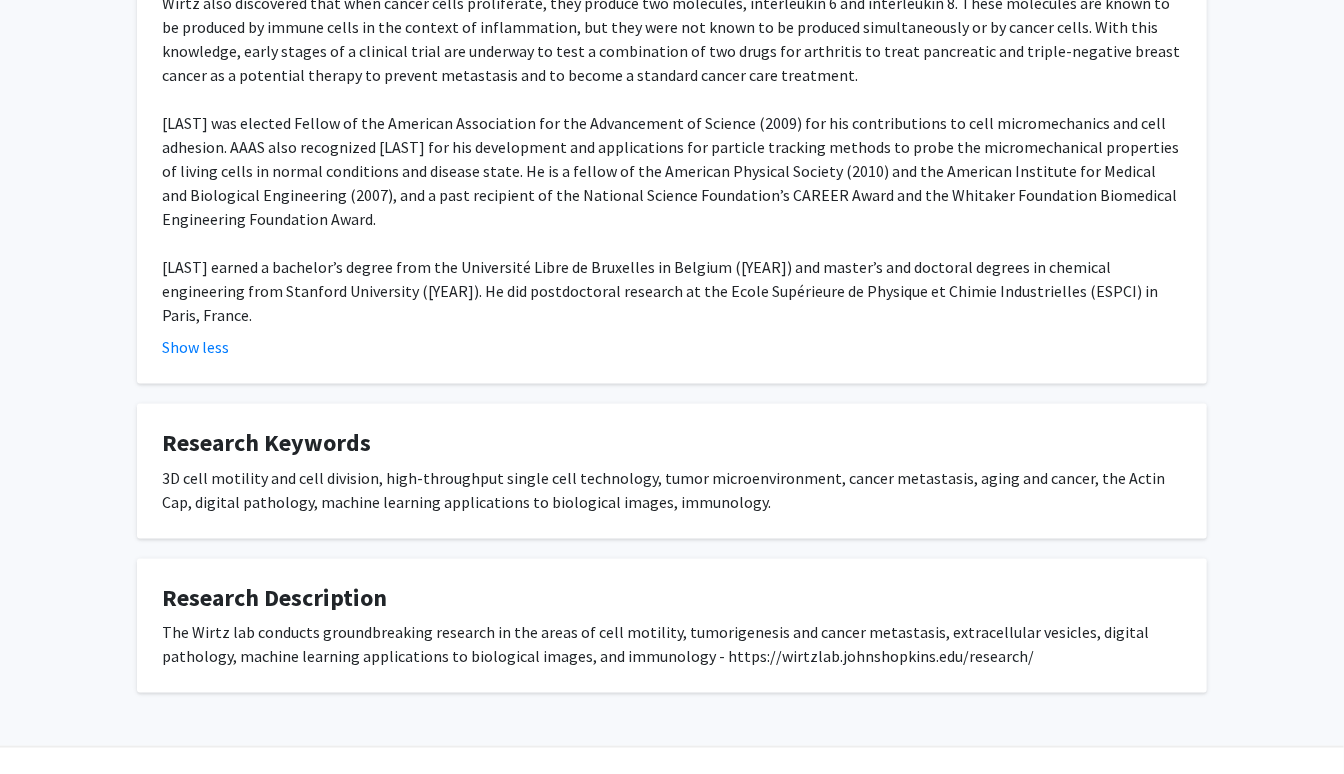 scroll, scrollTop: 1197, scrollLeft: 0, axis: vertical 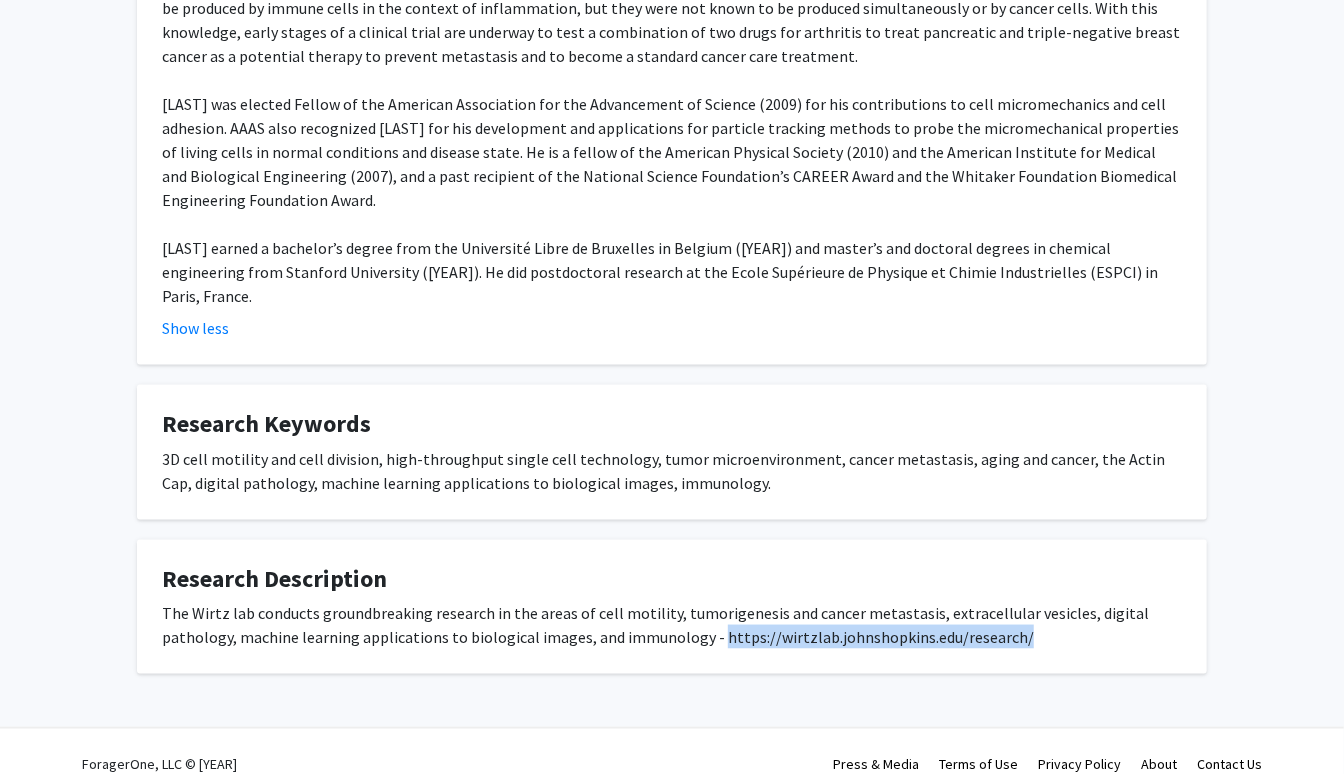 drag, startPoint x: 707, startPoint y: 613, endPoint x: 1045, endPoint y: 617, distance: 338.02368 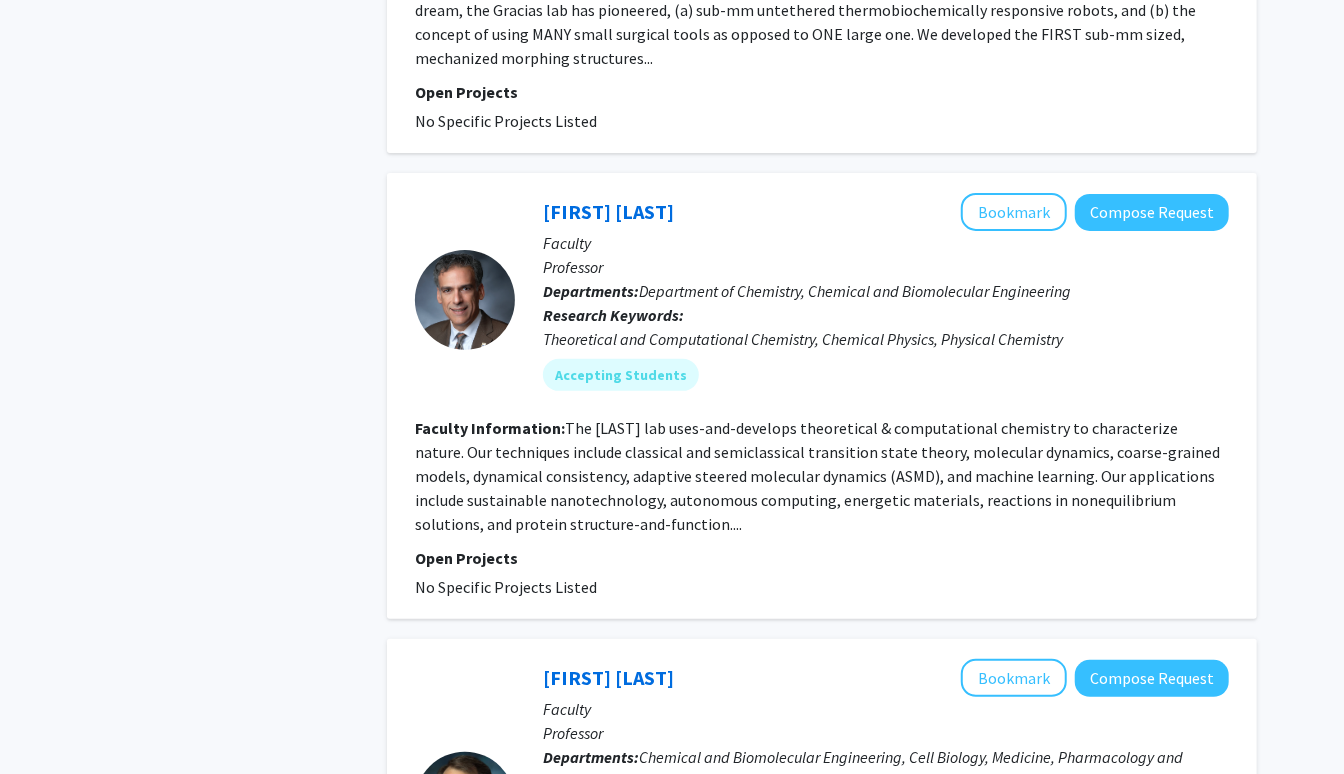 scroll, scrollTop: 4142, scrollLeft: 0, axis: vertical 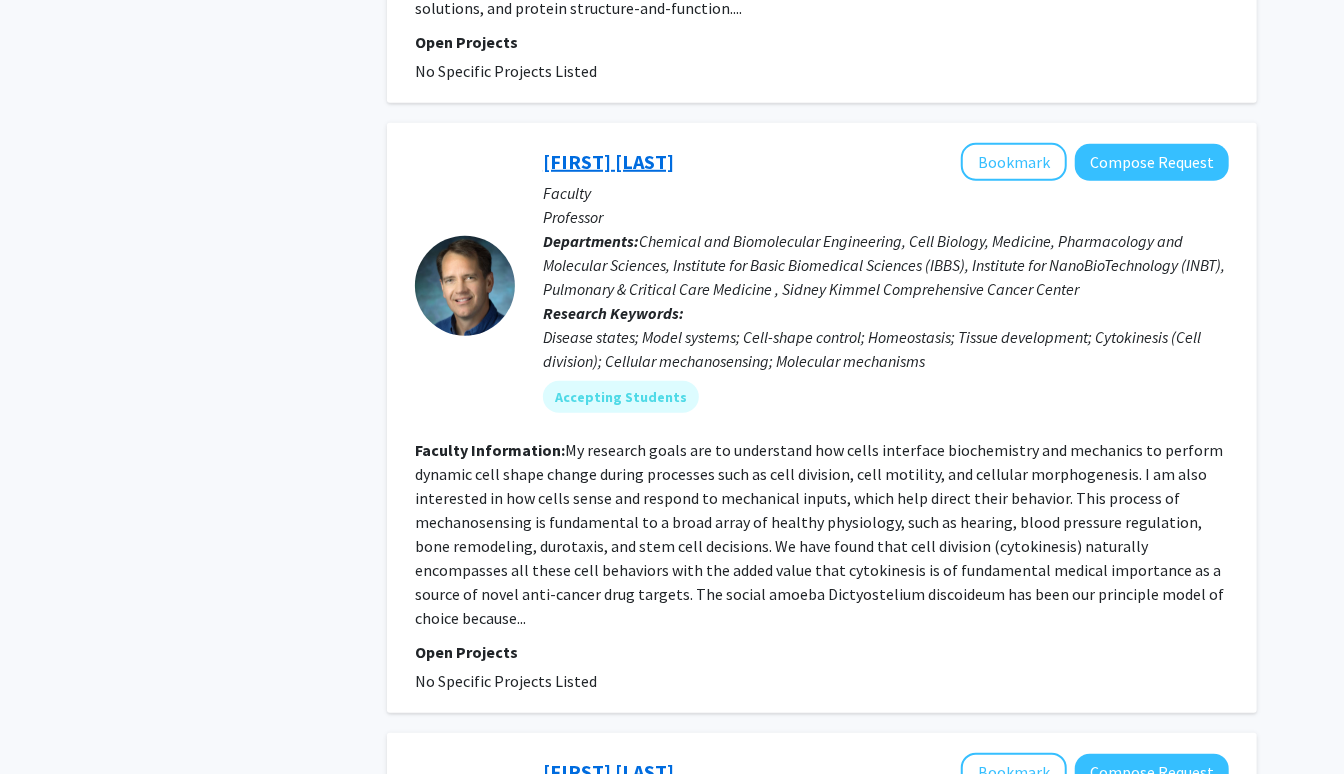 click on "Doug Robinson" 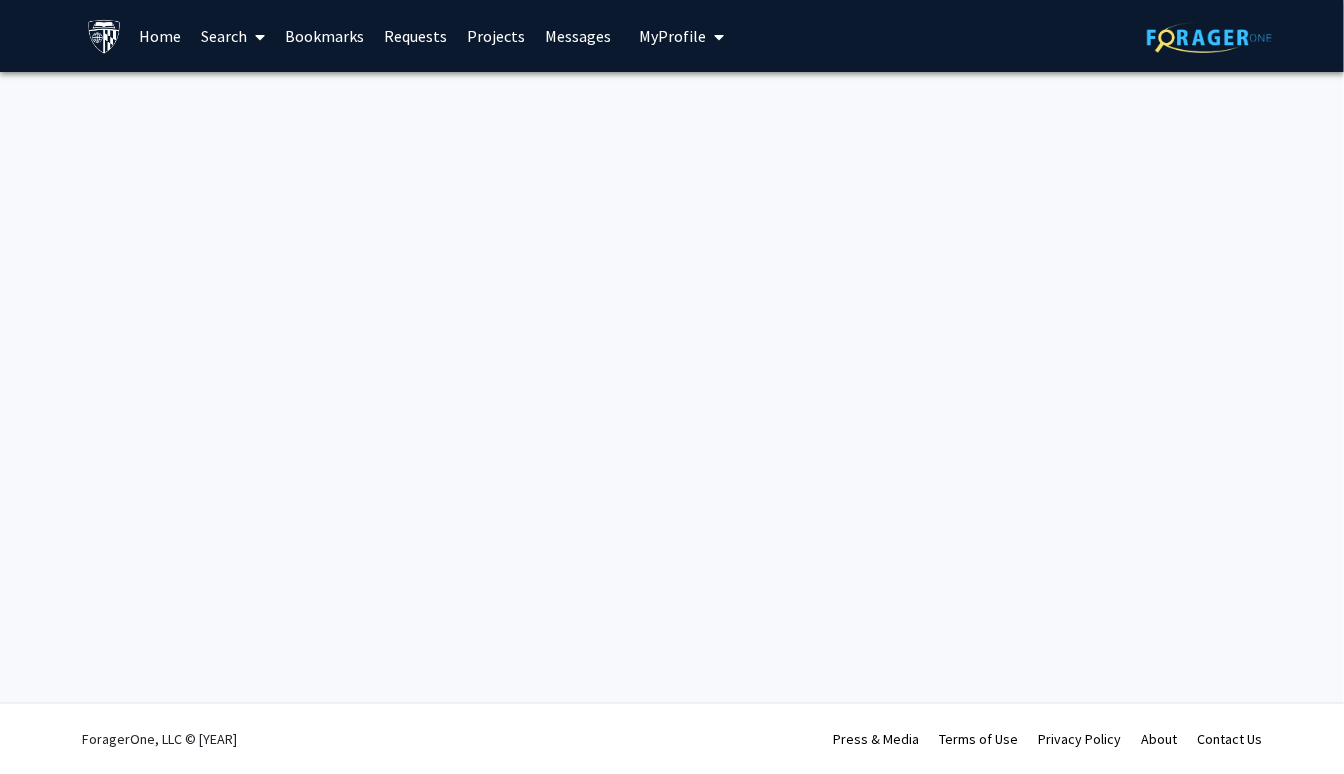 scroll, scrollTop: 0, scrollLeft: 0, axis: both 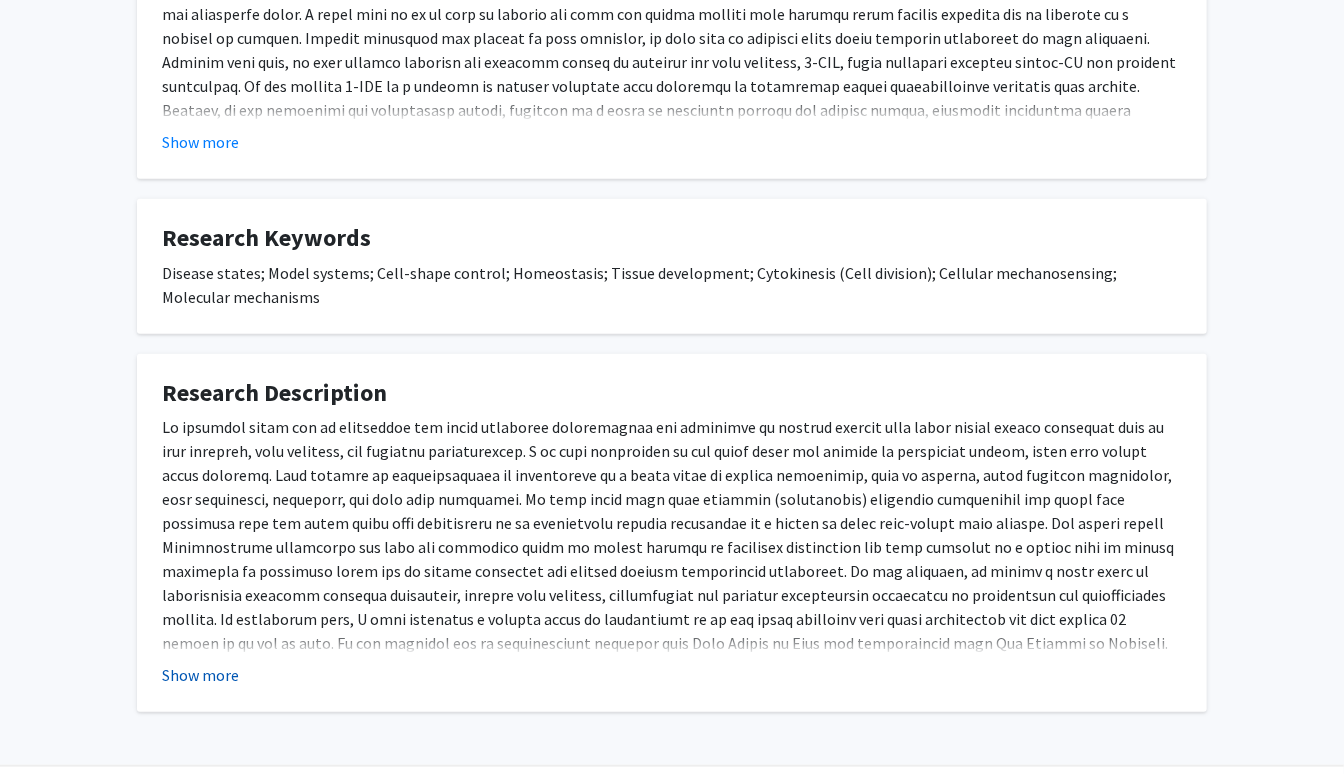 click on "Show more" 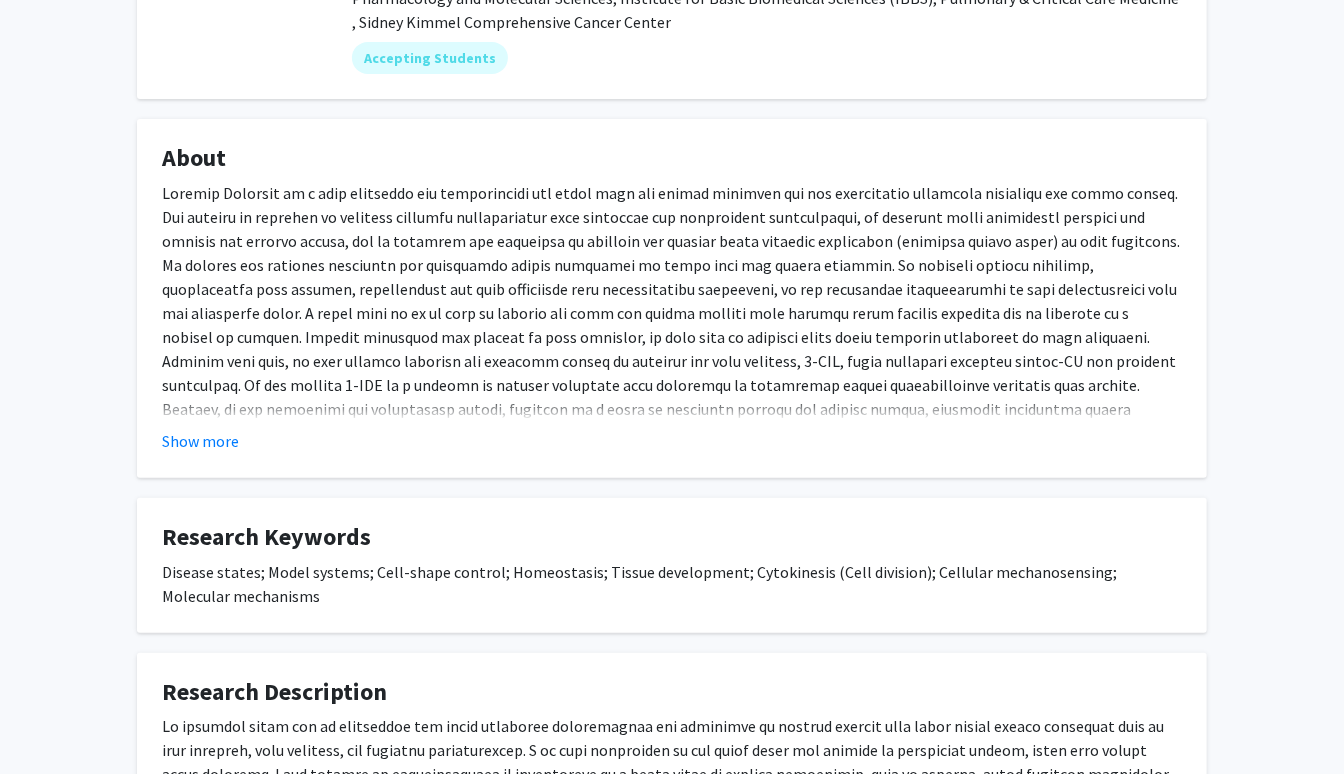 scroll, scrollTop: 286, scrollLeft: 0, axis: vertical 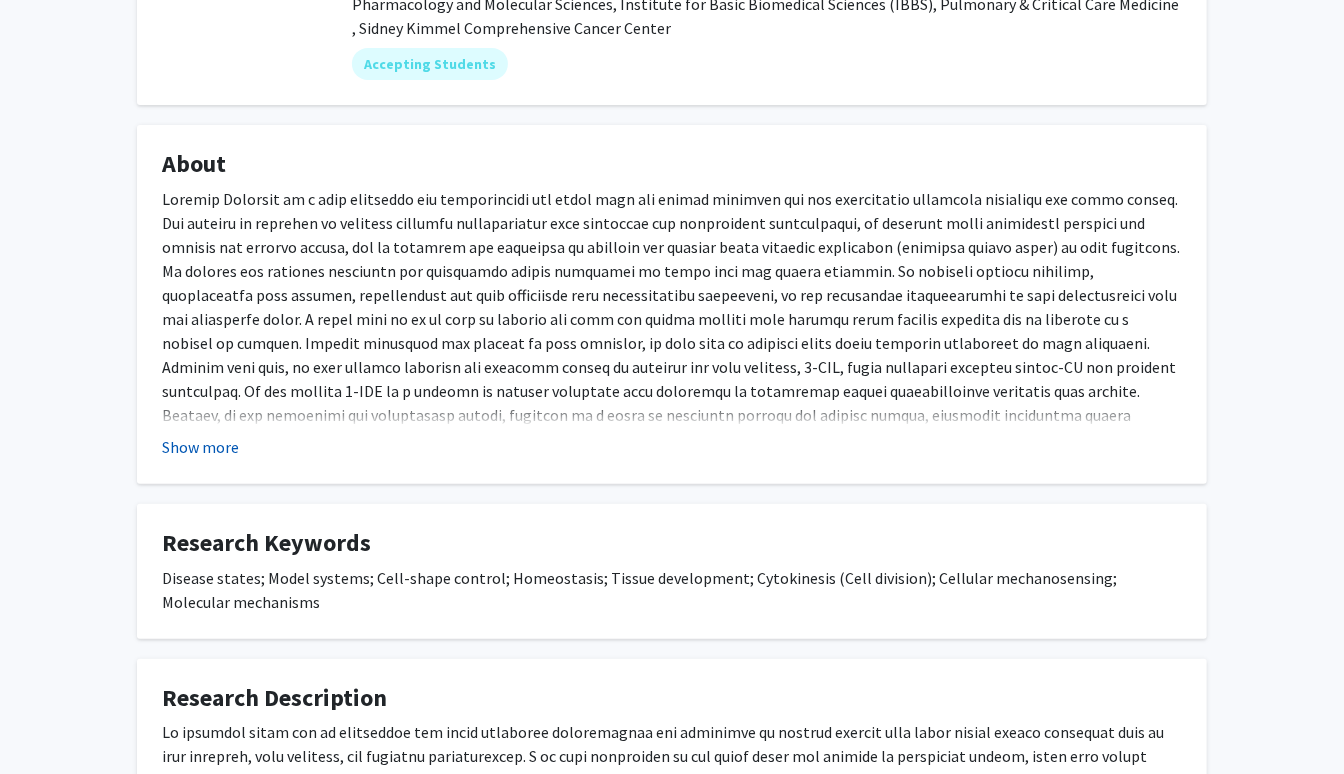click on "Show more" 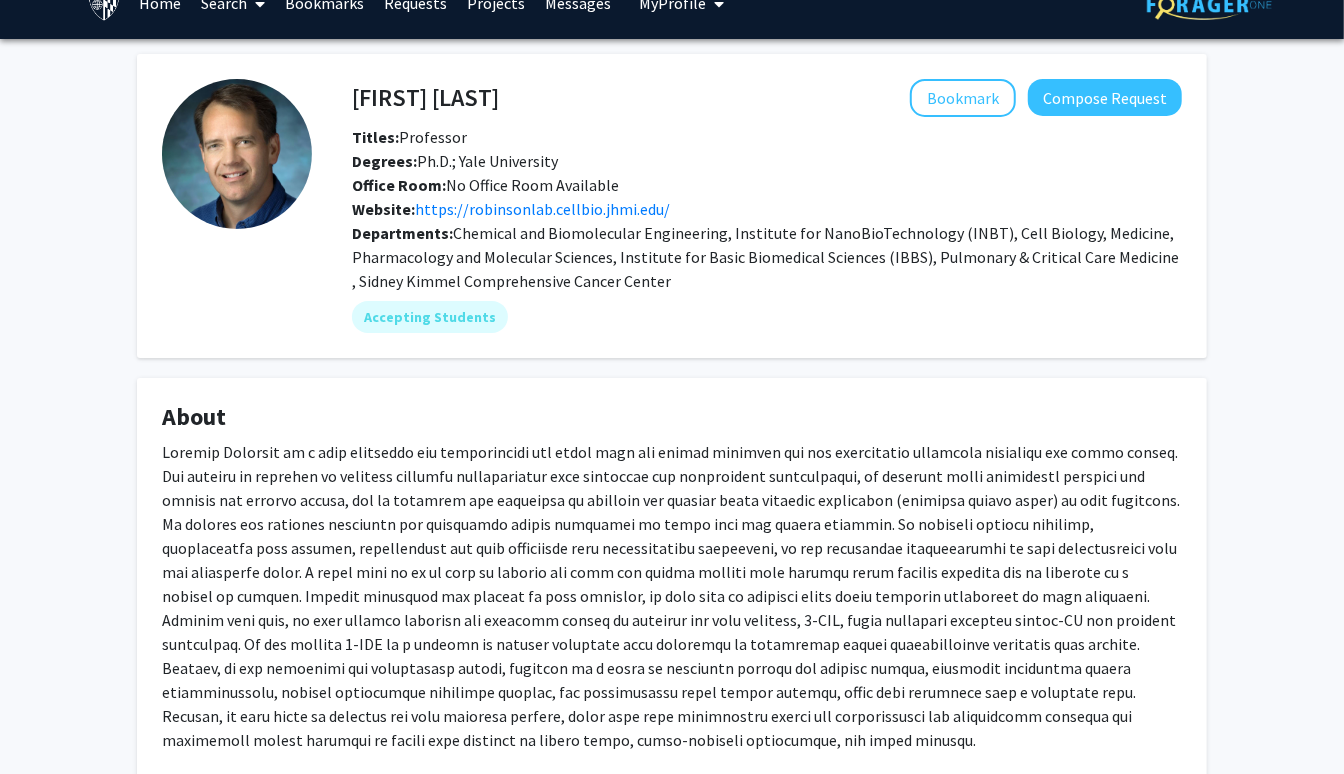 scroll, scrollTop: 39, scrollLeft: 0, axis: vertical 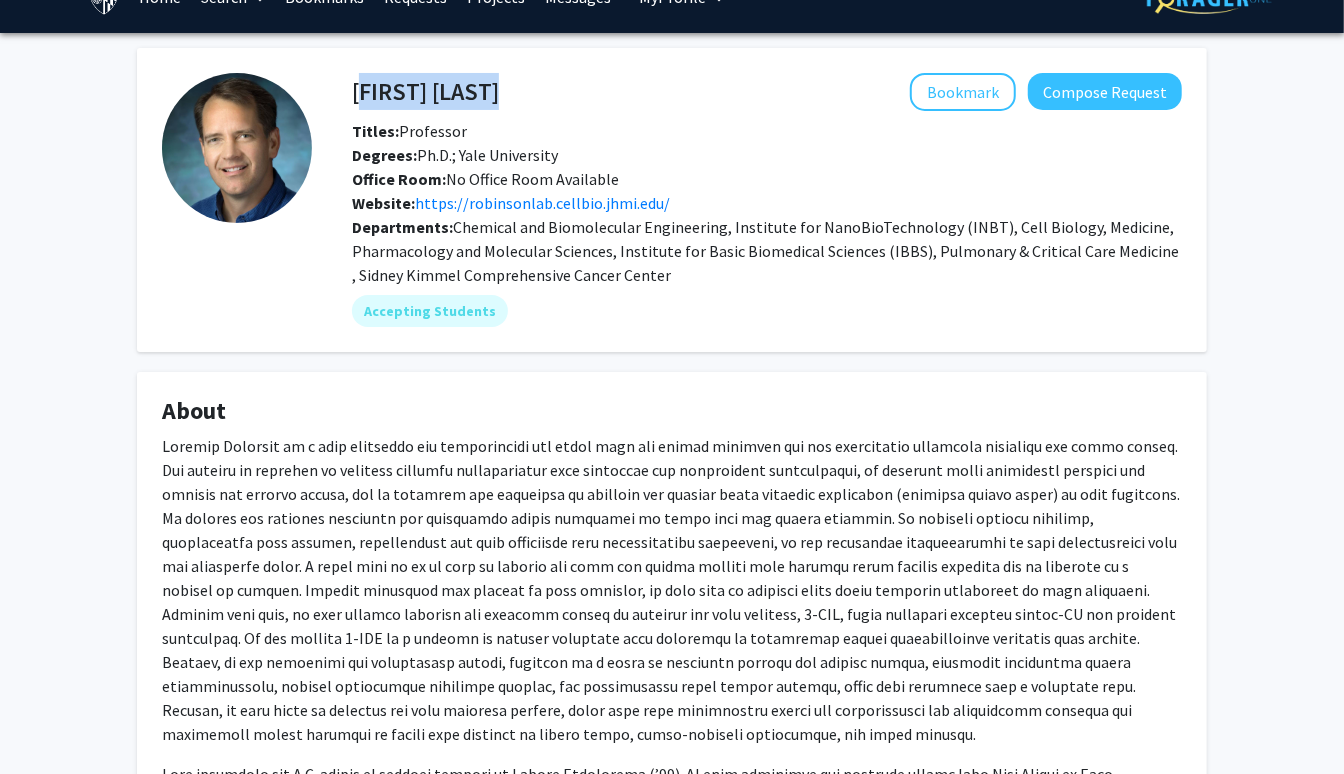 drag, startPoint x: 353, startPoint y: 89, endPoint x: 536, endPoint y: 105, distance: 183.69812 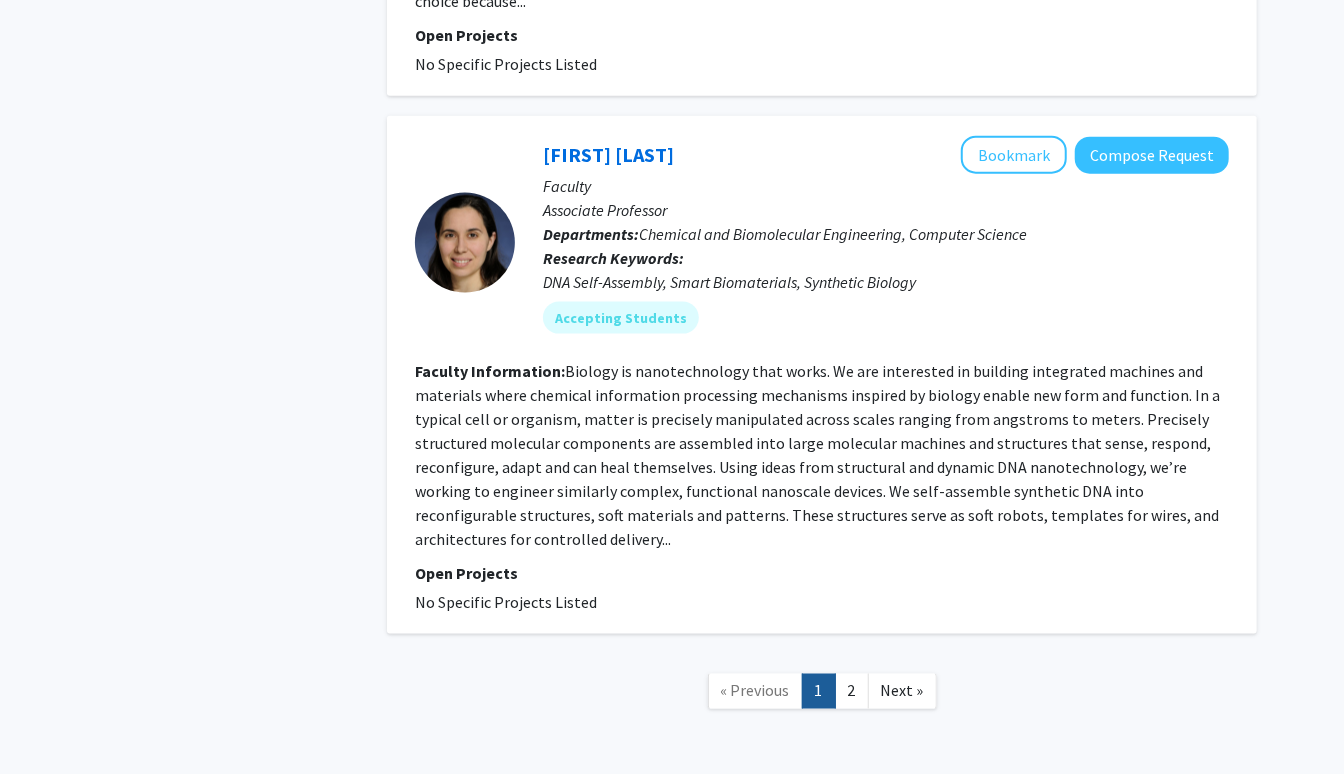 scroll, scrollTop: 5297, scrollLeft: 0, axis: vertical 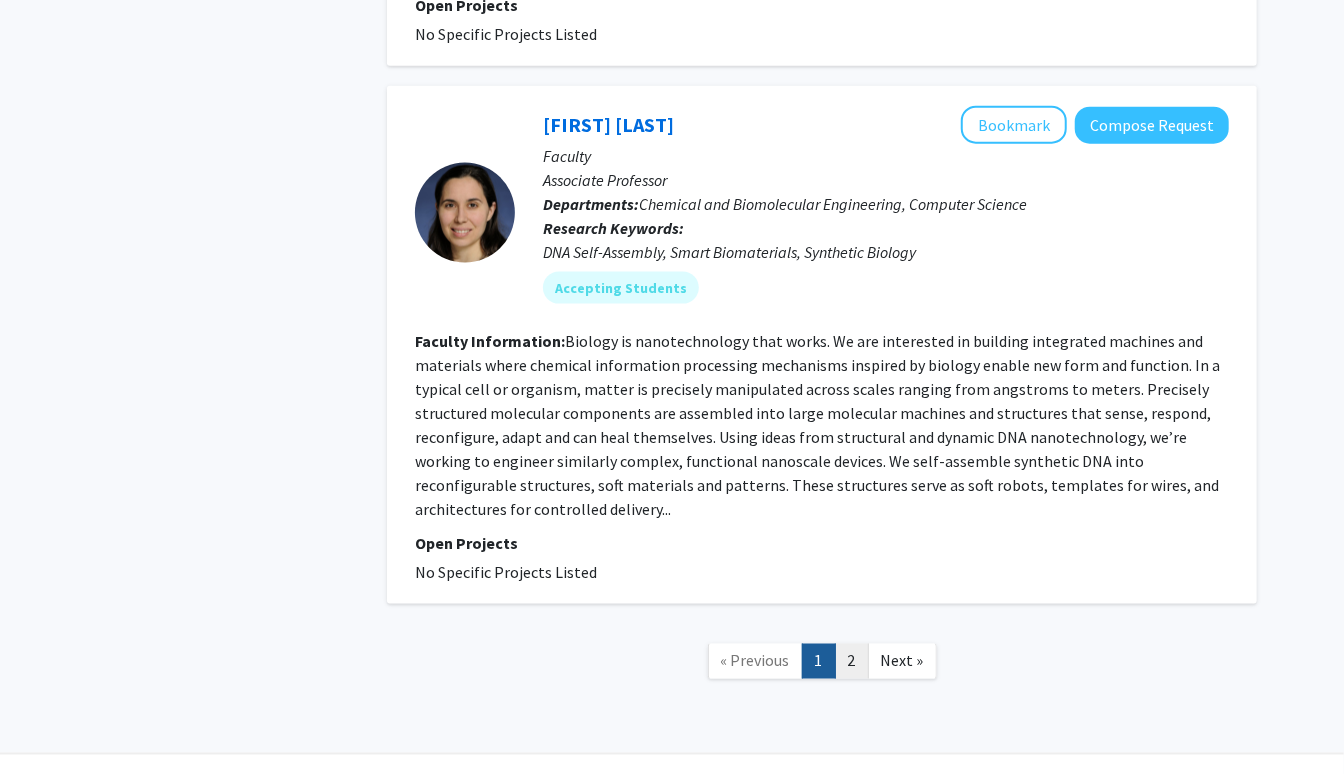 click on "2" 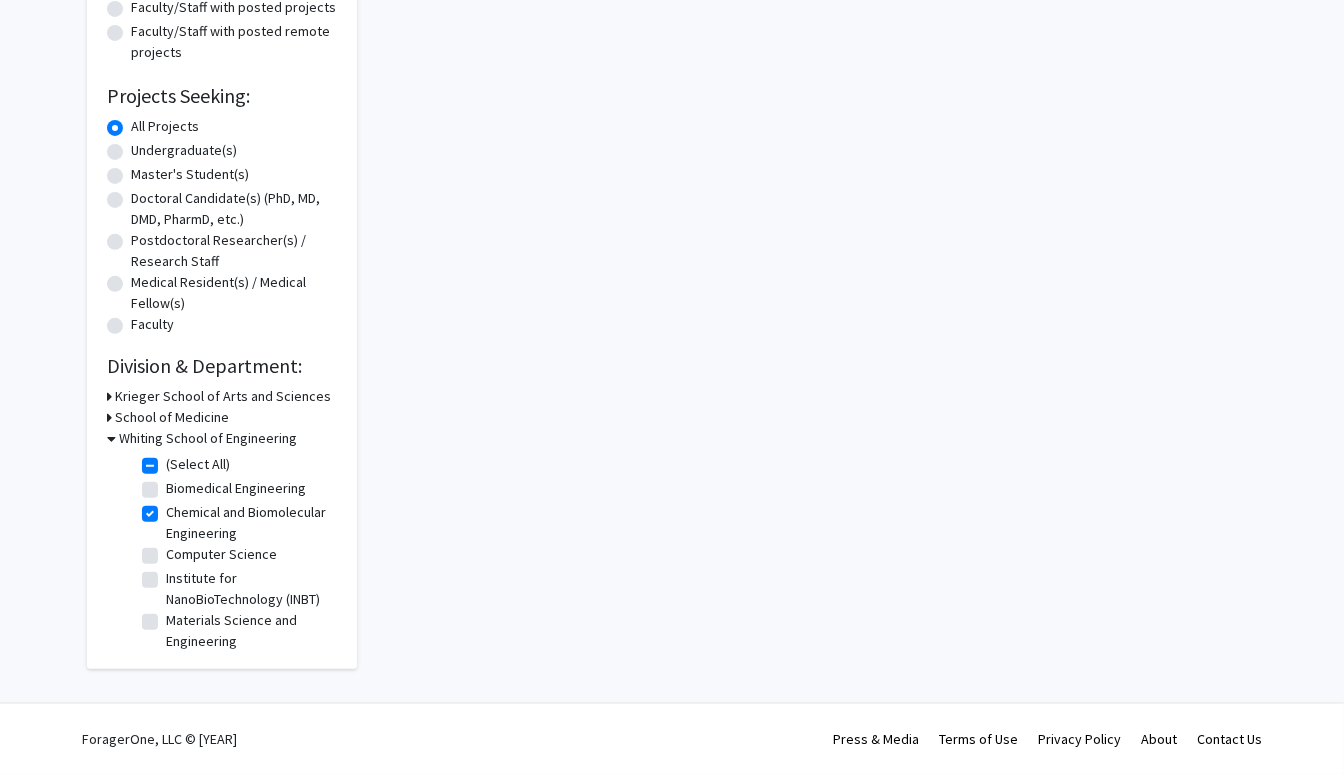 scroll, scrollTop: 0, scrollLeft: 0, axis: both 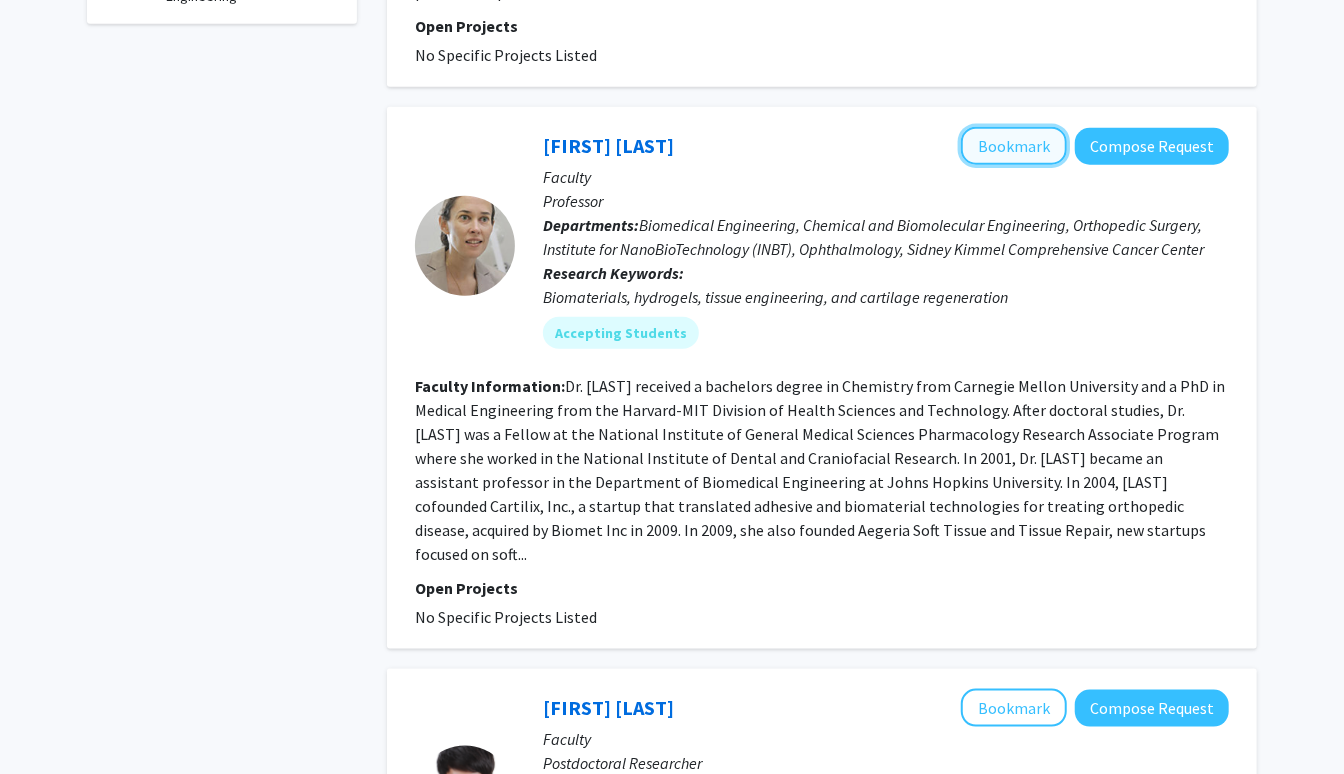click on "Bookmark" 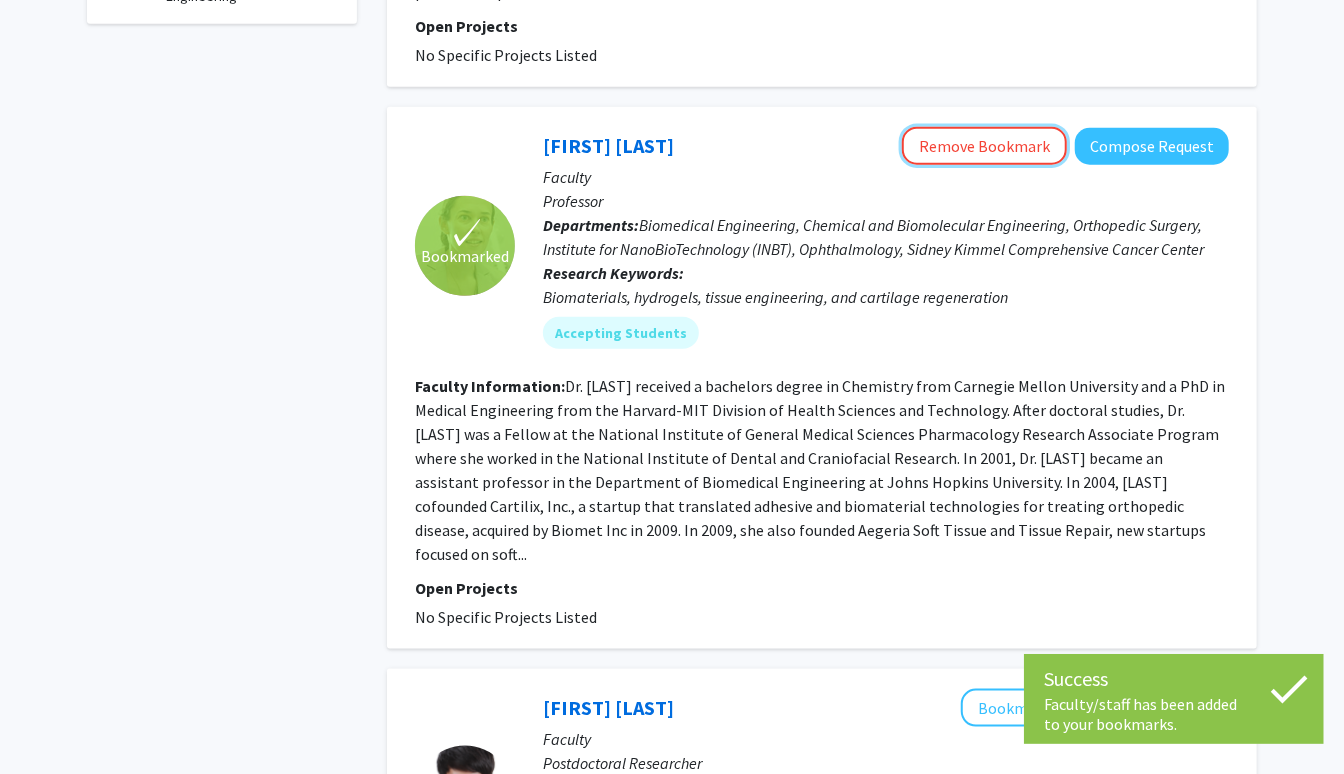 click on "Remove Bookmark" 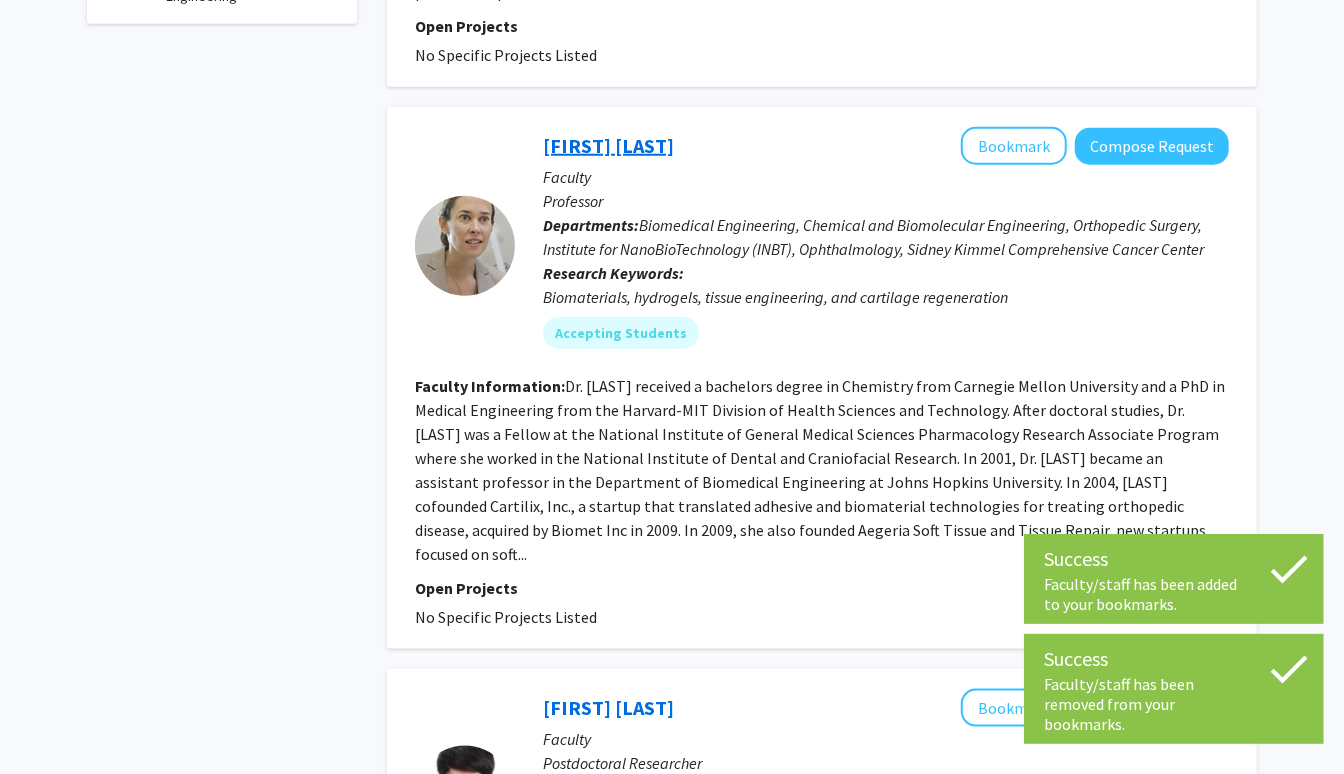 click on "Jennifer Elisseeff" 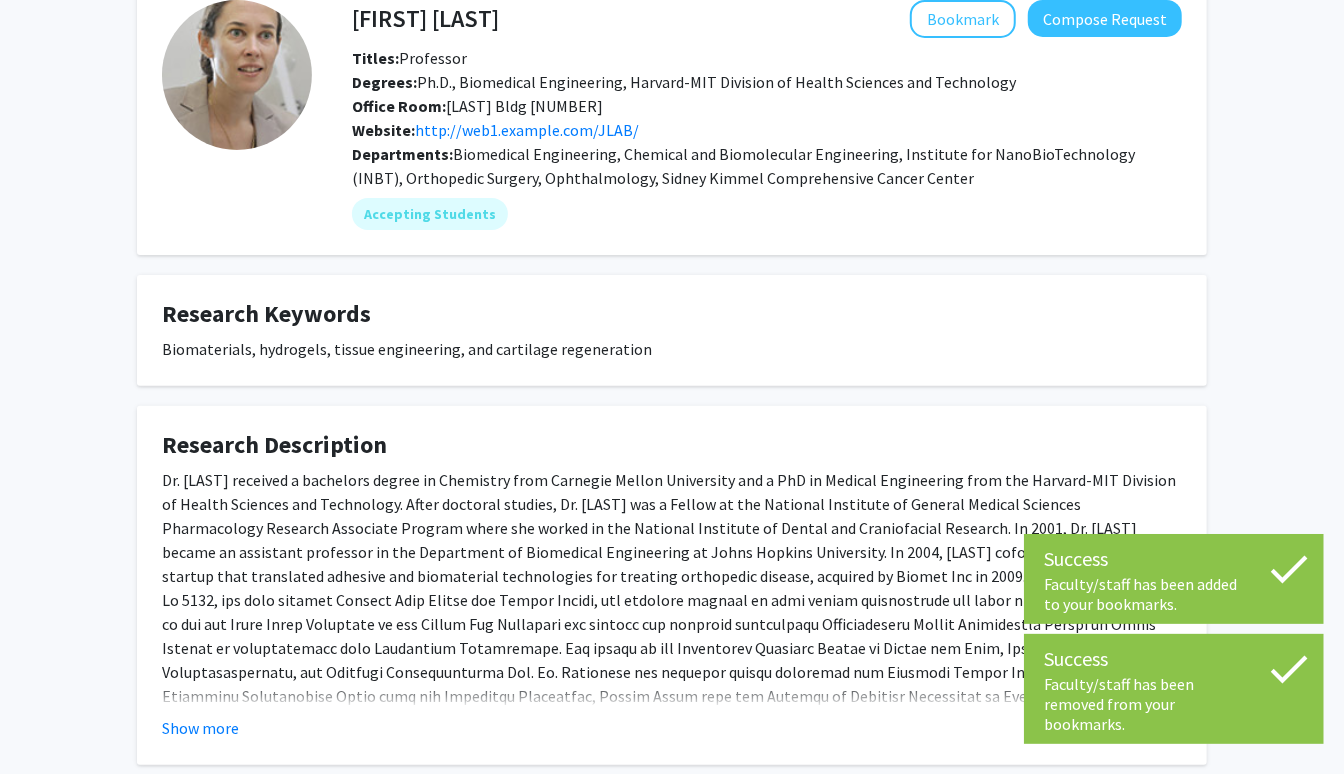 scroll, scrollTop: 227, scrollLeft: 0, axis: vertical 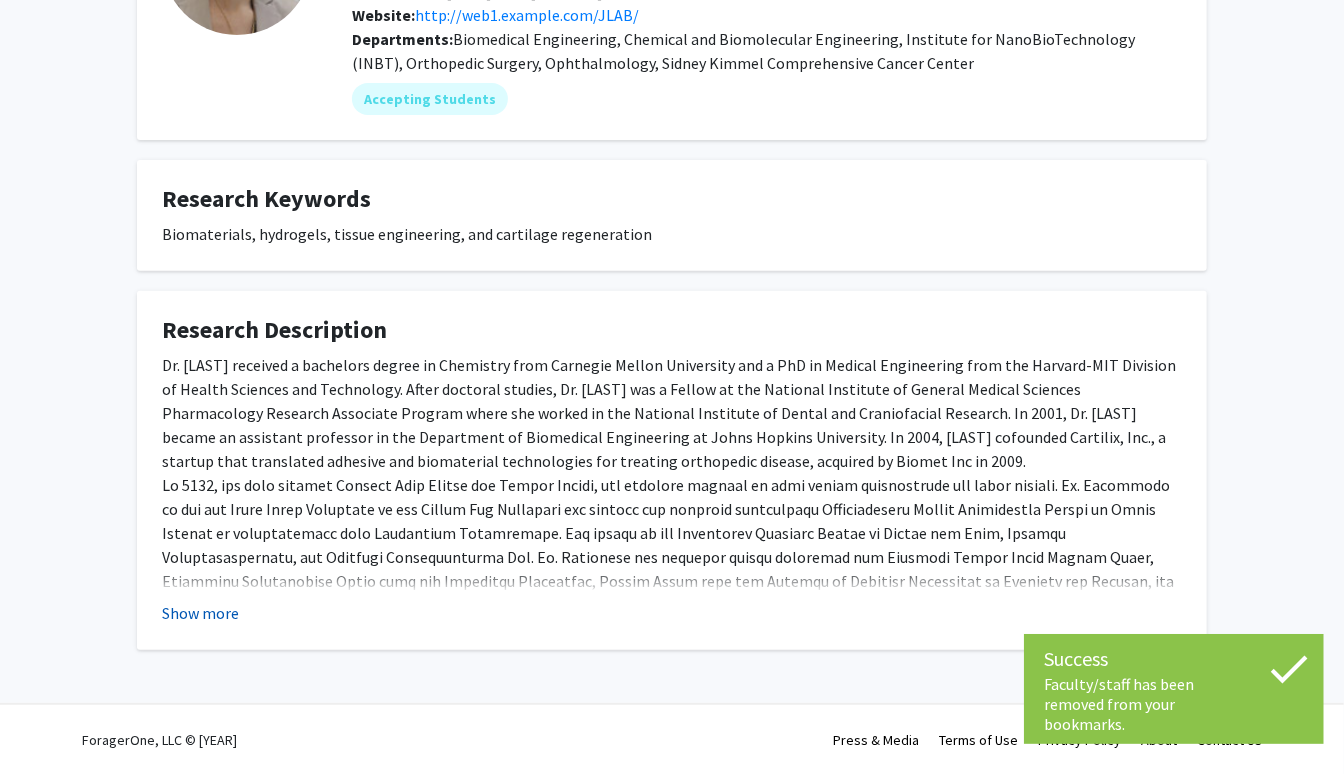click on "Show more" 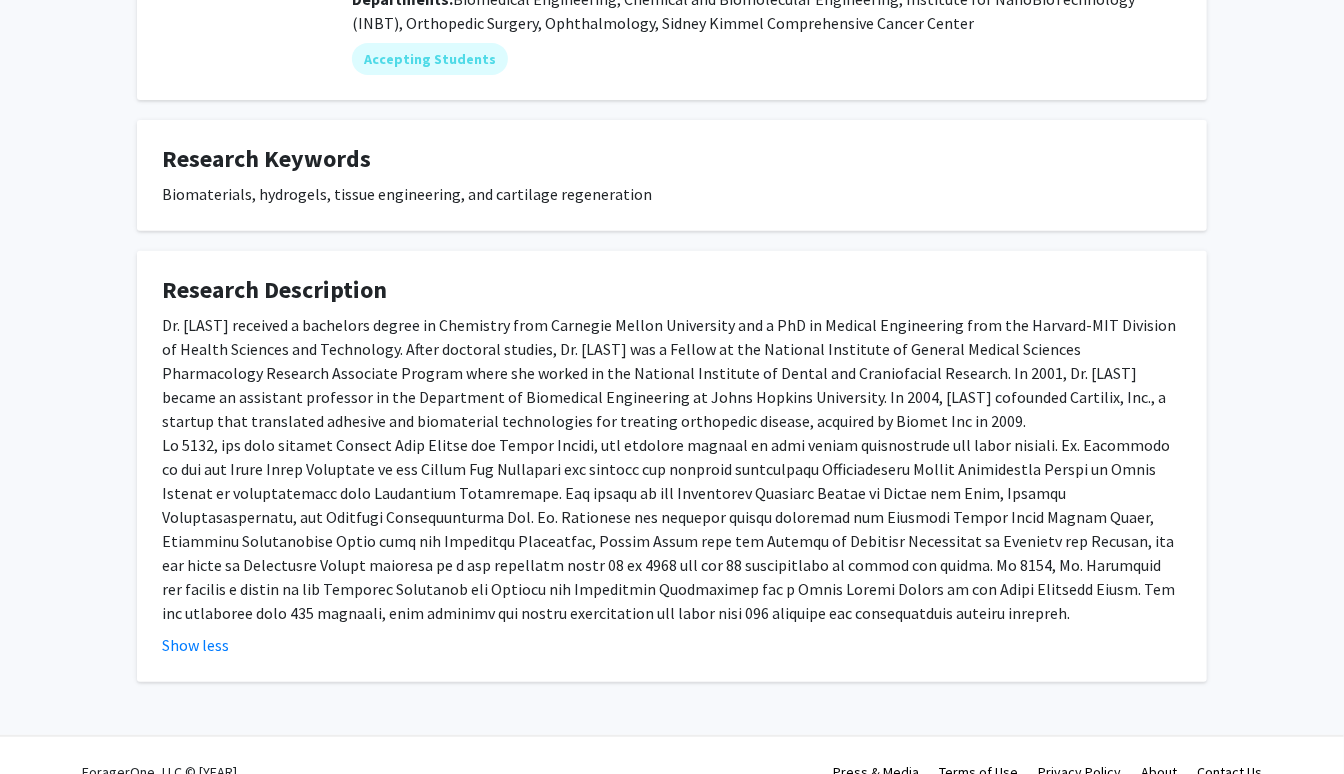 scroll, scrollTop: 275, scrollLeft: 0, axis: vertical 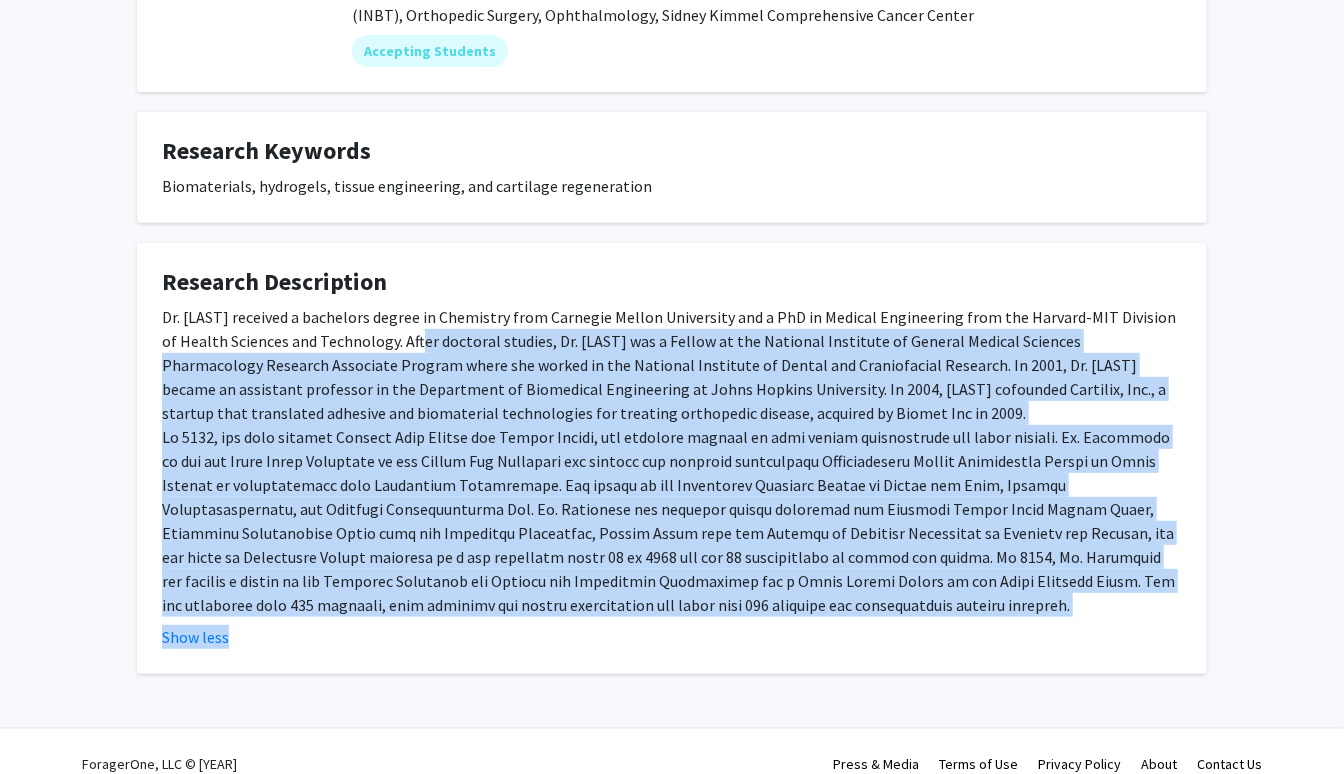 drag, startPoint x: 385, startPoint y: 340, endPoint x: 874, endPoint y: 624, distance: 565.4883 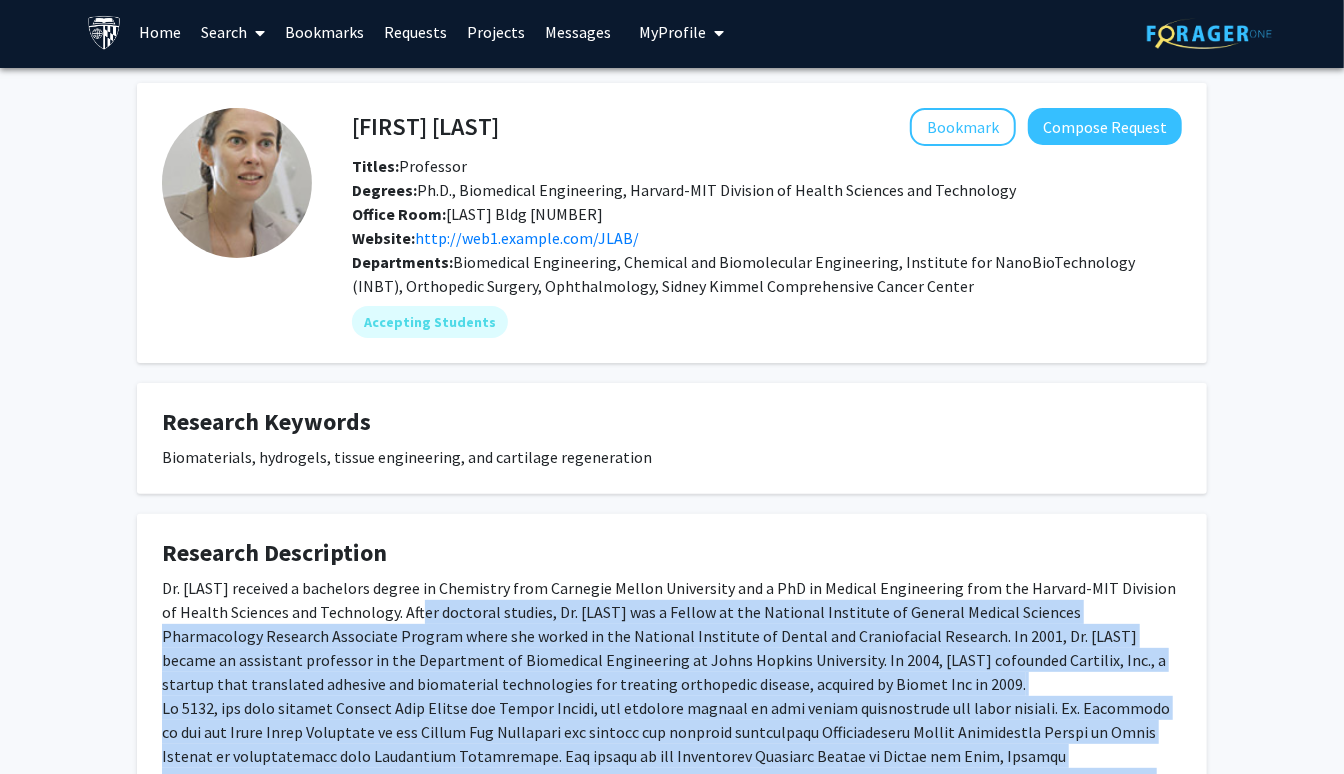 scroll, scrollTop: 0, scrollLeft: 0, axis: both 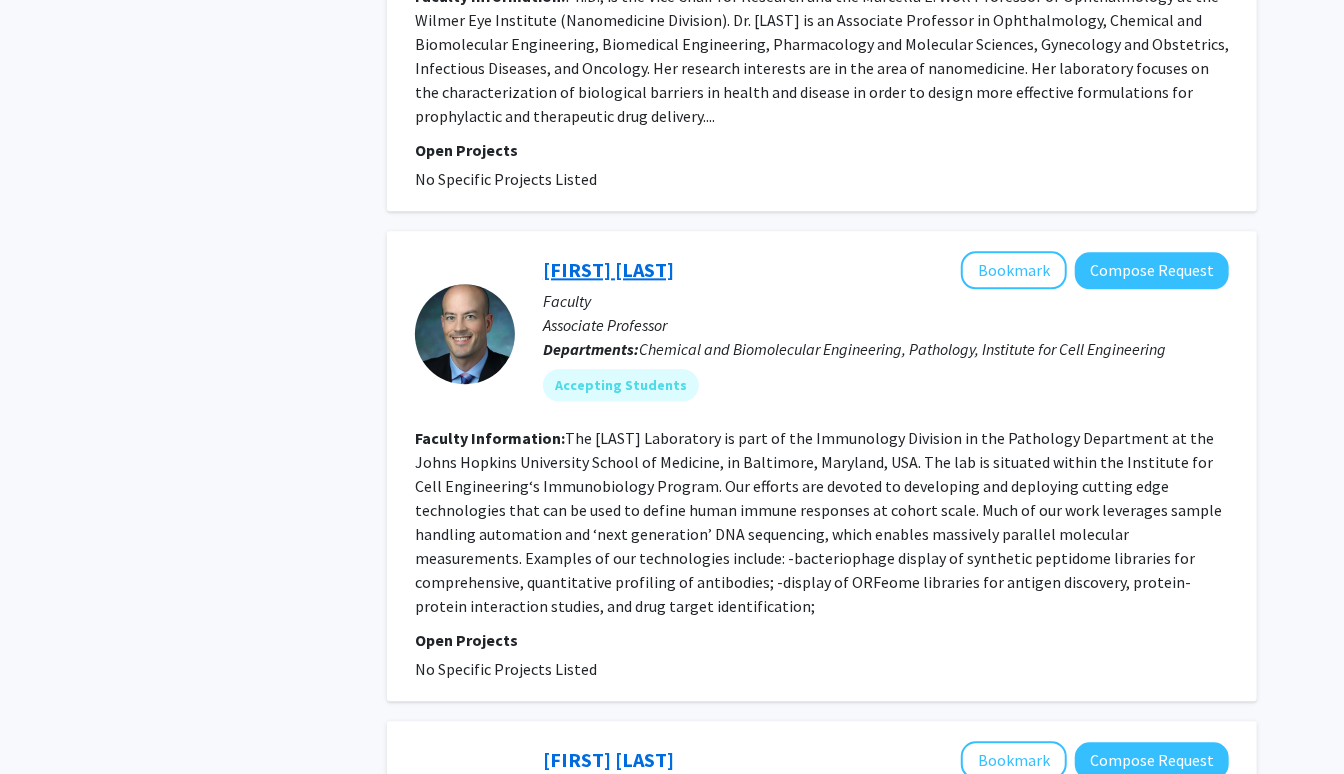 click on "H. Benjamin Larman" 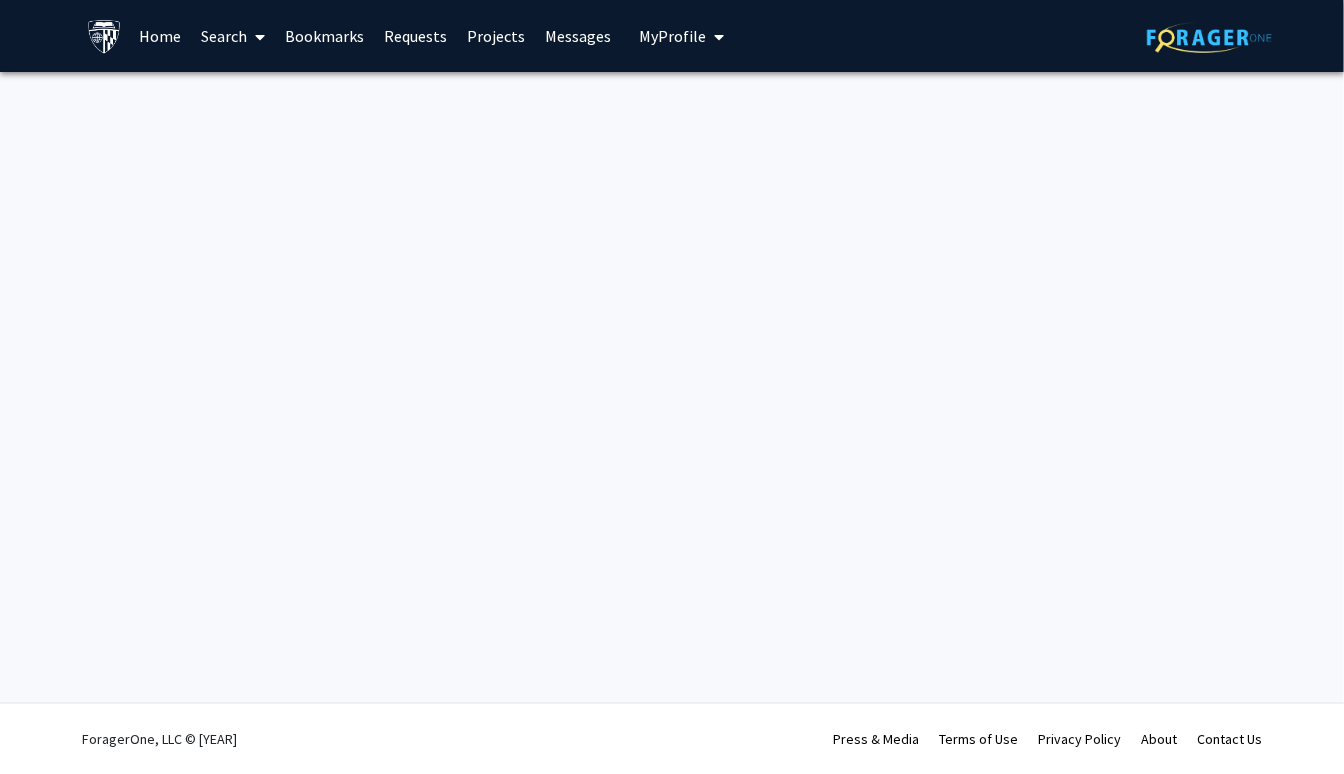 scroll, scrollTop: 0, scrollLeft: 0, axis: both 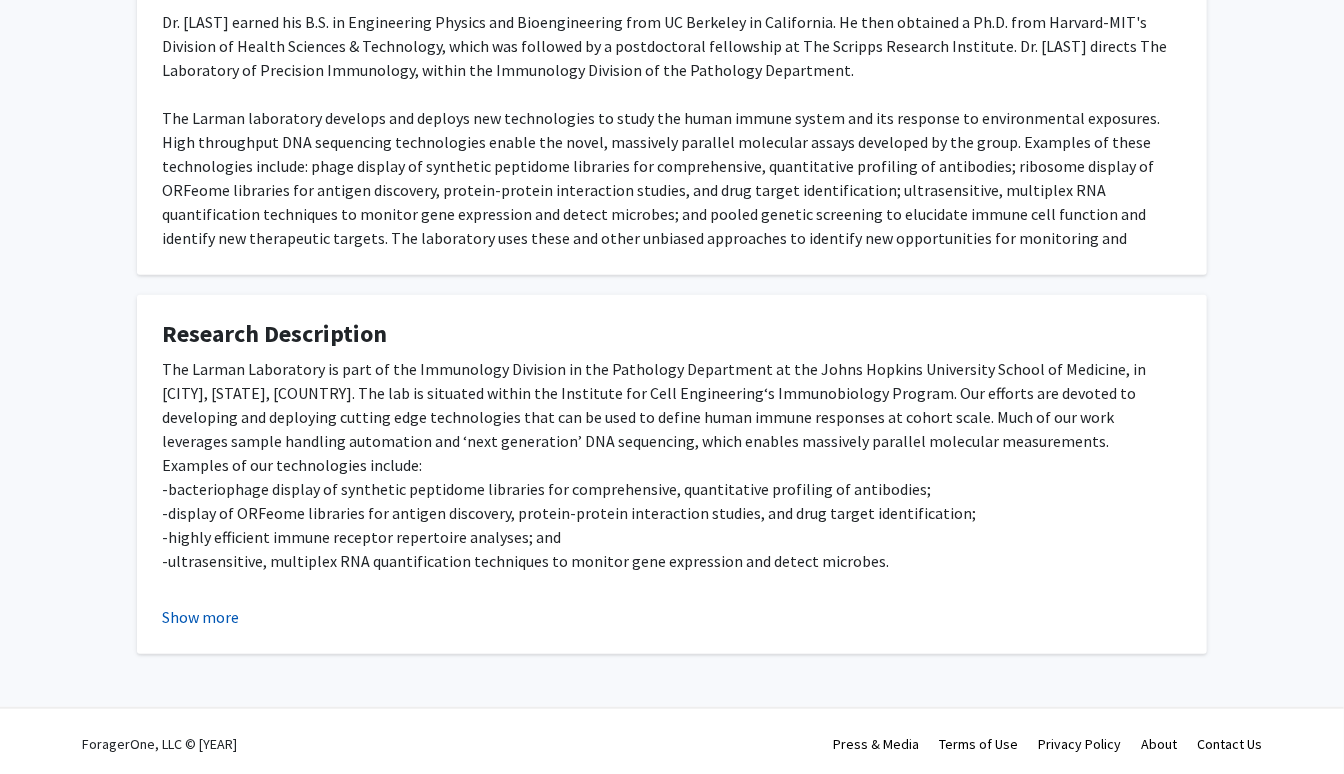 click on "Show more" 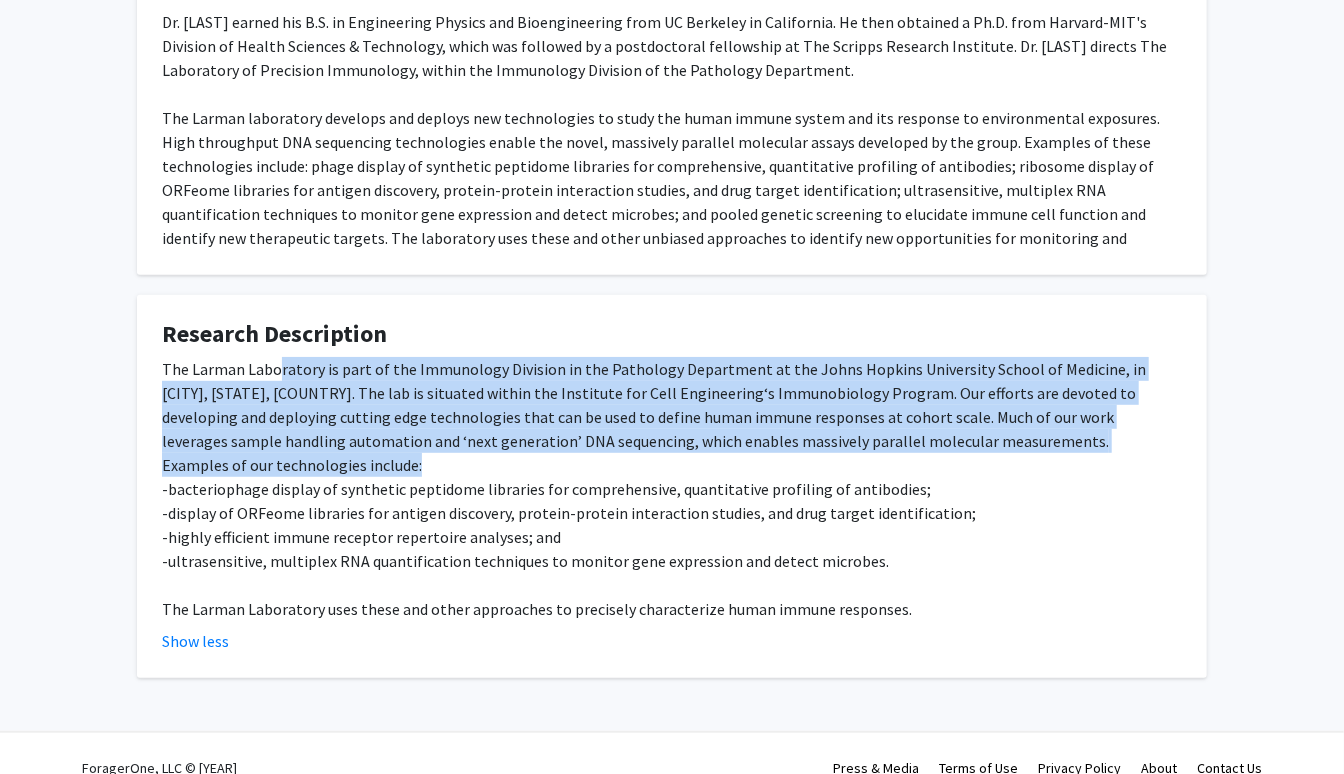drag, startPoint x: 274, startPoint y: 391, endPoint x: 902, endPoint y: 479, distance: 634.1356 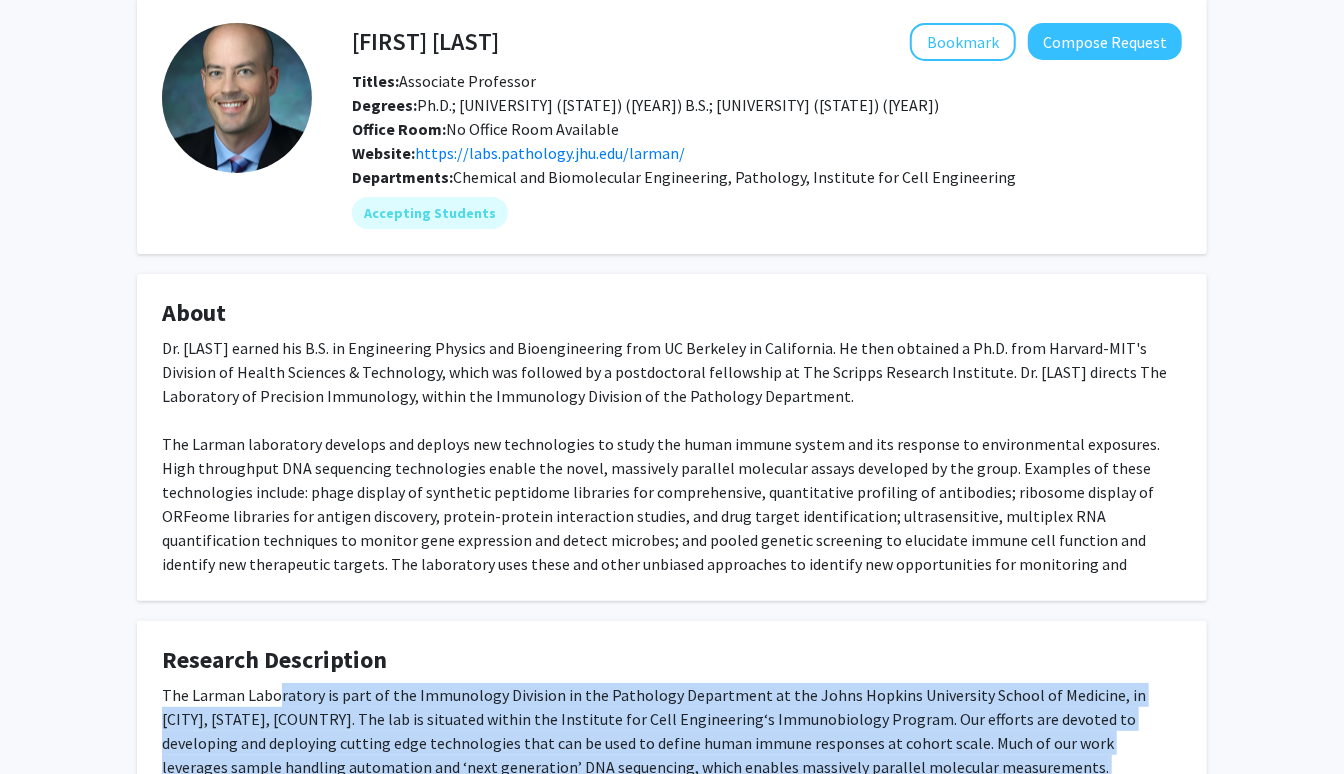 scroll, scrollTop: 72, scrollLeft: 0, axis: vertical 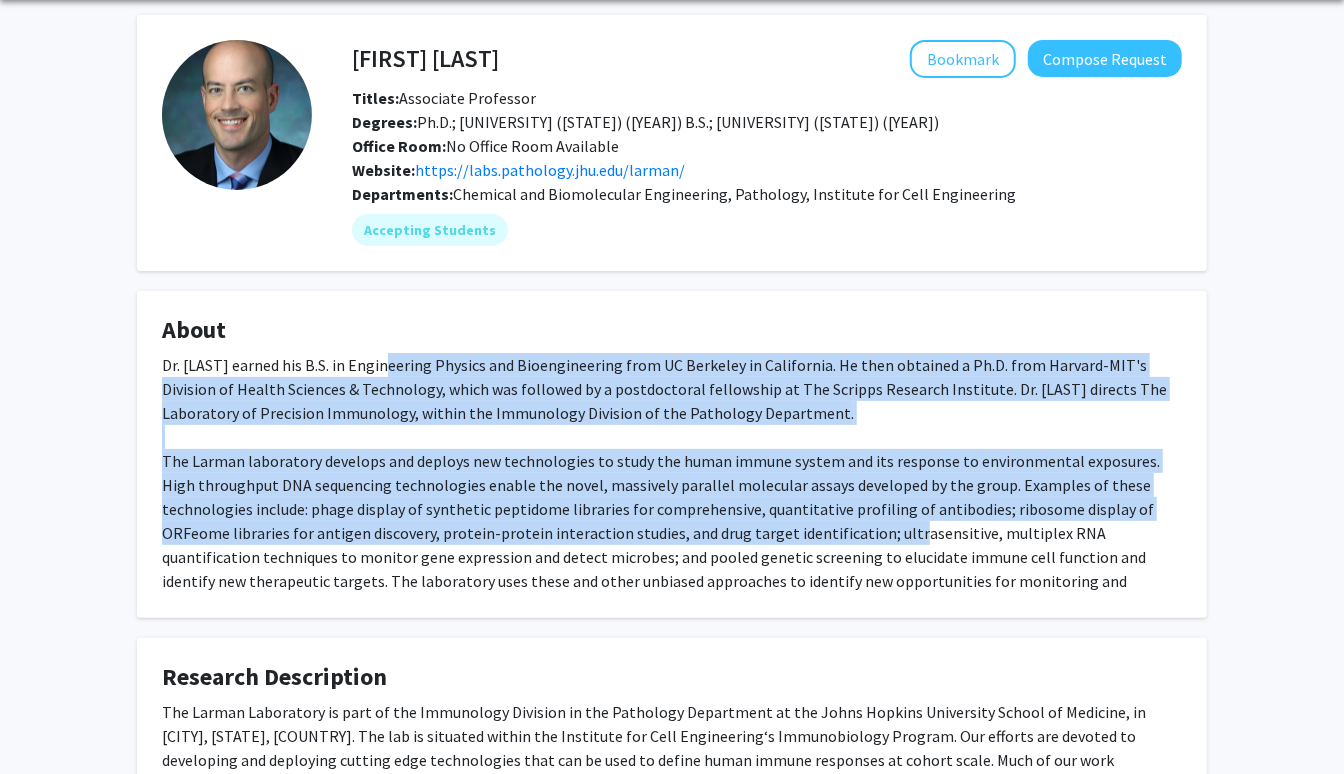 drag, startPoint x: 391, startPoint y: 398, endPoint x: 751, endPoint y: 551, distance: 391.16364 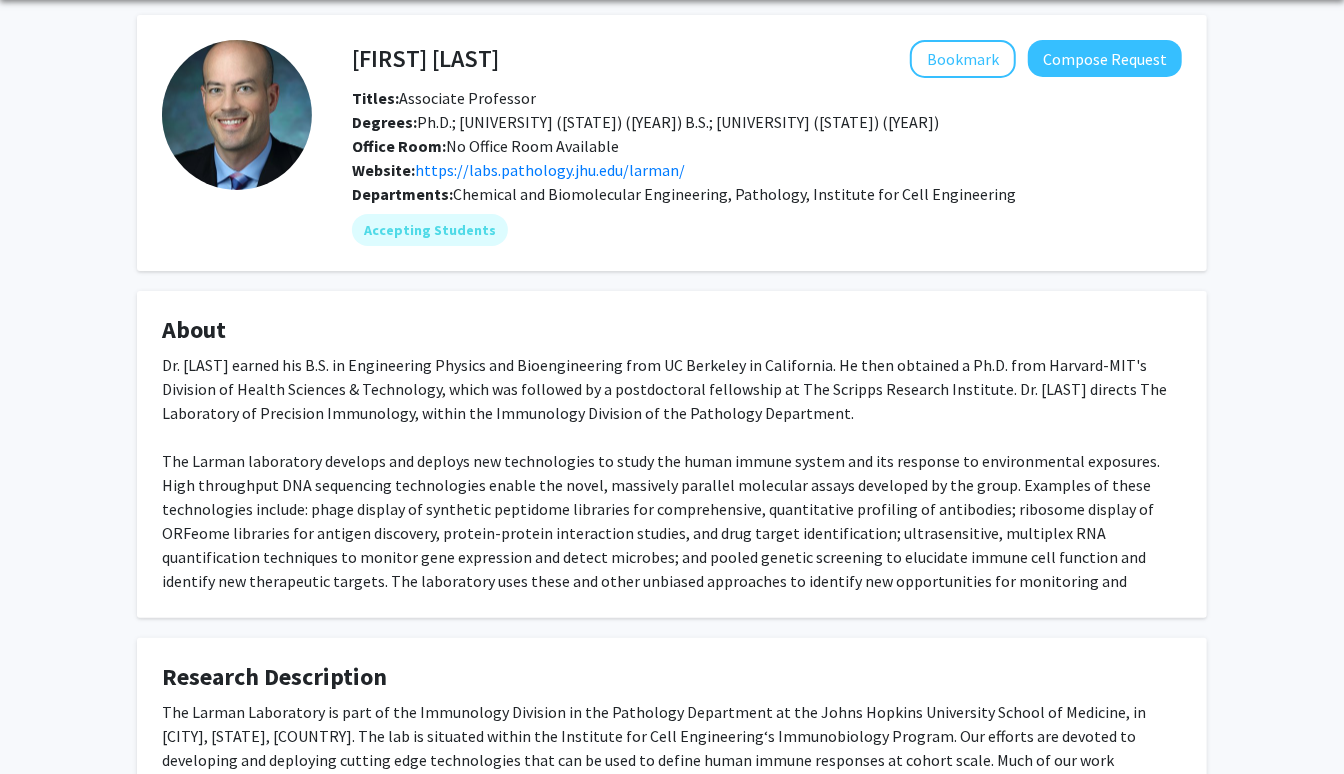 scroll, scrollTop: 0, scrollLeft: 0, axis: both 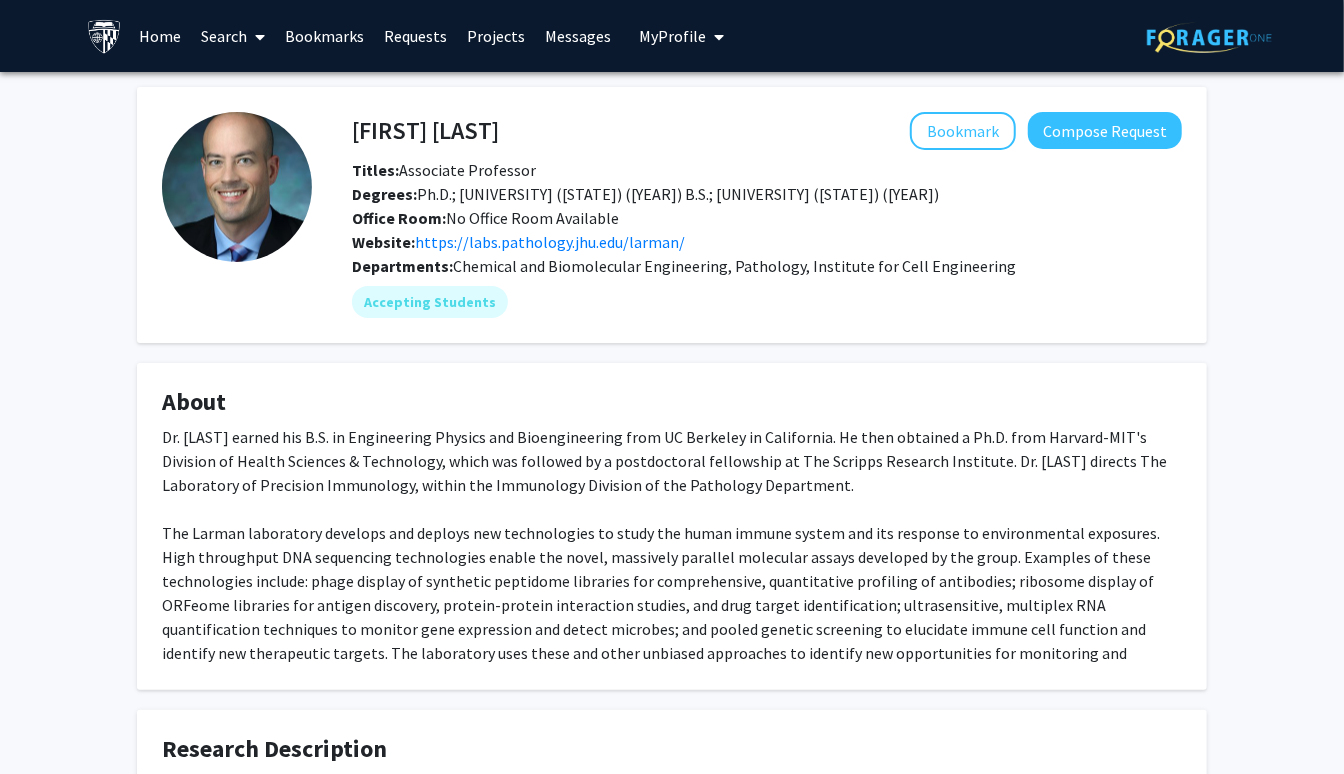 click on "Requests" at bounding box center [416, 36] 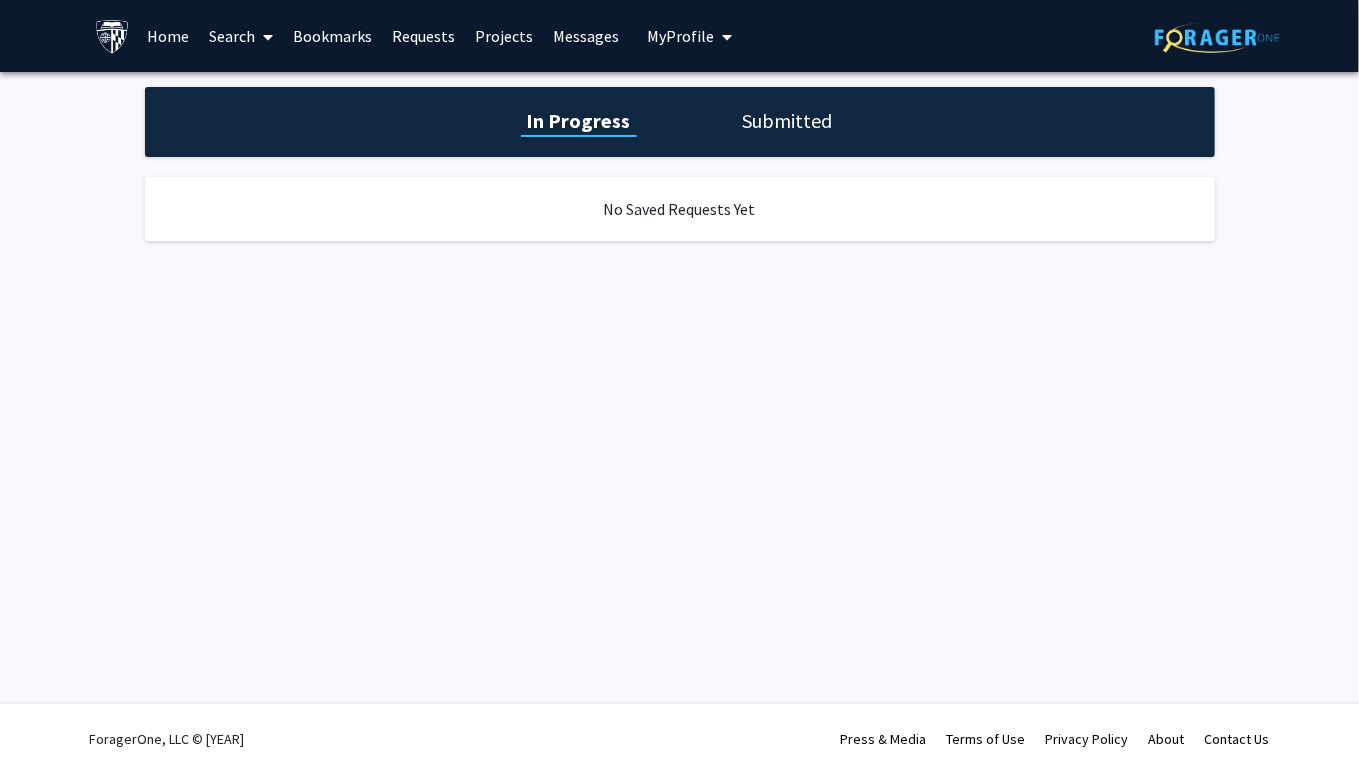 click on "In Progress Submitted" 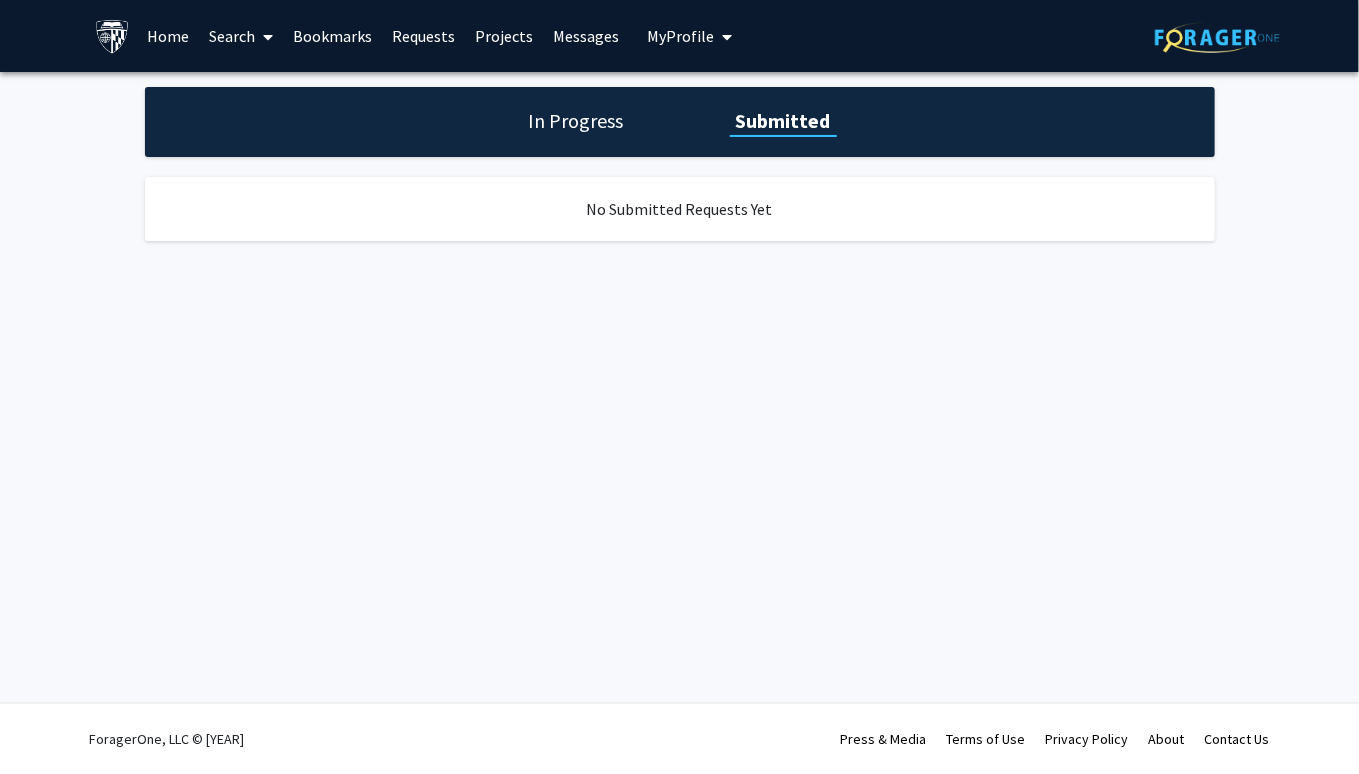 click on "In Progress" 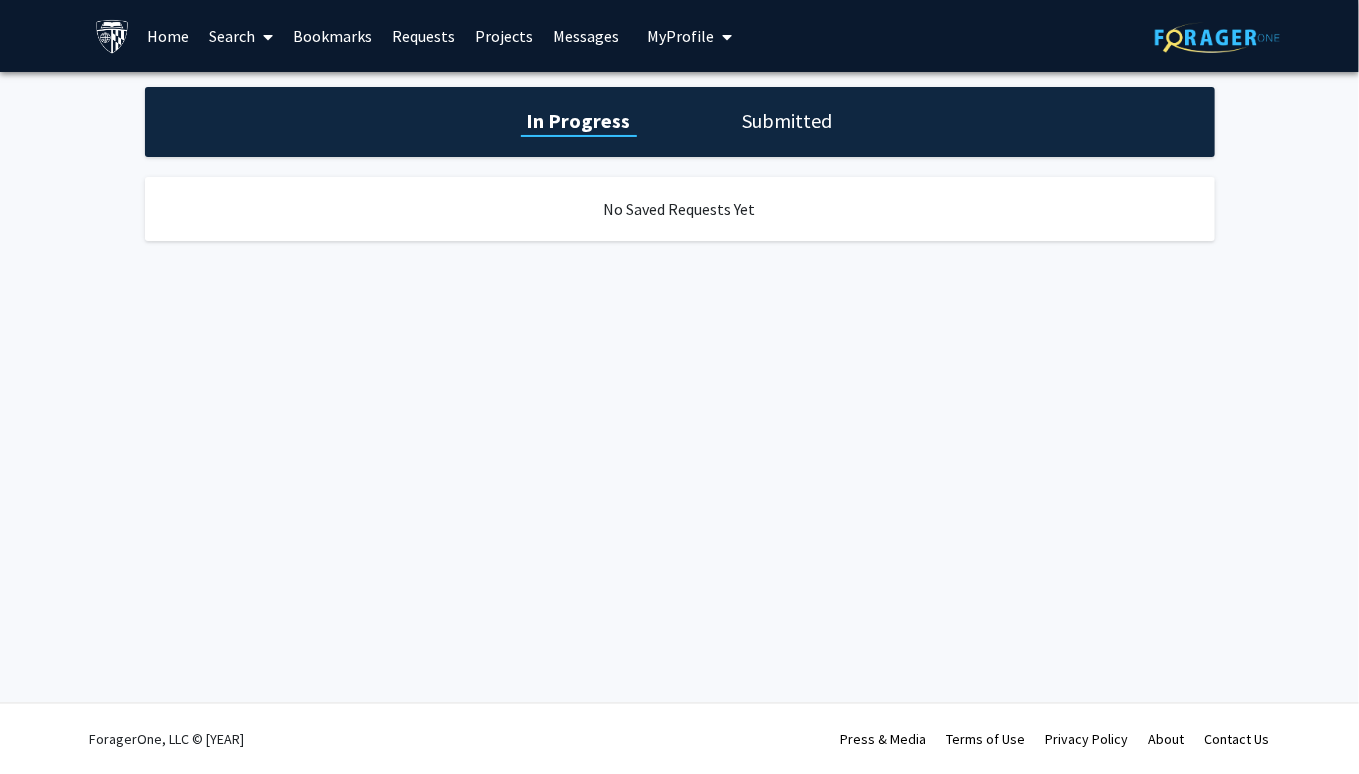 click on "Search" at bounding box center [241, 36] 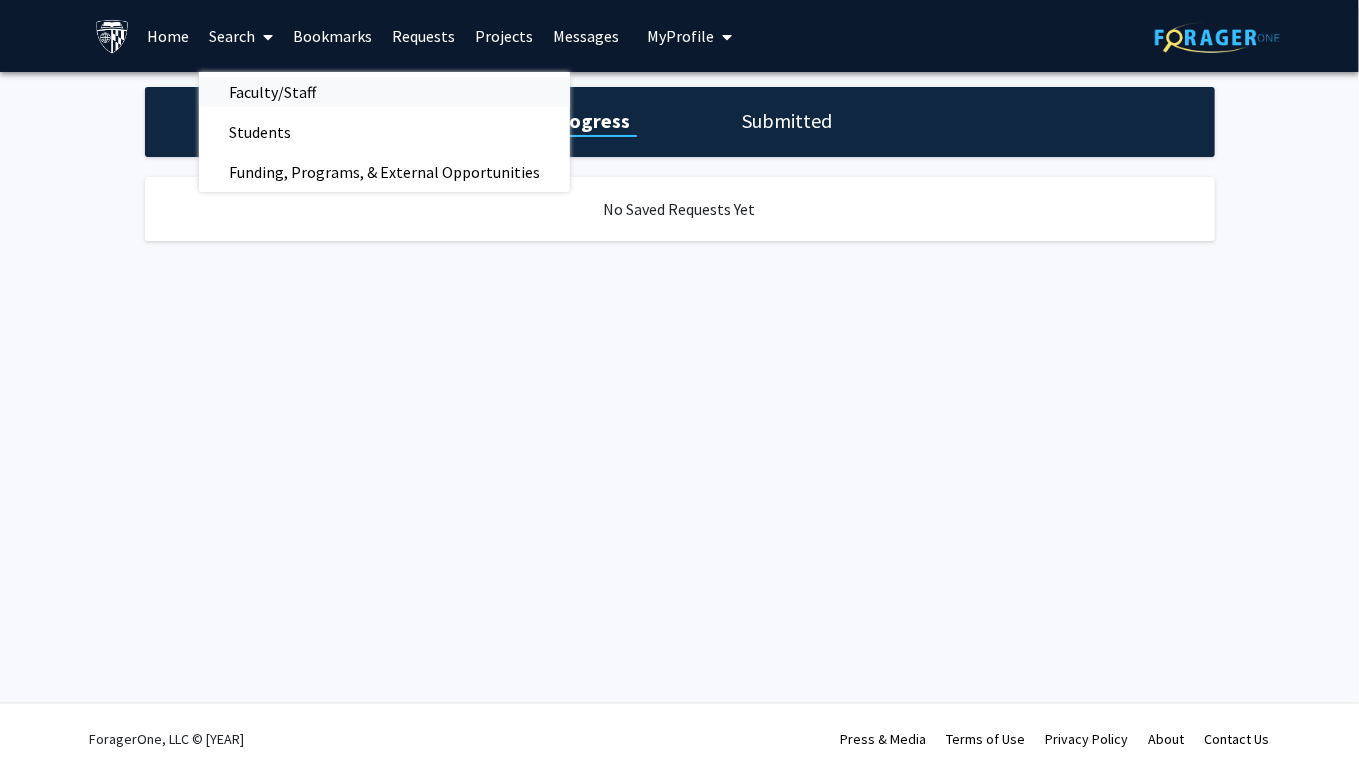 click on "Faculty/Staff" at bounding box center [272, 92] 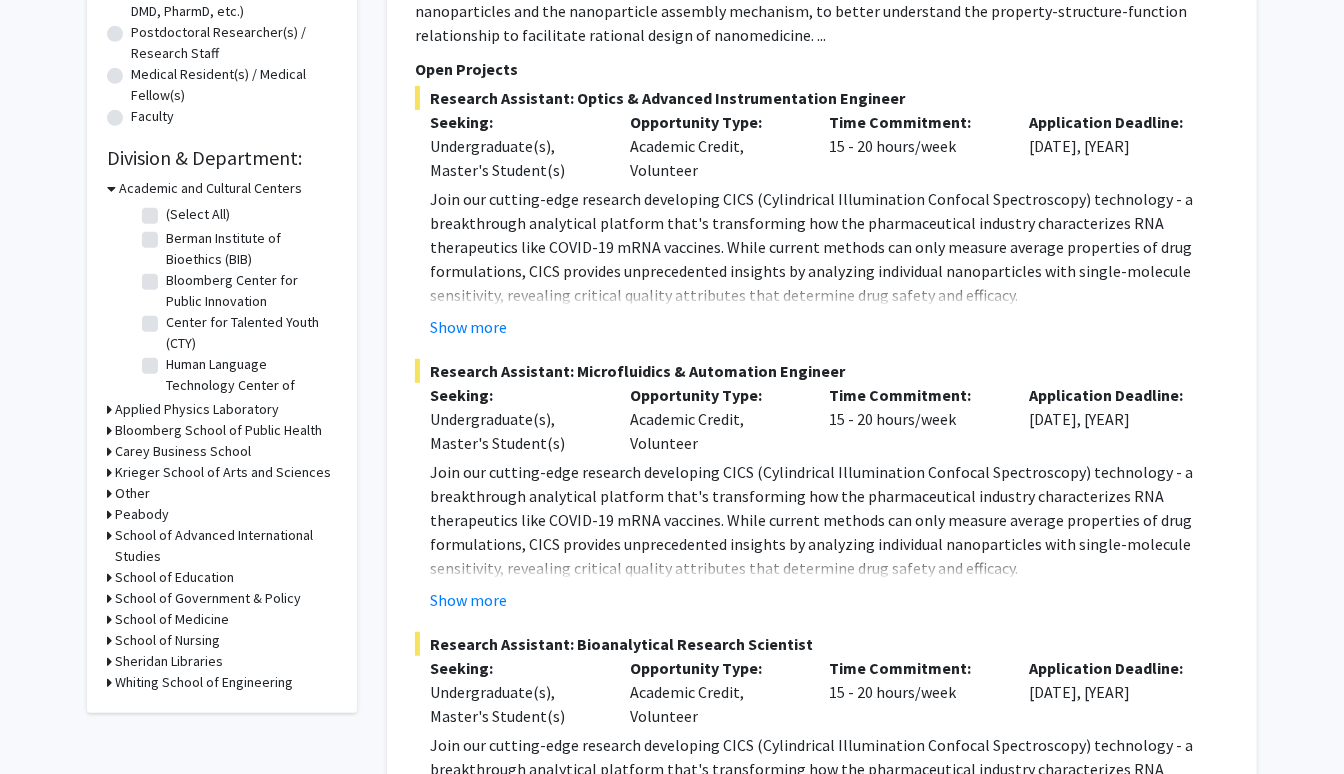 scroll, scrollTop: 495, scrollLeft: 0, axis: vertical 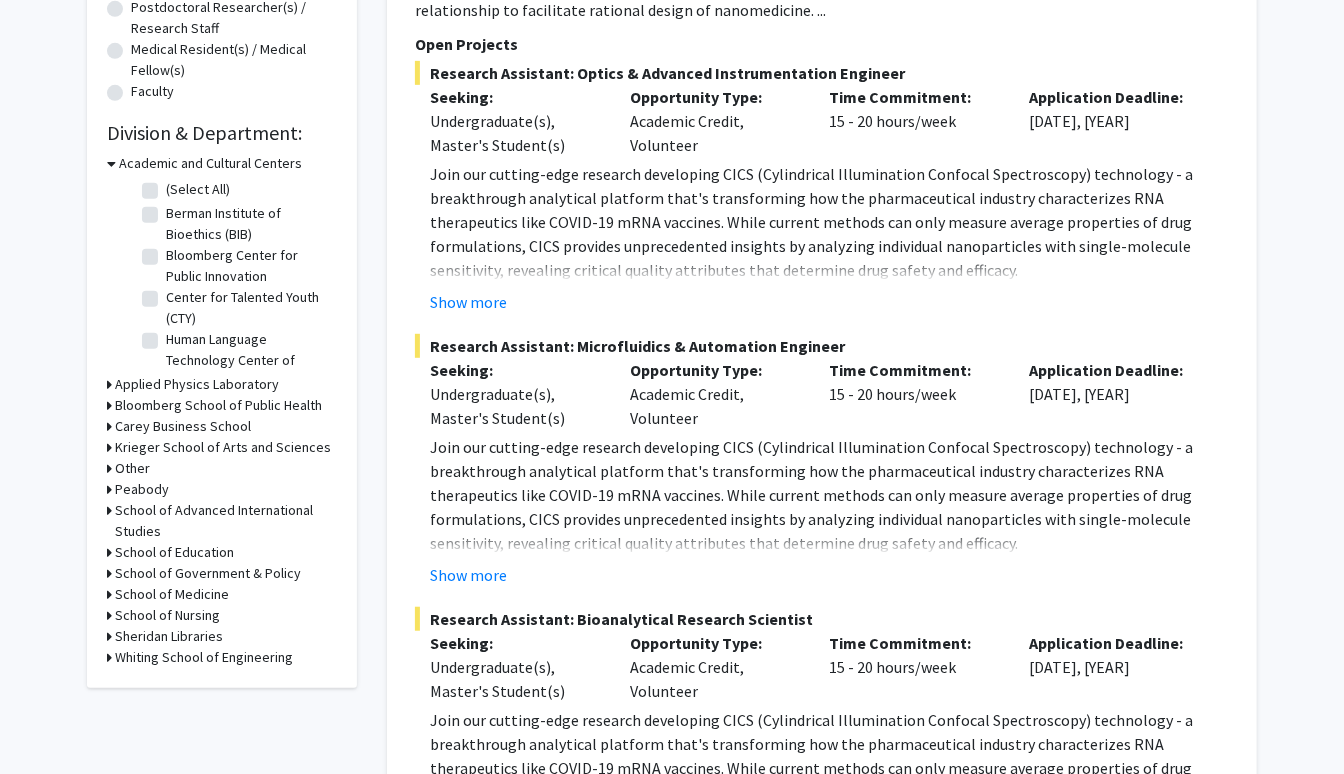 click on "Whiting School of Engineering" at bounding box center [204, 657] 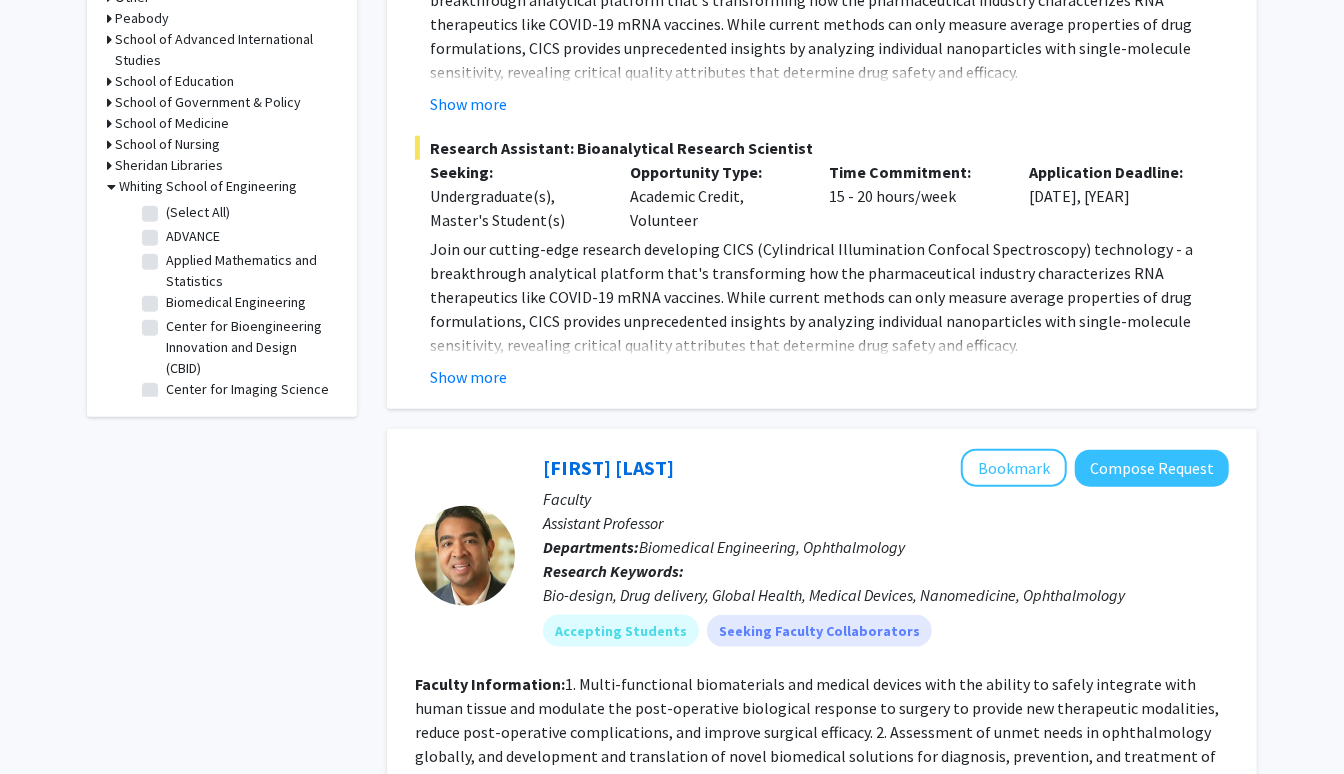 scroll, scrollTop: 838, scrollLeft: 0, axis: vertical 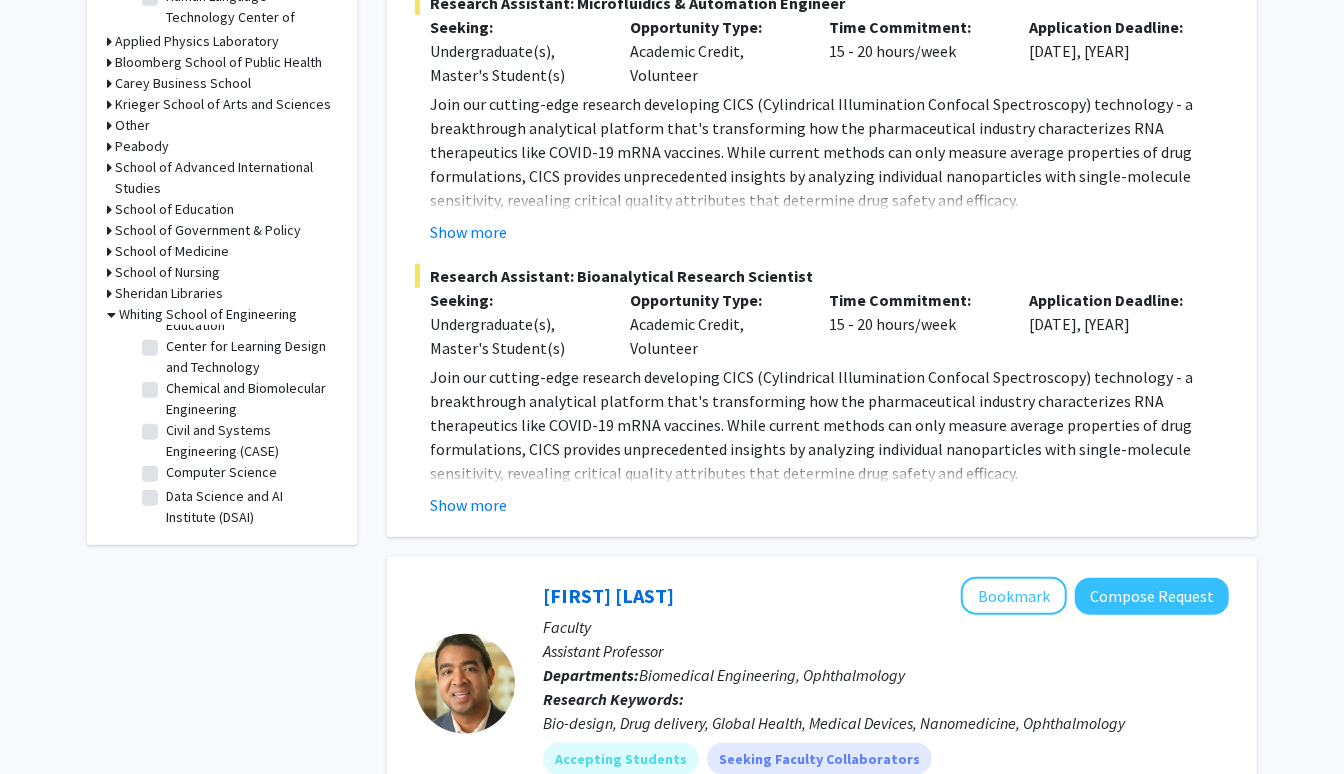 click on "Chemical and Biomolecular Engineering" 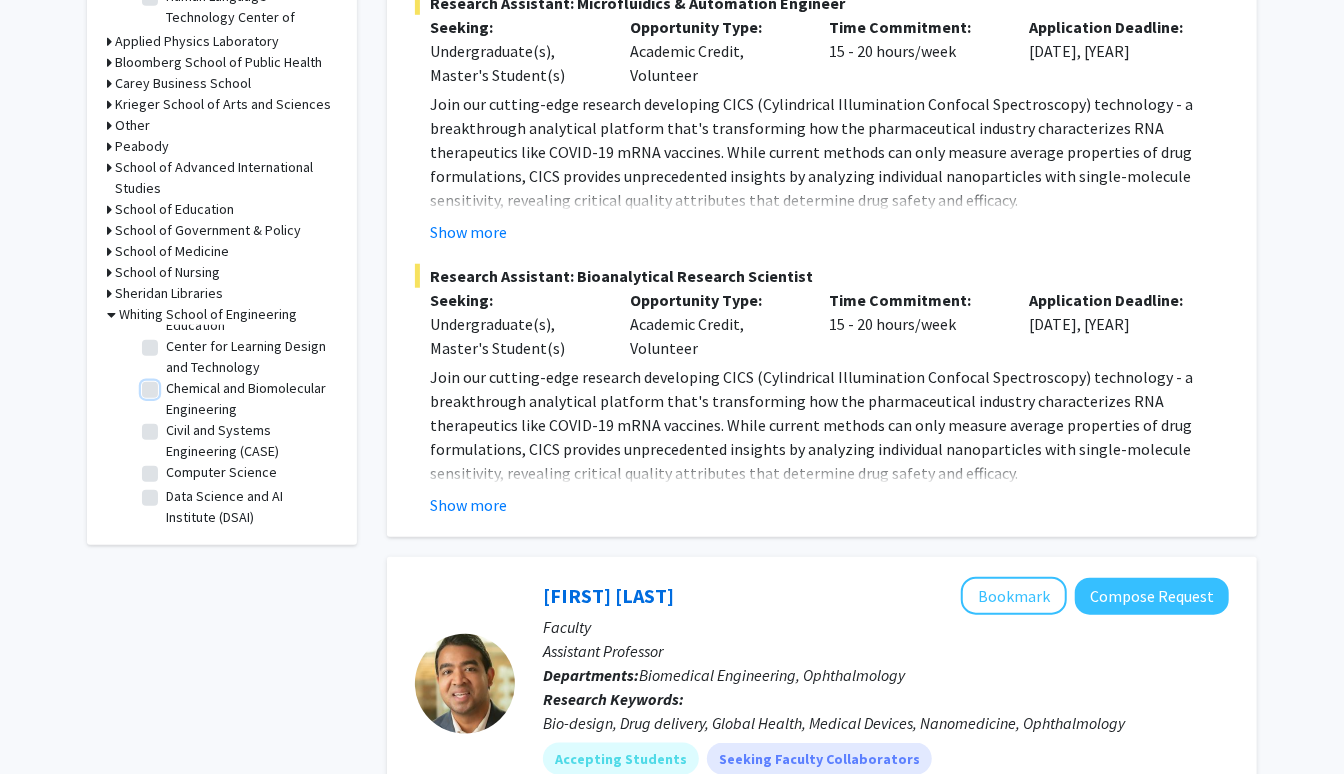 click on "Chemical and Biomolecular Engineering" at bounding box center [172, 384] 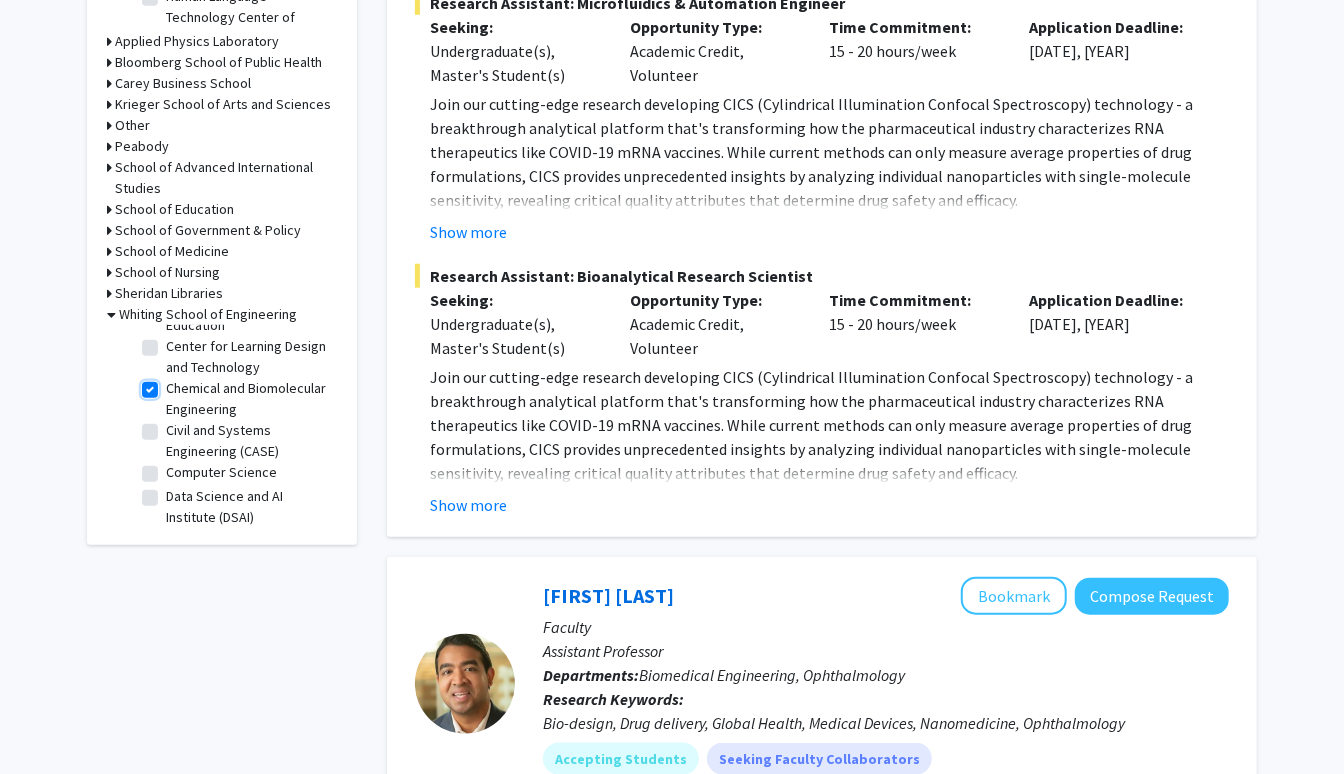 checkbox on "true" 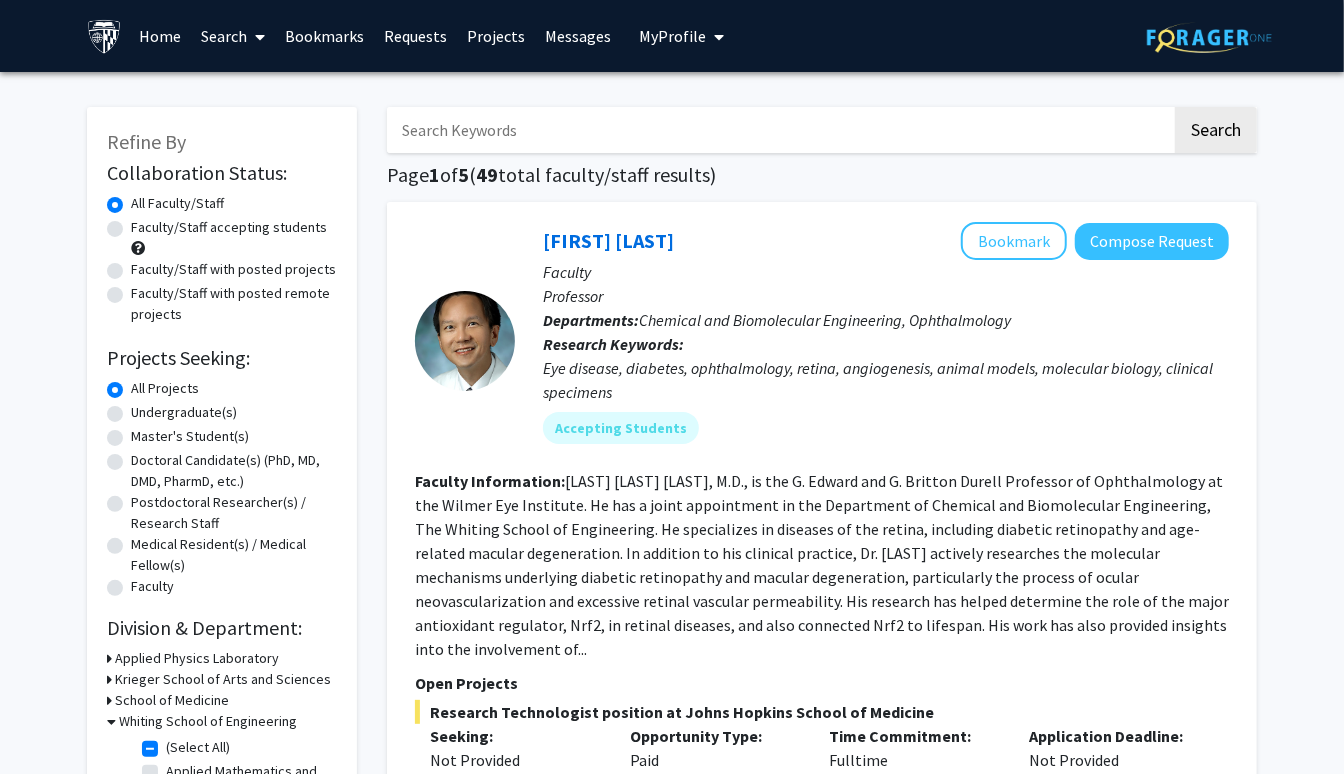 click on "Faculty/Staff with posted projects" 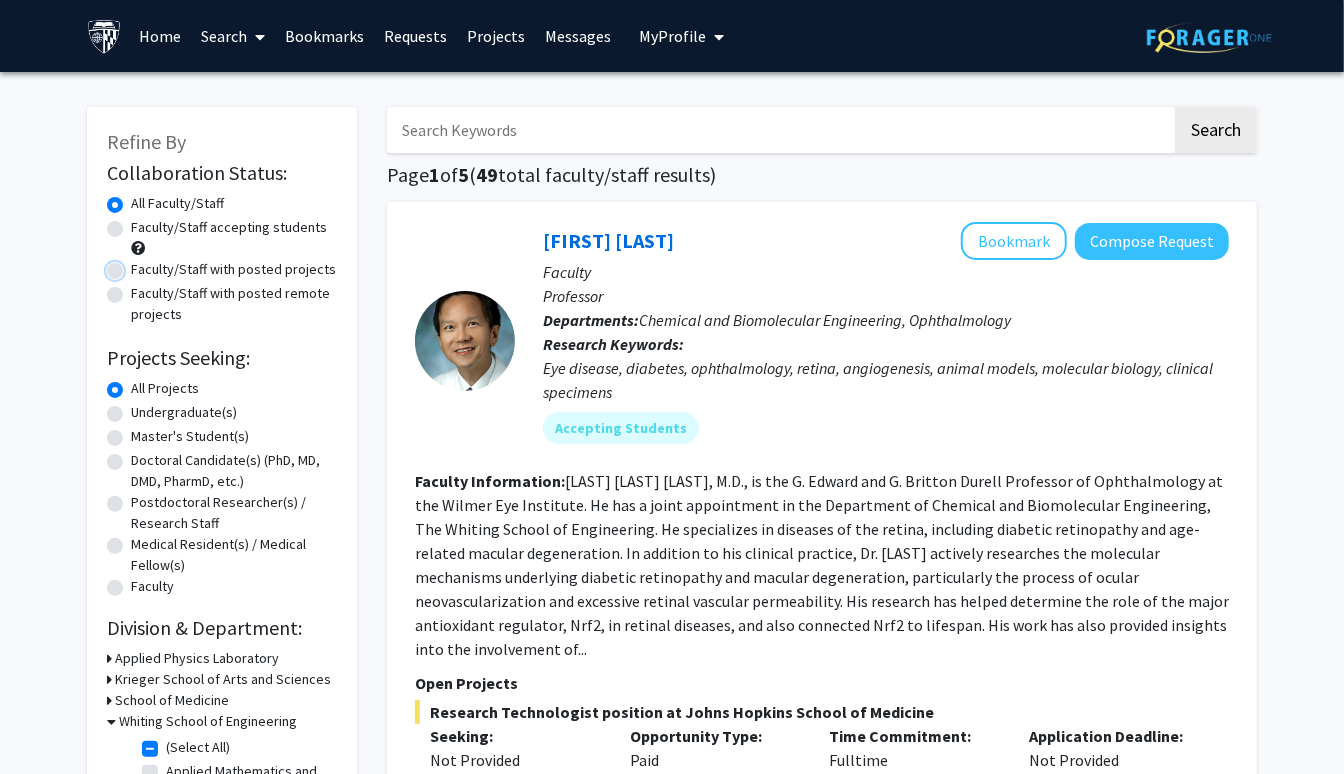 click on "Faculty/Staff with posted projects" at bounding box center (137, 265) 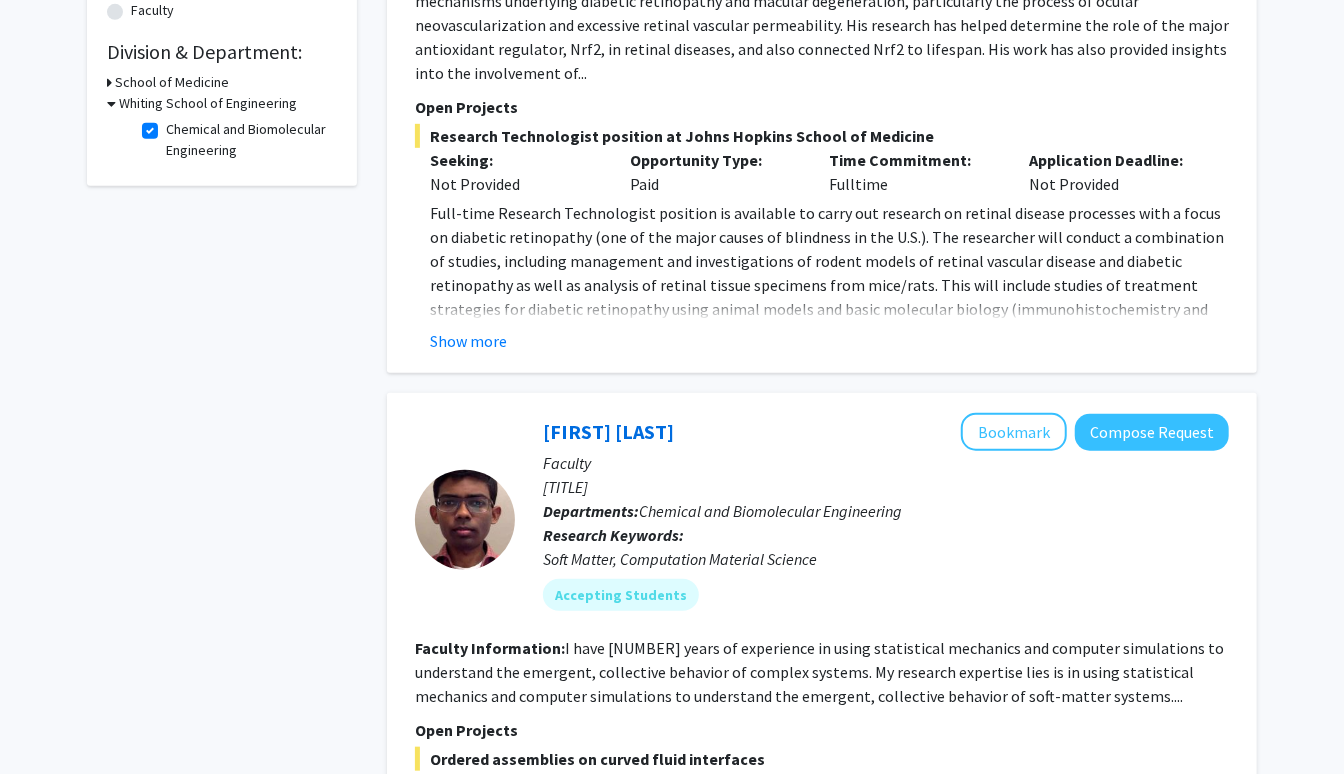scroll, scrollTop: 0, scrollLeft: 0, axis: both 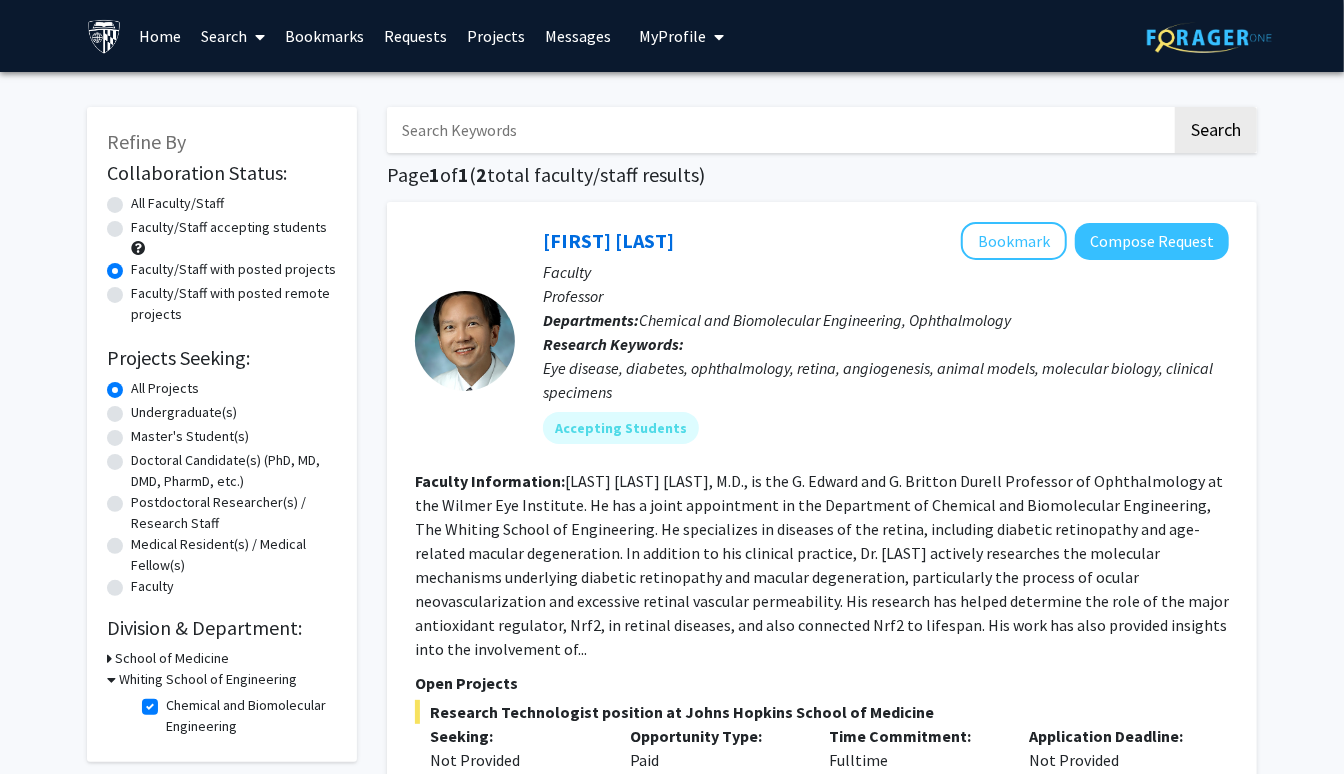 click on "Faculty/Staff accepting students" 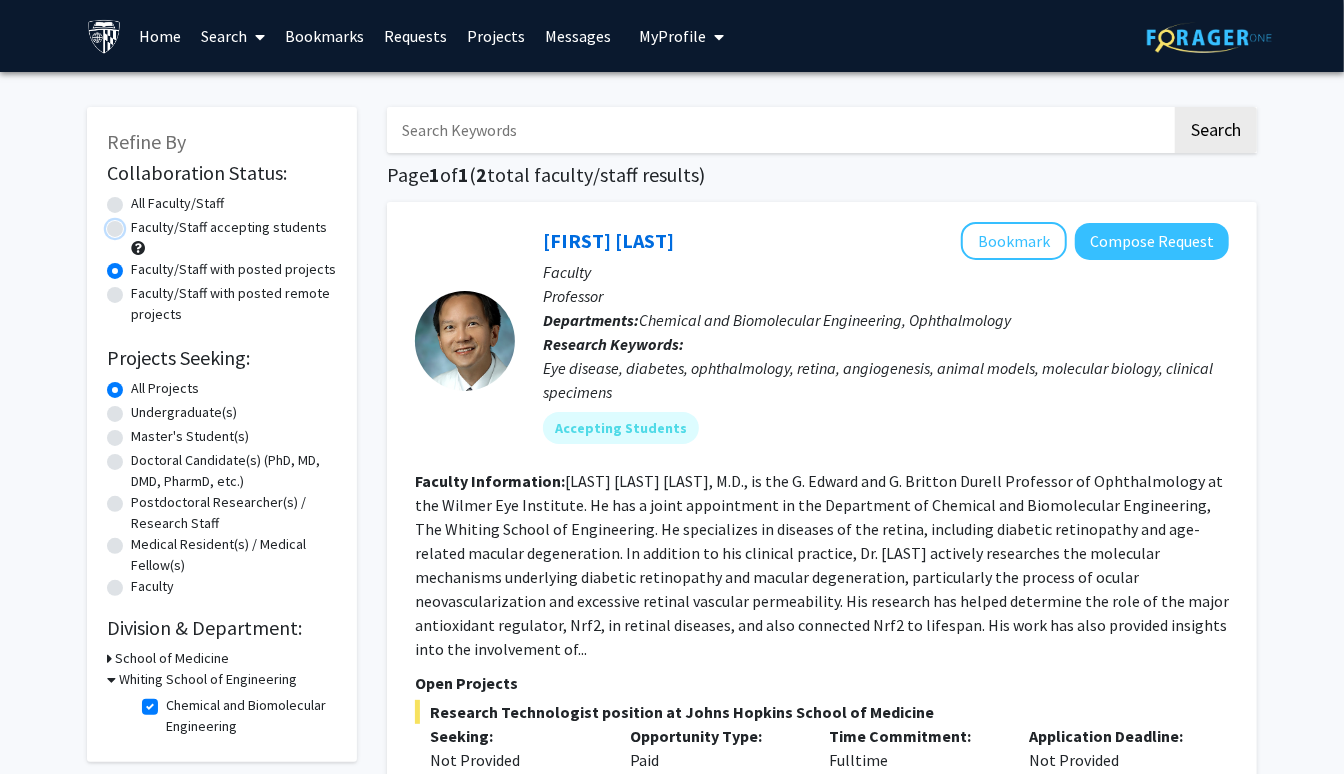 click on "Faculty/Staff accepting students" at bounding box center [137, 223] 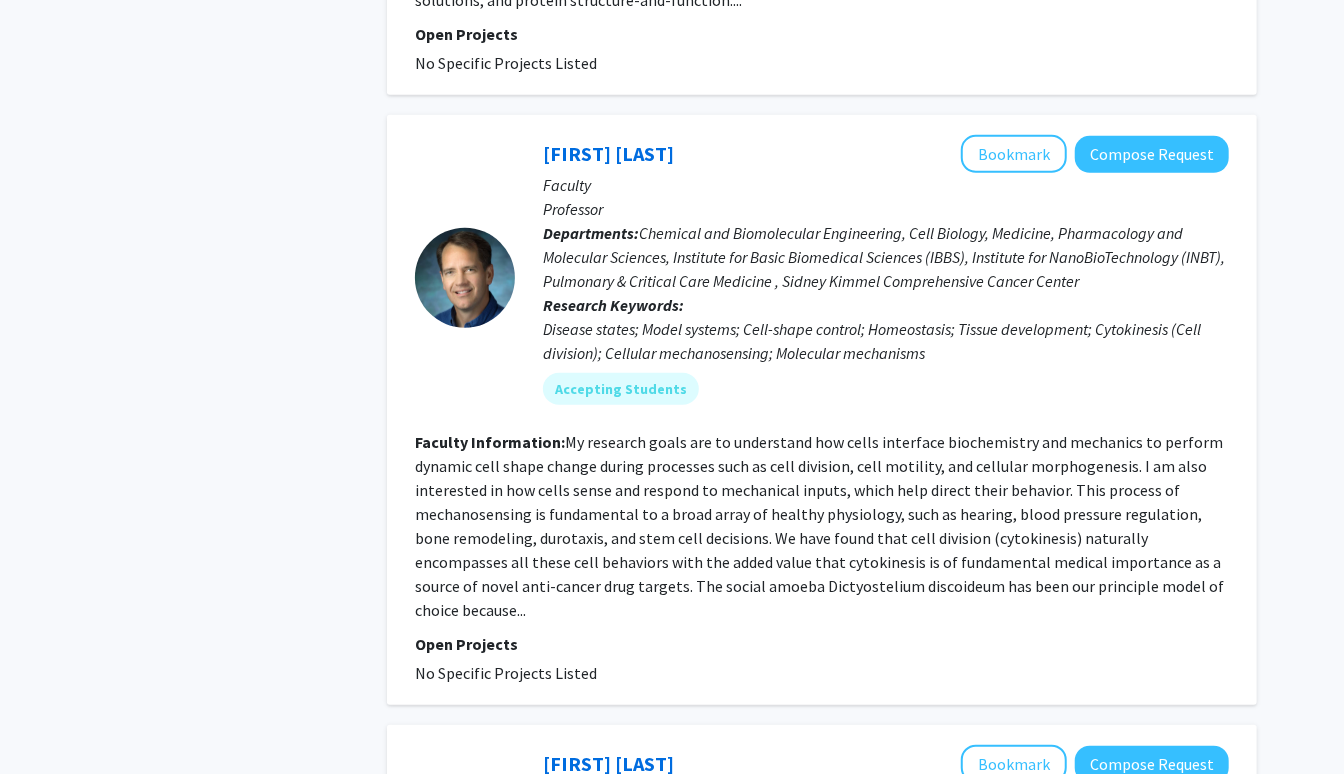 scroll, scrollTop: 4662, scrollLeft: 0, axis: vertical 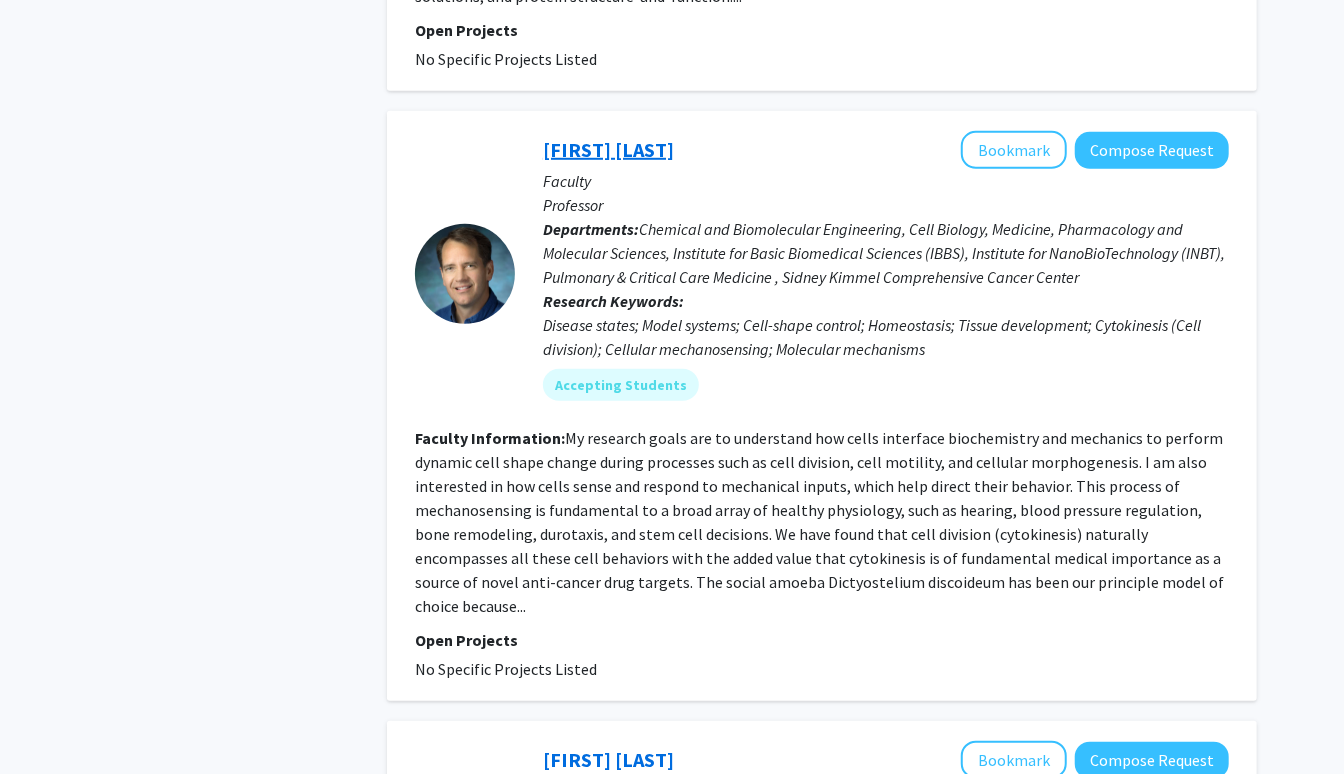 click on "Doug Robinson" 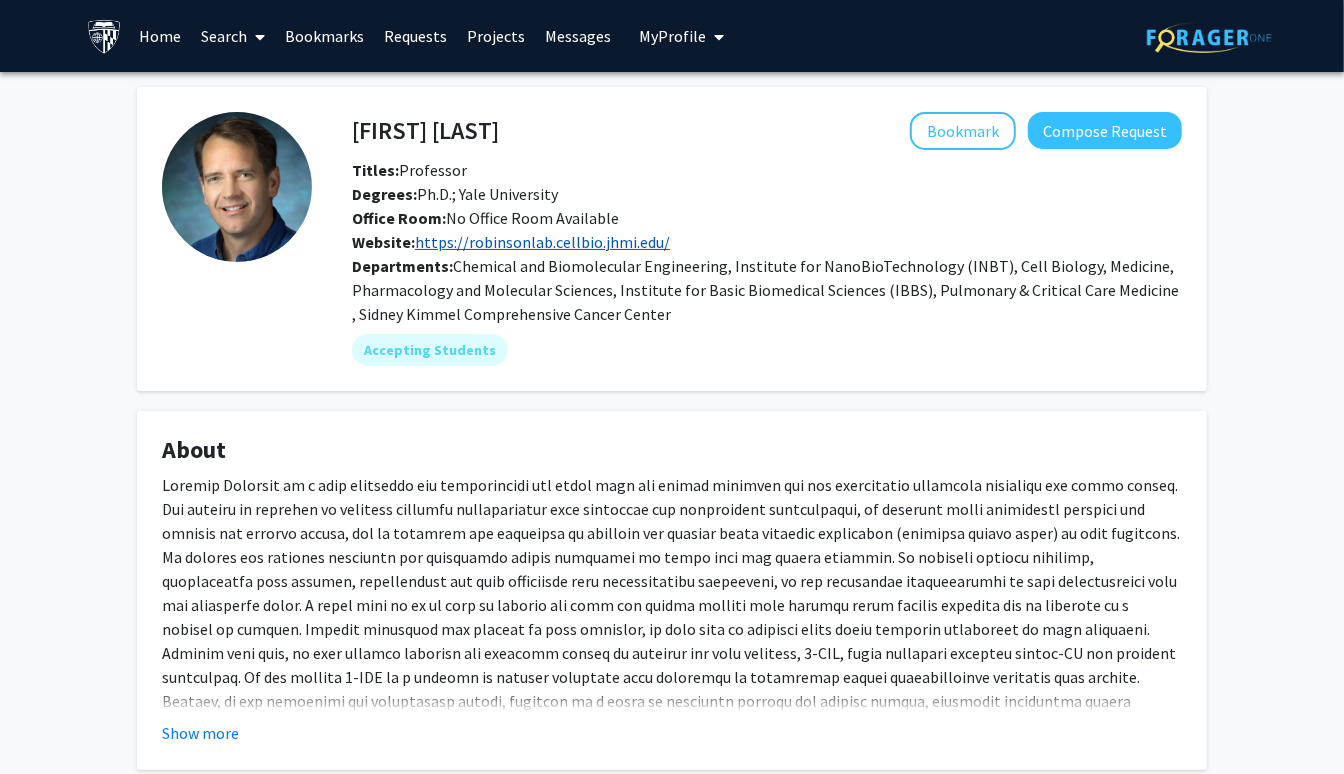 click on "https://robinsonlab.cellbio.jhmi.edu/" 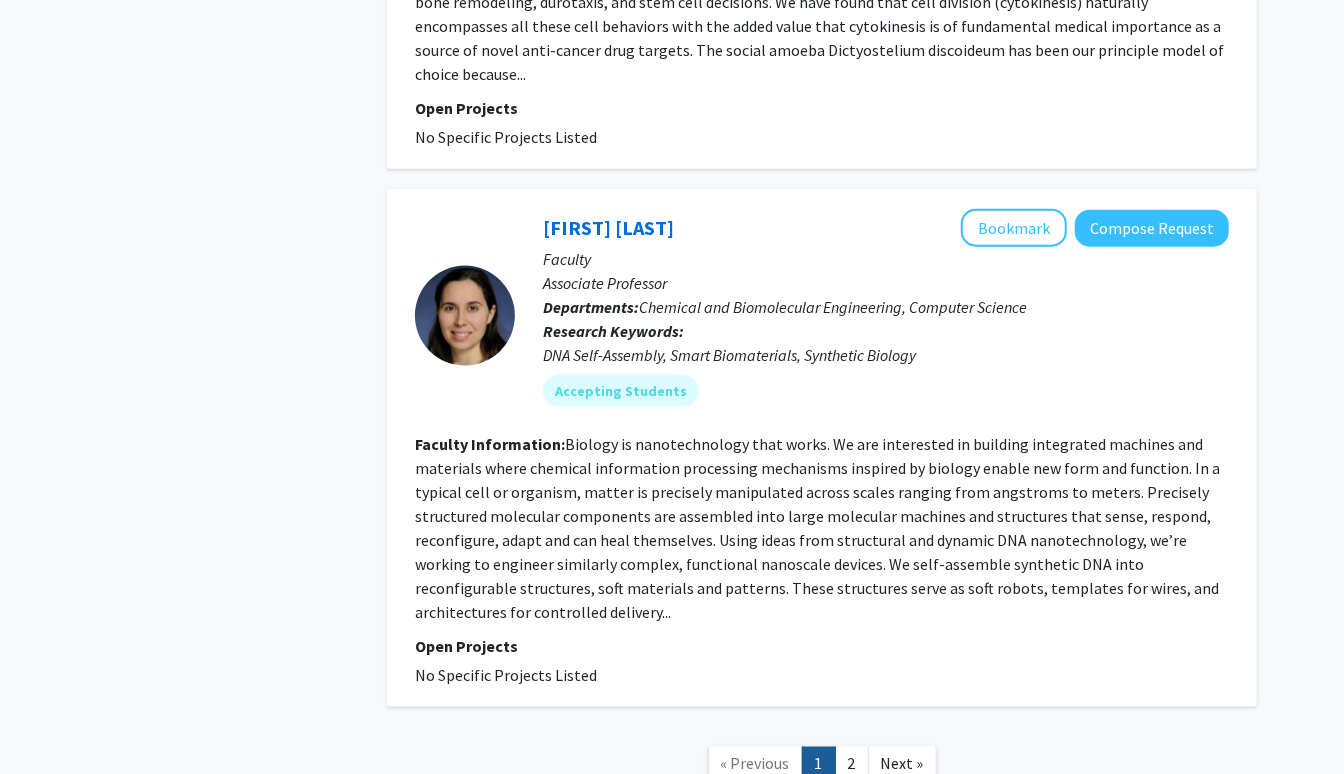 scroll, scrollTop: 5297, scrollLeft: 0, axis: vertical 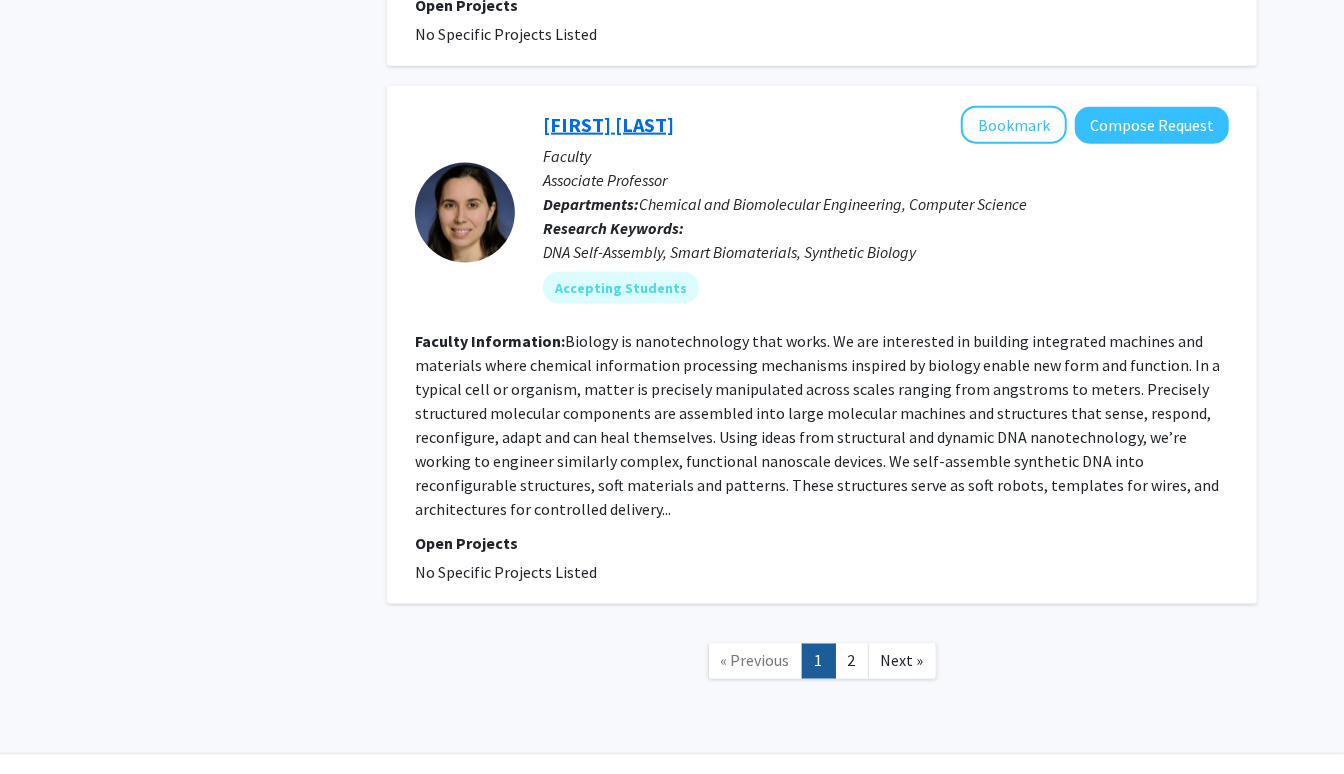 click on "[FIRST] [LAST]" 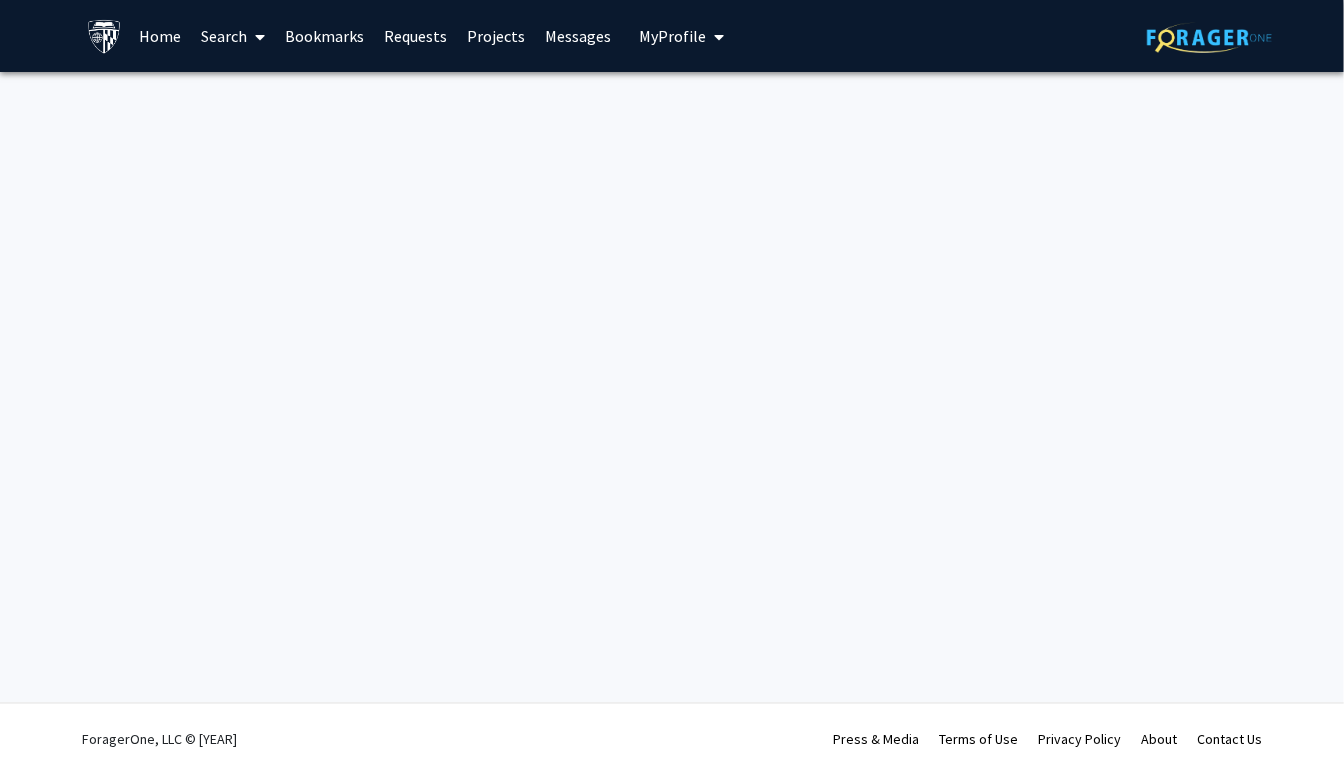 scroll, scrollTop: 0, scrollLeft: 0, axis: both 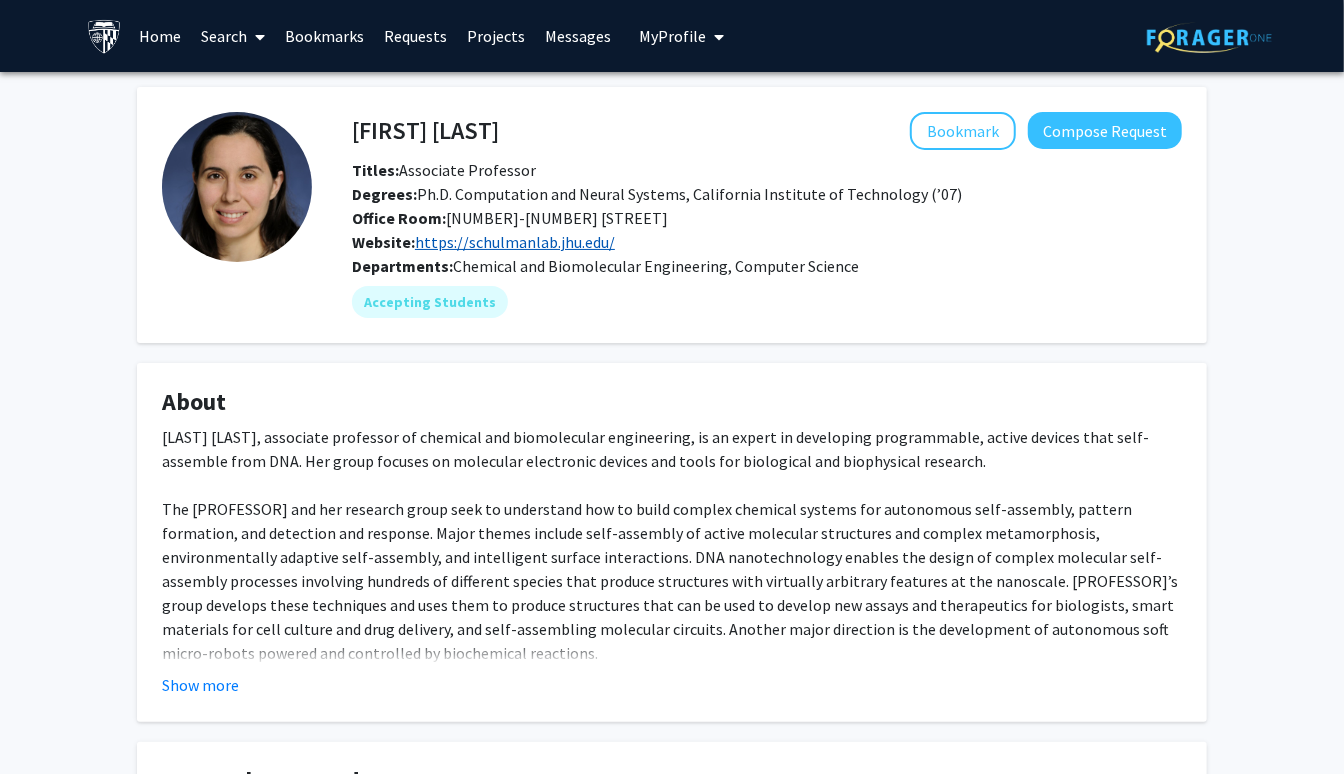 click on "https://schulmanlab.jhu.edu/" 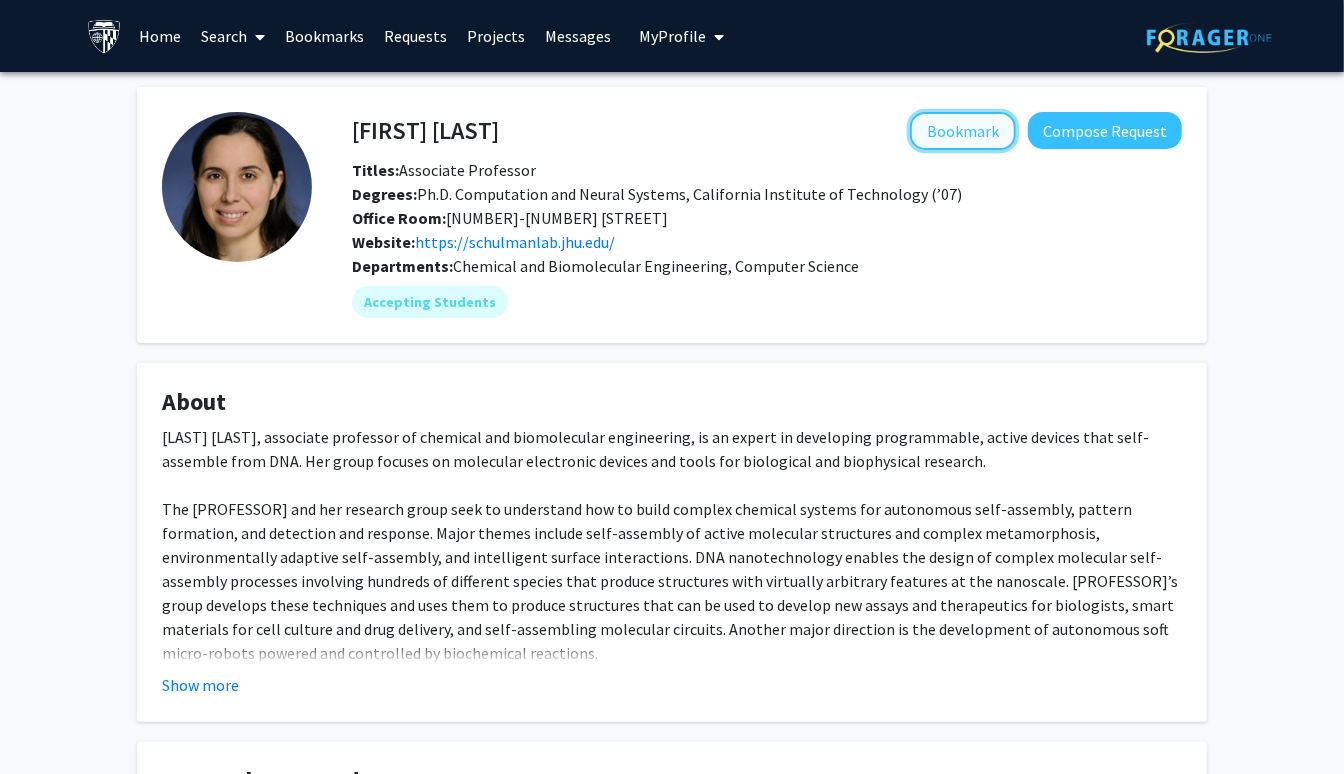click on "Bookmark" 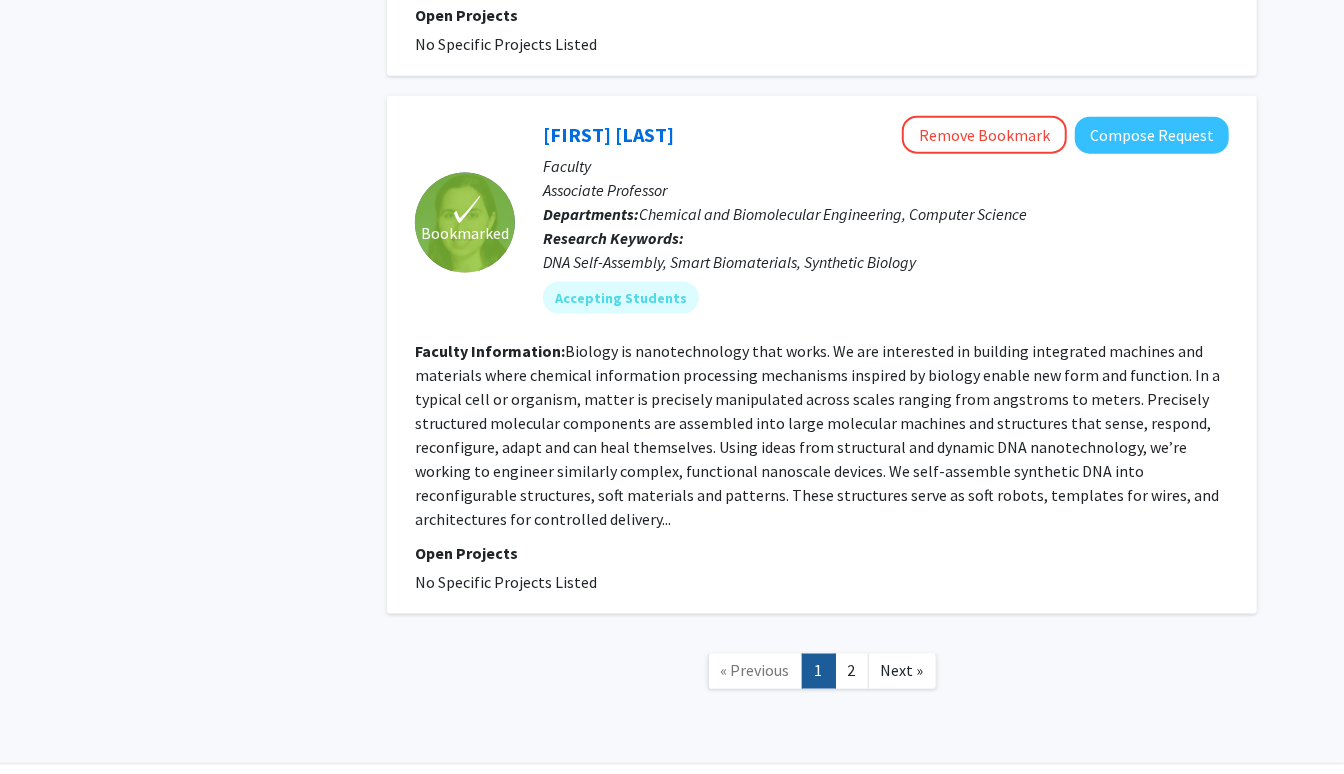 scroll, scrollTop: 5297, scrollLeft: 0, axis: vertical 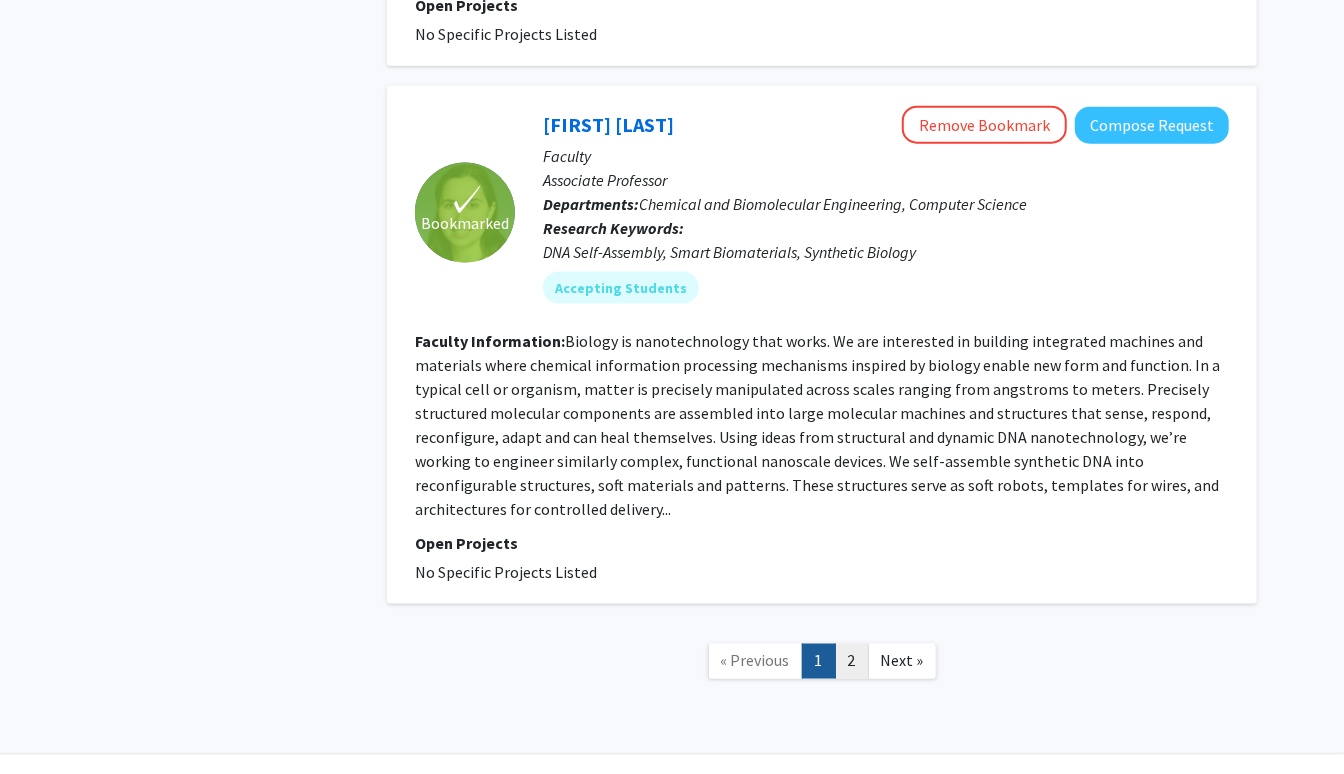 click on "2" 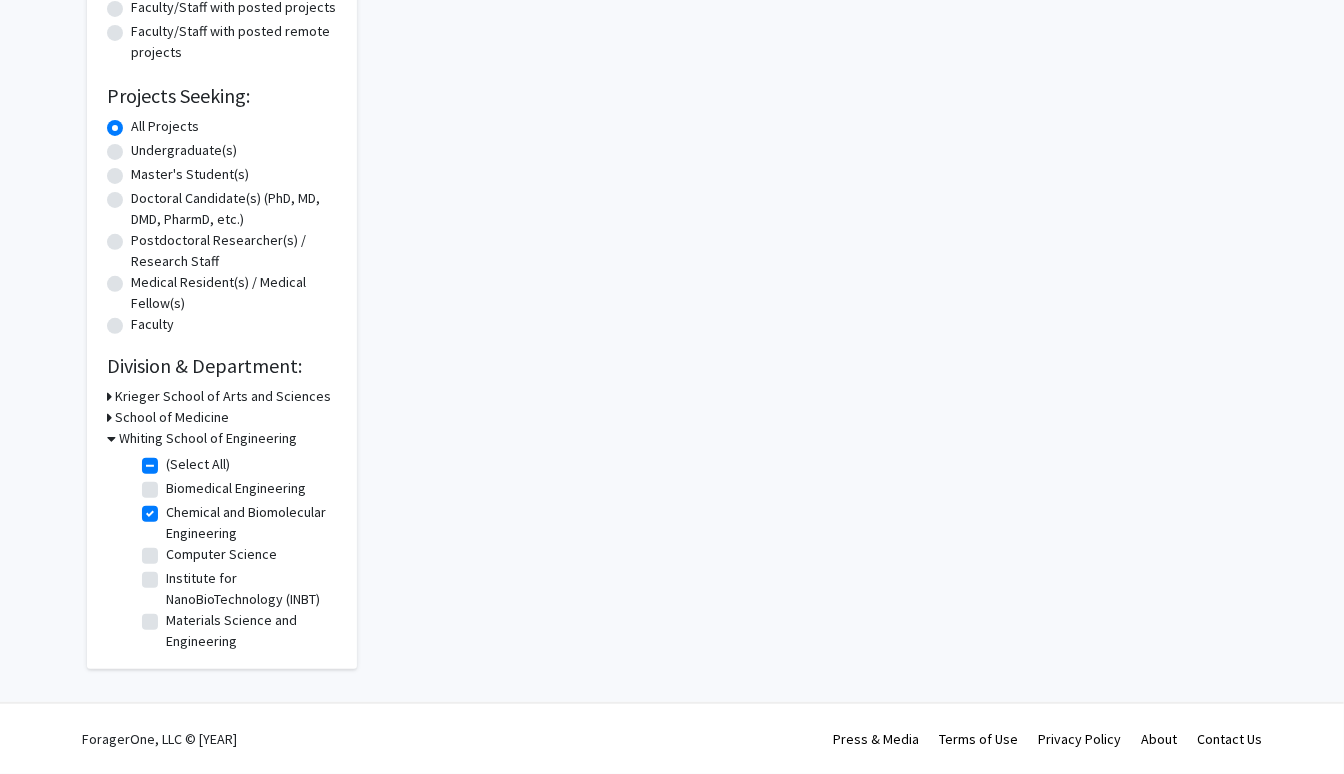 scroll, scrollTop: 0, scrollLeft: 0, axis: both 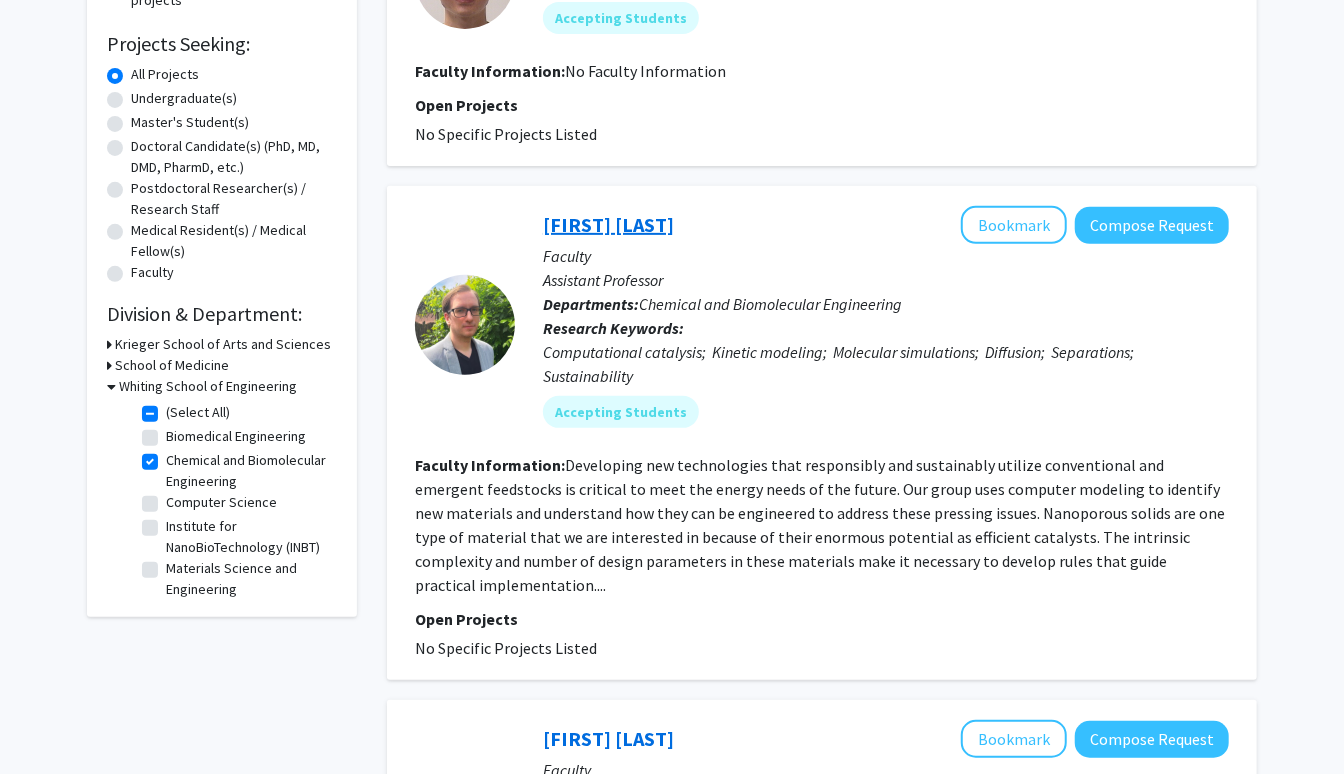 click on "Brandon Bukowski" 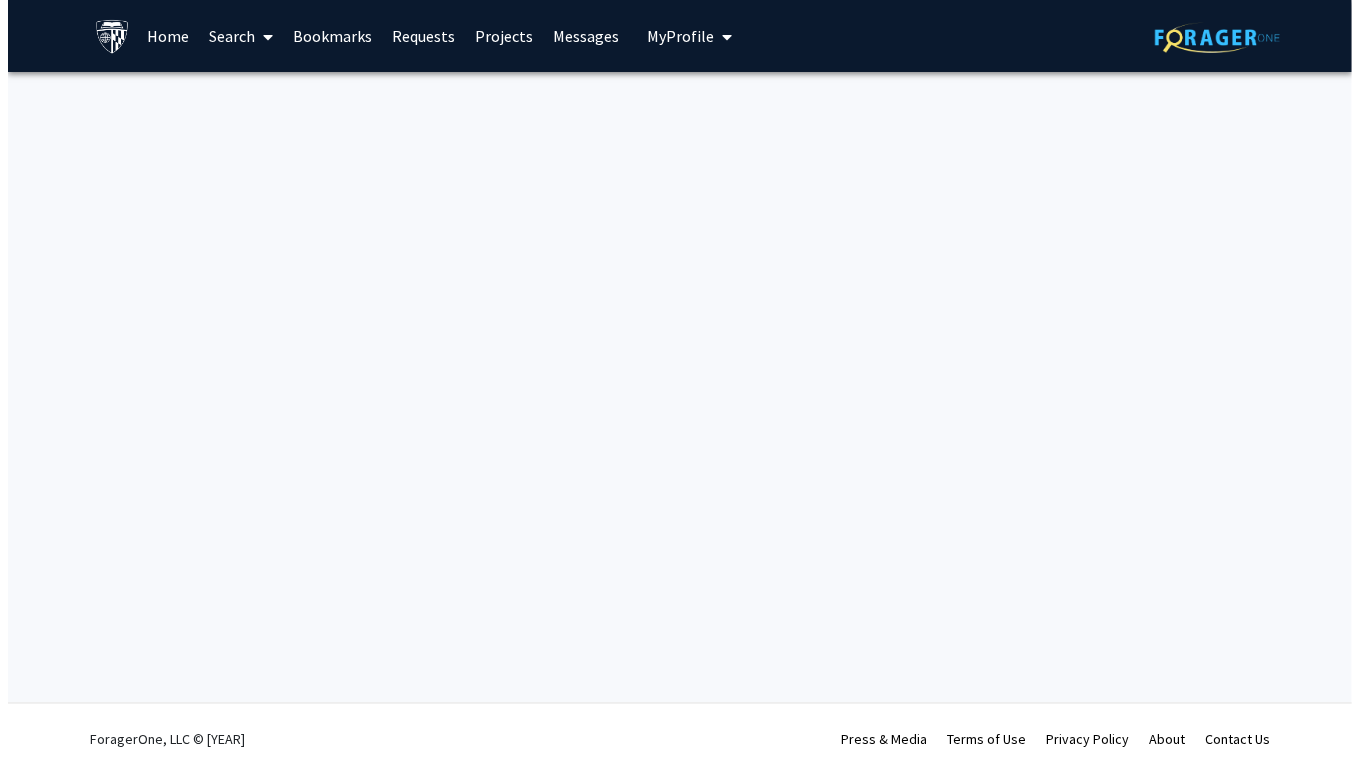 scroll, scrollTop: 0, scrollLeft: 0, axis: both 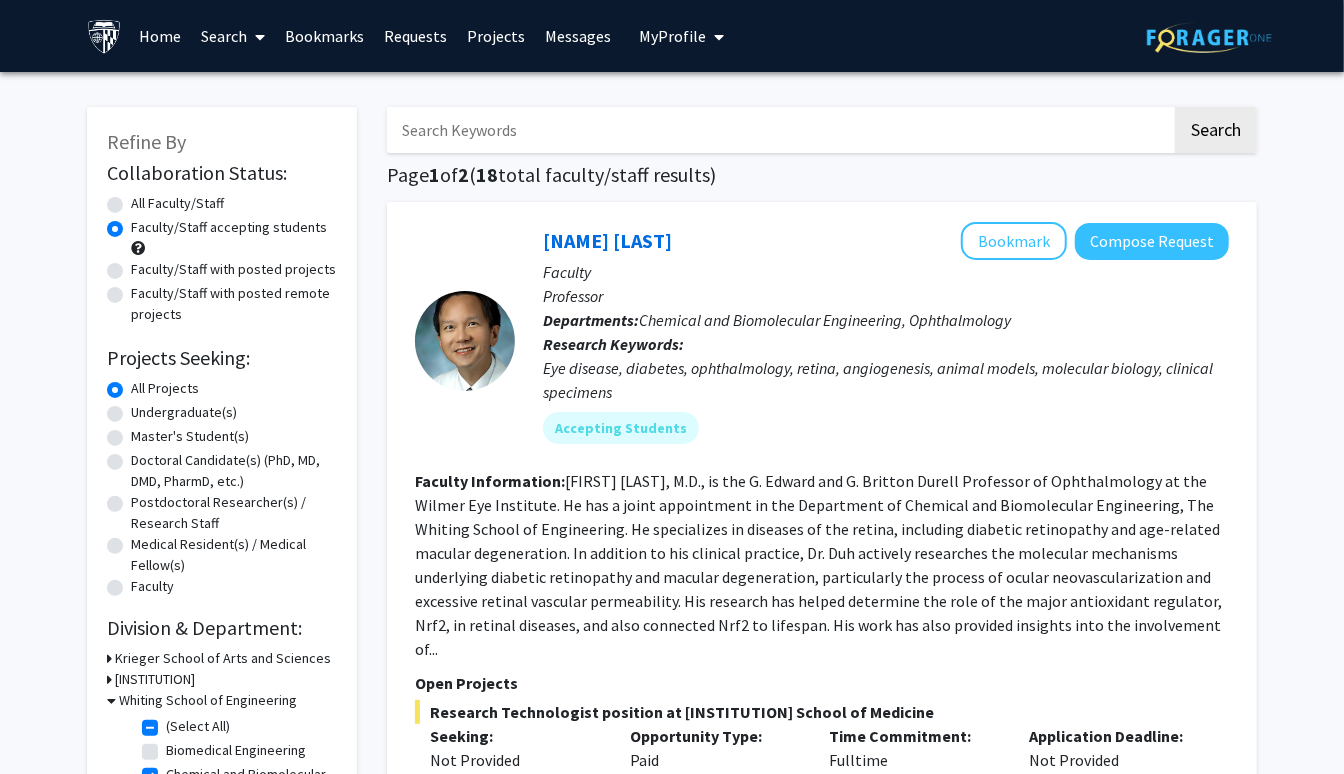 radio on "false" 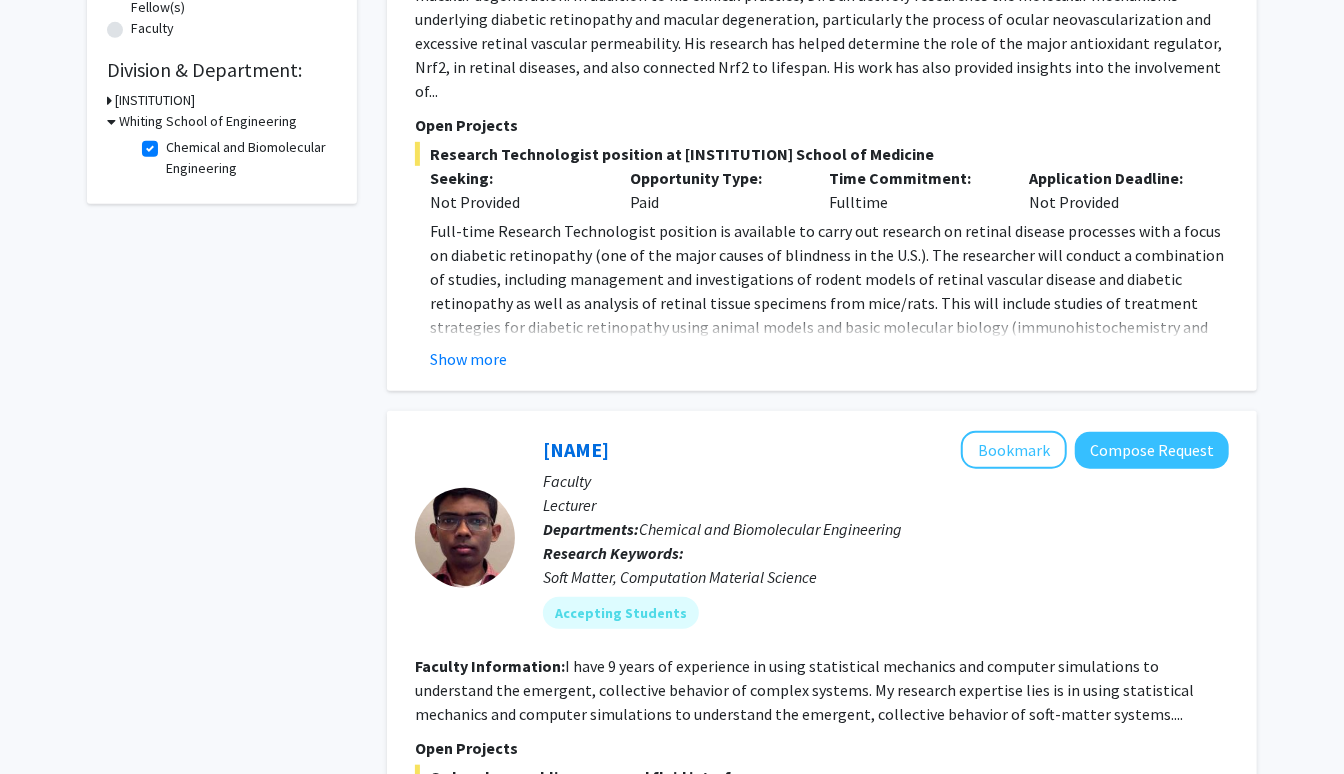 scroll, scrollTop: 477, scrollLeft: 0, axis: vertical 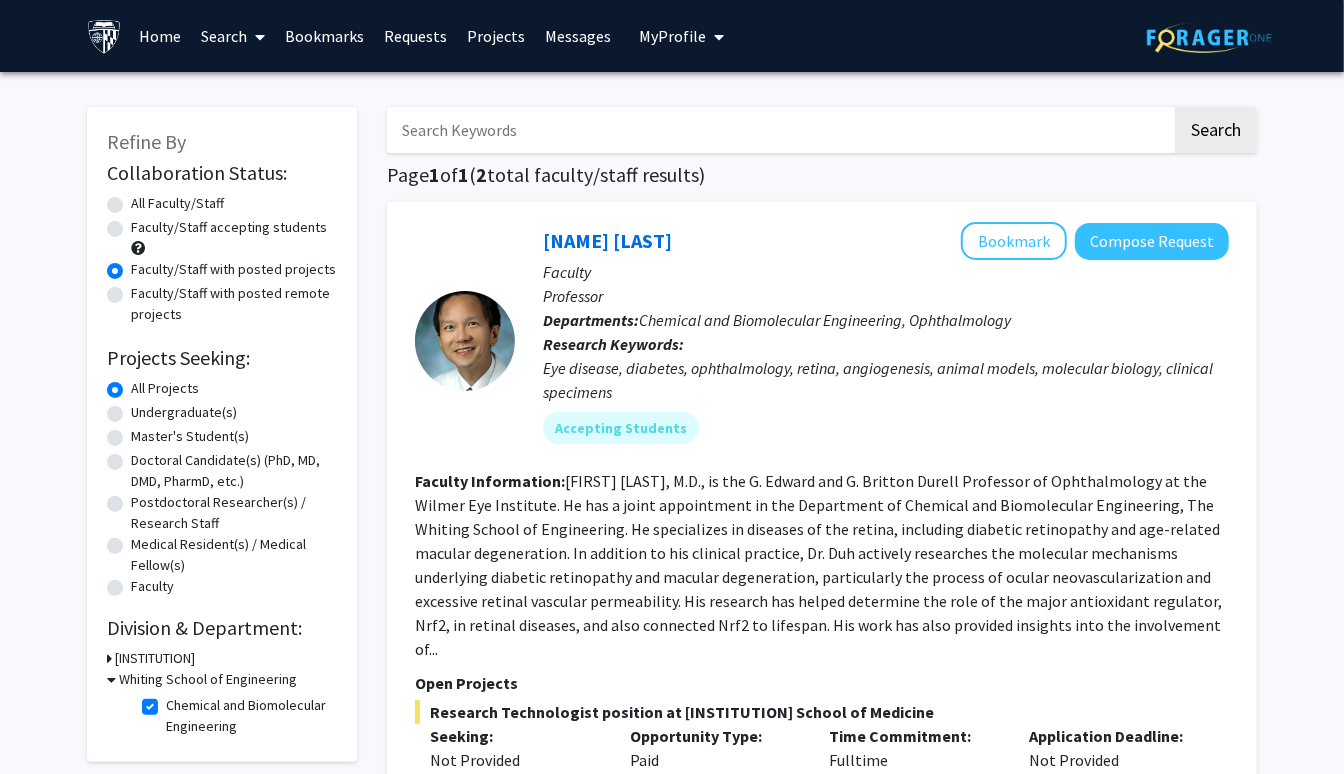 click on "Faculty/Staff accepting students" 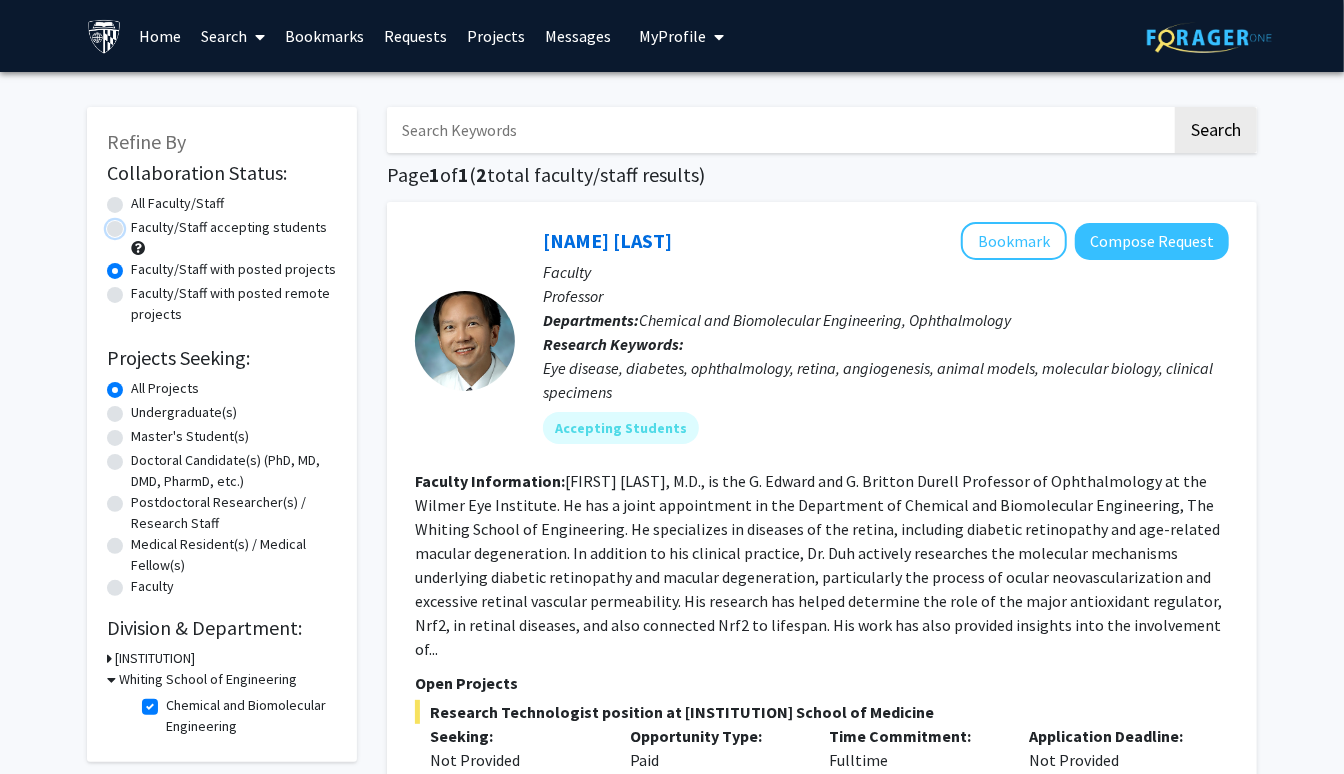 click on "Faculty/Staff accepting students" at bounding box center [137, 223] 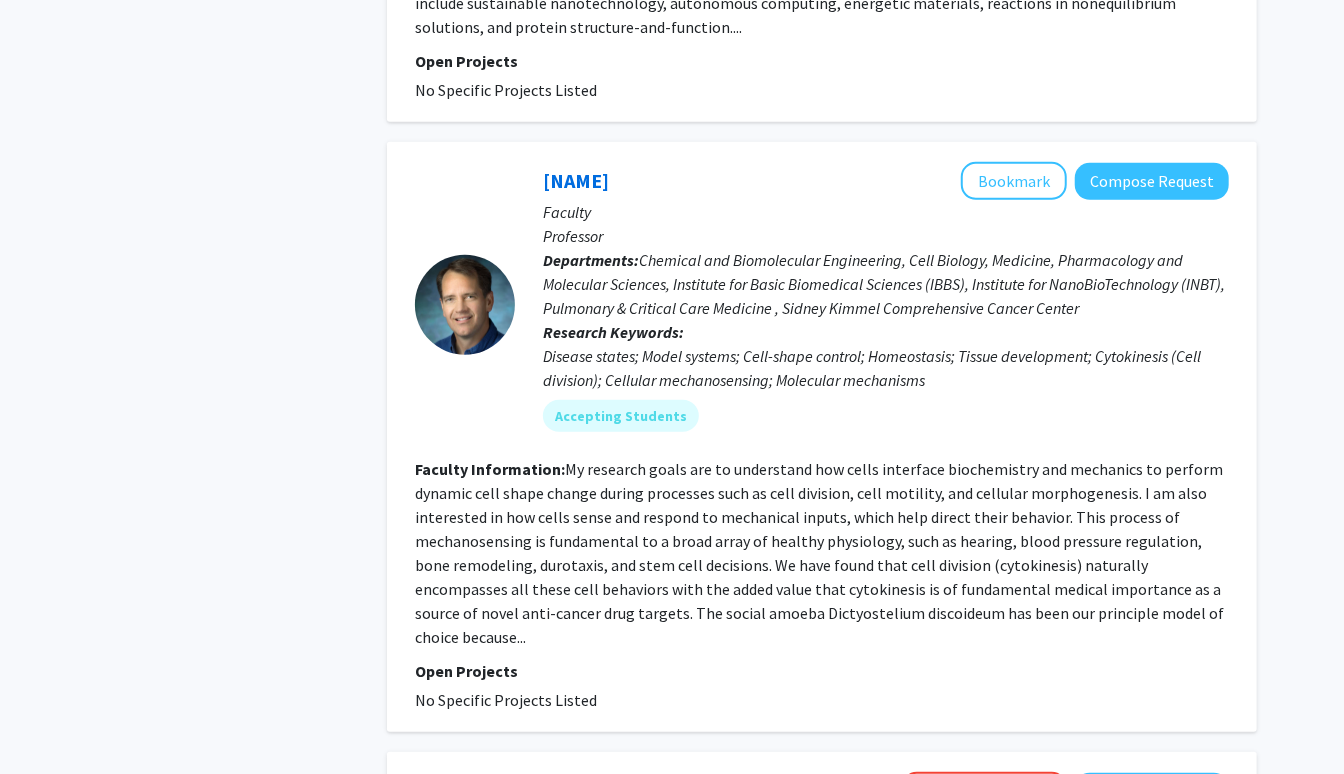 scroll, scrollTop: 4654, scrollLeft: 0, axis: vertical 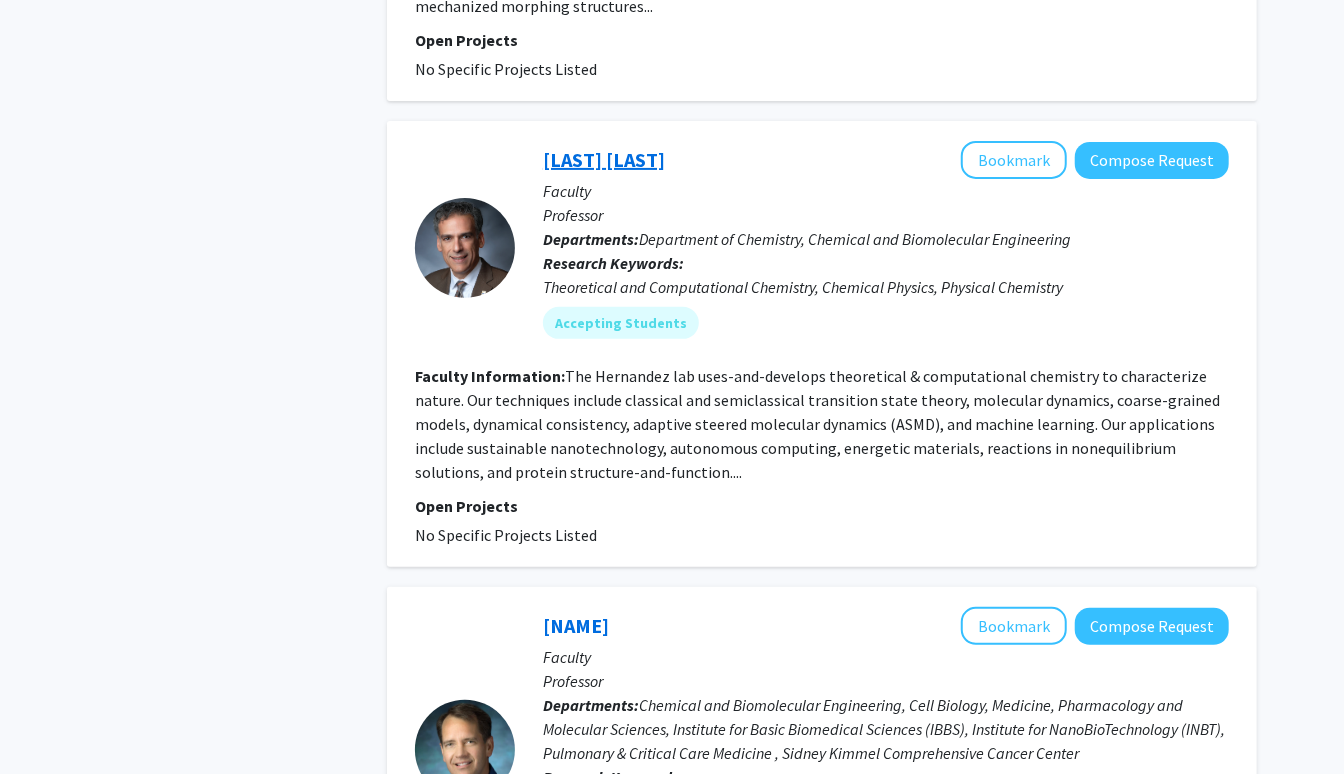 click on "[LAST] [LAST]" 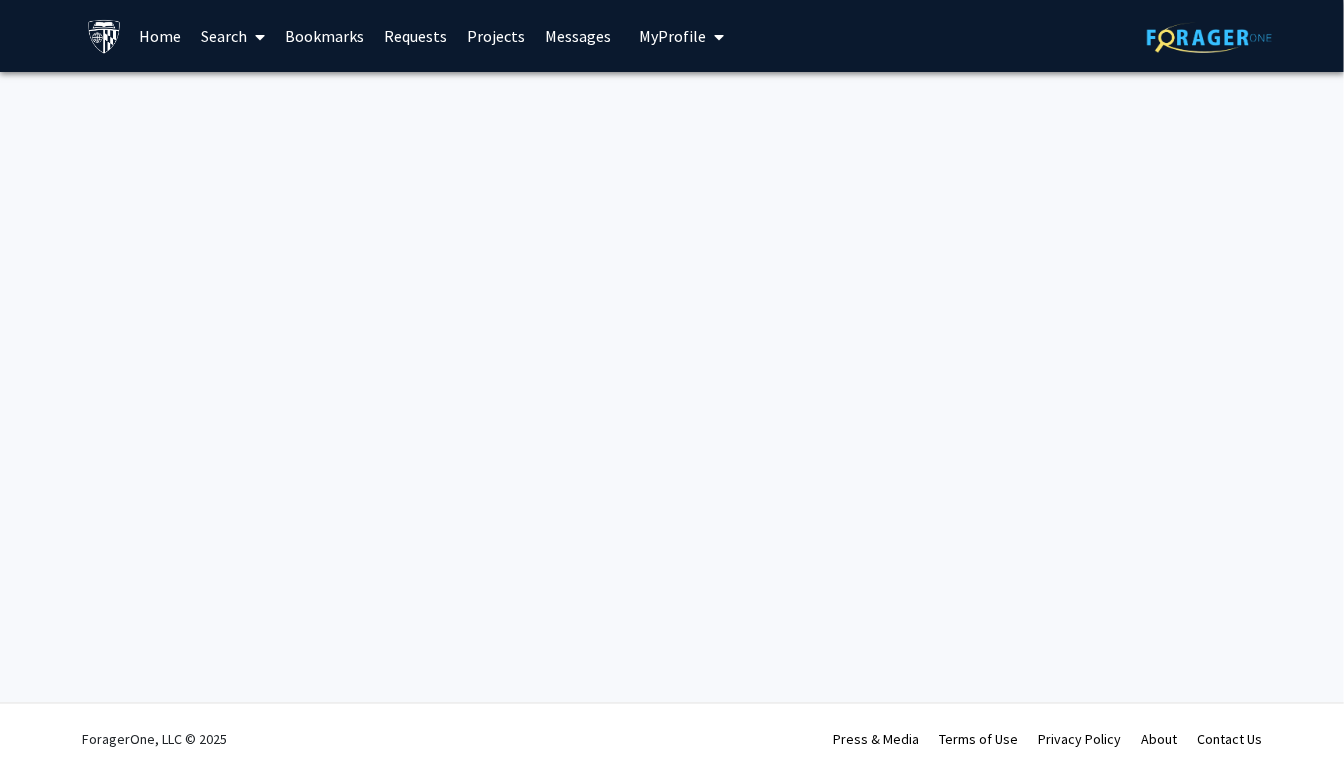 scroll, scrollTop: 0, scrollLeft: 0, axis: both 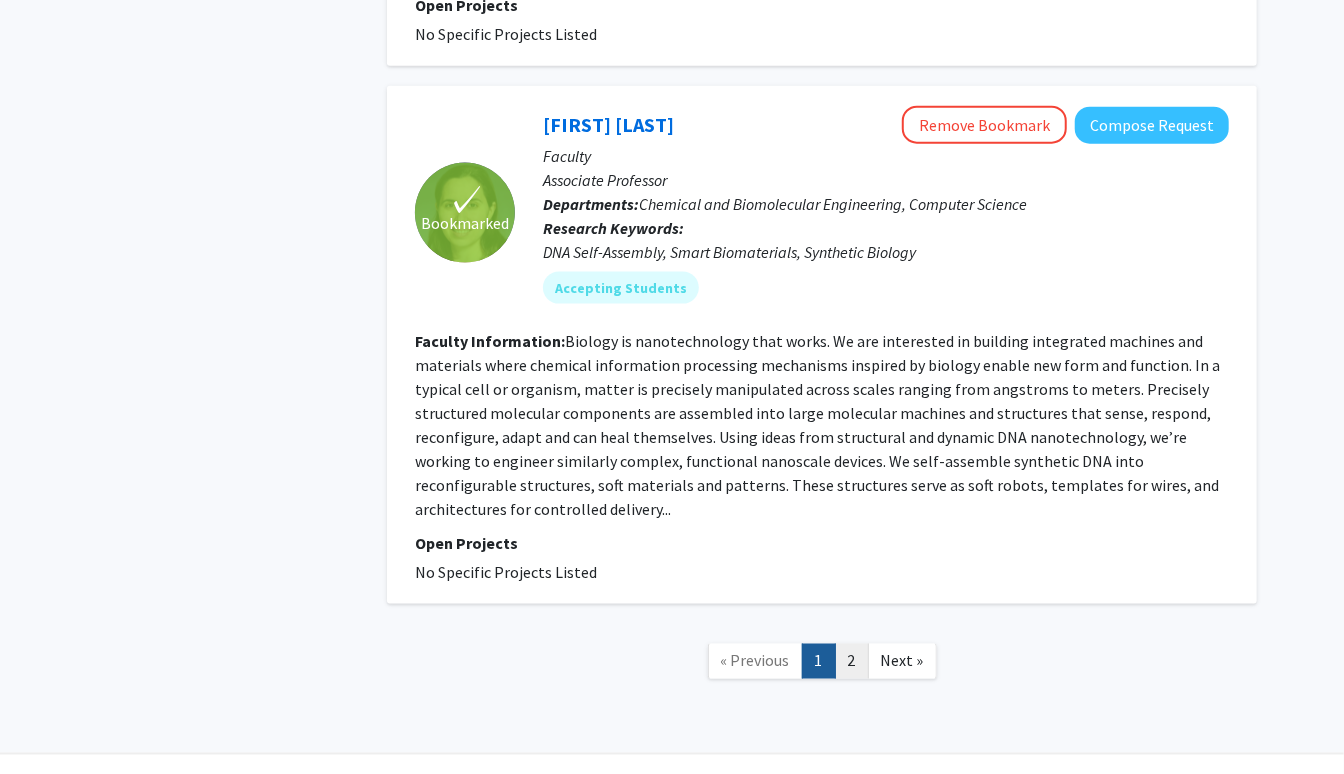 click on "2" 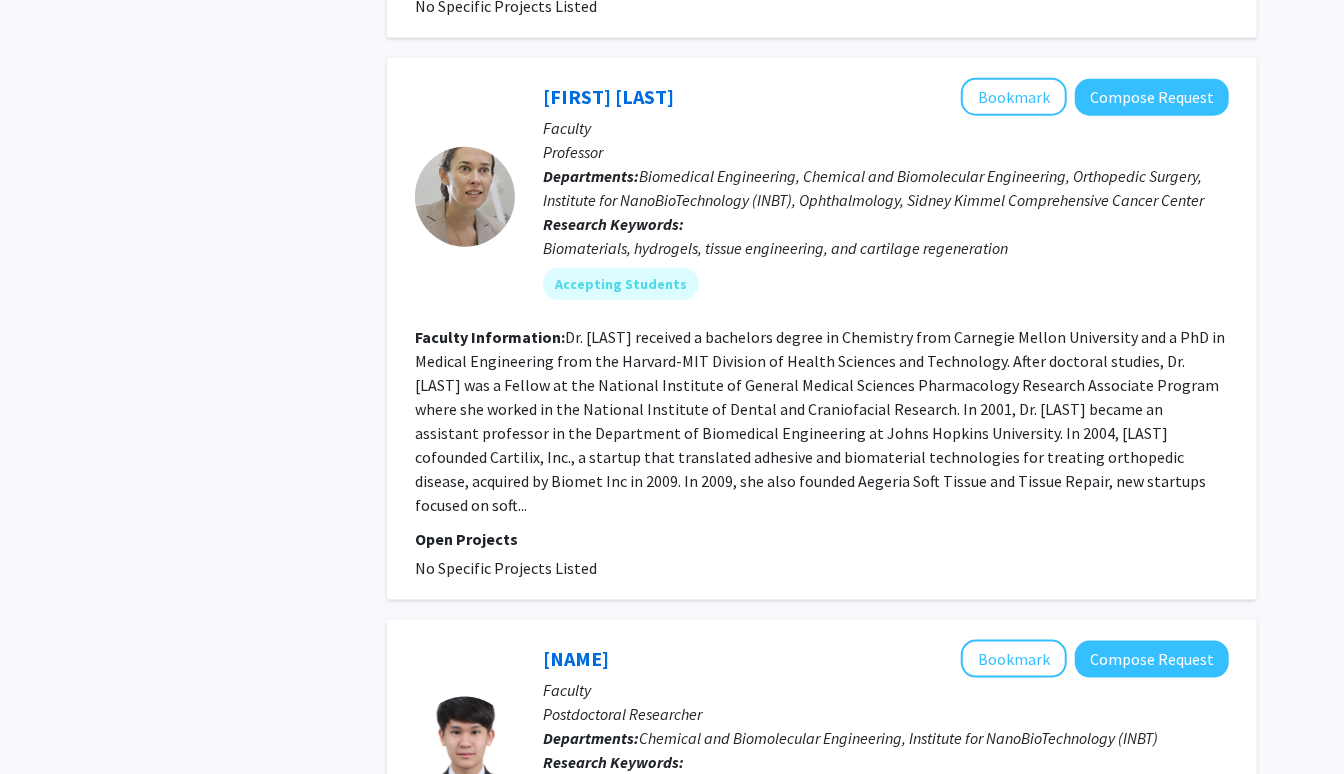 scroll, scrollTop: 959, scrollLeft: 0, axis: vertical 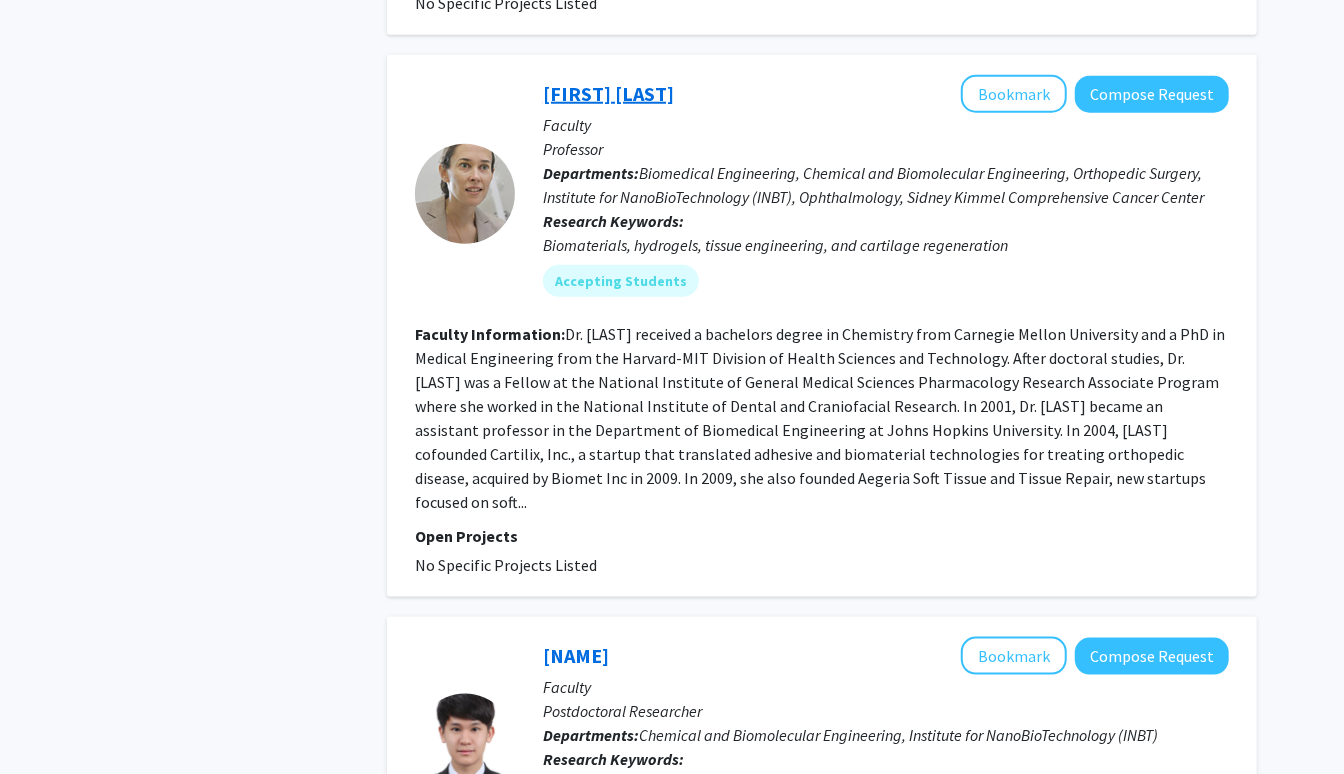 click on "Jennifer Elisseeff" 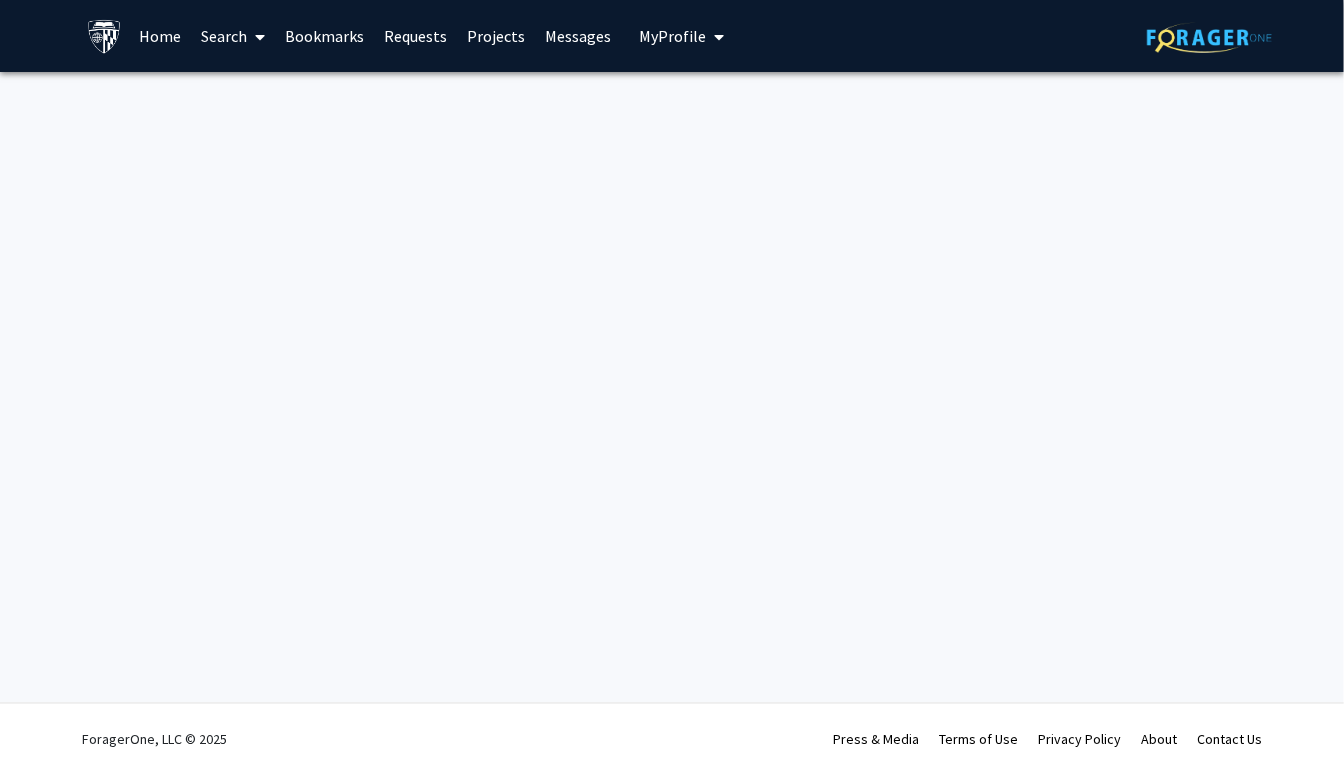 scroll, scrollTop: 0, scrollLeft: 0, axis: both 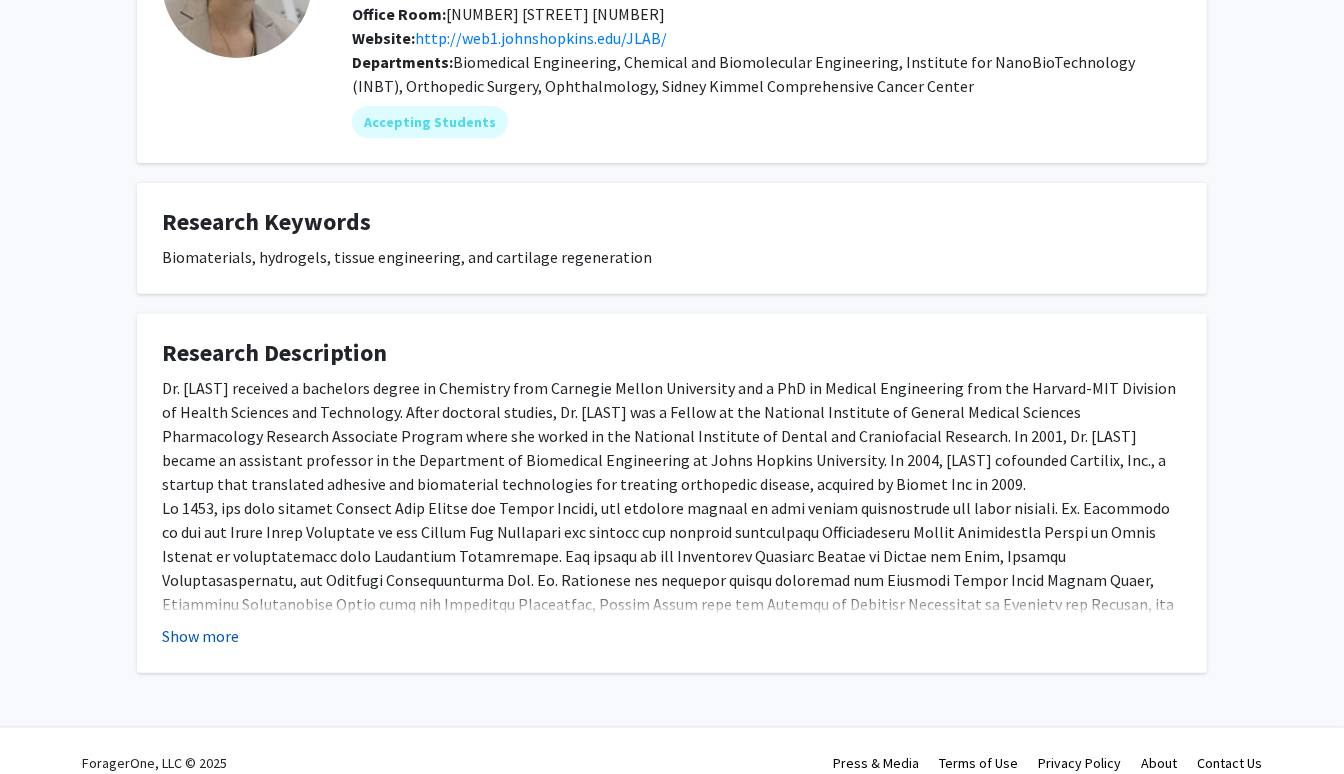 click on "Show more" 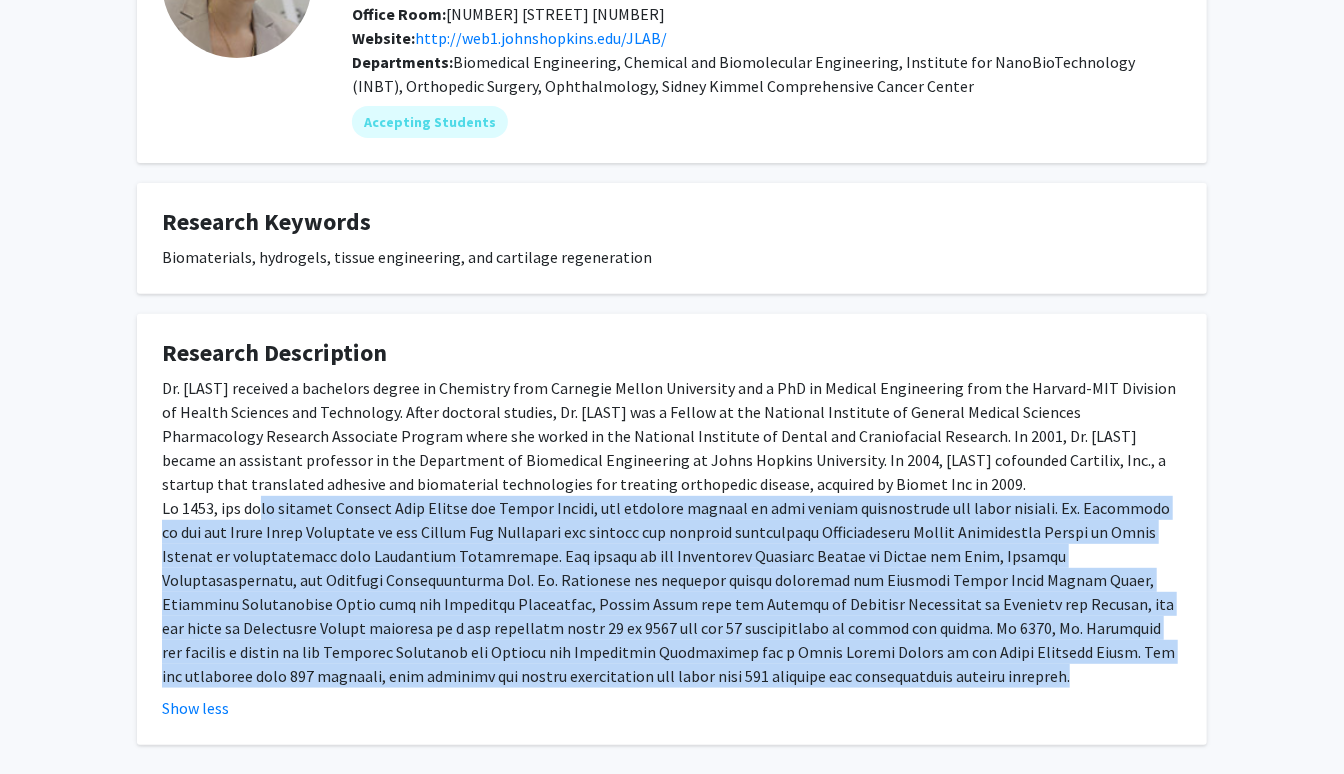 drag, startPoint x: 258, startPoint y: 515, endPoint x: 764, endPoint y: 671, distance: 529.50165 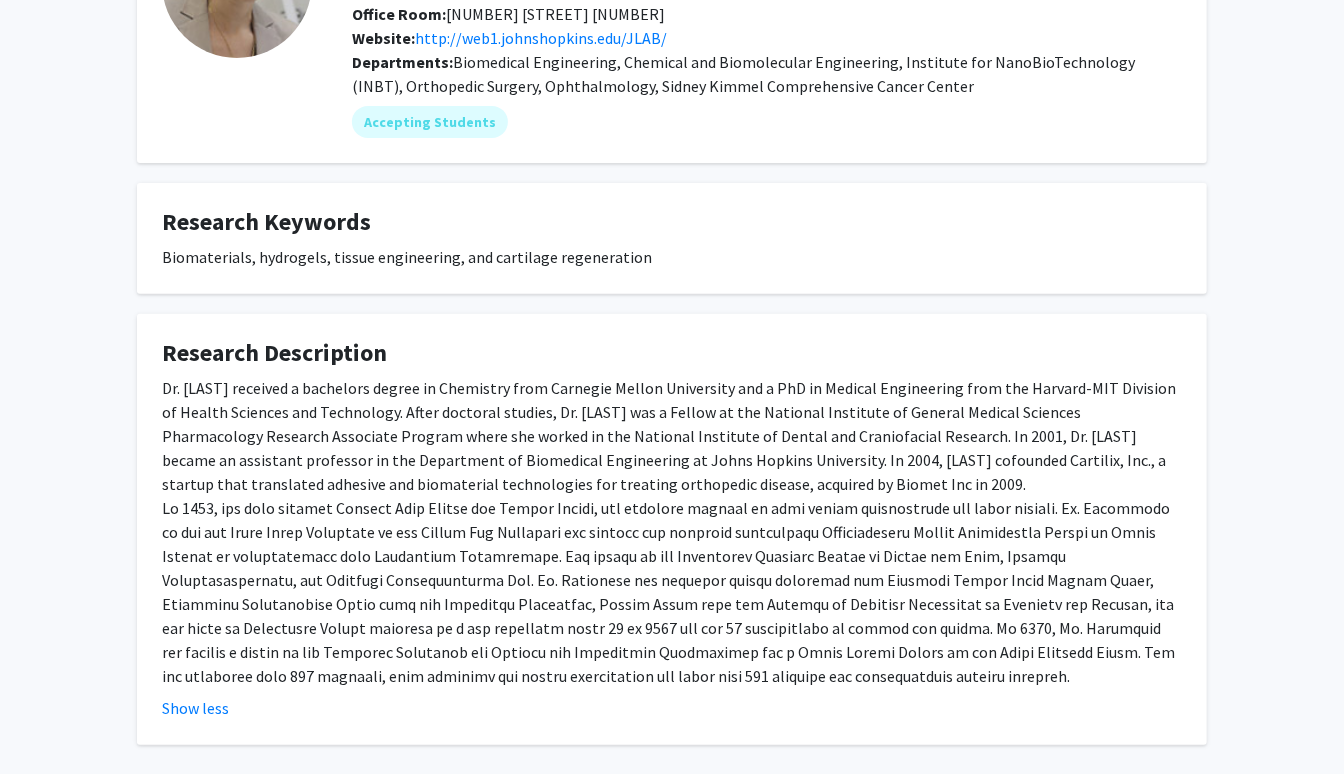 scroll, scrollTop: 156, scrollLeft: 0, axis: vertical 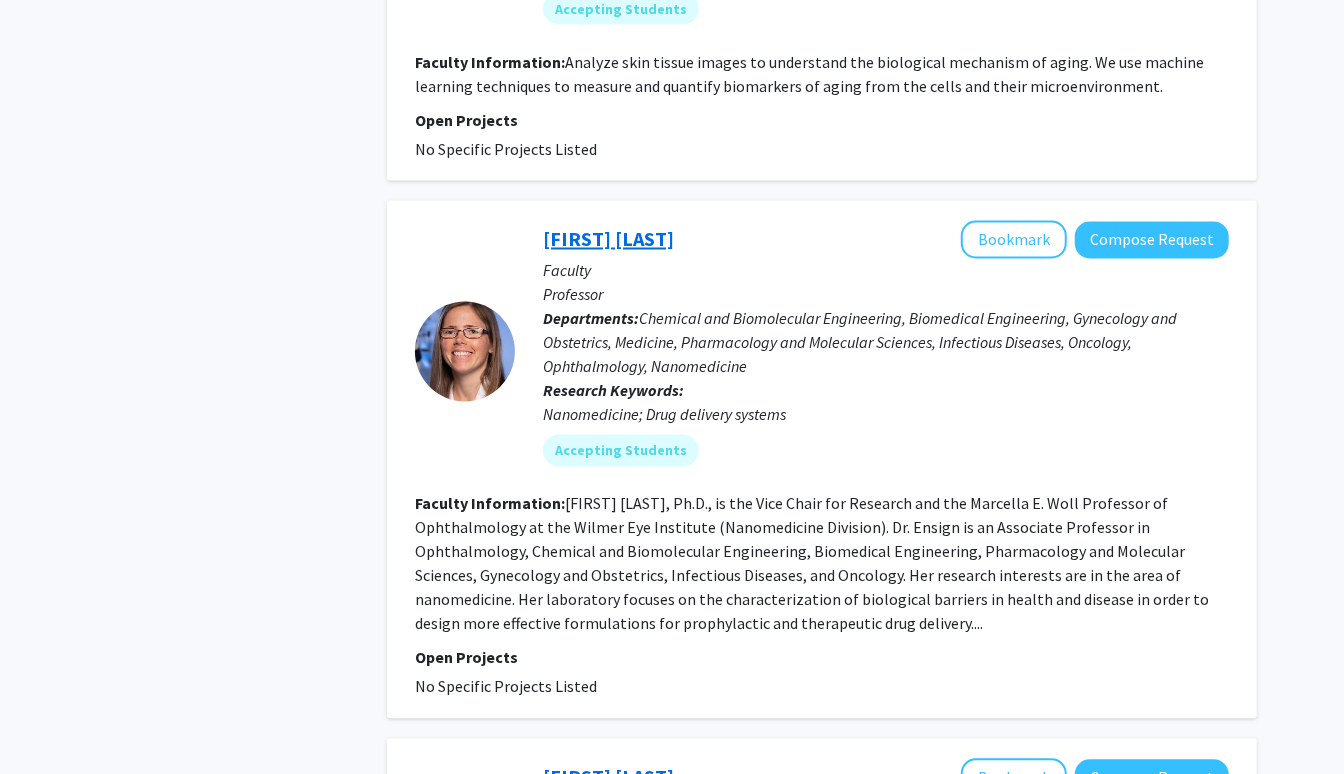click on "Laura Ensign-Hodges" 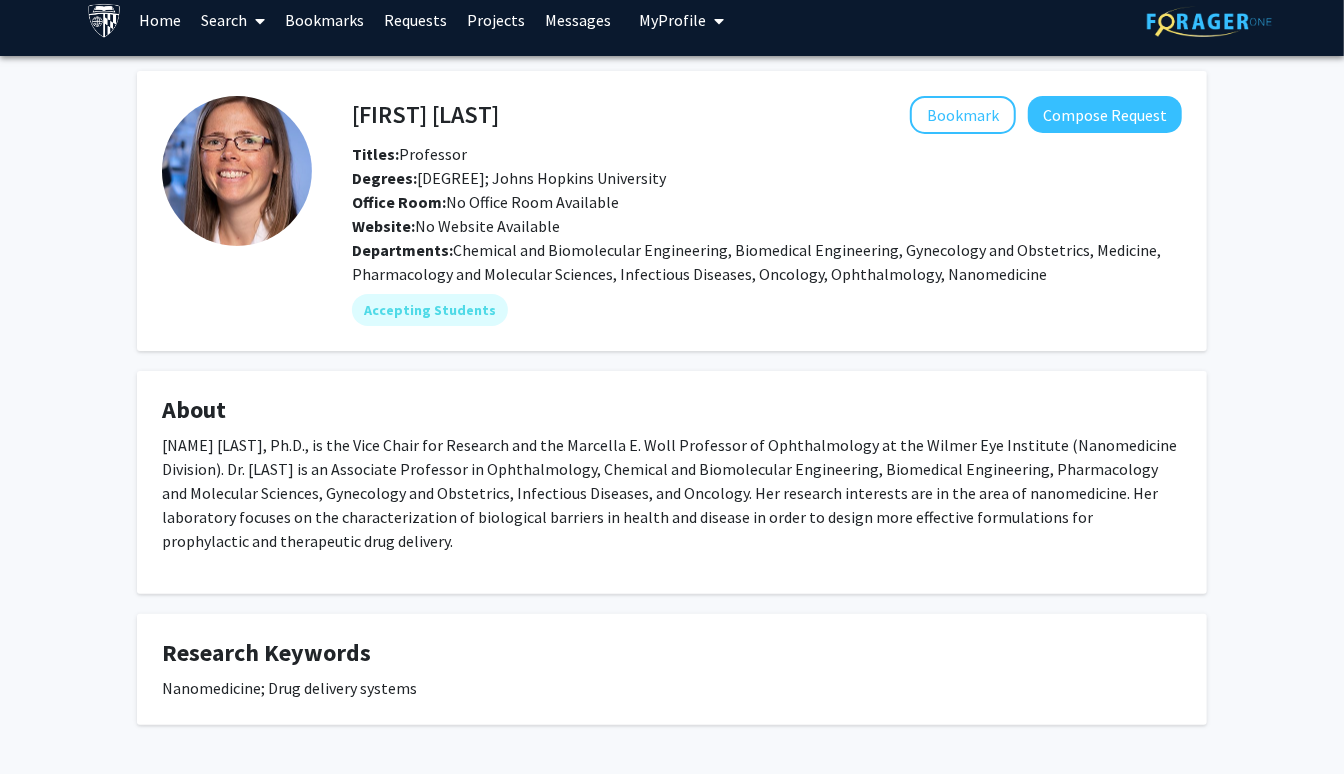 scroll, scrollTop: 17, scrollLeft: 0, axis: vertical 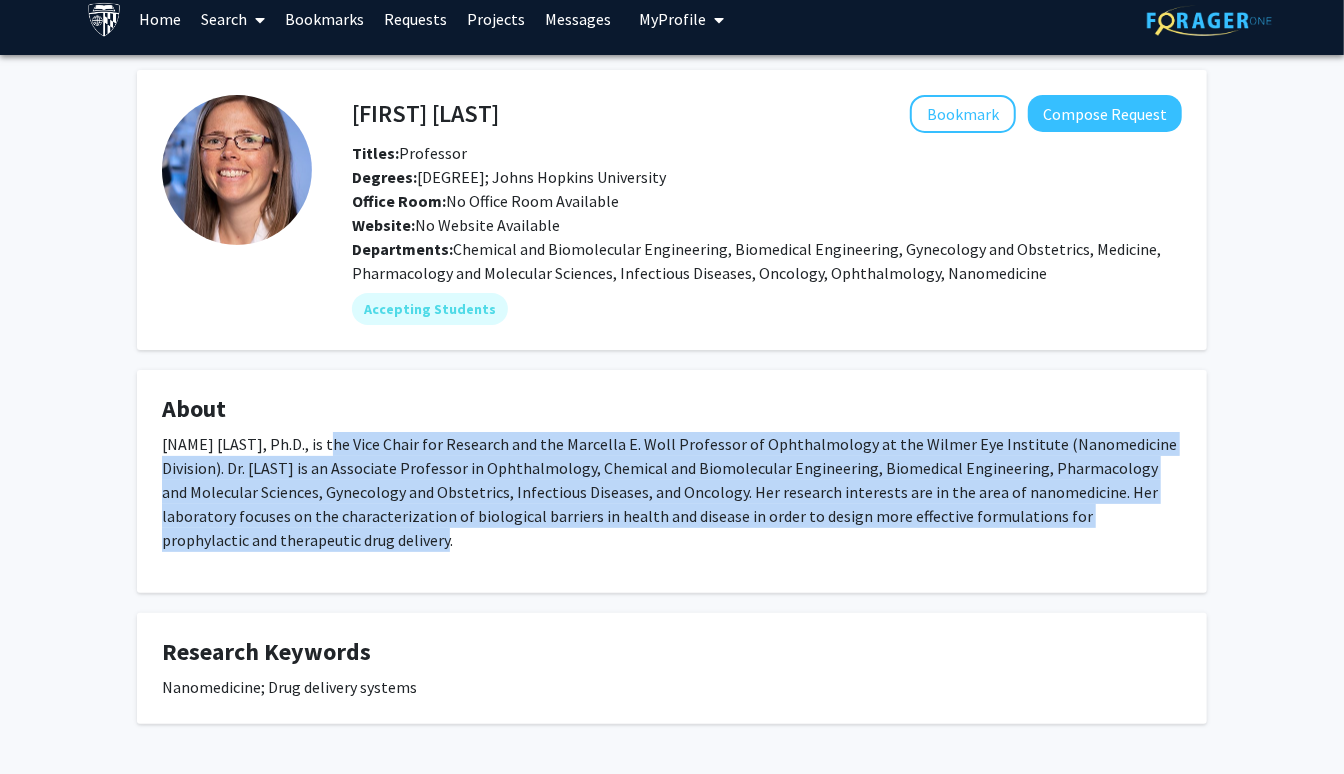 drag, startPoint x: 322, startPoint y: 446, endPoint x: 521, endPoint y: 534, distance: 217.58907 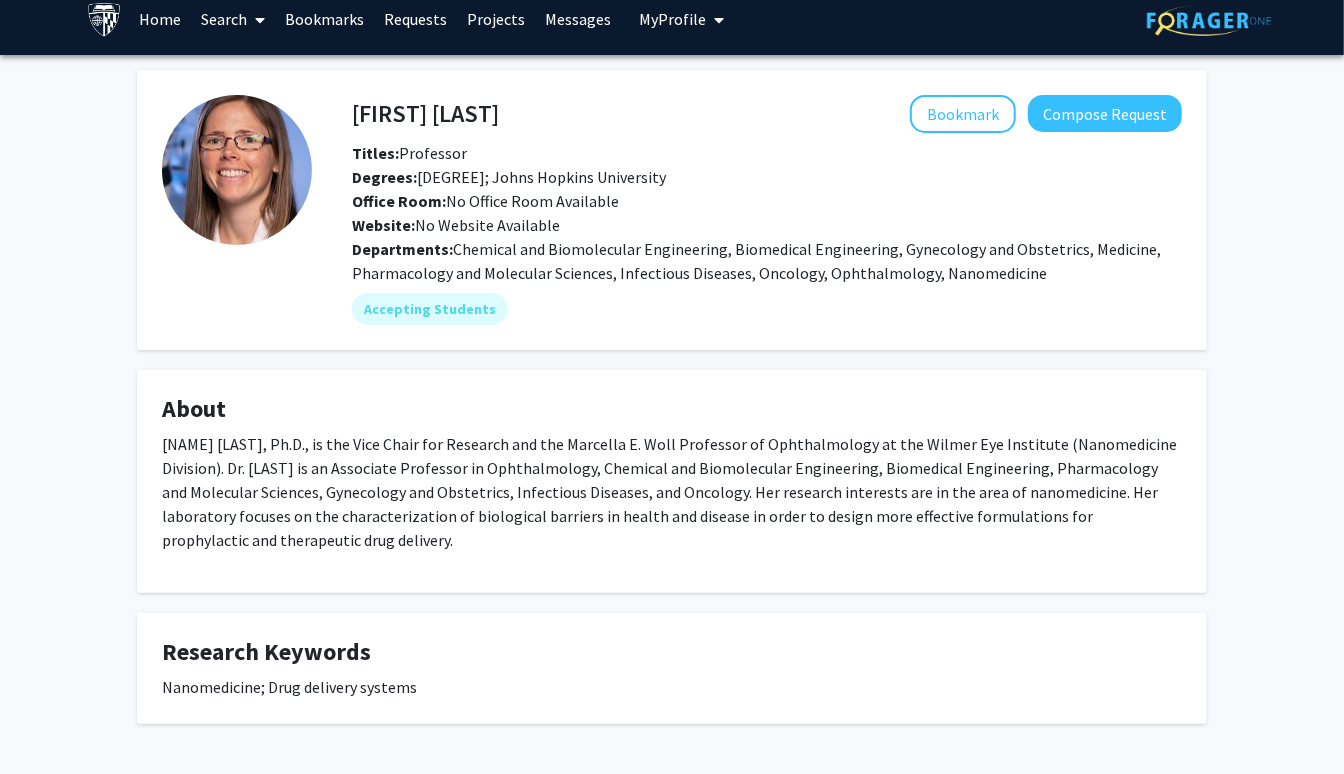 scroll, scrollTop: 0, scrollLeft: 0, axis: both 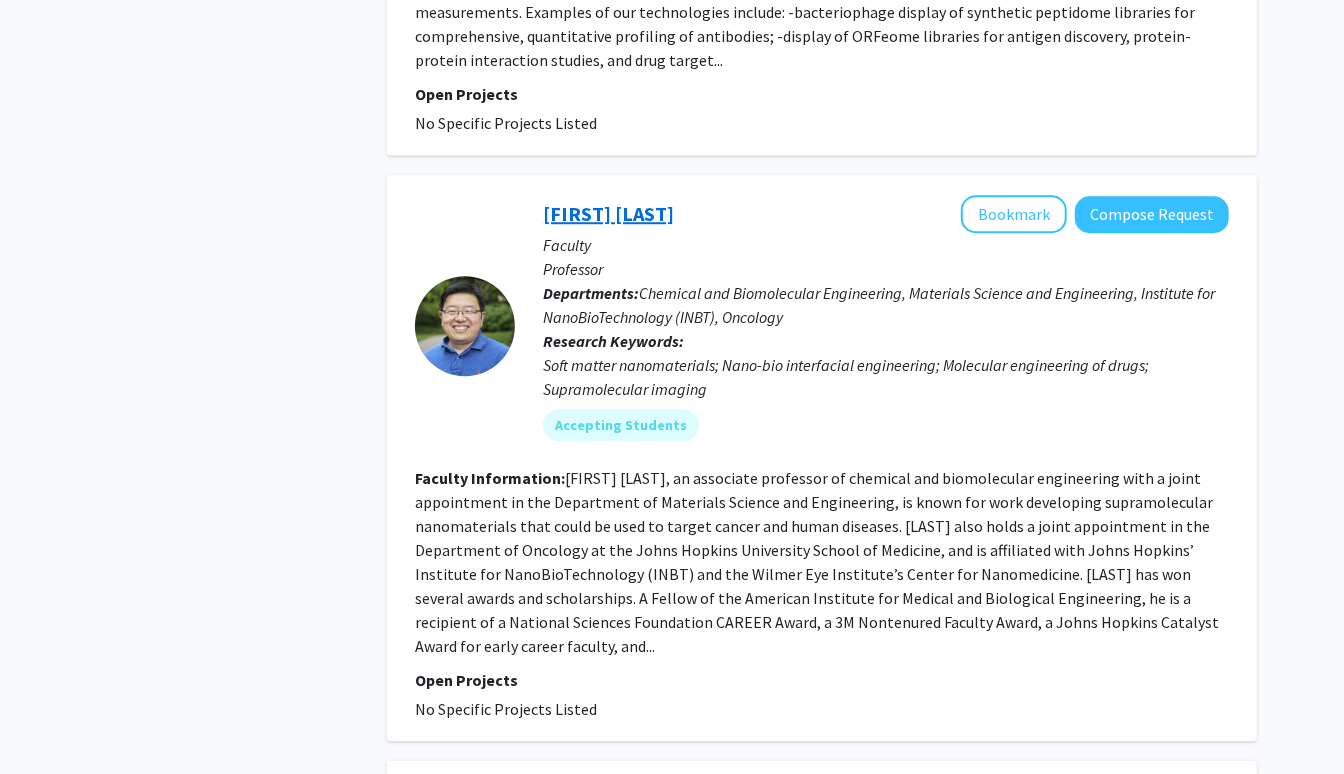 click on "Honggang Cui" 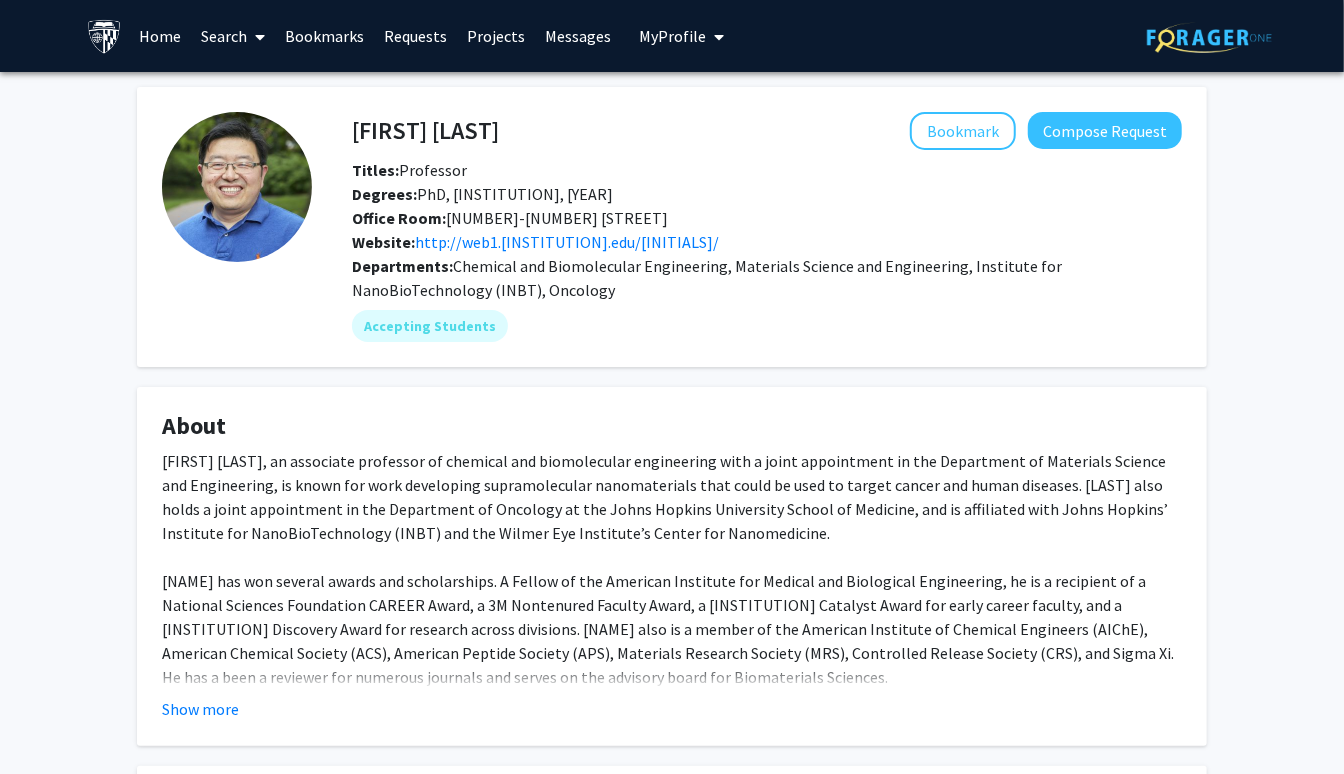 click on "Departments:   Chemical and Biomolecular Engineering, Materials Science and Engineering, Institute for NanoBioTechnology (INBT), Oncology" 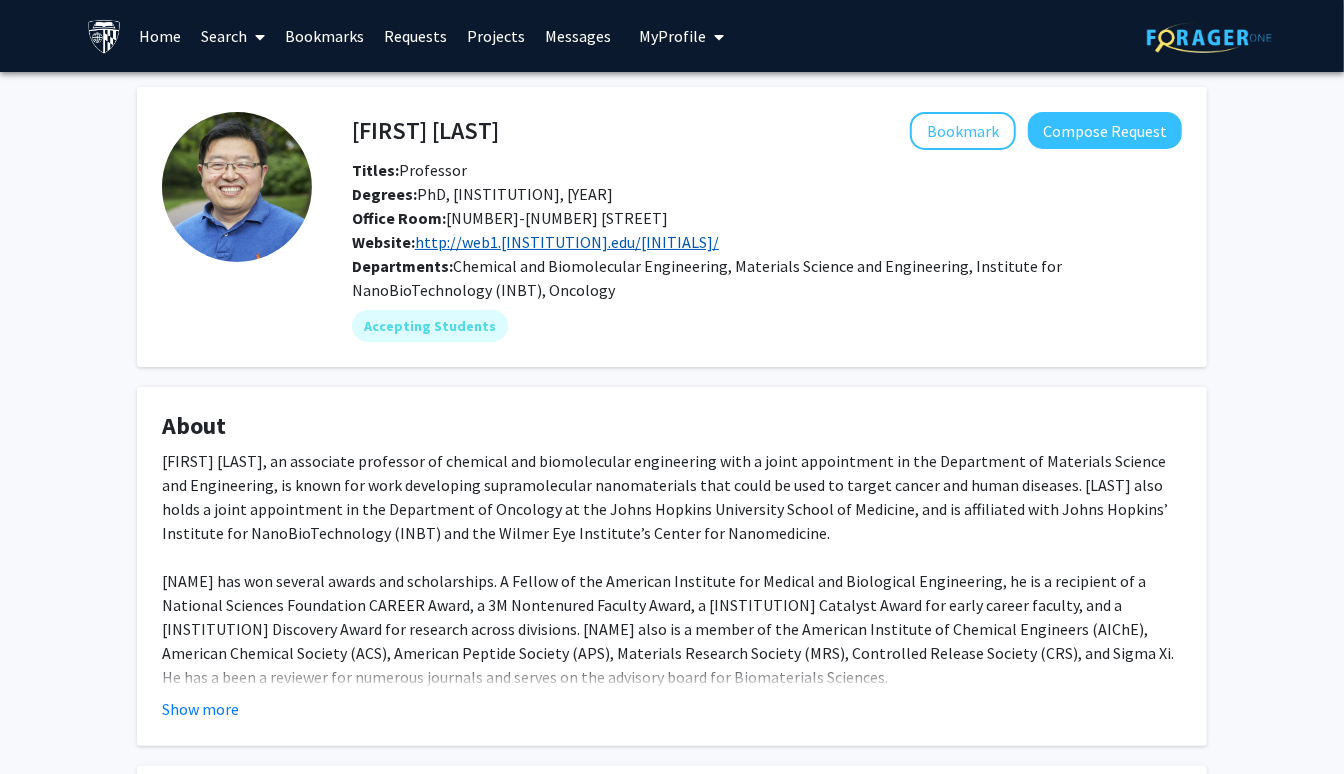 click on "https://pages.jh.edu/cui/" 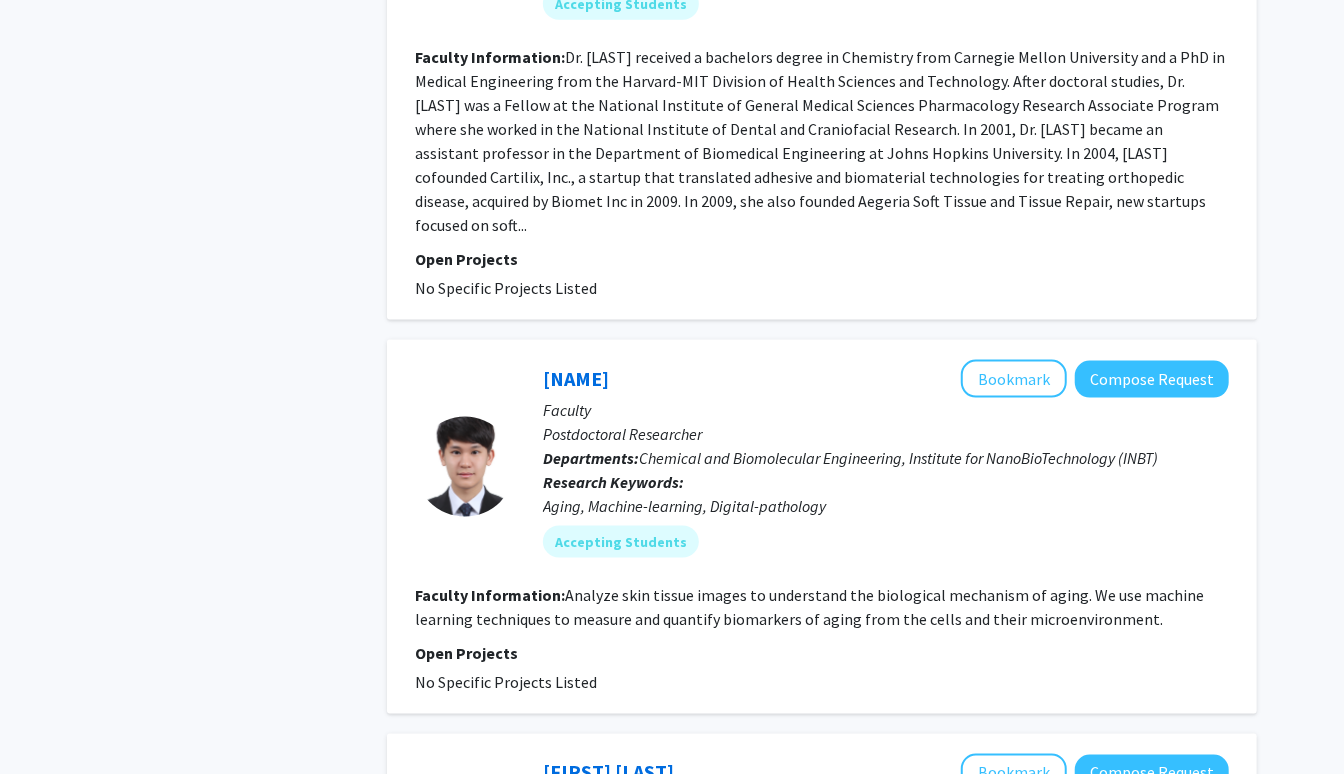scroll, scrollTop: 0, scrollLeft: 0, axis: both 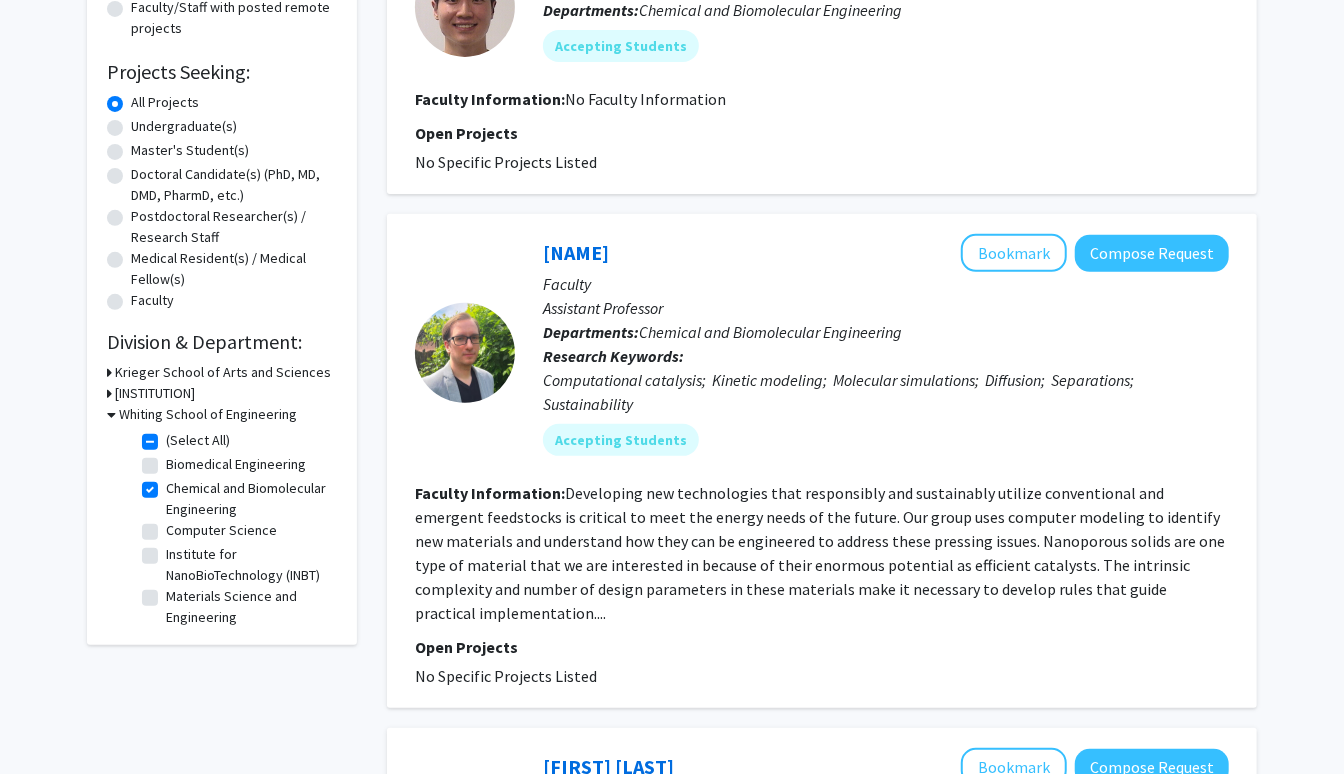 click on "Chemical and Biomolecular Engineering" 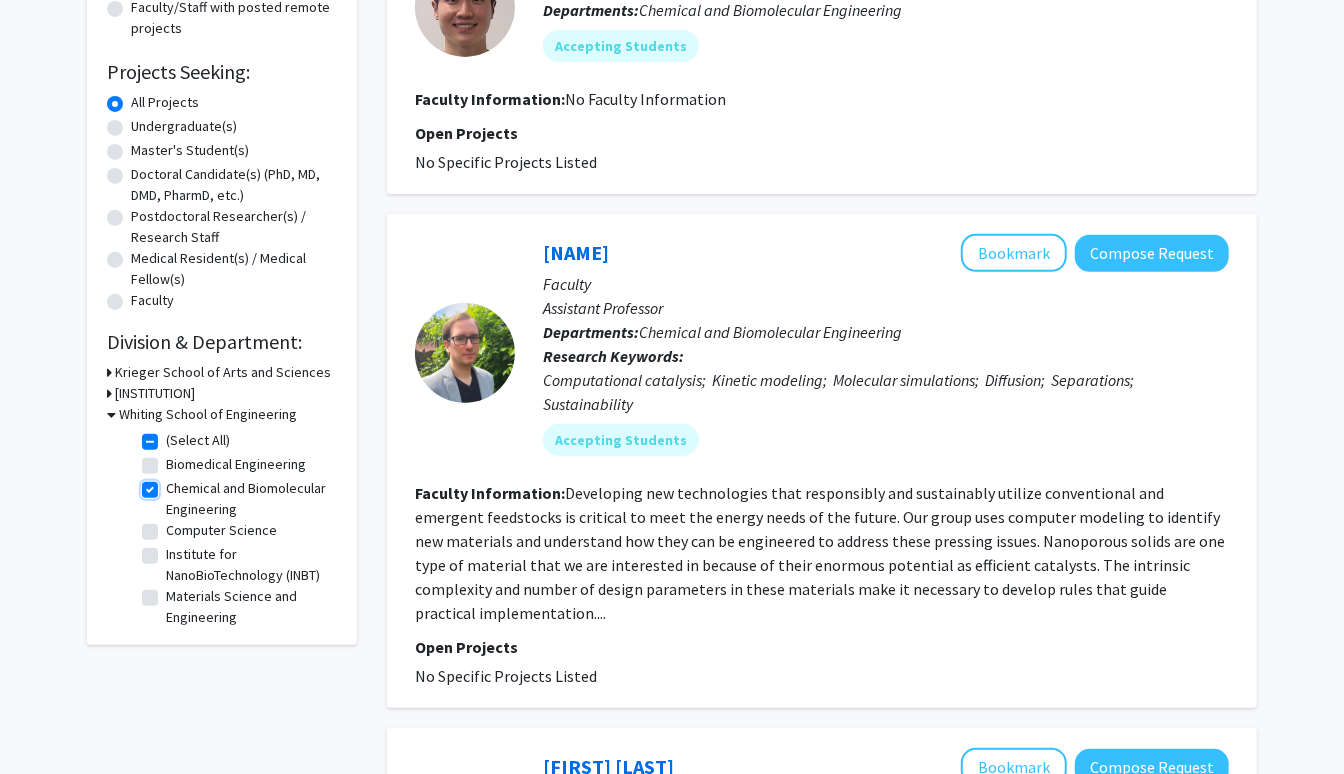 click on "Chemical and Biomolecular Engineering" at bounding box center [172, 484] 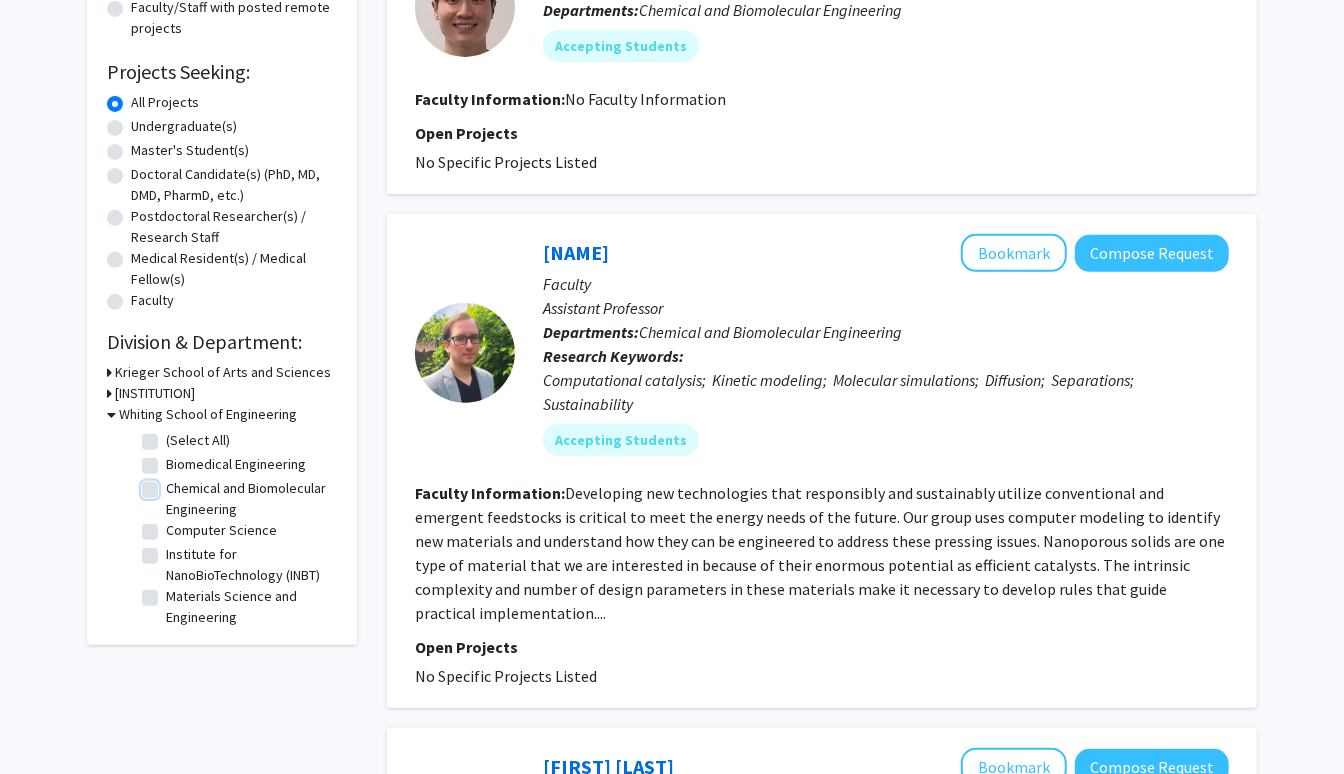 checkbox on "false" 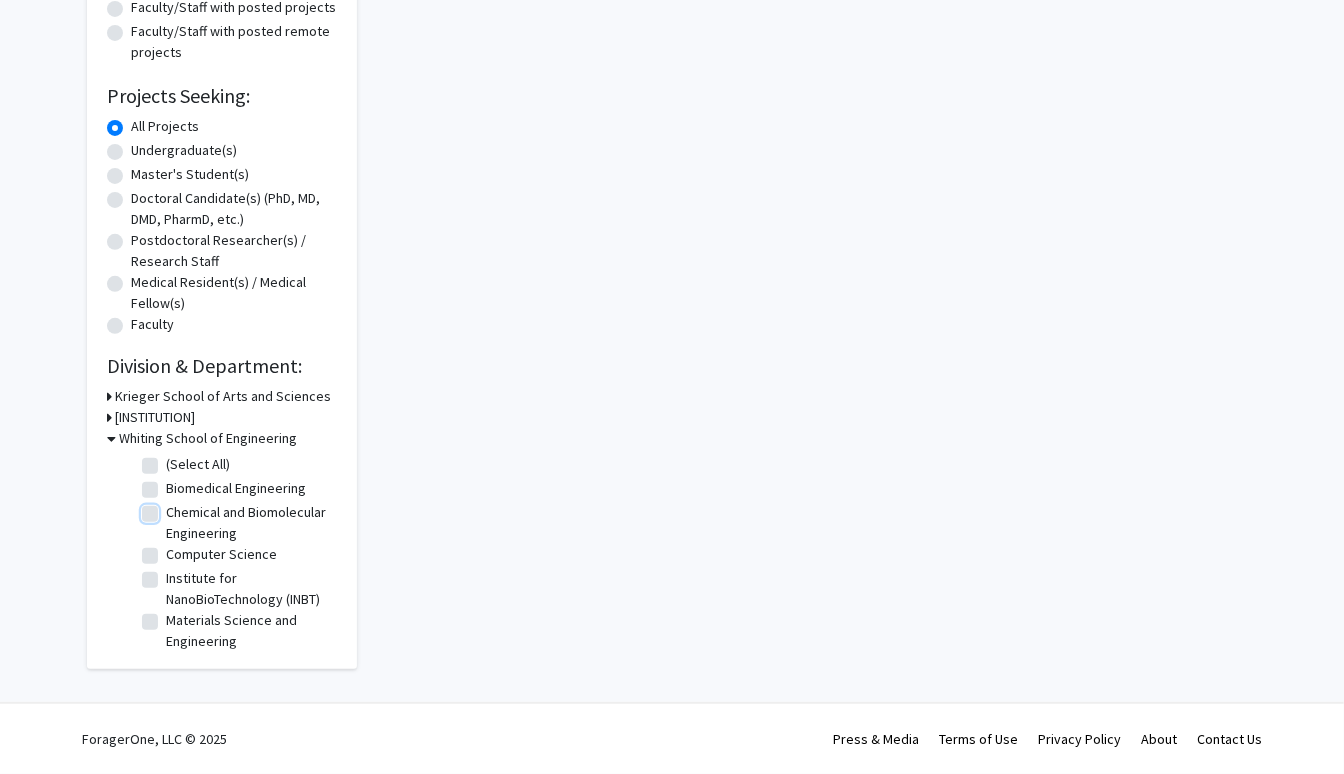 scroll, scrollTop: 0, scrollLeft: 0, axis: both 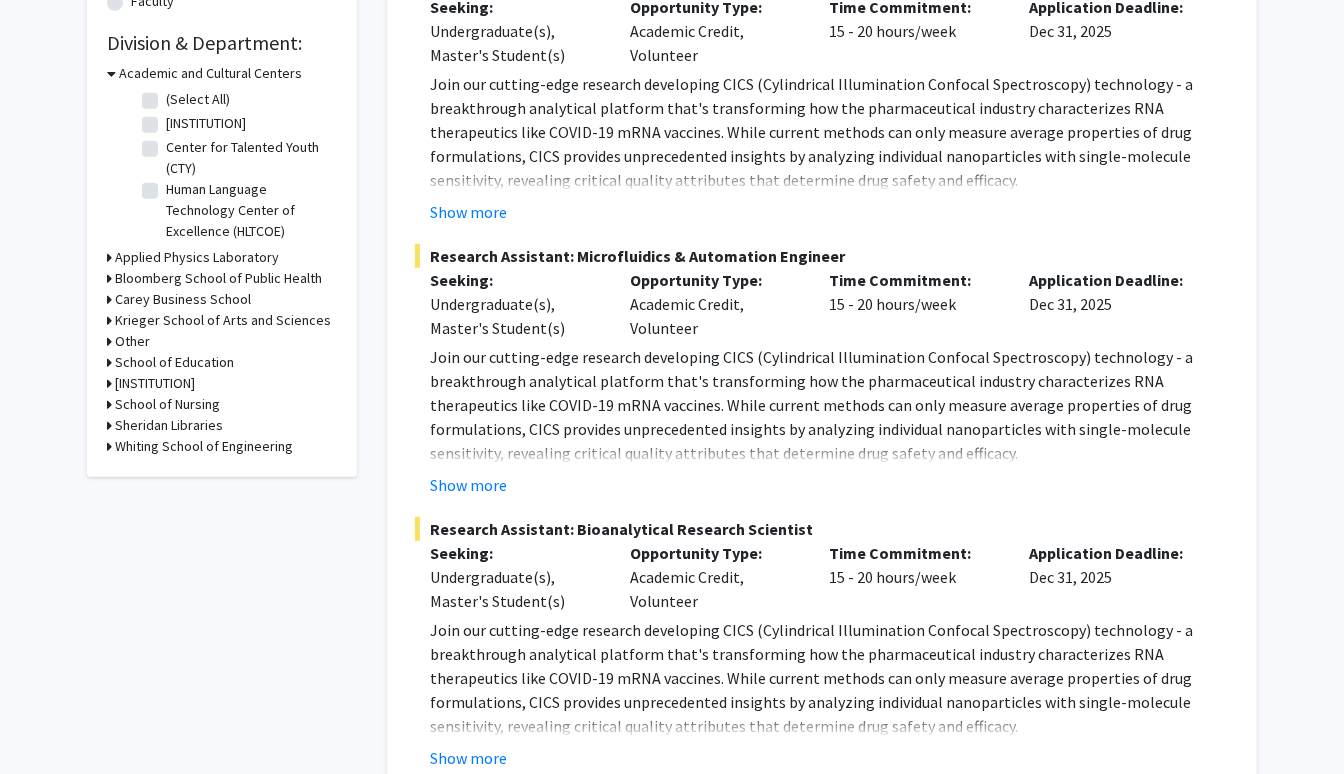 click on "Whiting School of Engineering" at bounding box center [204, 446] 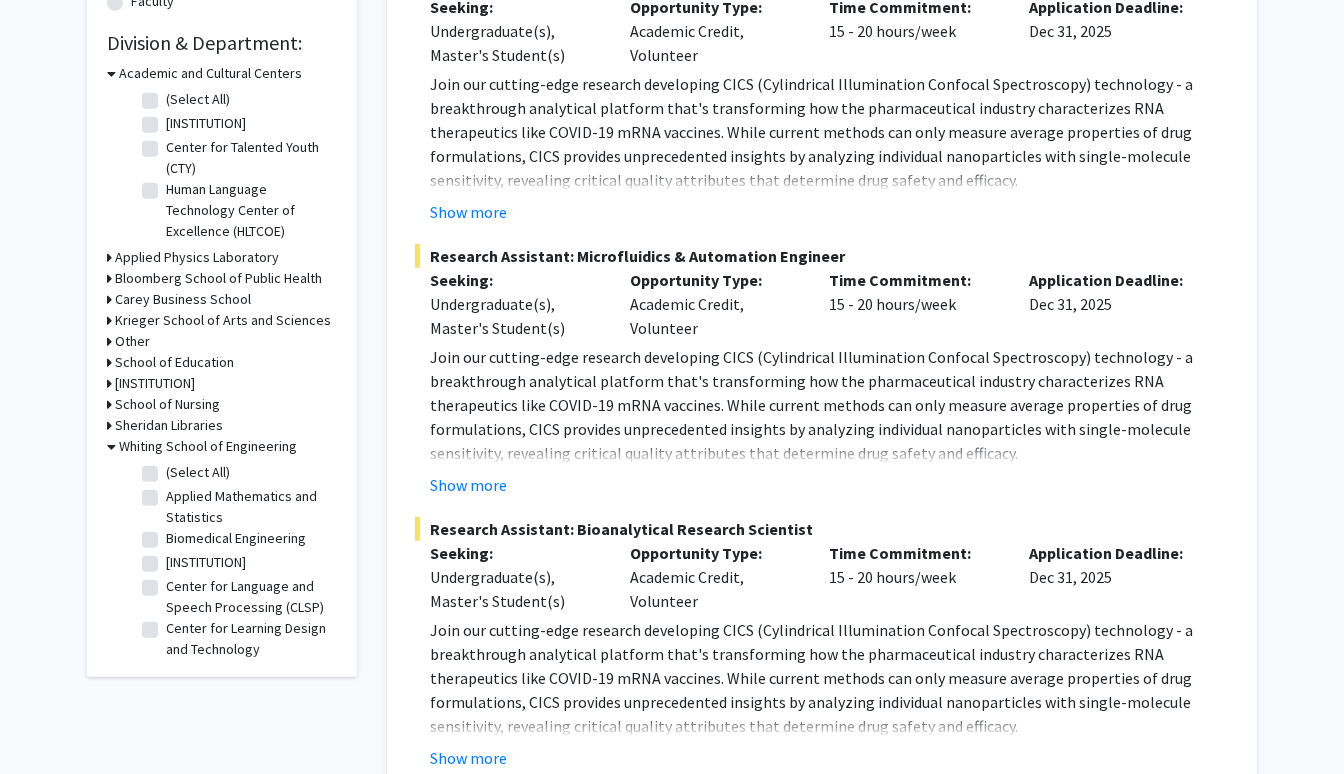 click on "Biomedical Engineering" 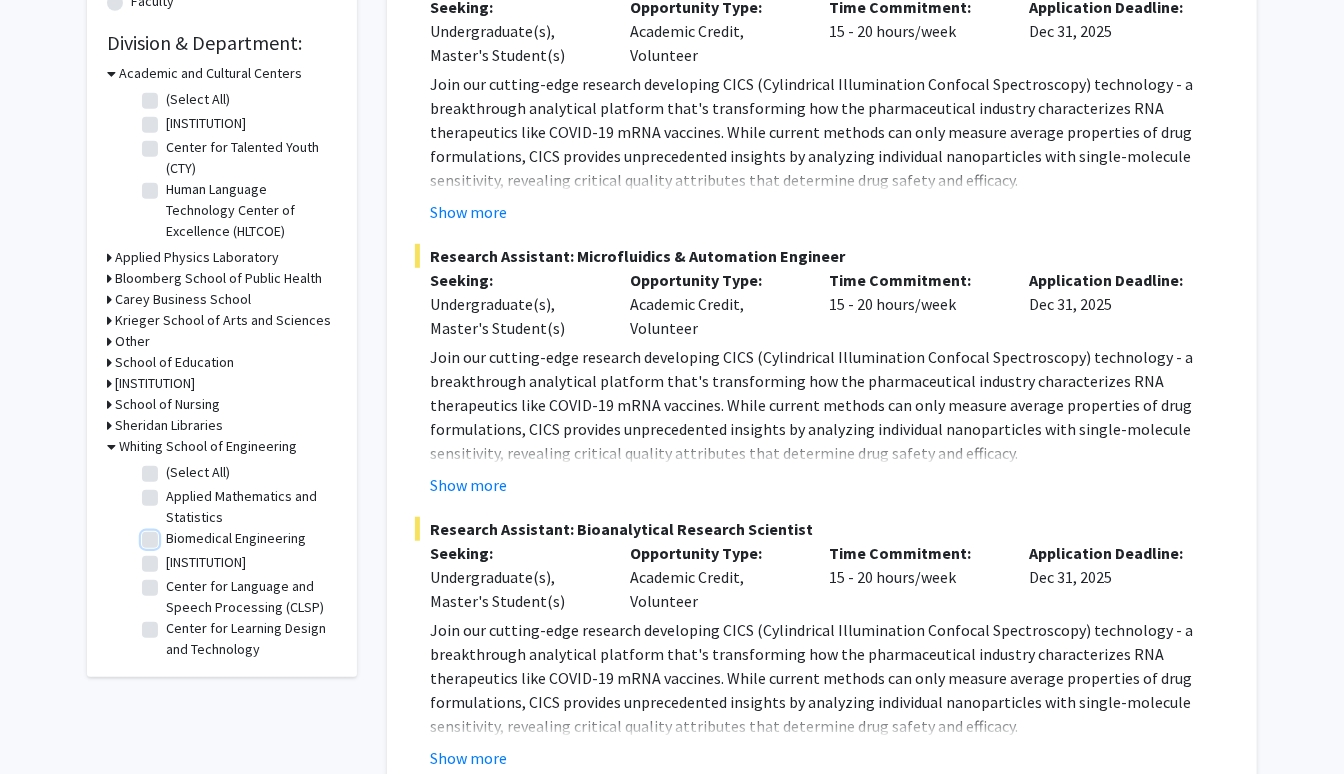 click on "Biomedical Engineering" at bounding box center [172, 534] 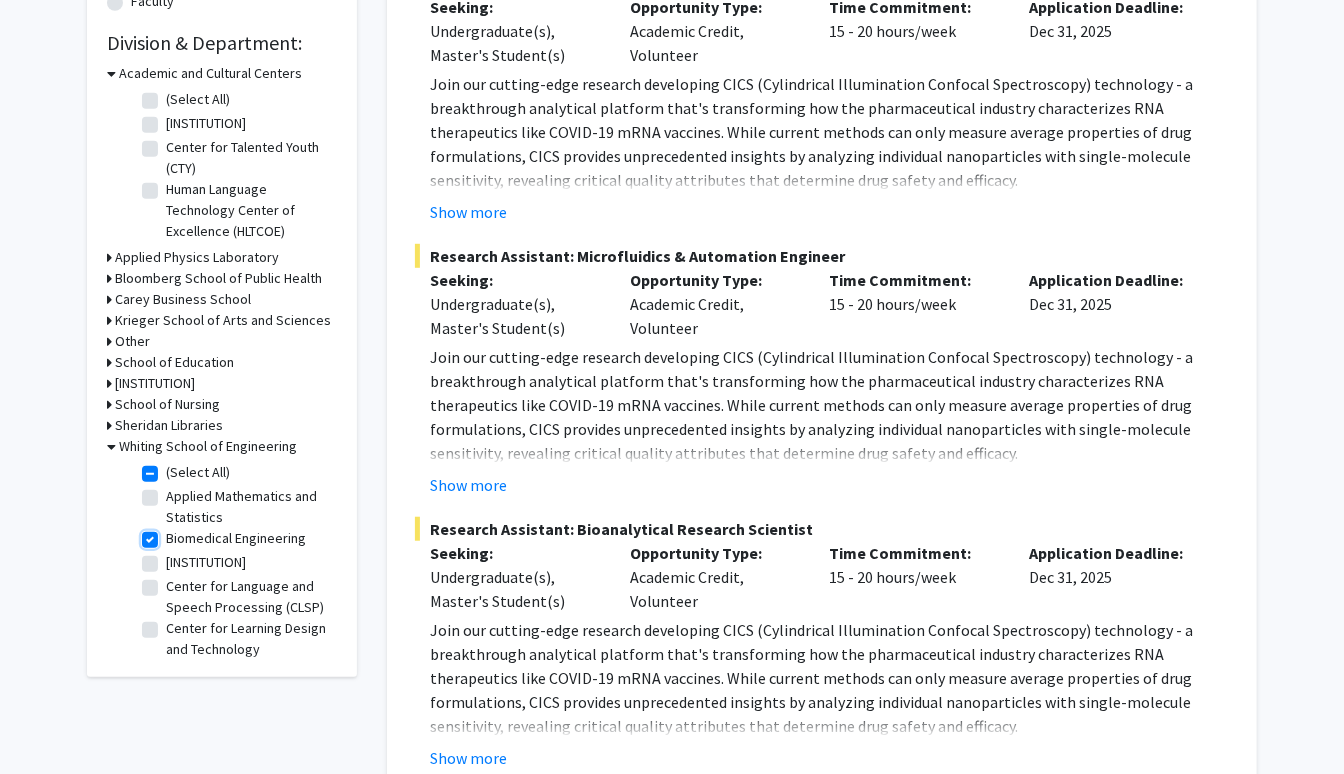 checkbox on "true" 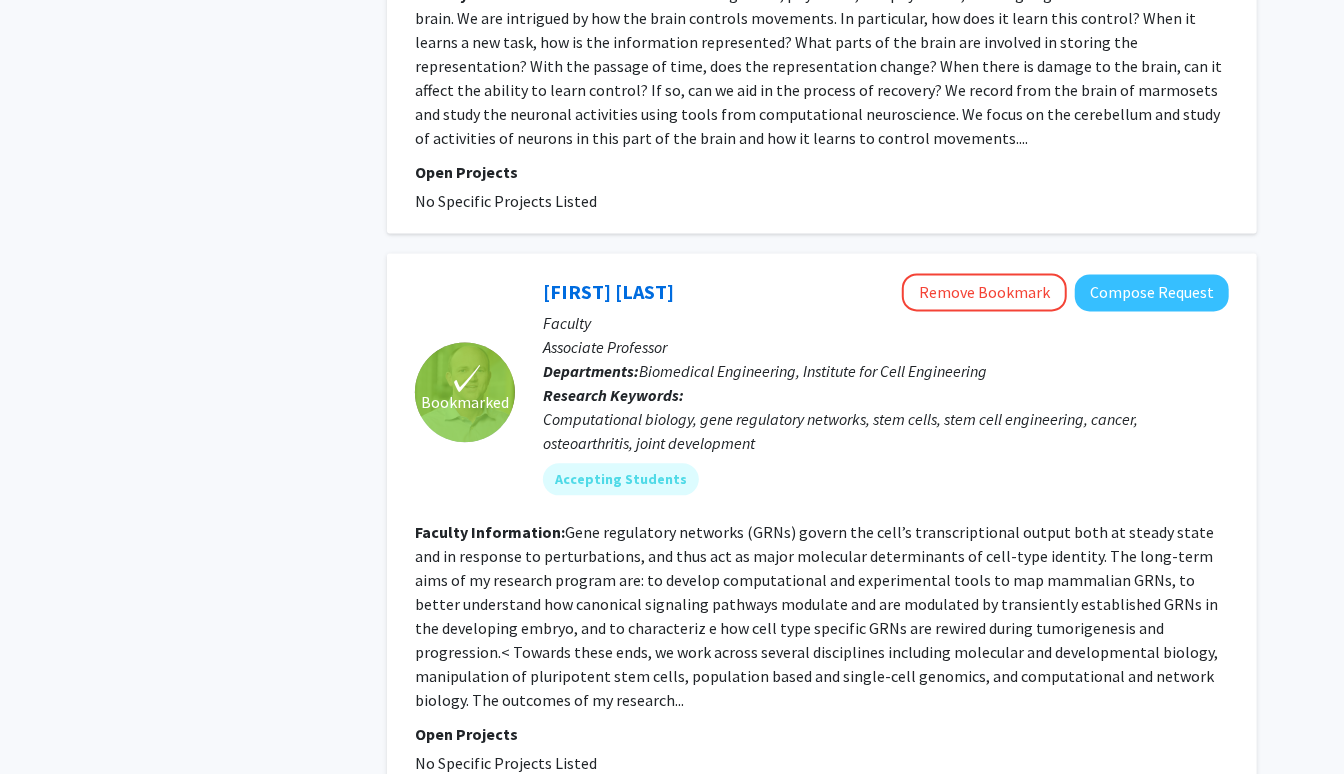 scroll, scrollTop: 2116, scrollLeft: 0, axis: vertical 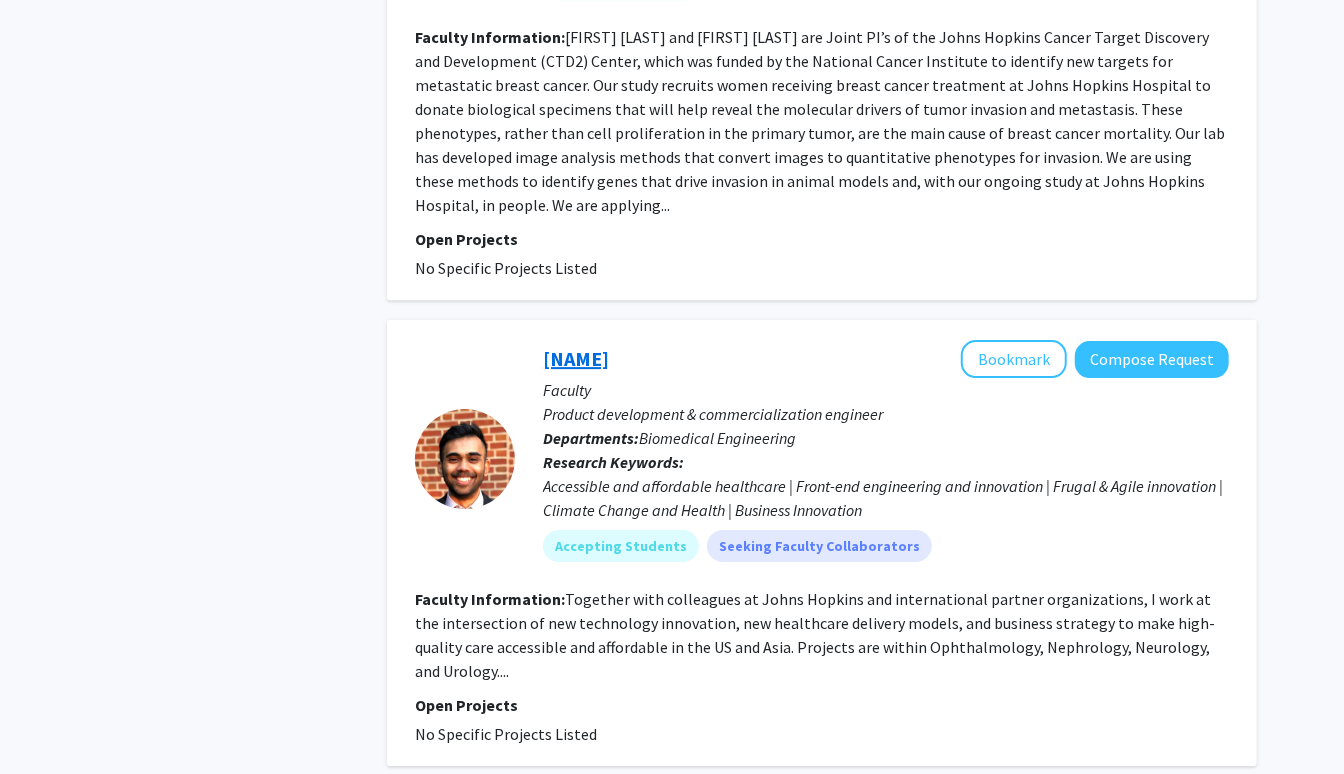 click on "Joshua de Souza" 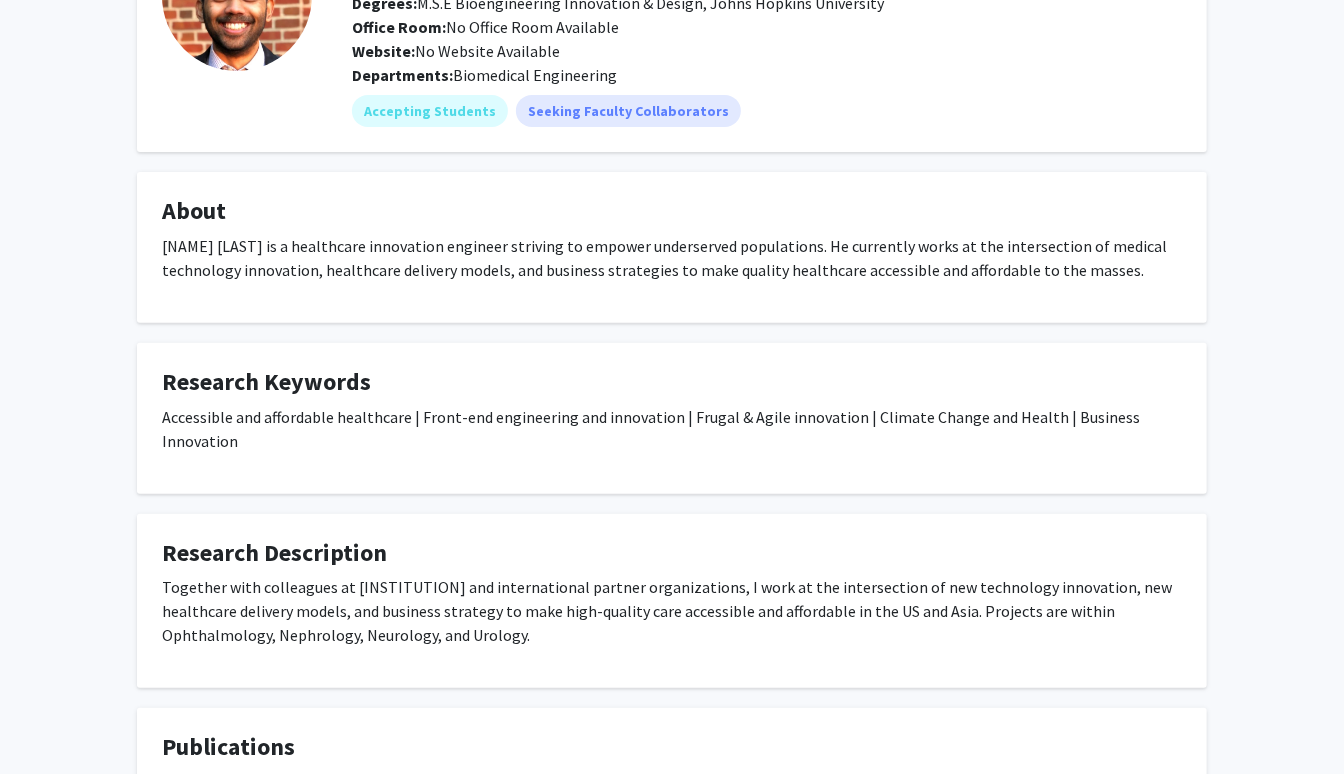 scroll, scrollTop: 191, scrollLeft: 0, axis: vertical 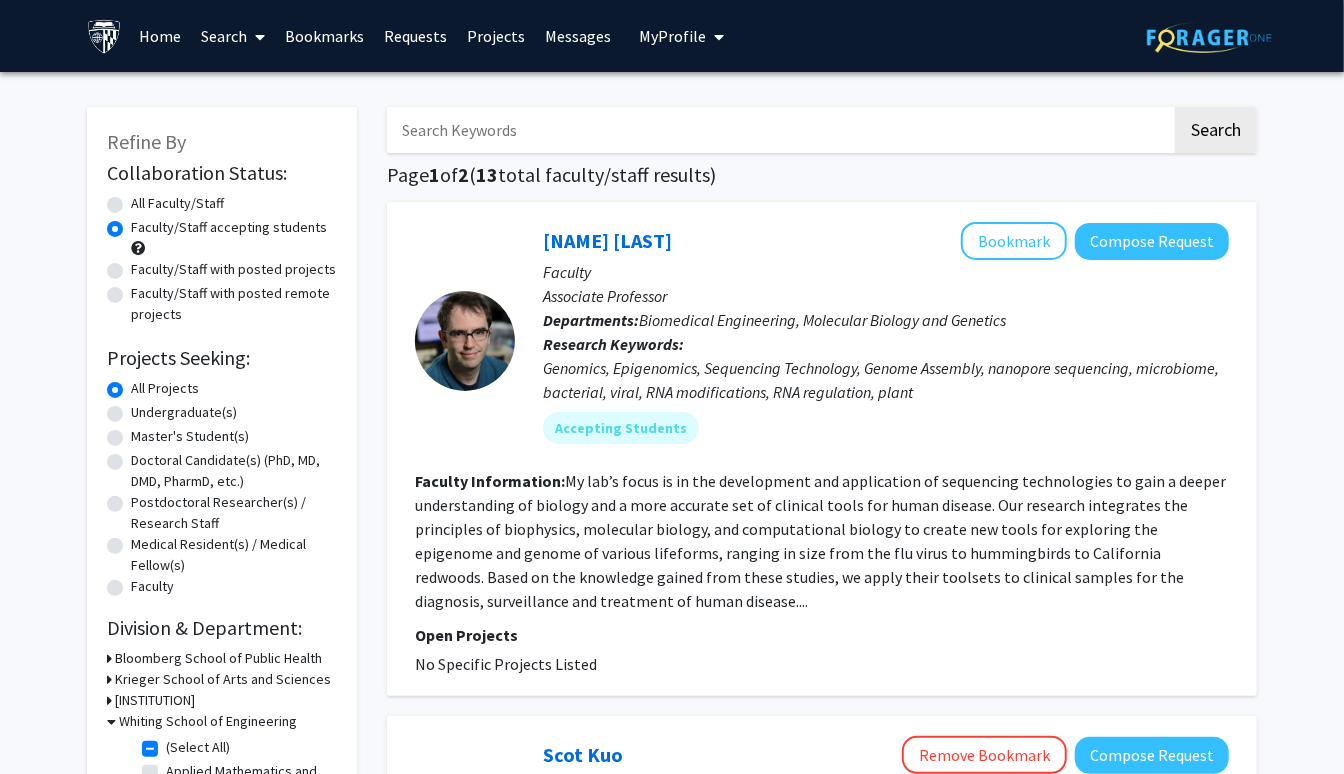 click on "Undergraduate(s)" 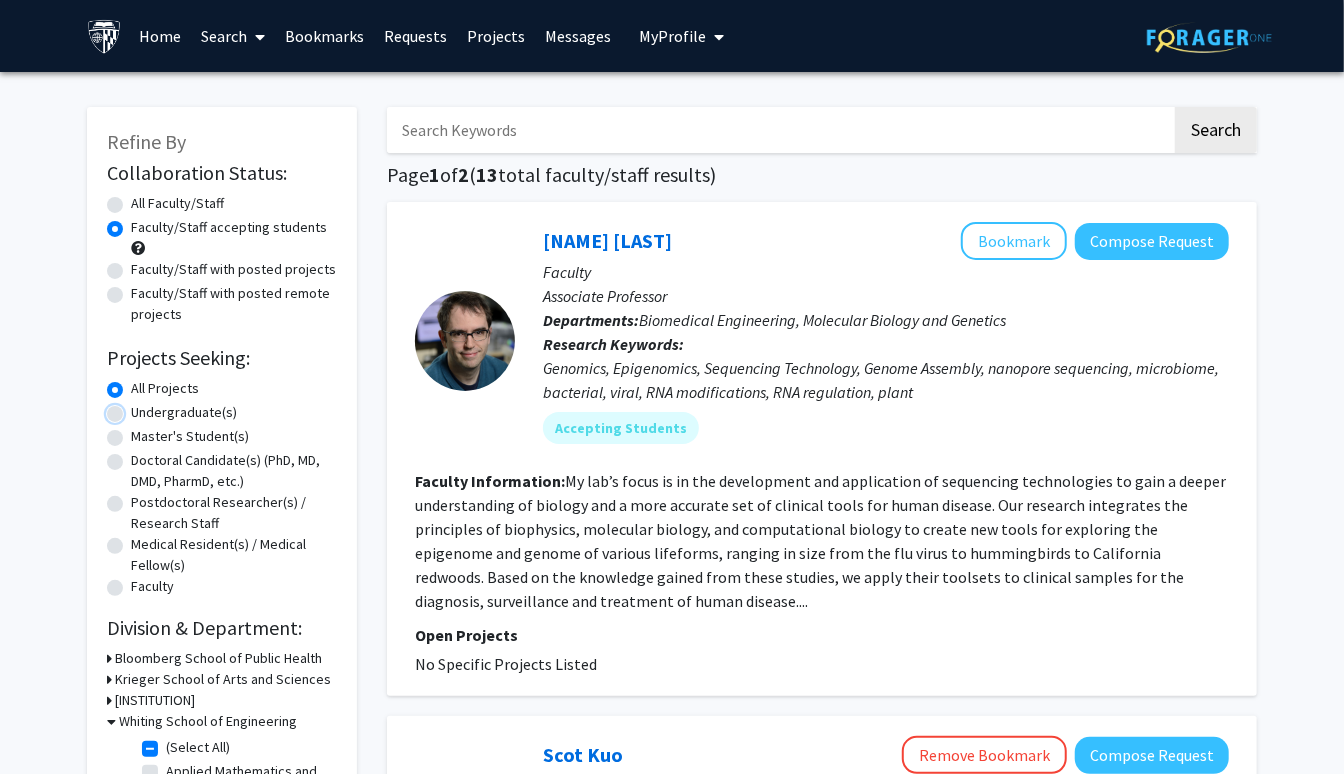 click on "Undergraduate(s)" at bounding box center (137, 408) 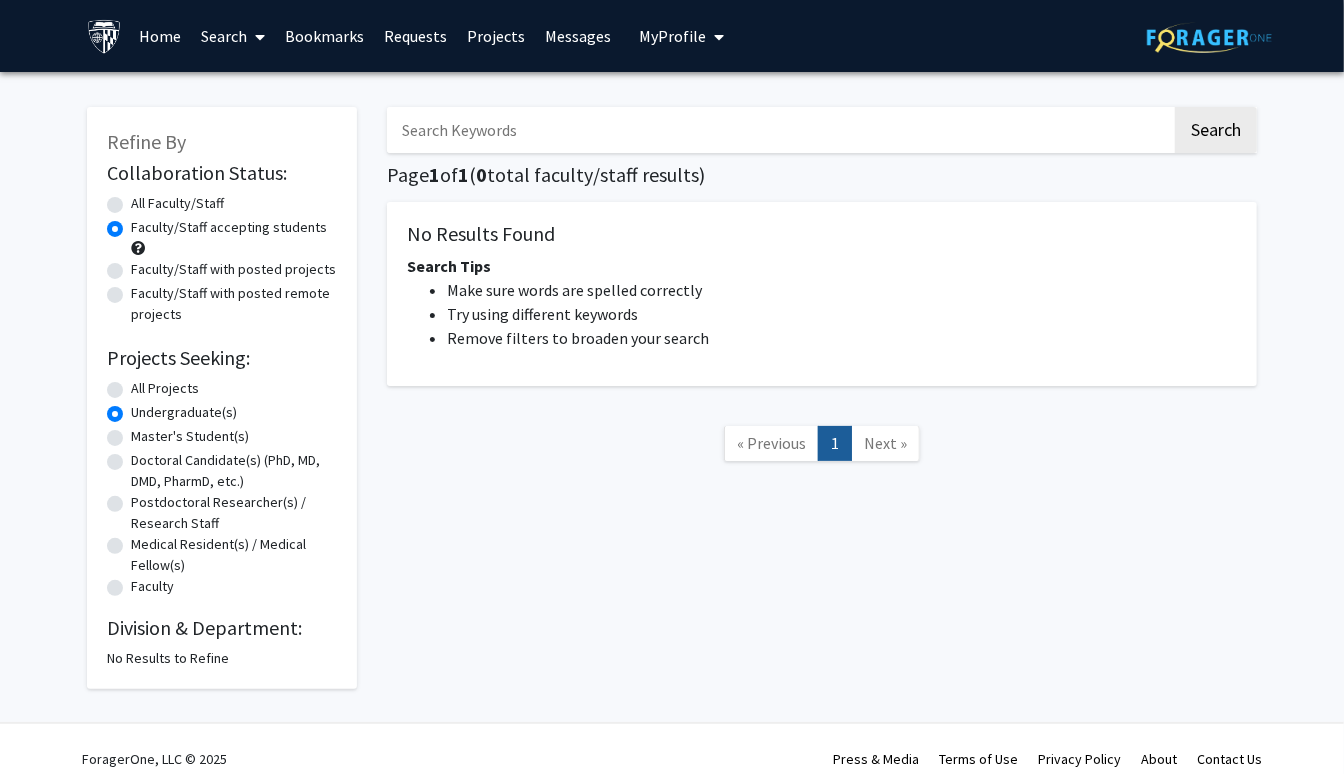 click on "All Faculty/Staff" 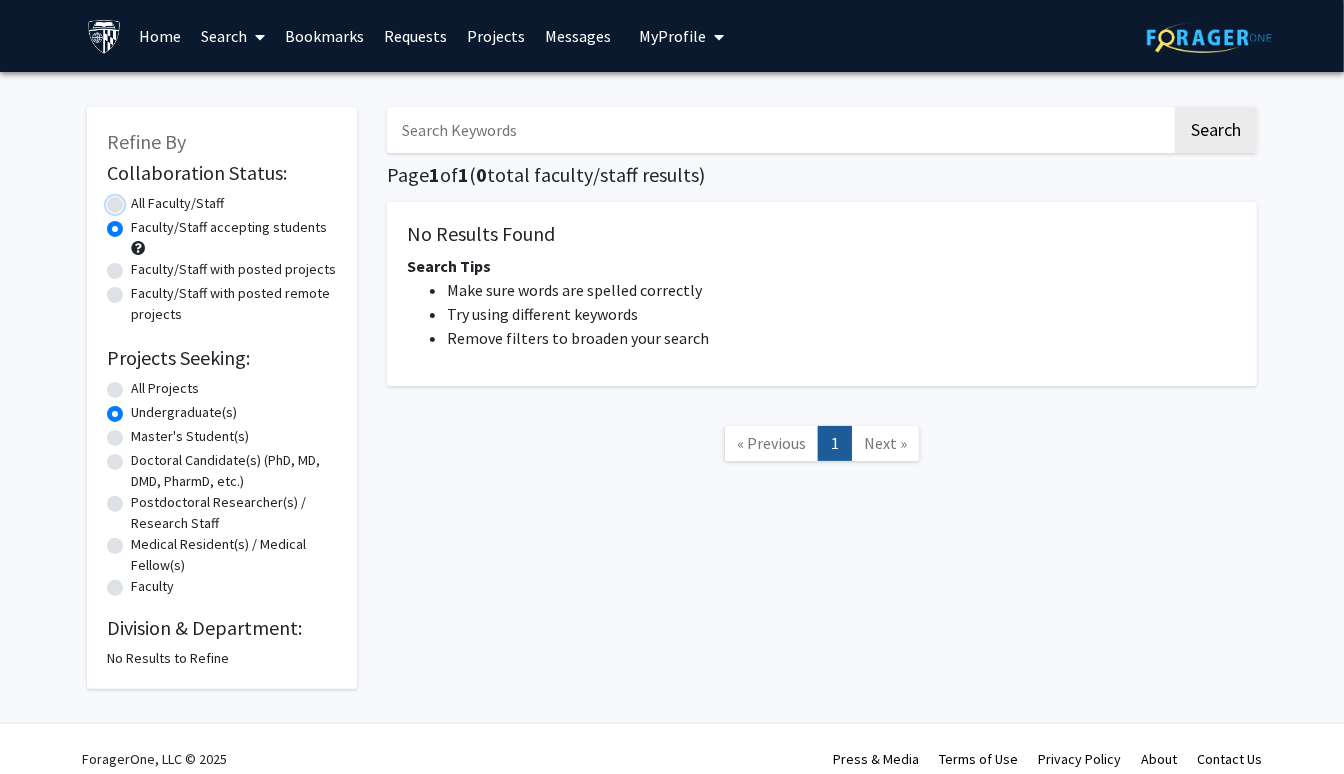 click on "All Faculty/Staff" at bounding box center [137, 199] 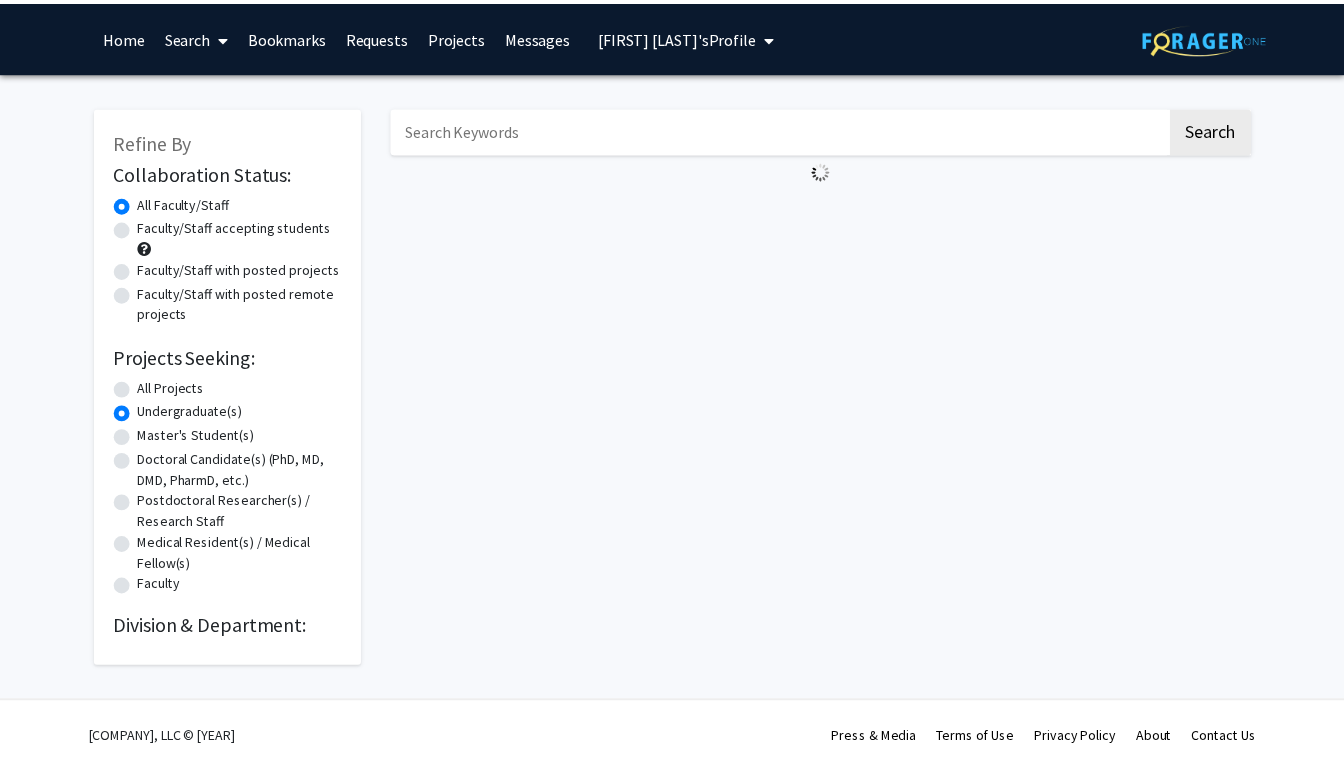 scroll, scrollTop: 0, scrollLeft: 0, axis: both 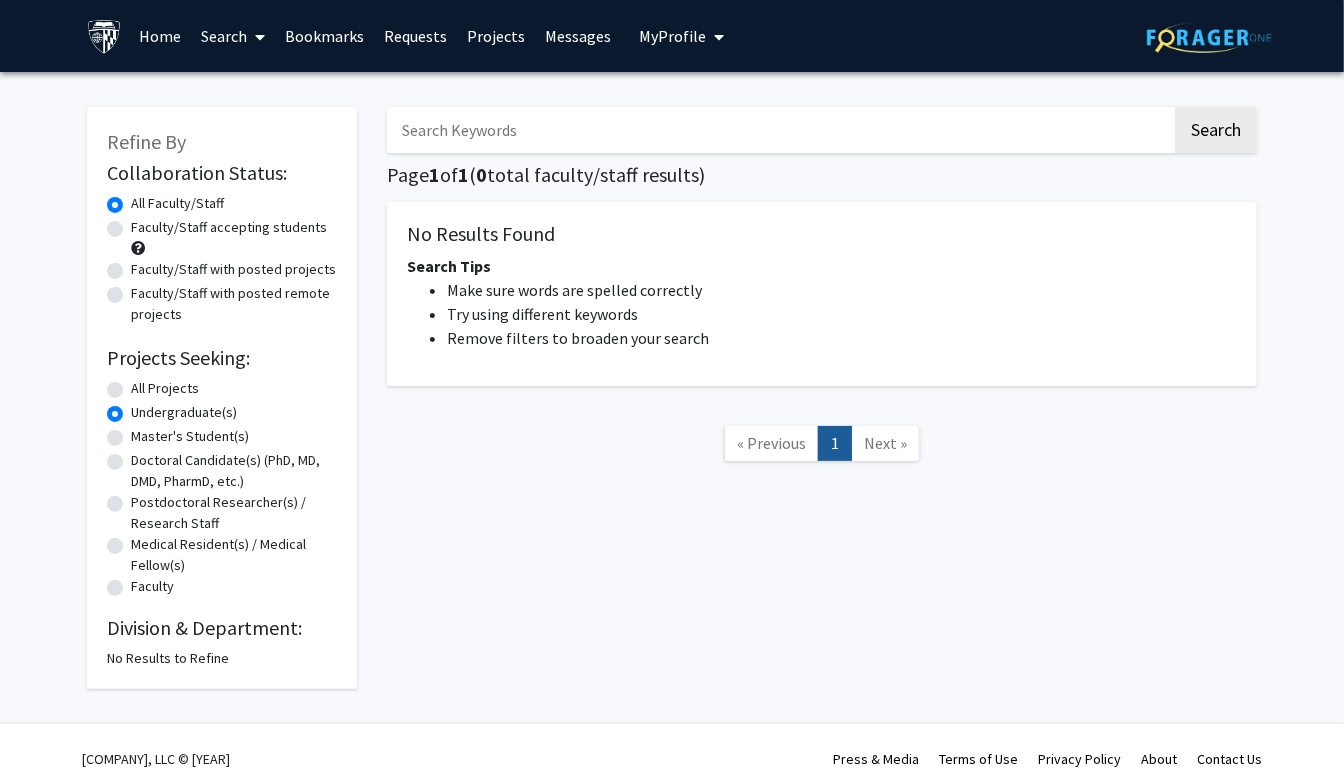 click on "Home" at bounding box center [161, 36] 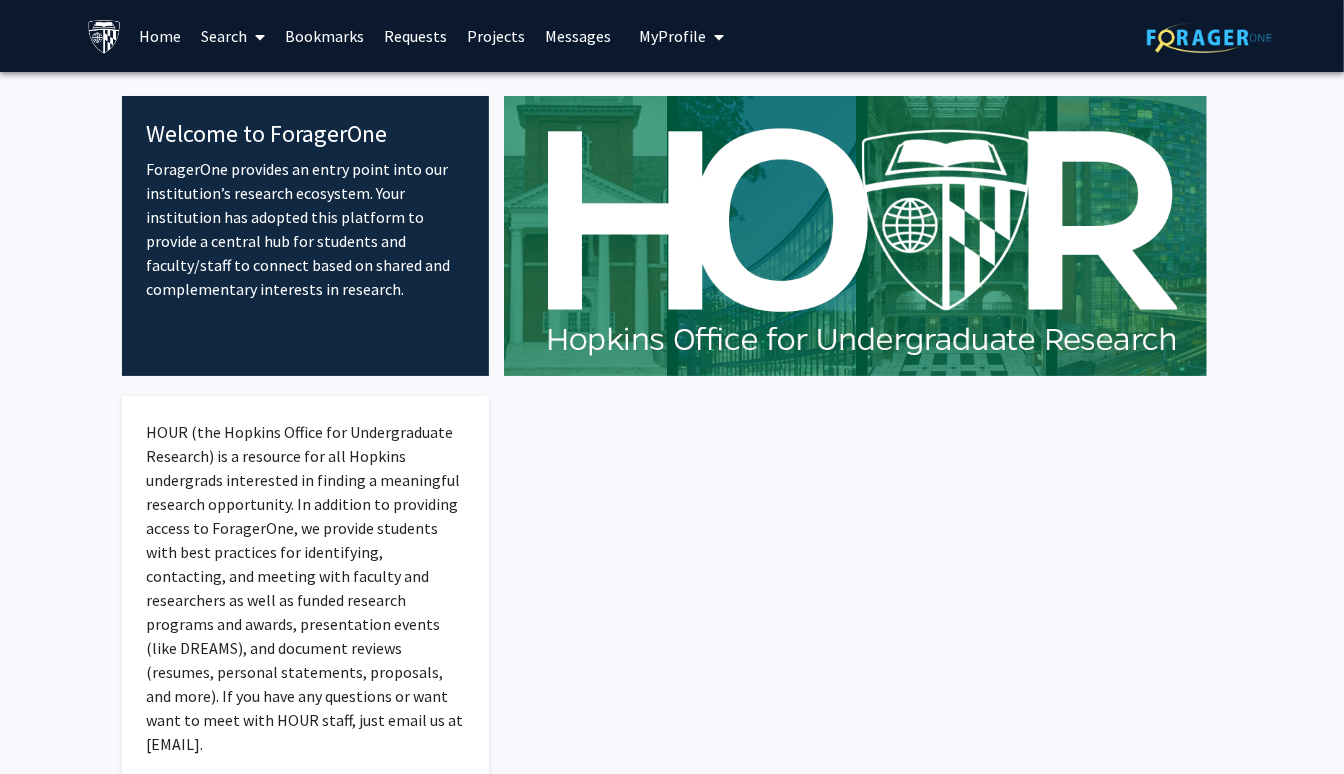click at bounding box center [257, 37] 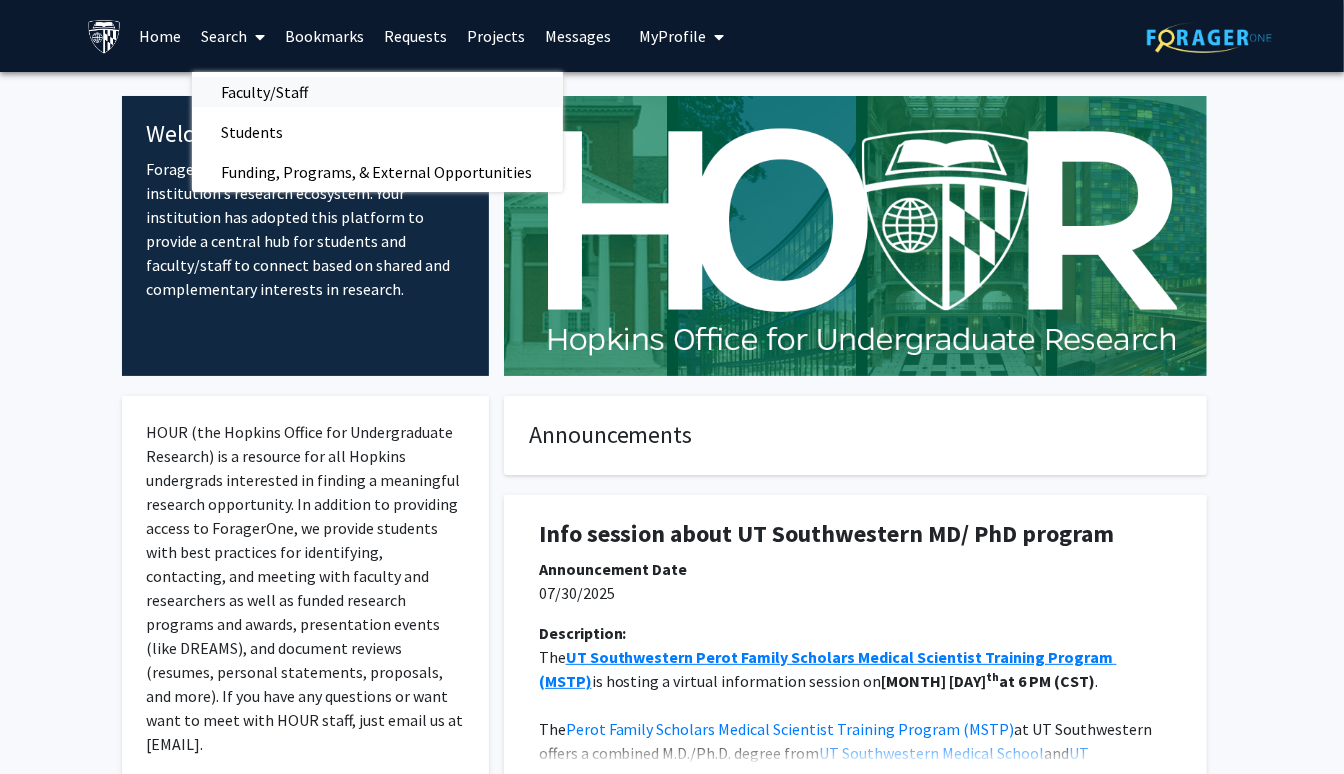 click on "Faculty/Staff" at bounding box center [265, 92] 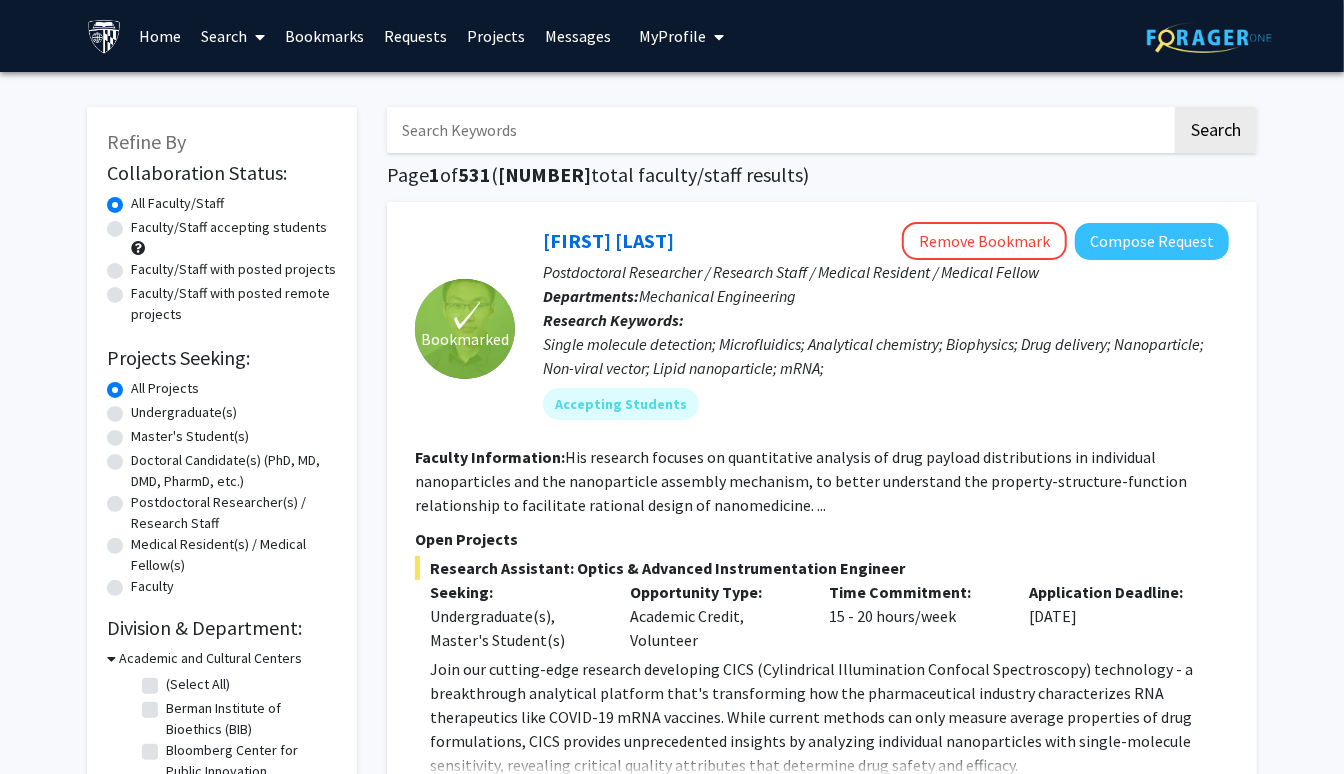 click on "Undergraduate(s)" 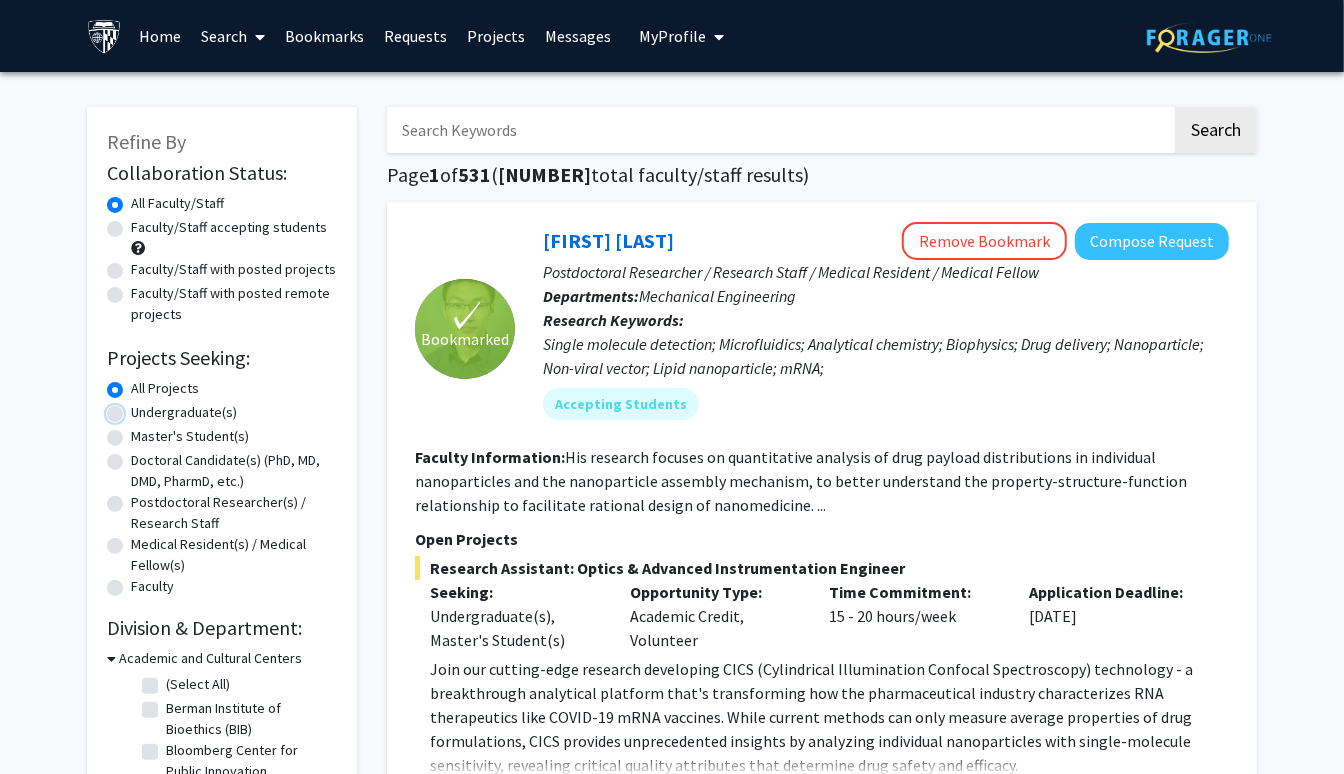 click on "Undergraduate(s)" at bounding box center [137, 408] 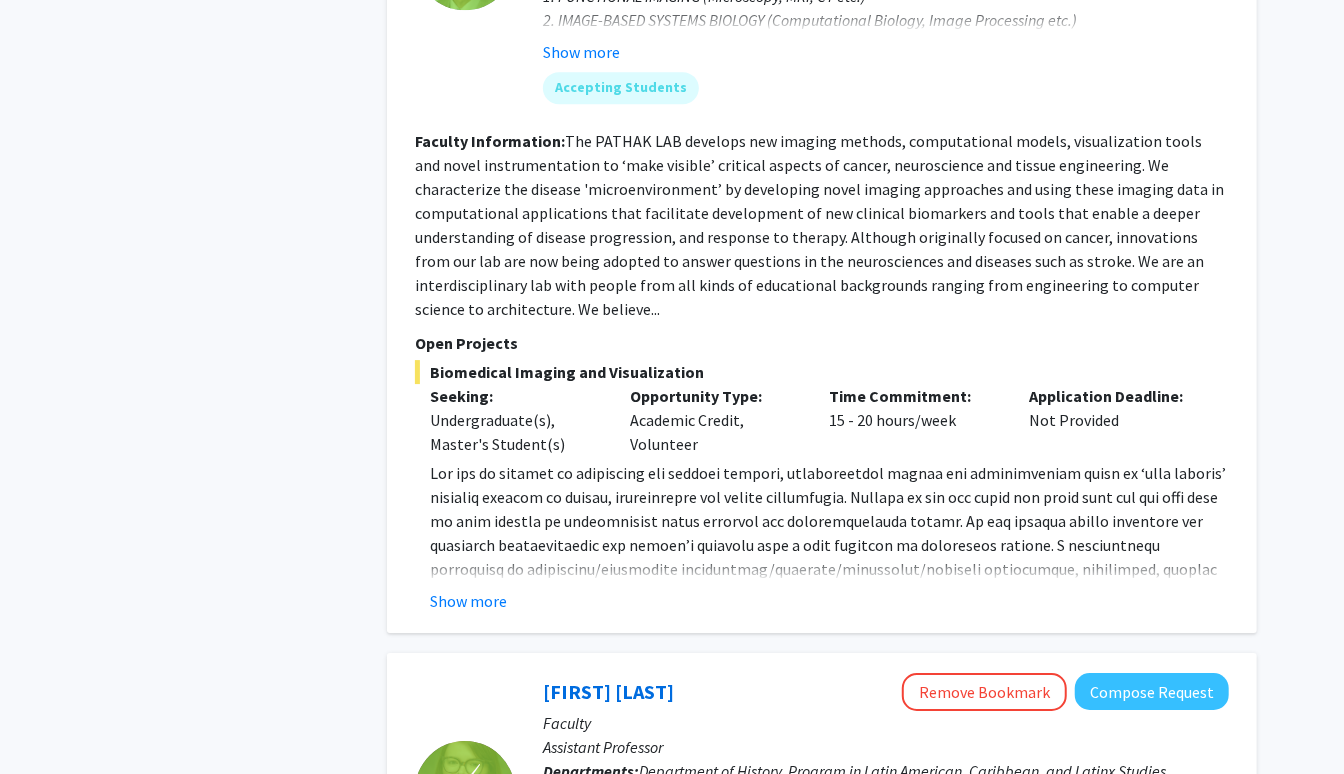 scroll, scrollTop: 3205, scrollLeft: 0, axis: vertical 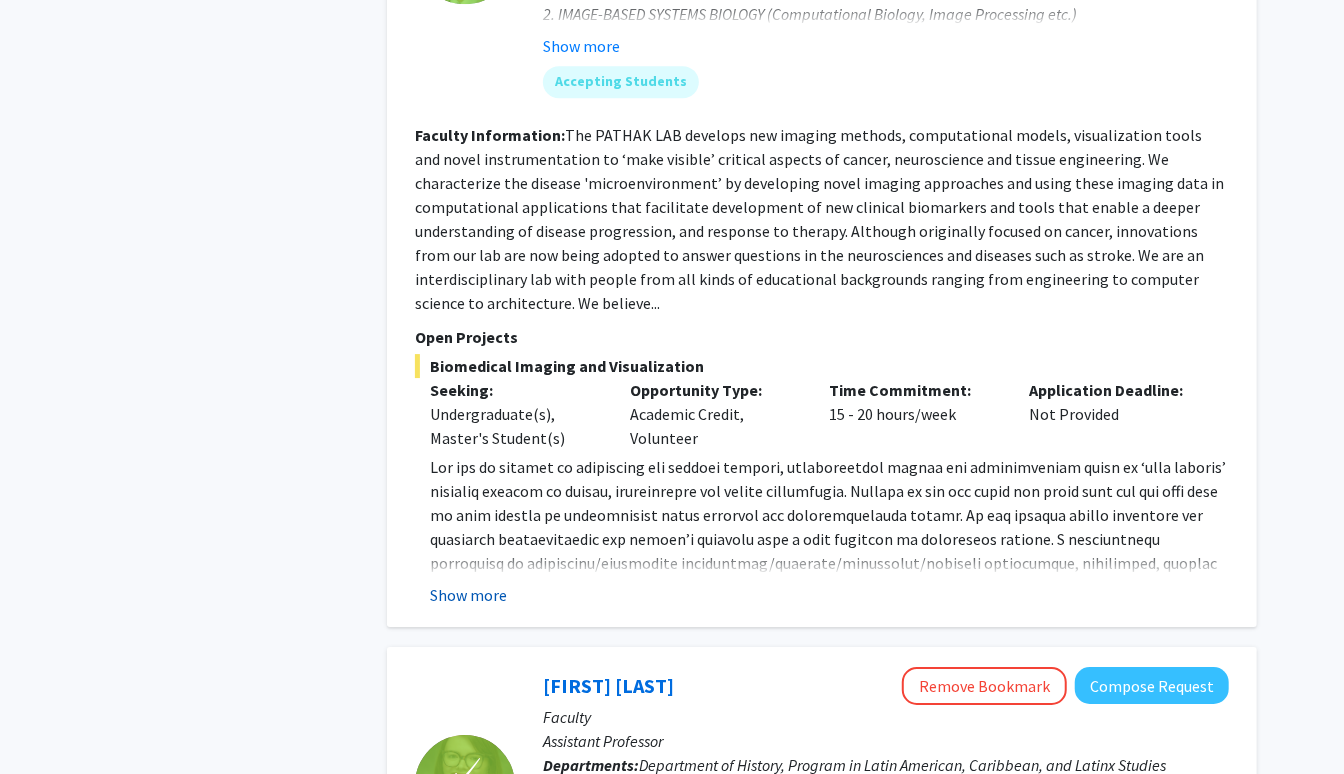 click on "Show more" 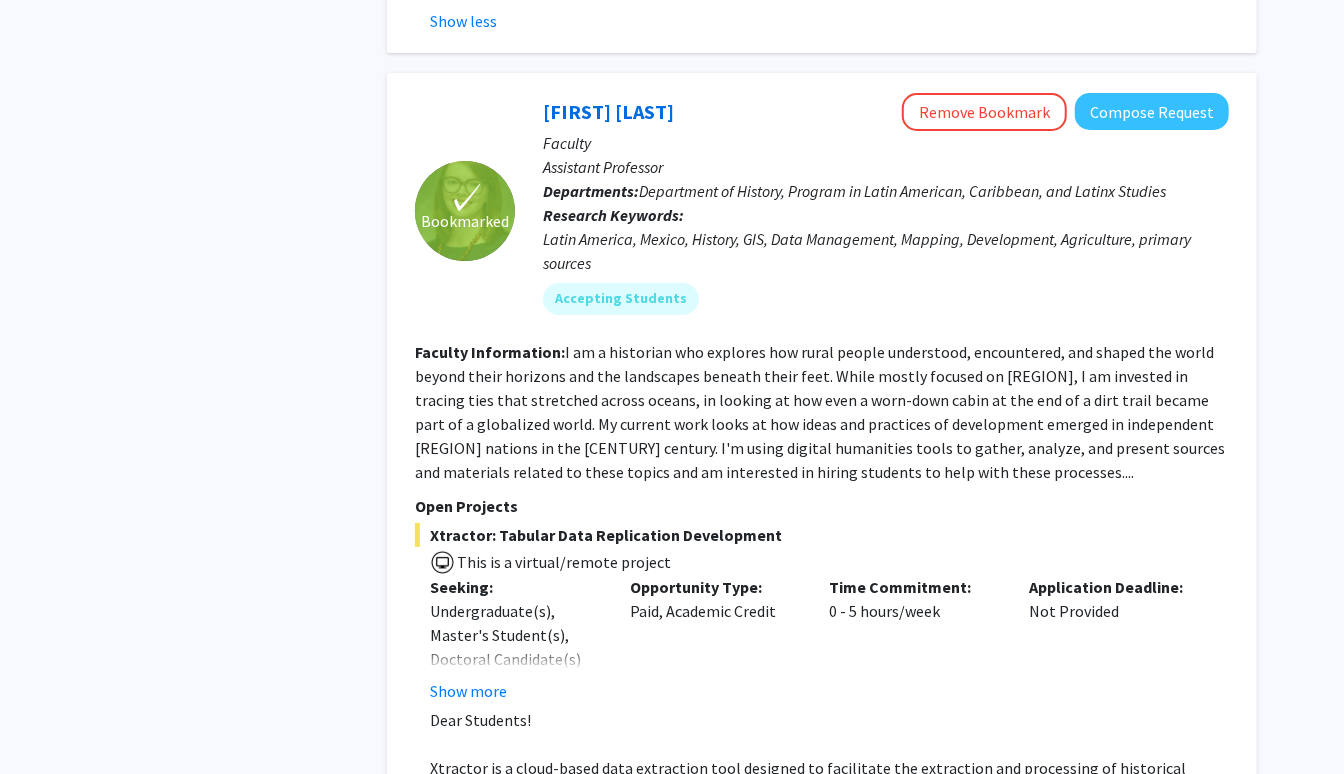 scroll, scrollTop: 3911, scrollLeft: 0, axis: vertical 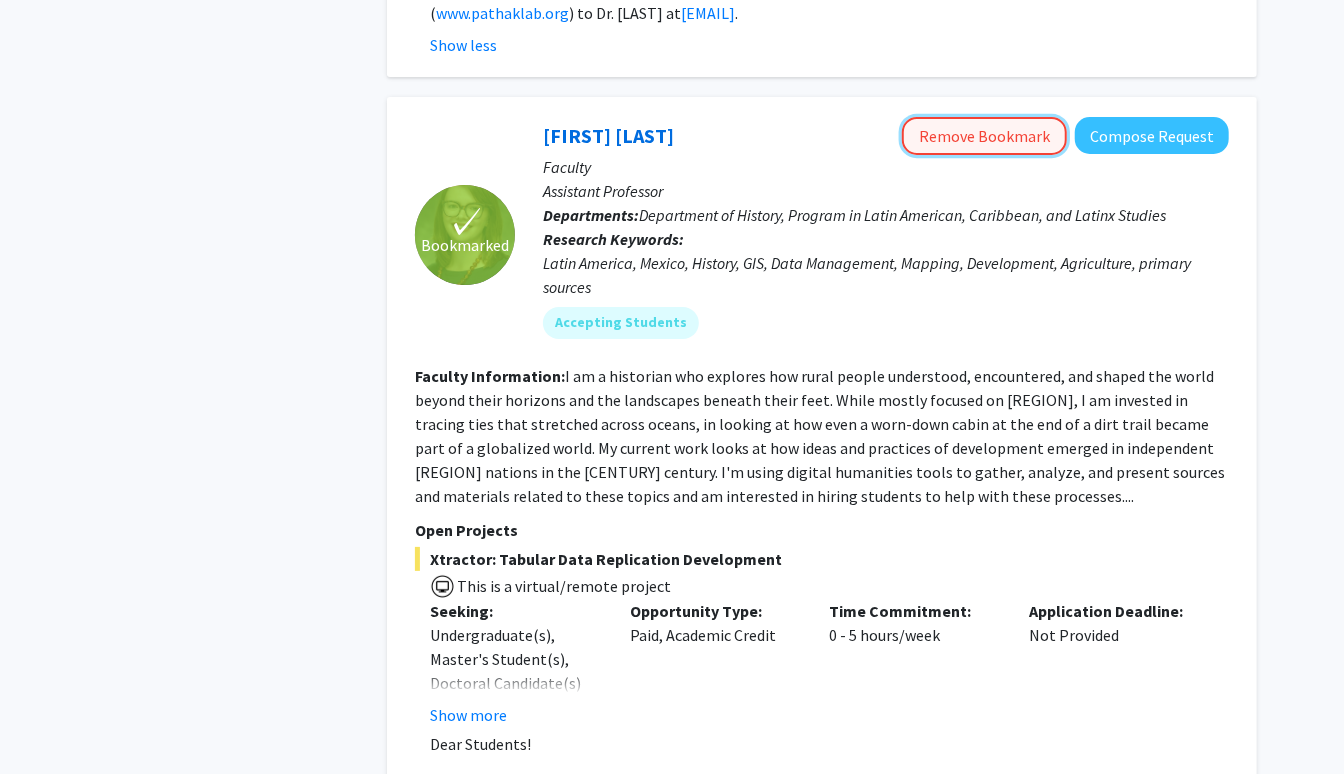 click on "Remove Bookmark" 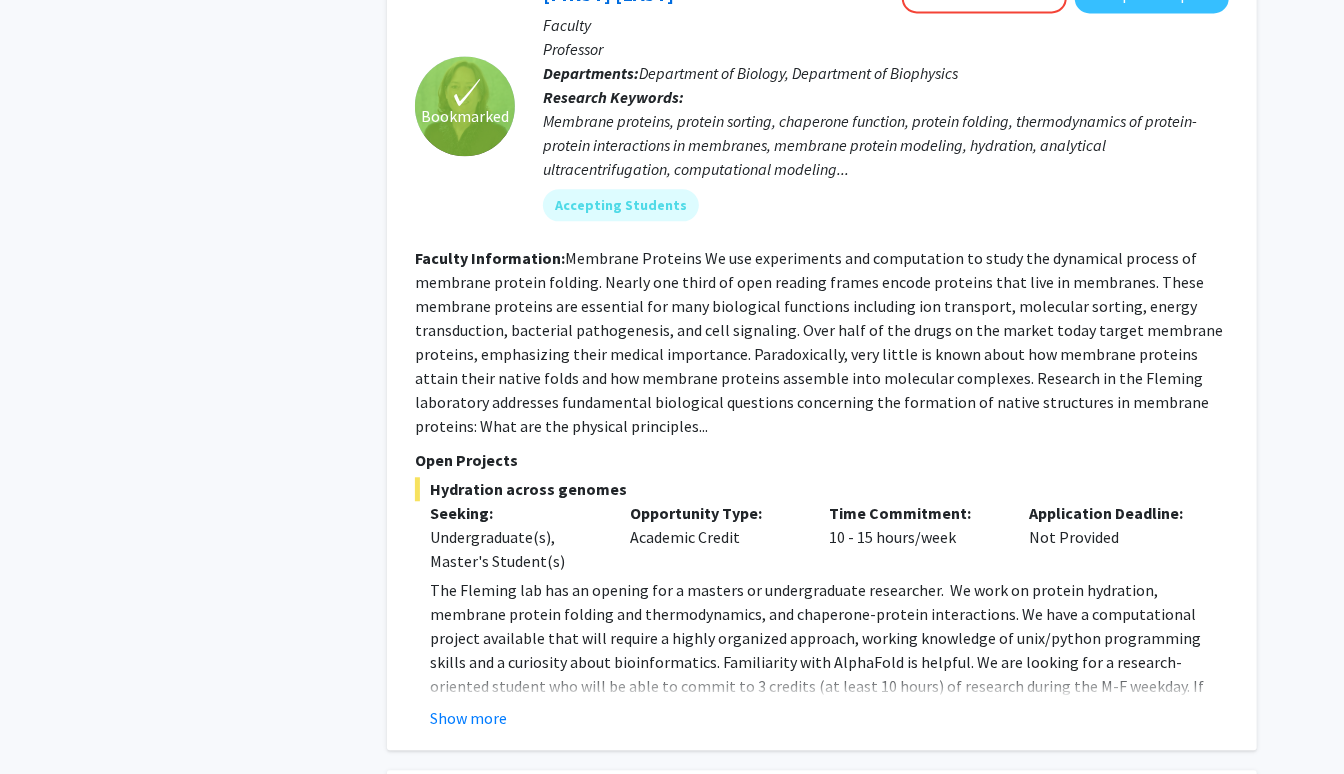 scroll, scrollTop: 6352, scrollLeft: 0, axis: vertical 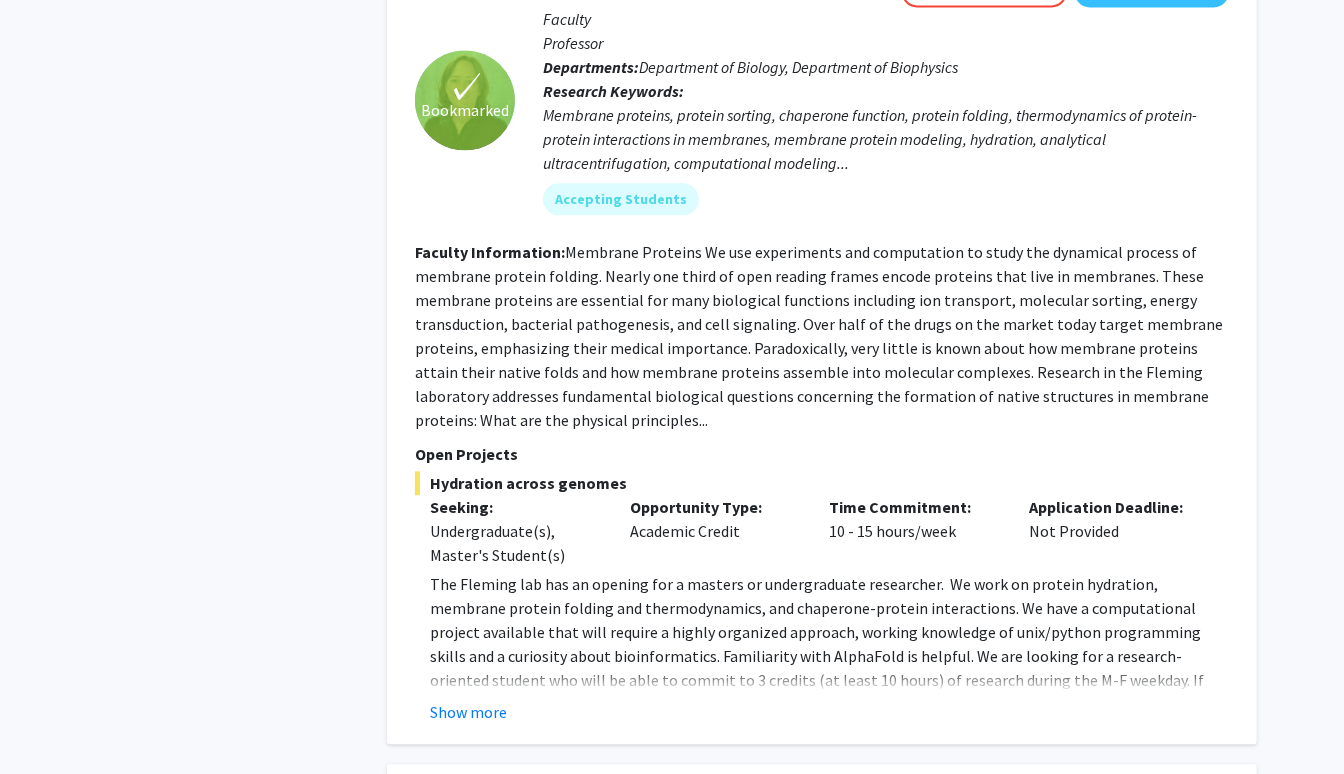 click on "✓ Bookmarked  [FIRST] [LAST]  Remove Bookmark  Compose Request  Faculty Professor Departments:  Department of Biology, Department of Biophysics Research Keywords:  Membrane proteins, protein sorting, chaperone function, protein folding, thermodynamics of protein-protein interactions in membranes, membrane protein modeling, hydration, analytical ultracentrifugation, computational modeling... Accepting Students Faculty Information:  Open Projects  Hydration across genomes  Seeking: Undergraduate(s), Master's Student(s) Opportunity Type:  Academic Credit  Time Commitment:  10 - 15 hours/week  Application Deadline:  Not Provided  Our lab has an excellent track record with undergraduate researchers earning authorships on publications. We have a collaborative lab environment and foster a climate welcoming to all students, including women and members of historically underrepresented persons in science. [EMAIL] Show more" 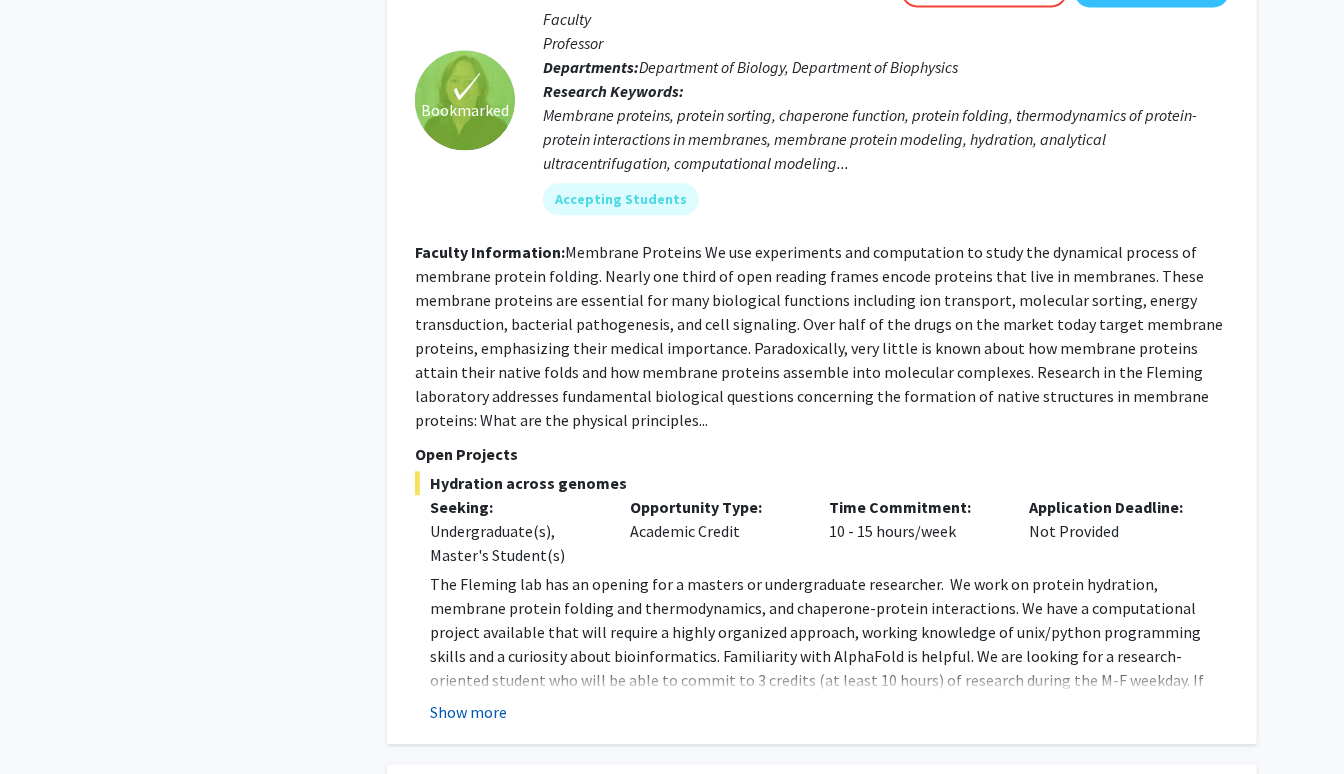 click on "Show more" 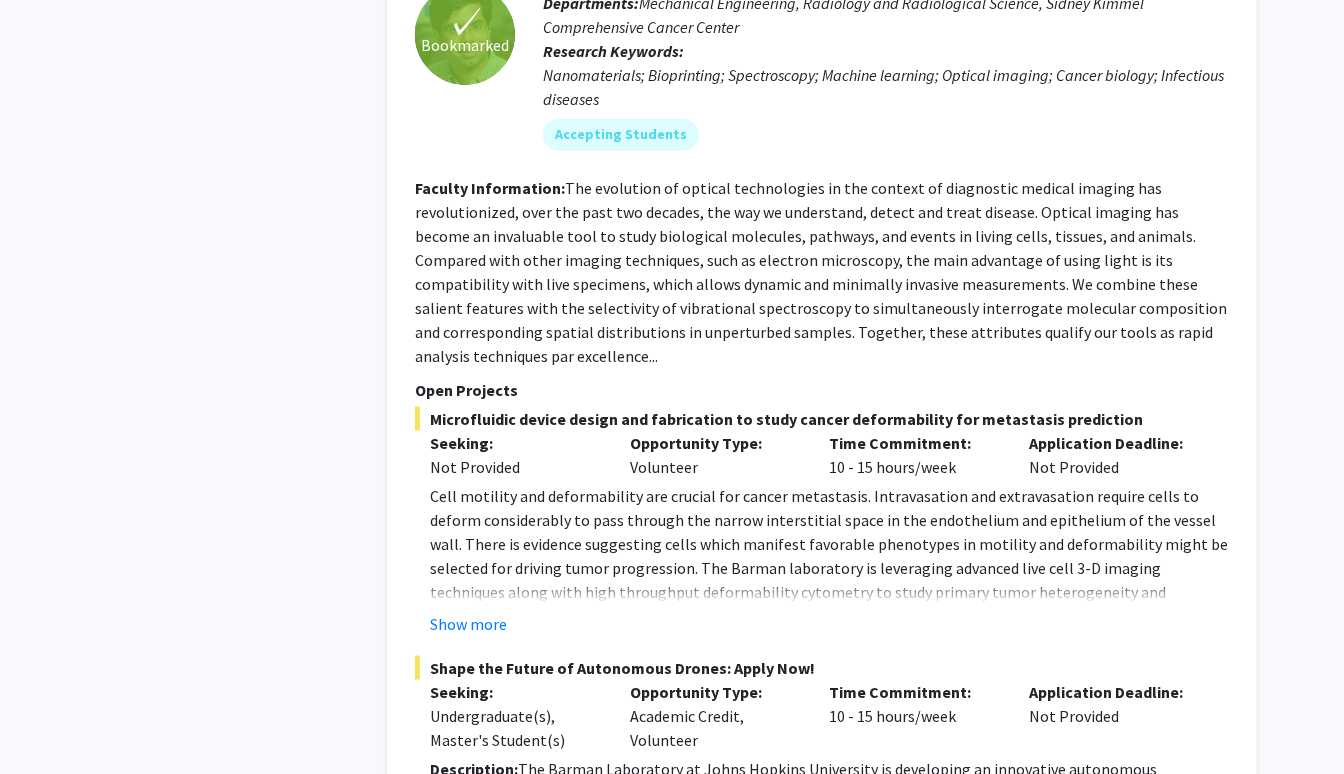scroll, scrollTop: 0, scrollLeft: 0, axis: both 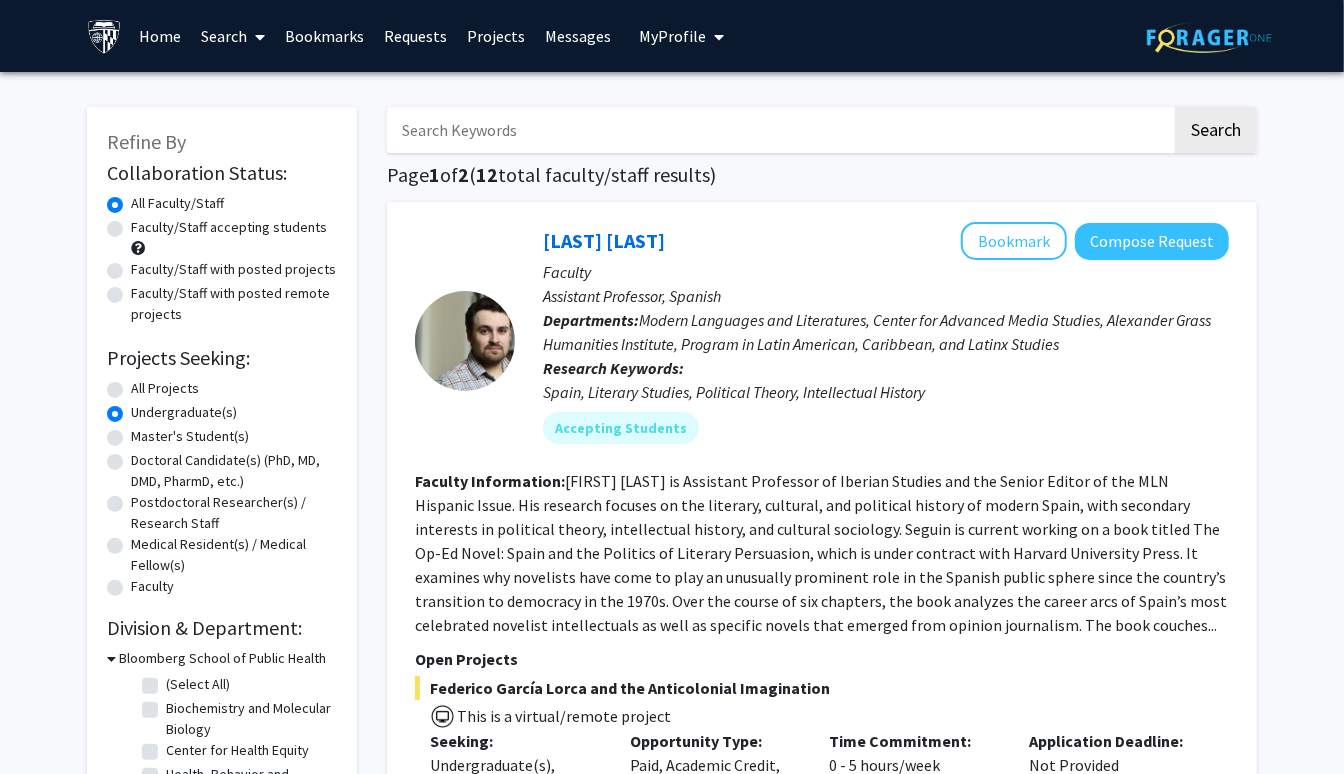click on "Bookmarks" at bounding box center [325, 36] 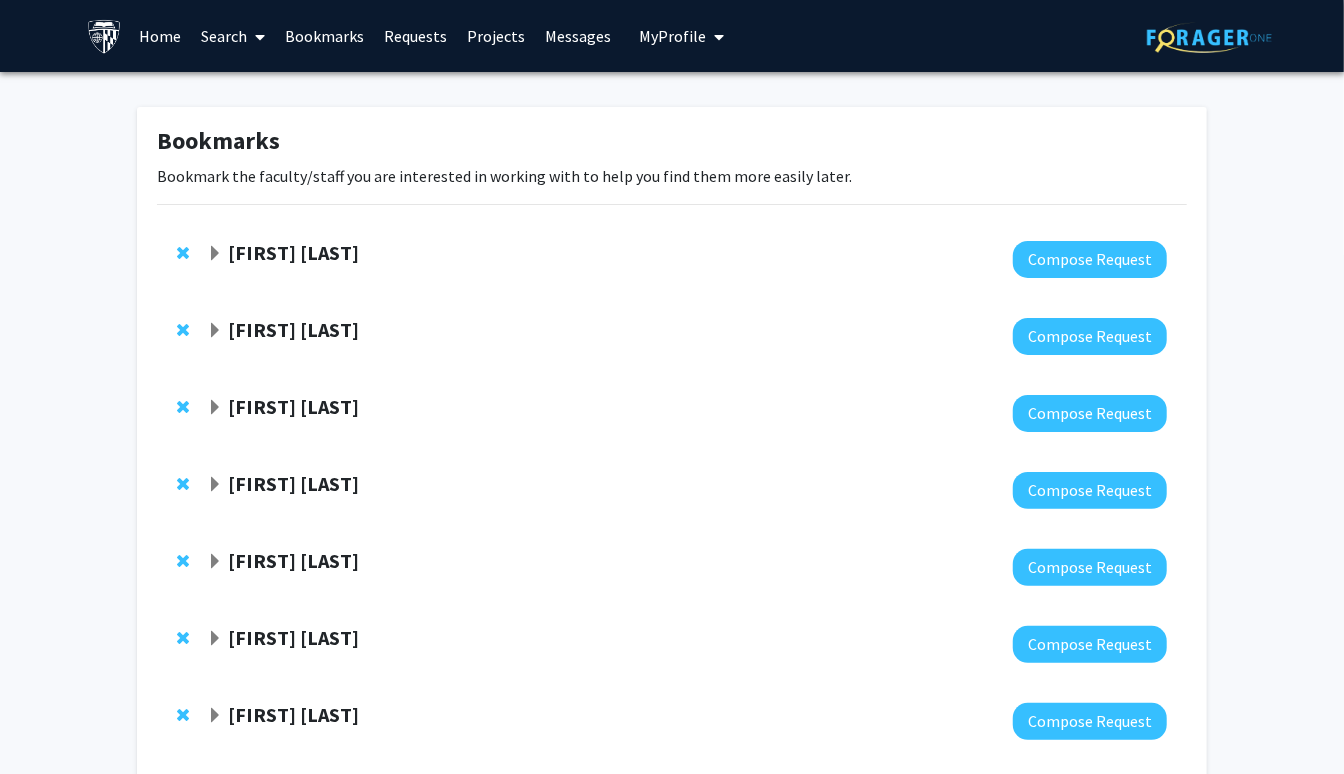 click on "[FIRST] [LAST] Compose Request" 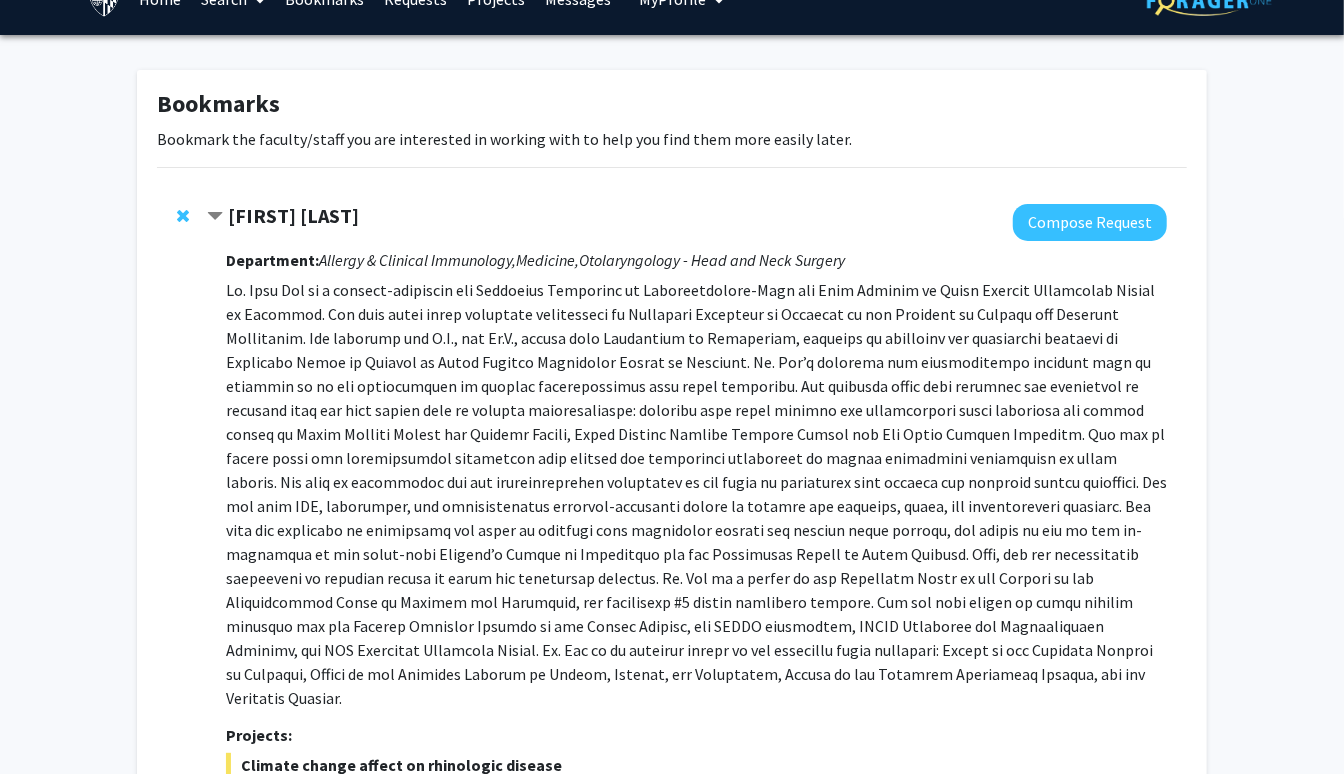 scroll, scrollTop: 0, scrollLeft: 0, axis: both 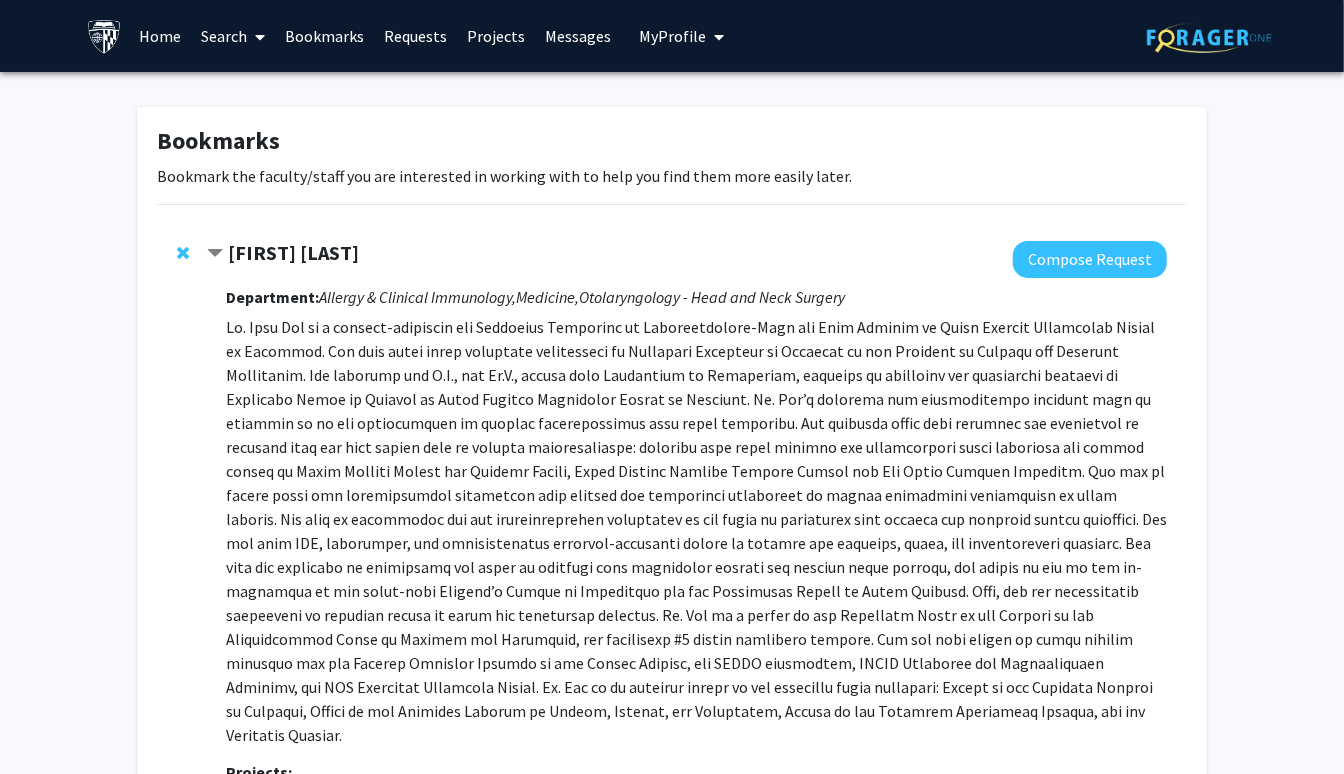 click 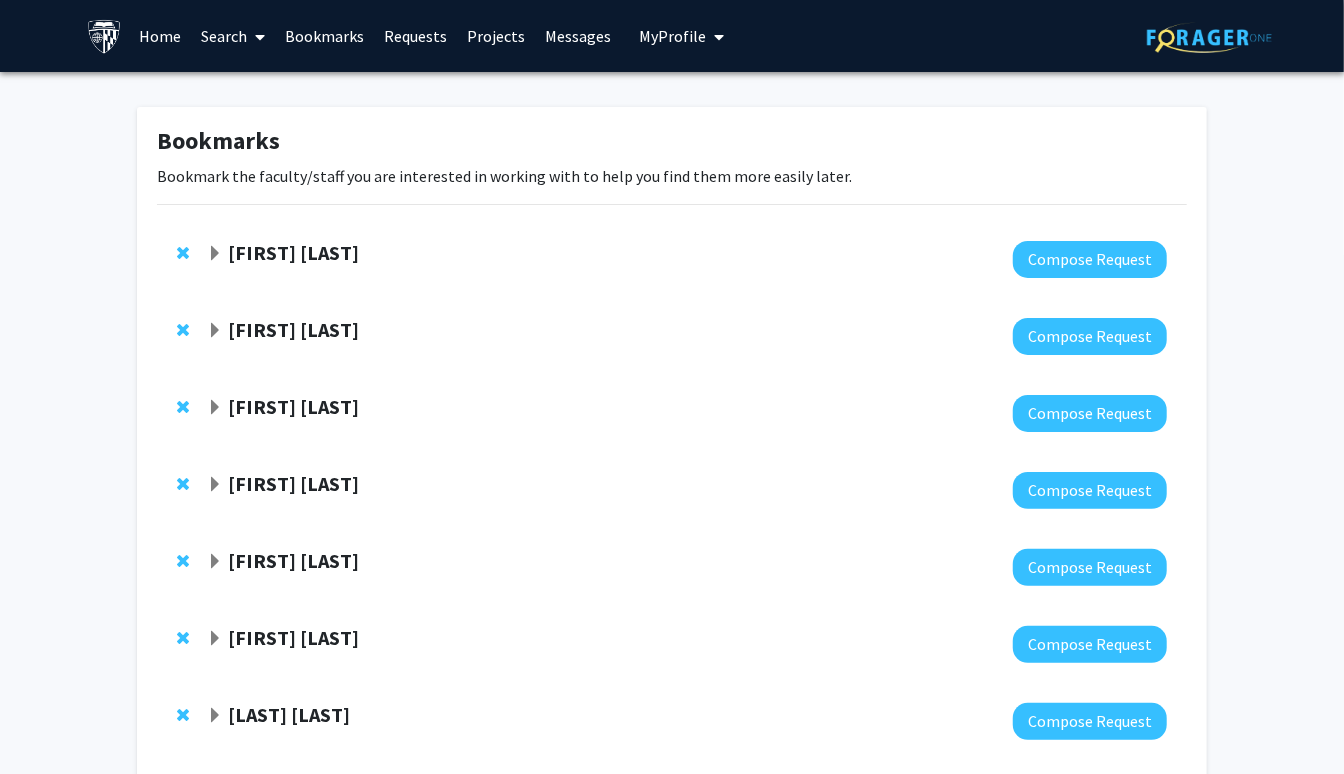 click on "[FIRST] [LAST]" 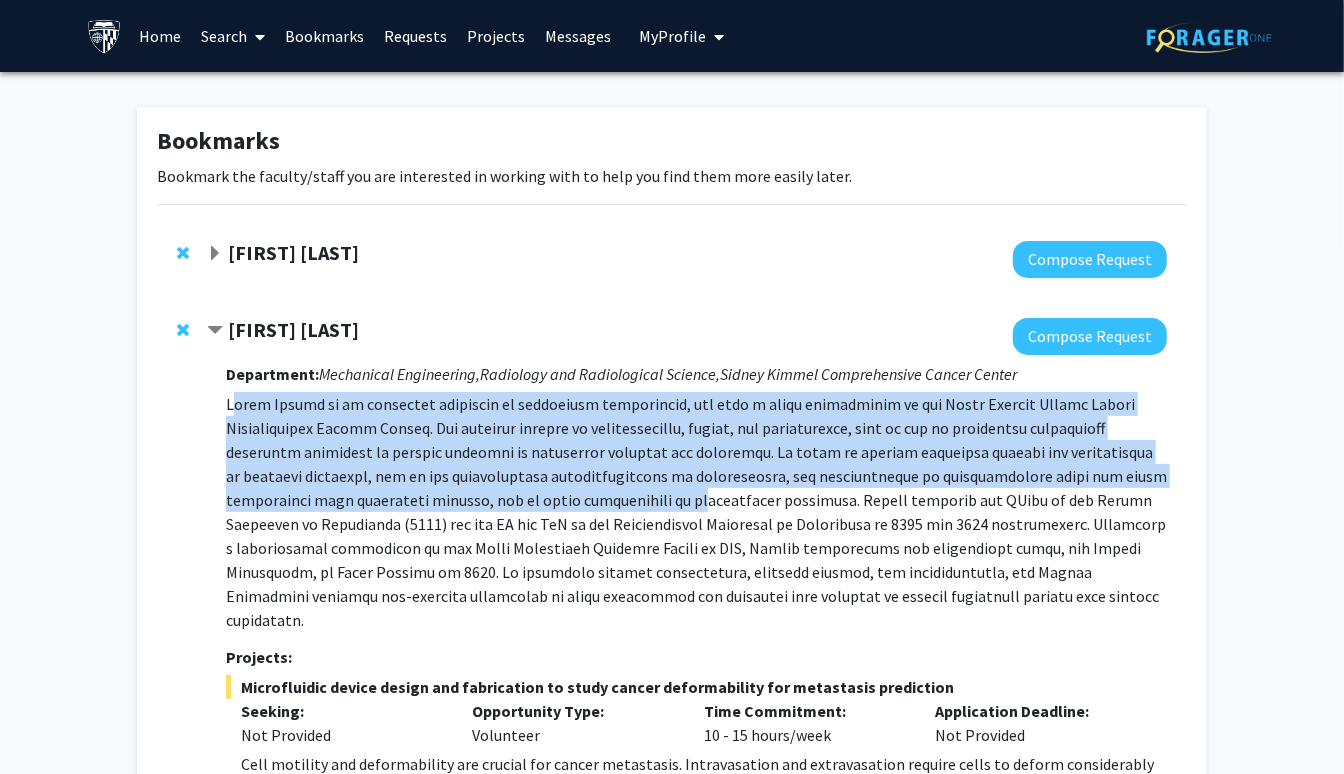 drag, startPoint x: 230, startPoint y: 406, endPoint x: 688, endPoint y: 495, distance: 466.56726 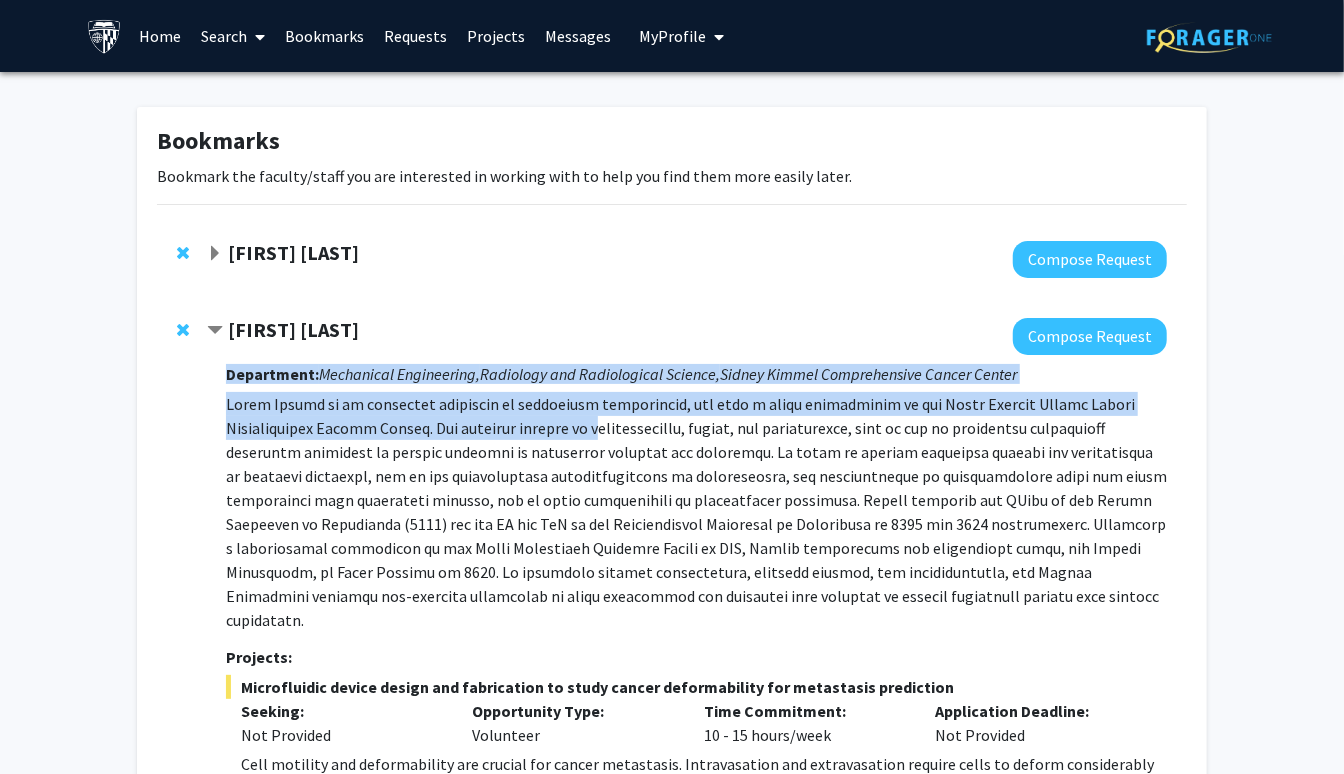 drag, startPoint x: 223, startPoint y: 402, endPoint x: 603, endPoint y: 429, distance: 380.958 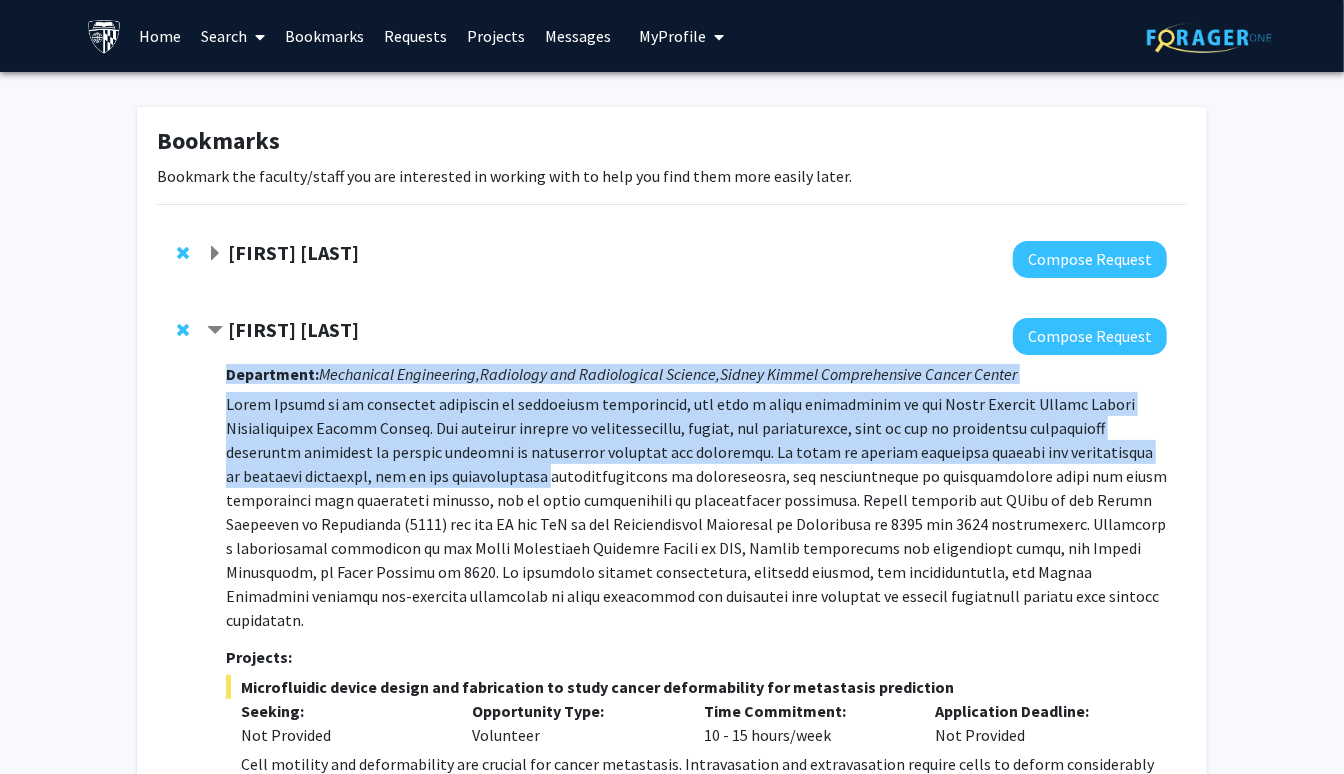 drag, startPoint x: 222, startPoint y: 408, endPoint x: 527, endPoint y: 475, distance: 312.2723 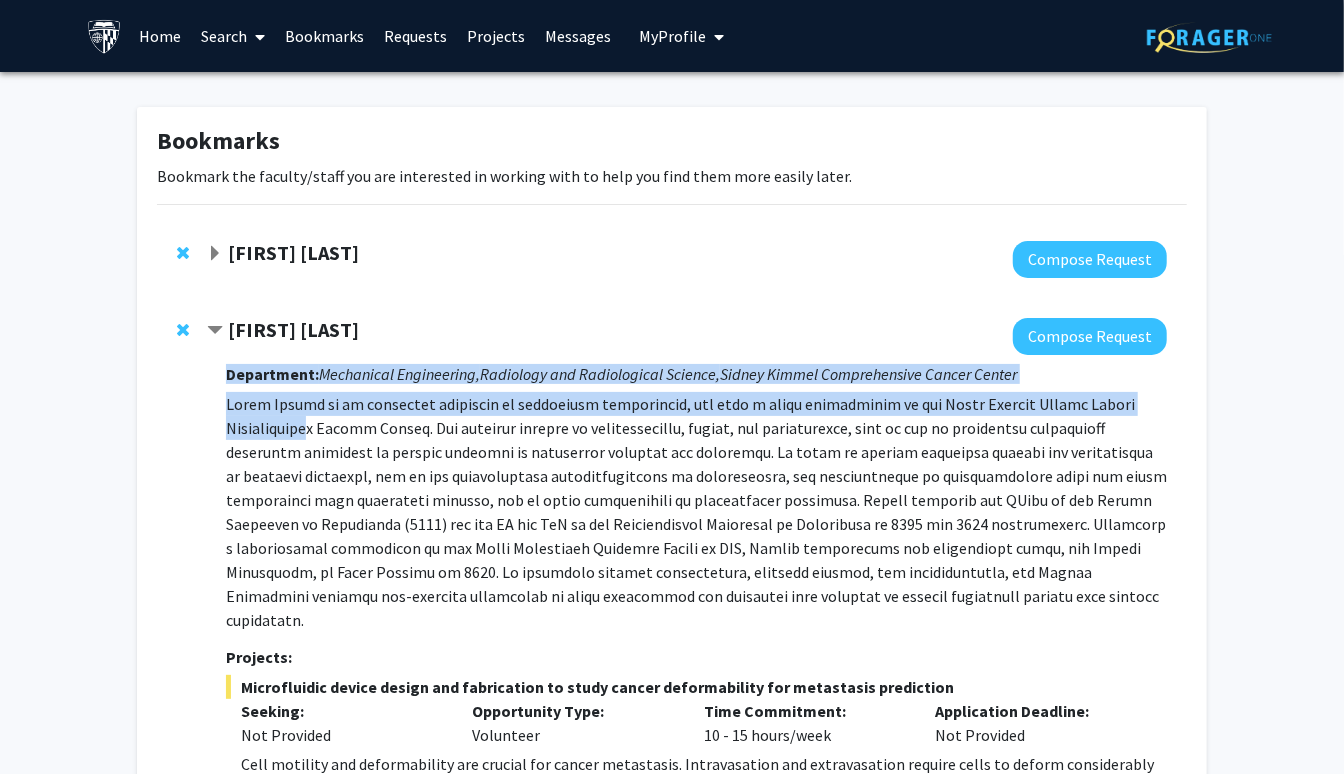 drag, startPoint x: 221, startPoint y: 407, endPoint x: 323, endPoint y: 424, distance: 103.40696 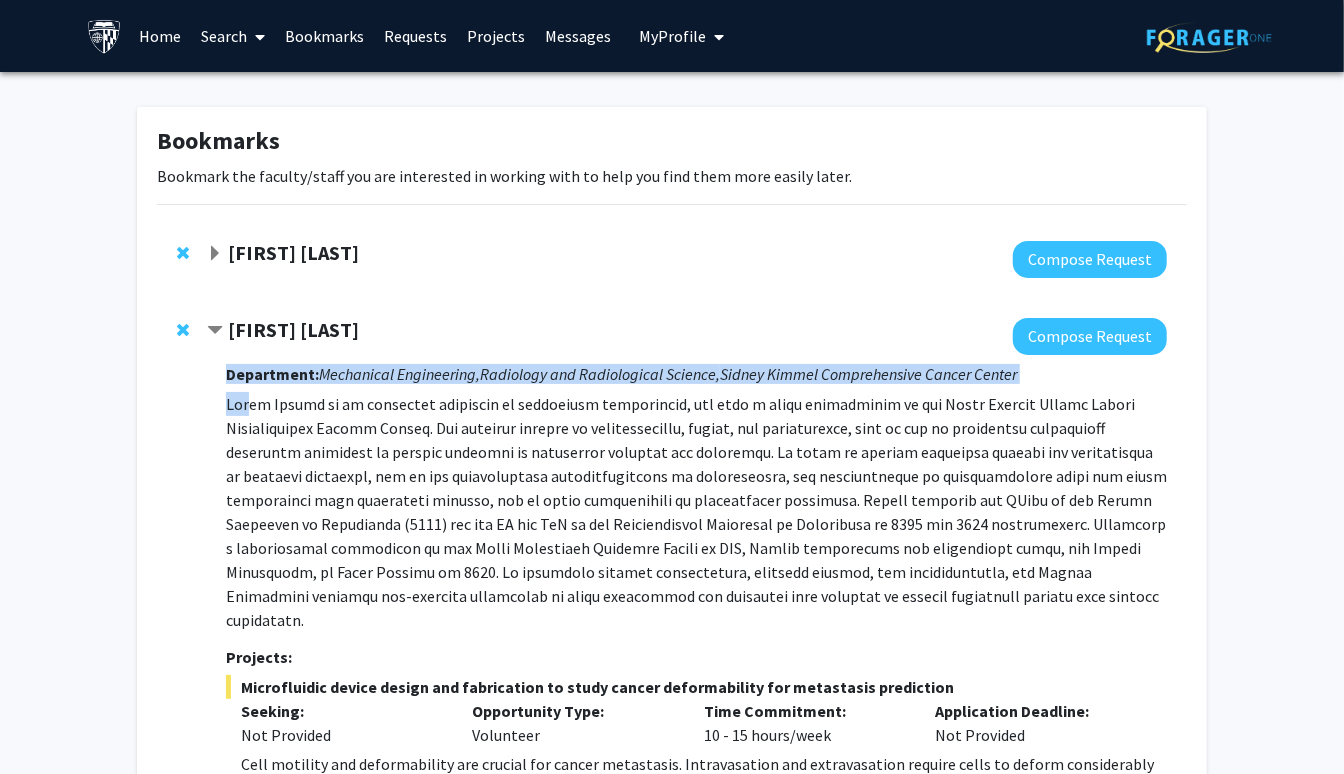 drag, startPoint x: 225, startPoint y: 409, endPoint x: 246, endPoint y: 405, distance: 21.377558 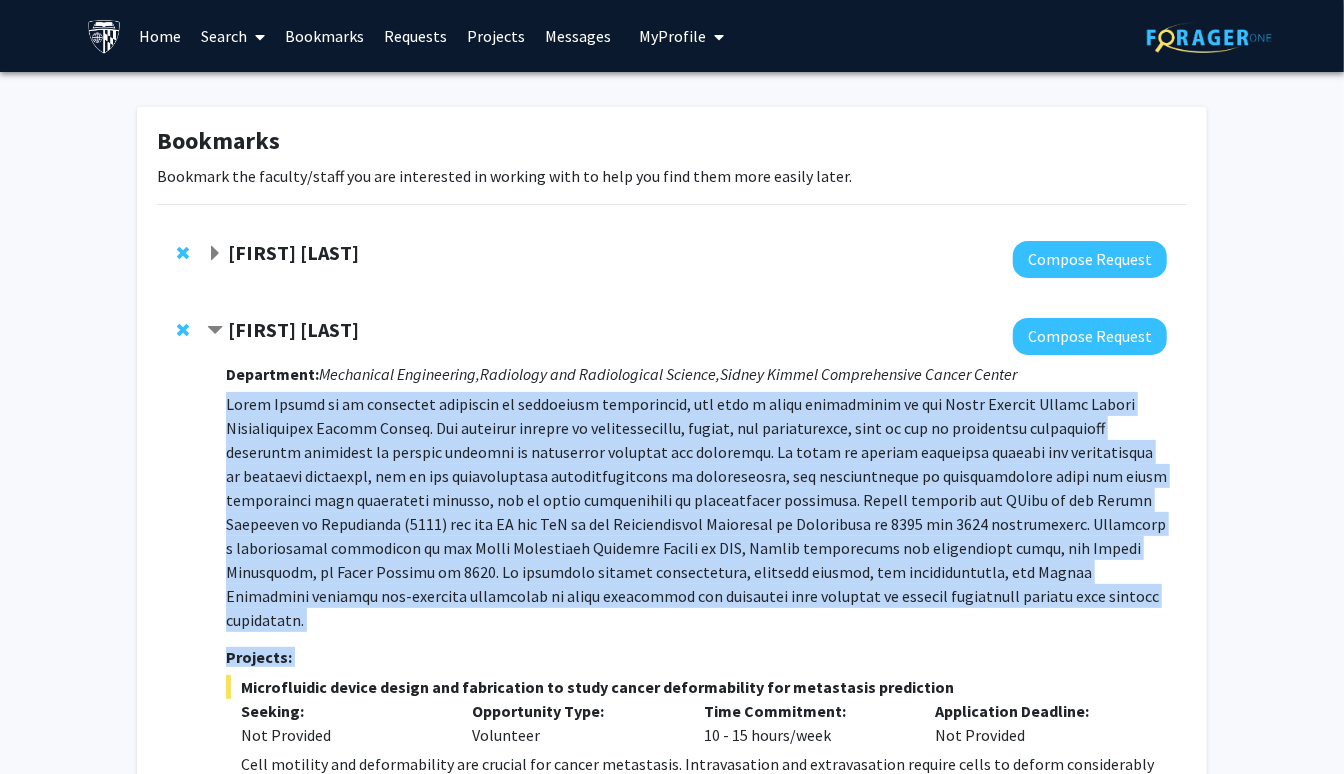 drag, startPoint x: 246, startPoint y: 405, endPoint x: 935, endPoint y: 615, distance: 720.2923 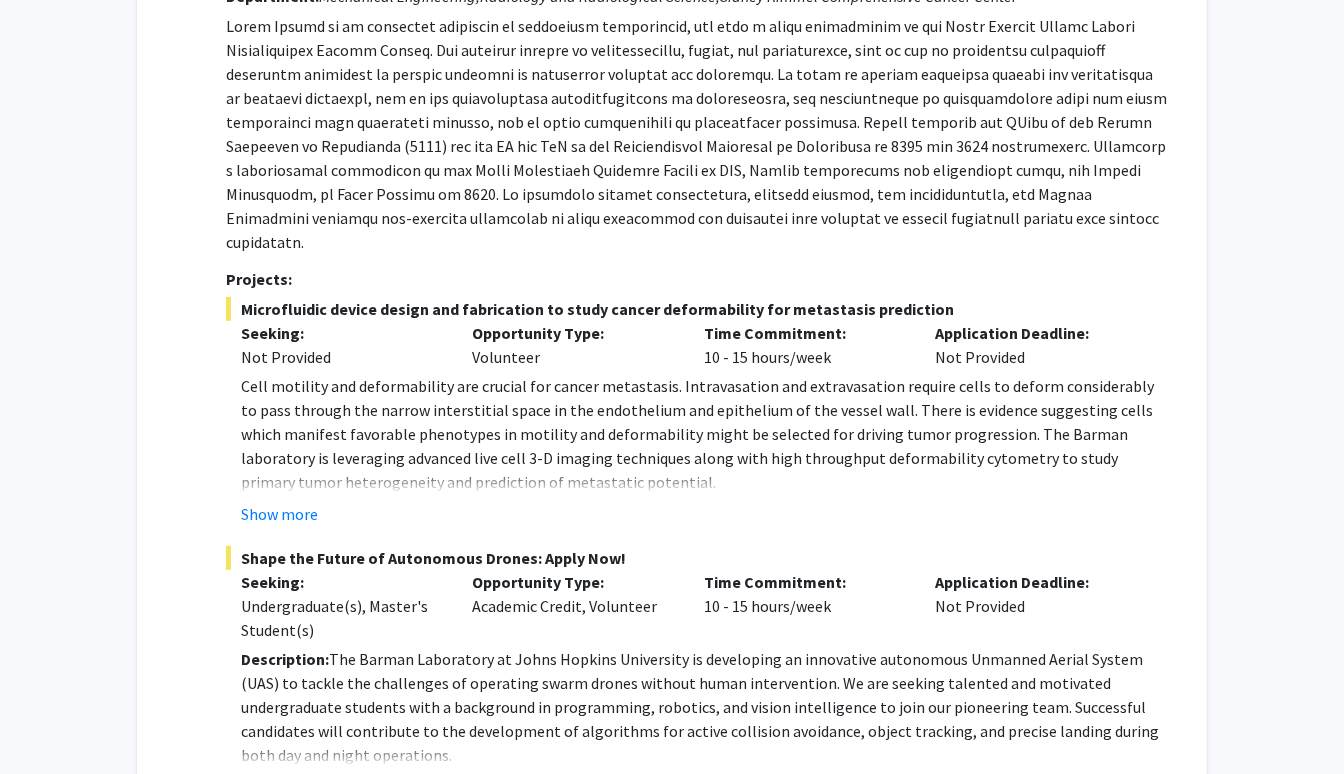 scroll, scrollTop: 380, scrollLeft: 0, axis: vertical 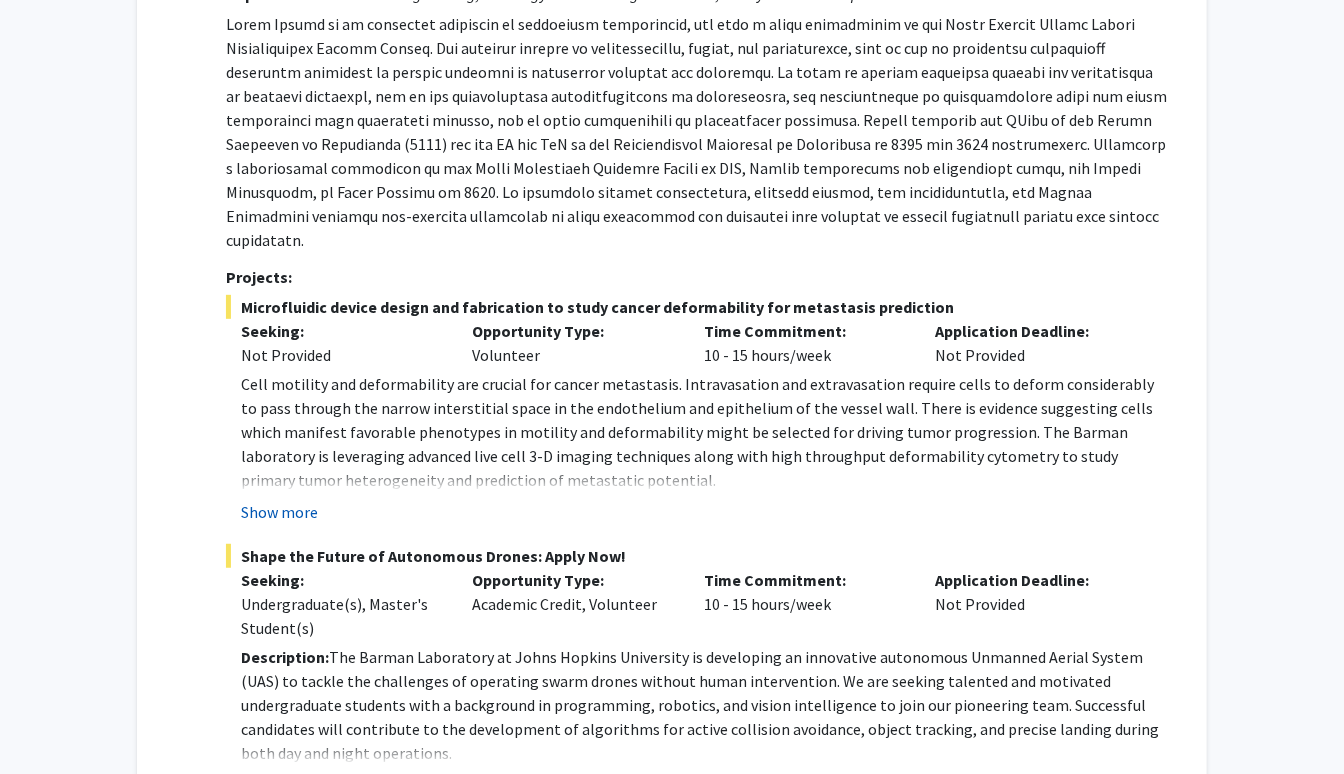 click on "Show more" at bounding box center [279, 512] 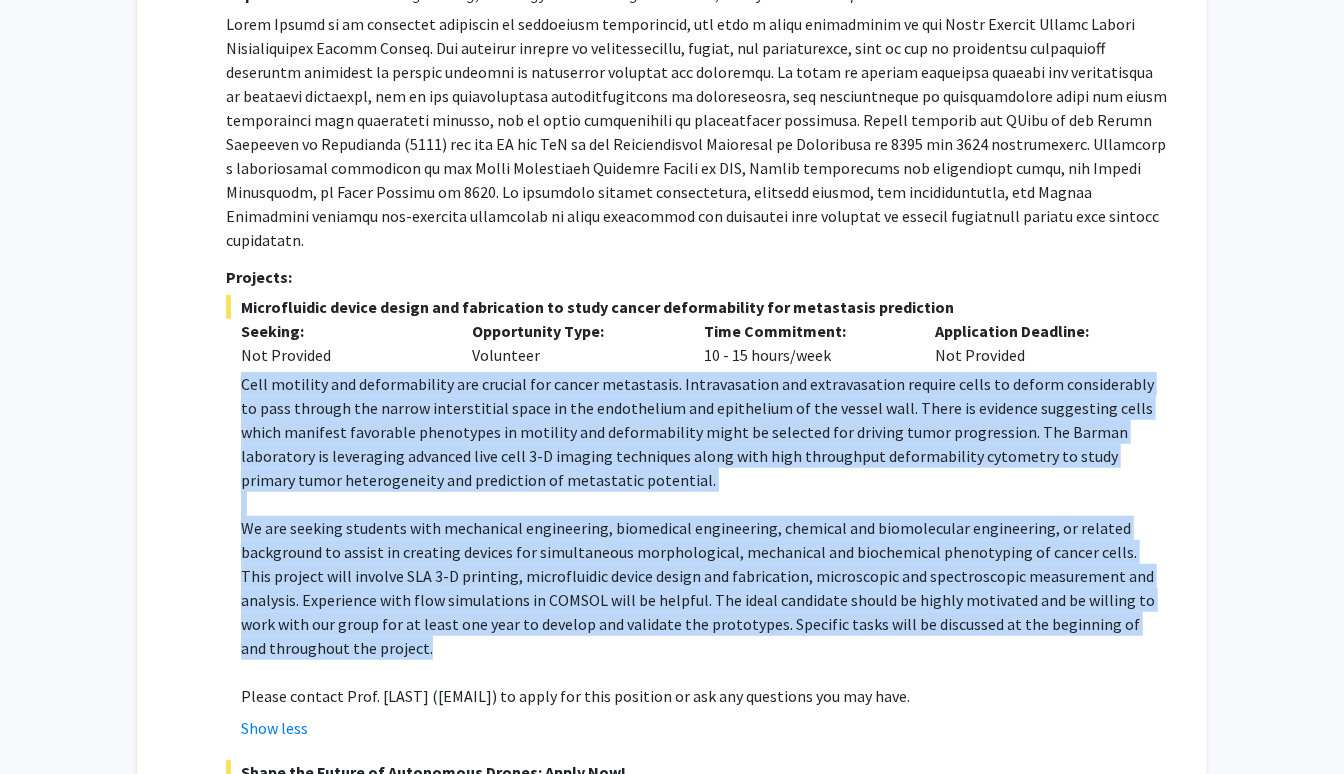drag, startPoint x: 244, startPoint y: 361, endPoint x: 449, endPoint y: 618, distance: 328.7461 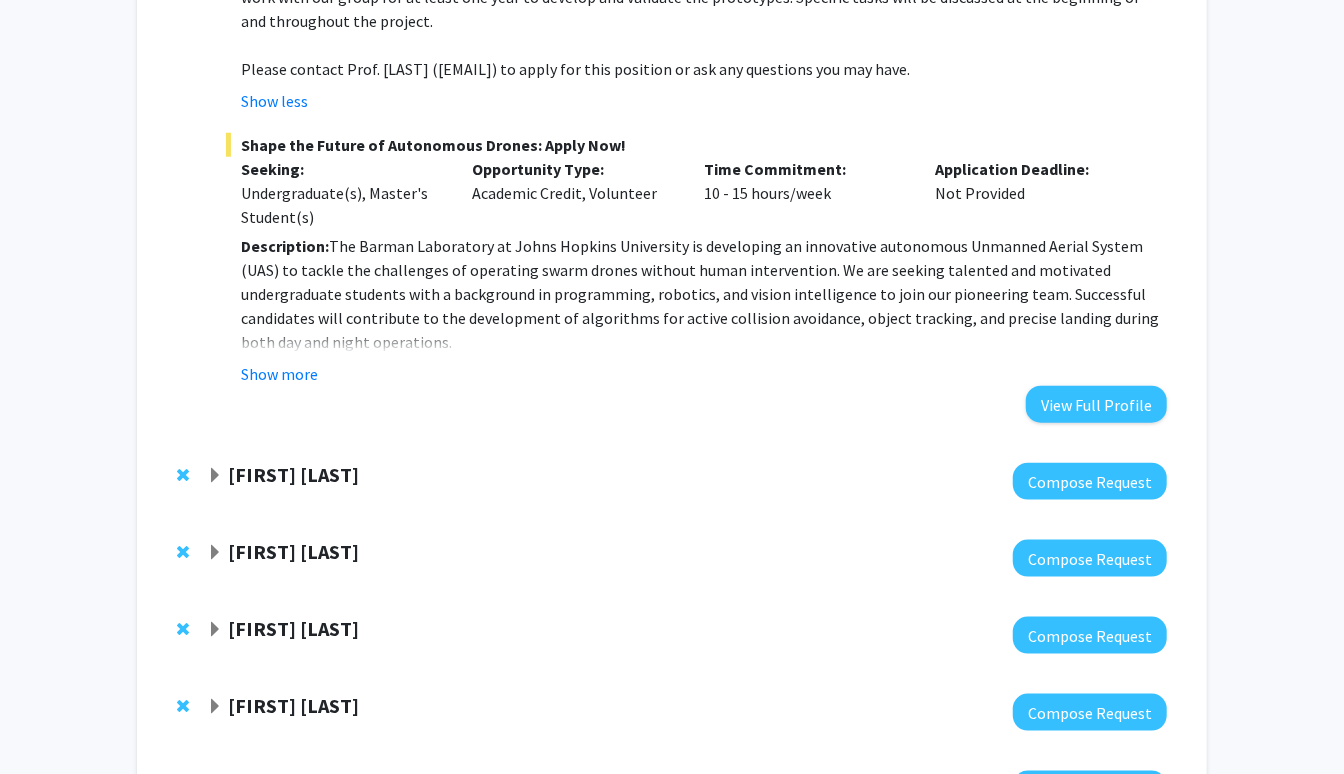 scroll, scrollTop: 1075, scrollLeft: 0, axis: vertical 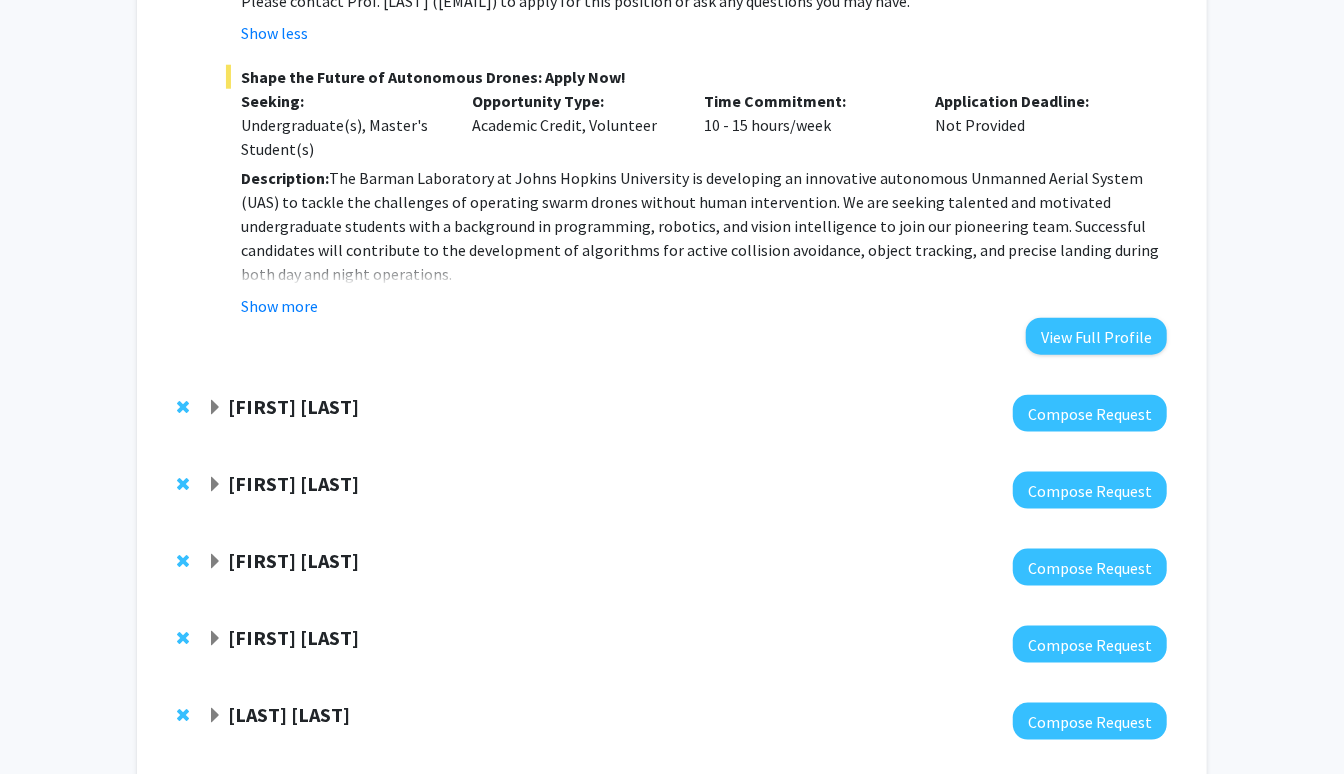 click 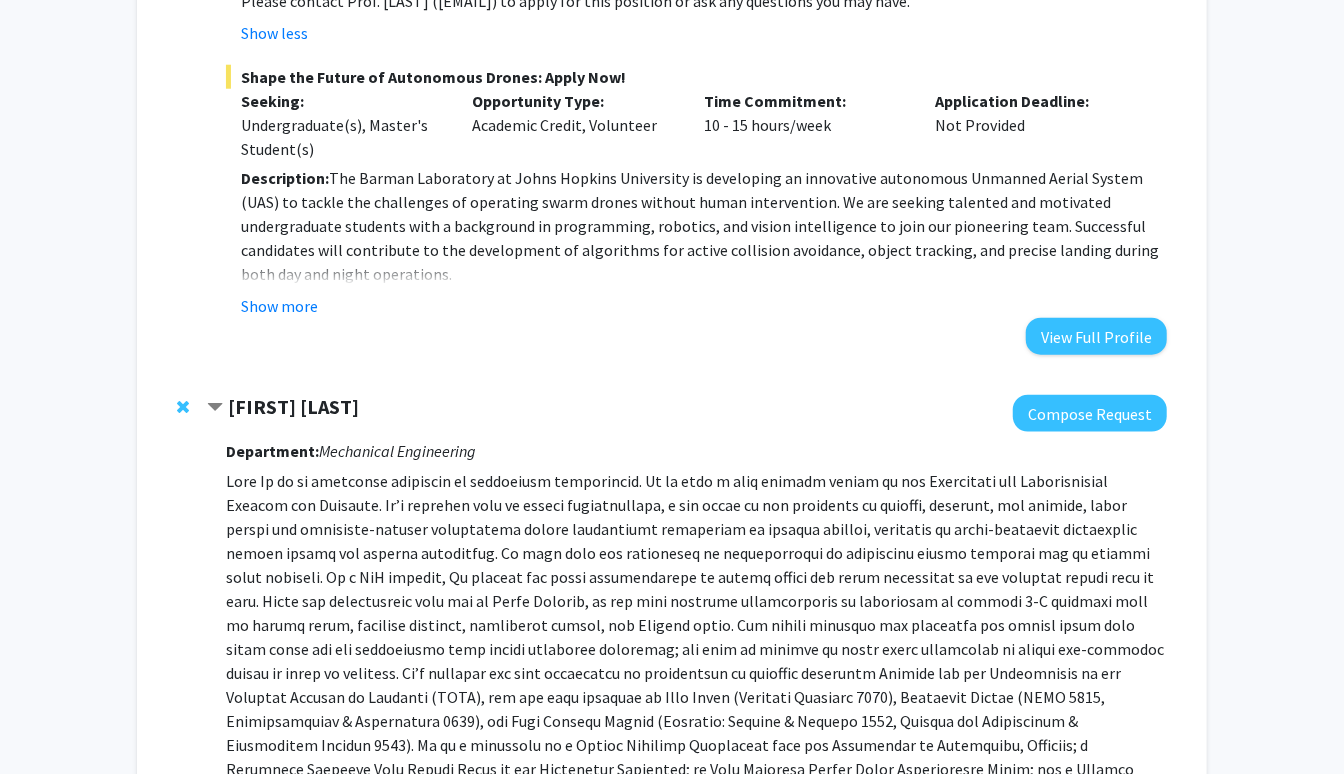 scroll, scrollTop: 1751, scrollLeft: 0, axis: vertical 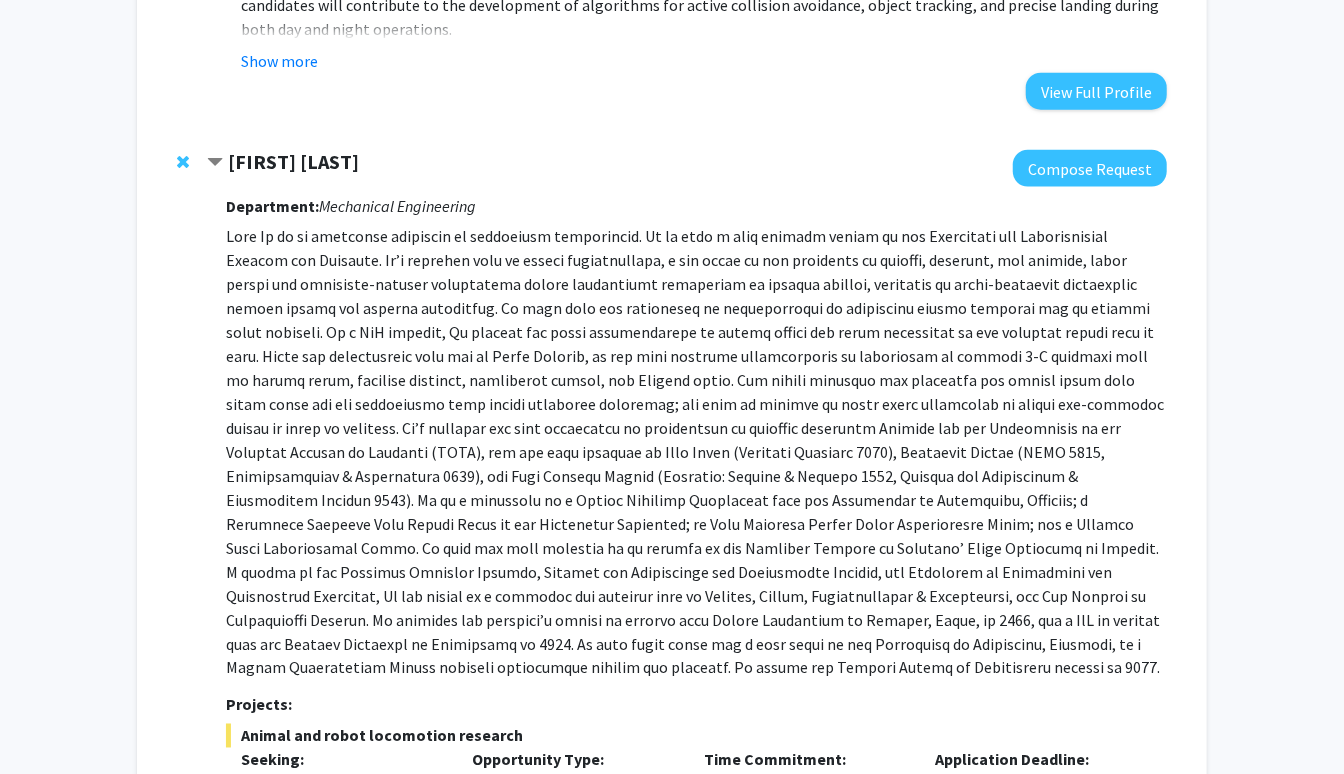 click 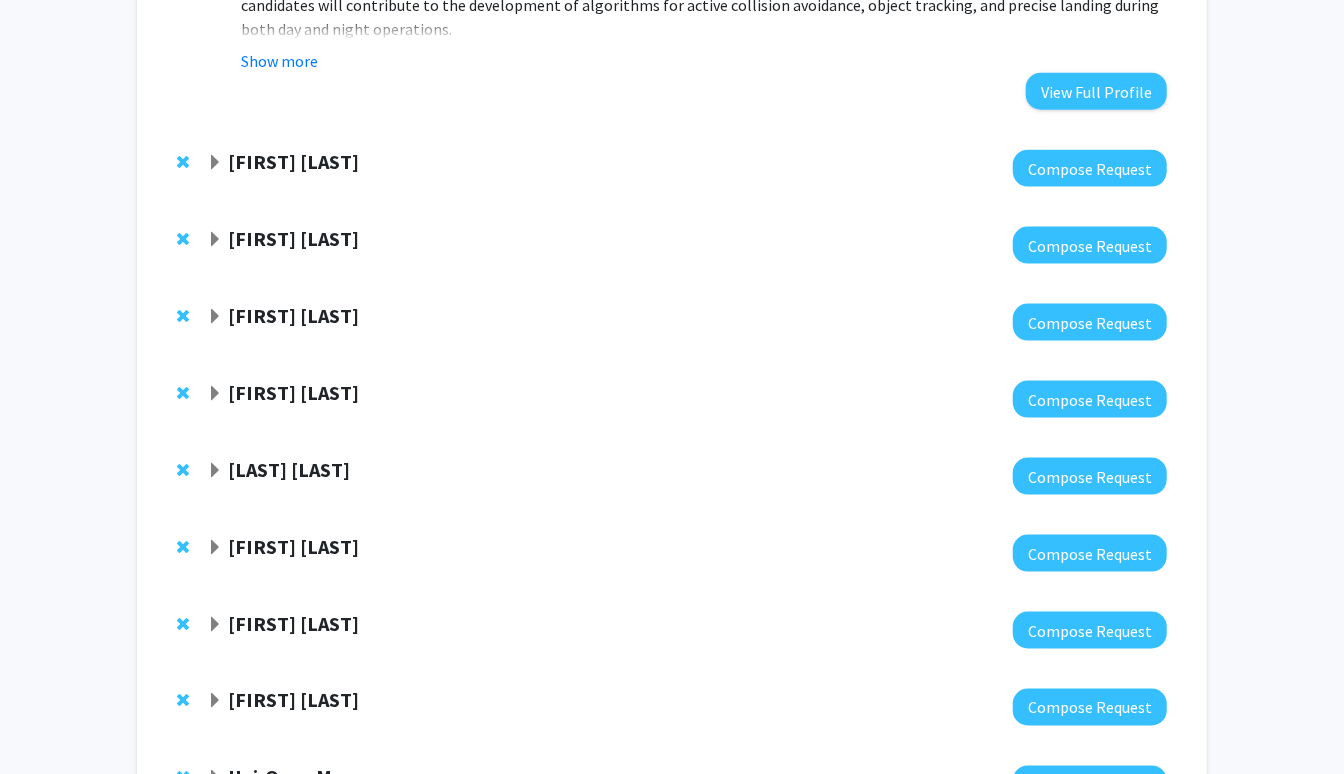 click 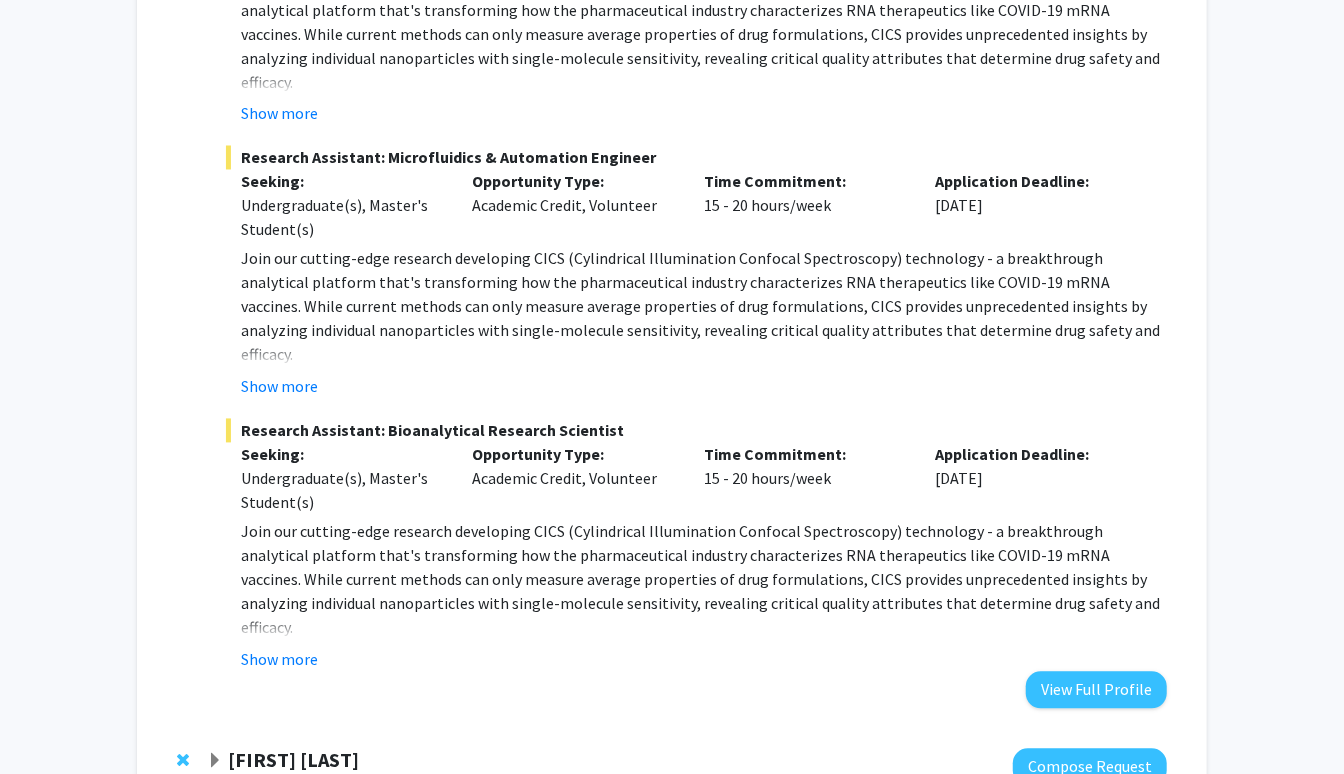 scroll, scrollTop: 1891, scrollLeft: 0, axis: vertical 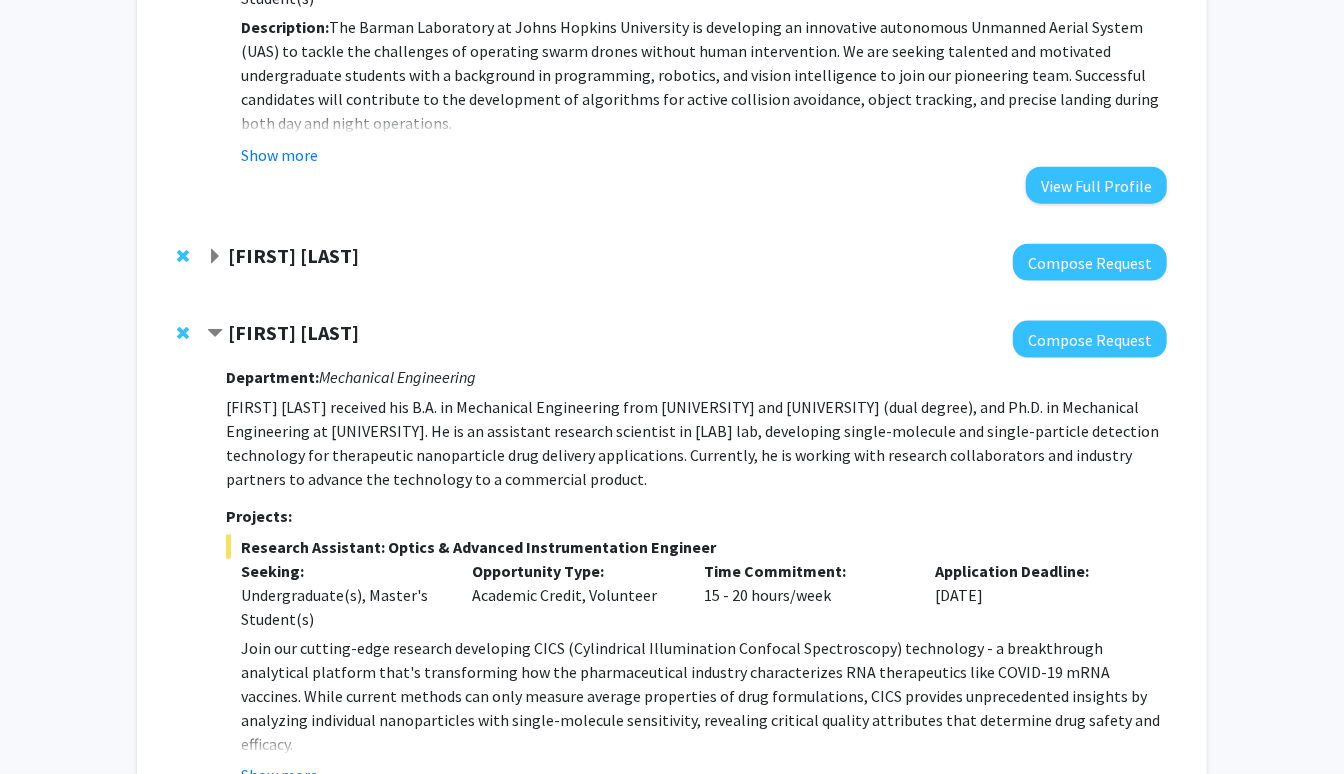 click on "[FIRST] [LAST]" 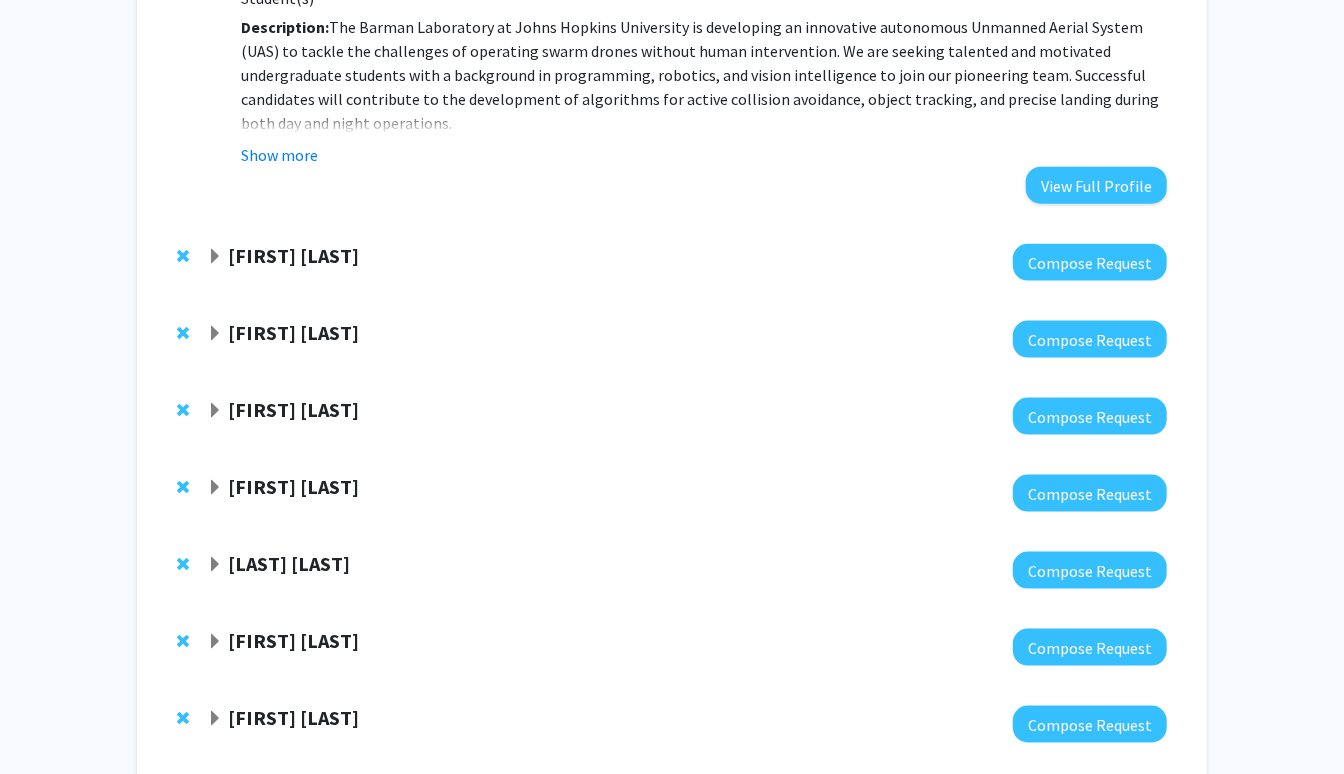 click on "[FIRST] [LAST]" 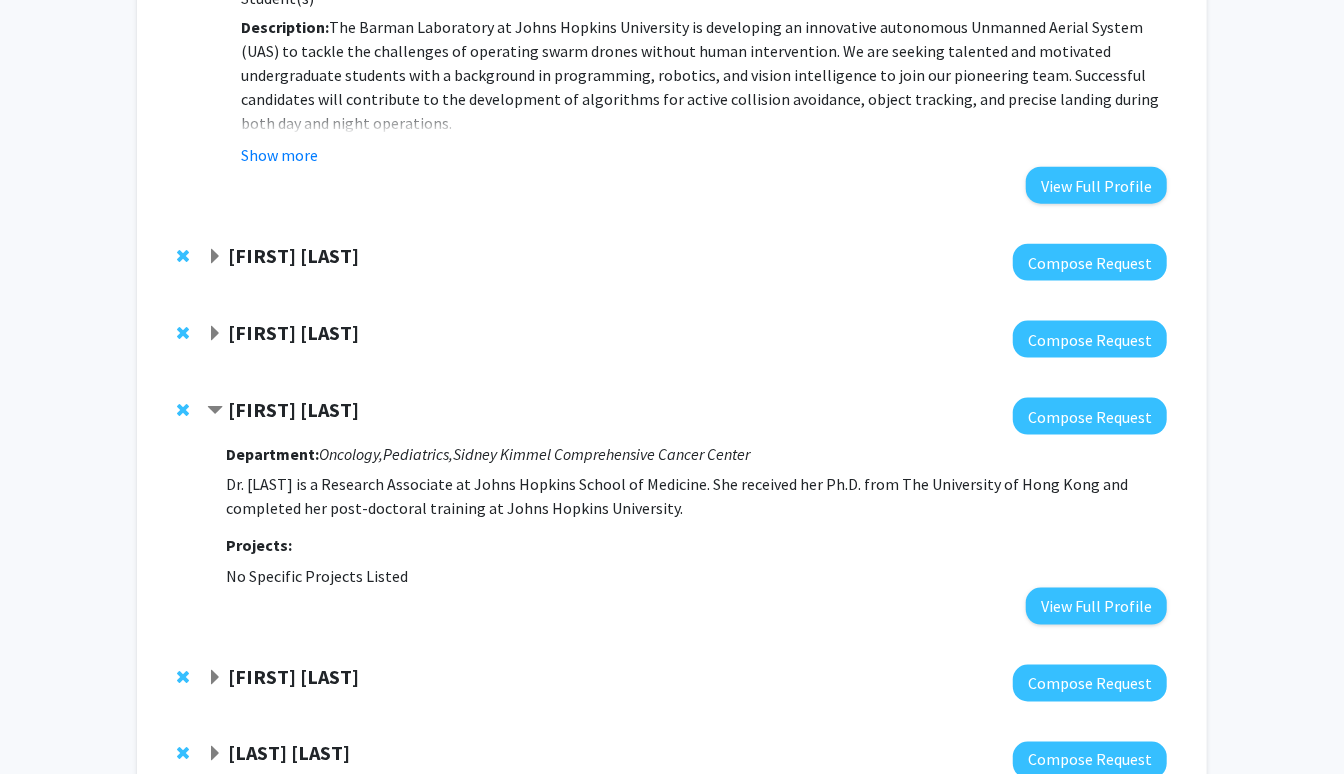 click on "[FIRST] [LAST]" 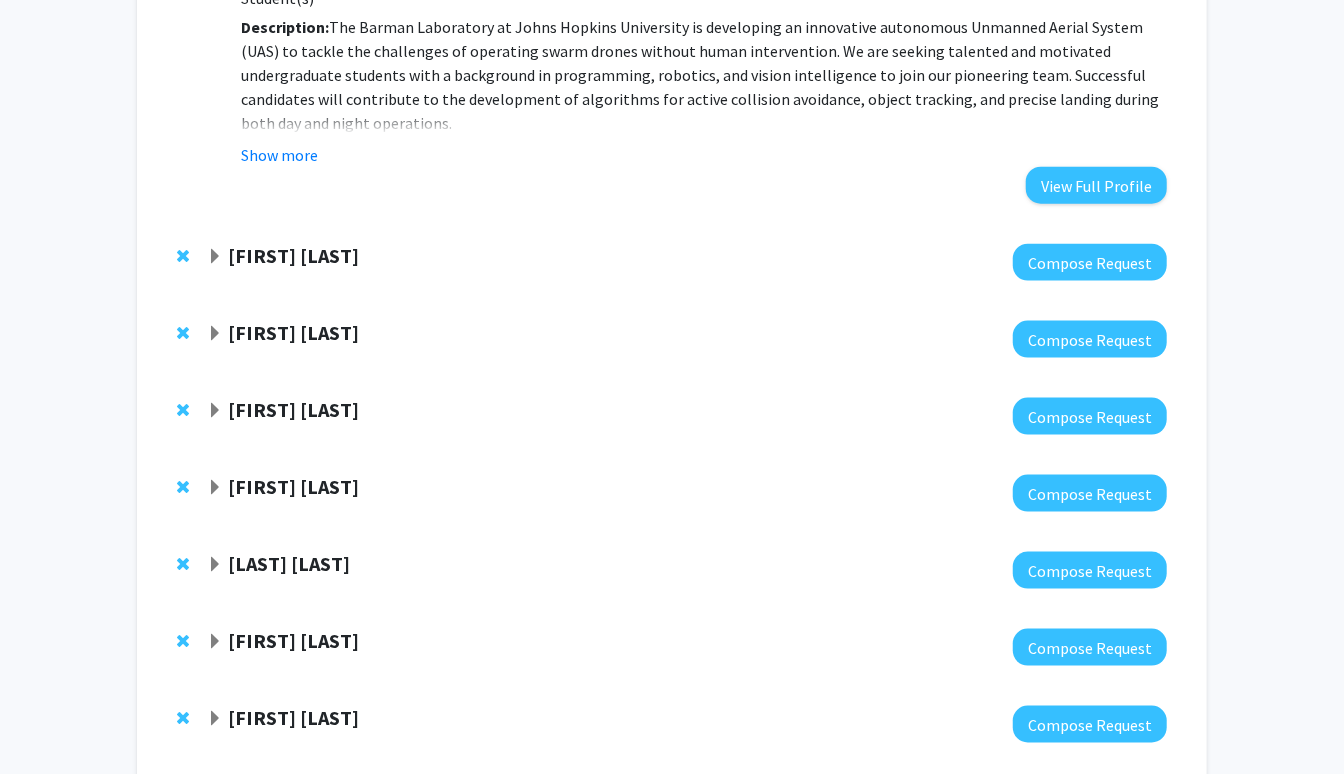 click on "[FIRST] [LAST]" 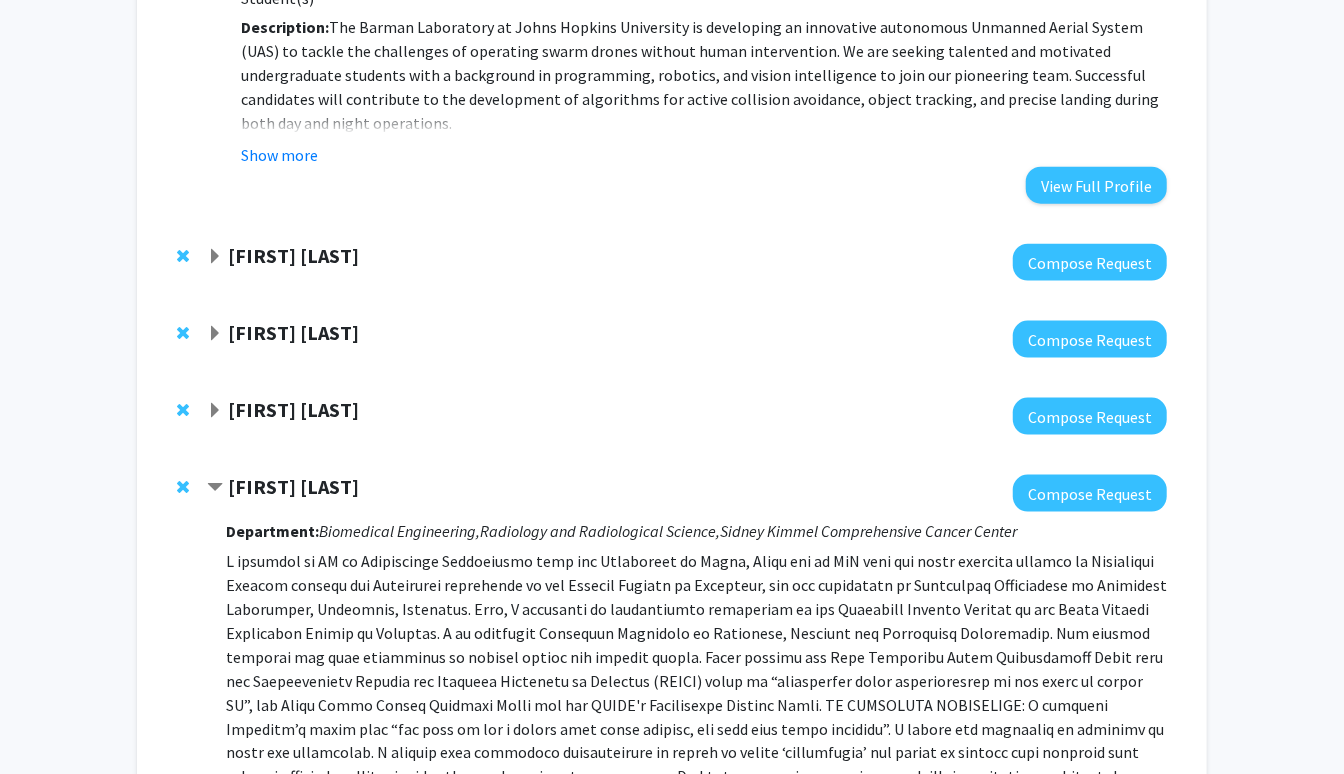 click on "[LAST] [LAST]  Compose Request" 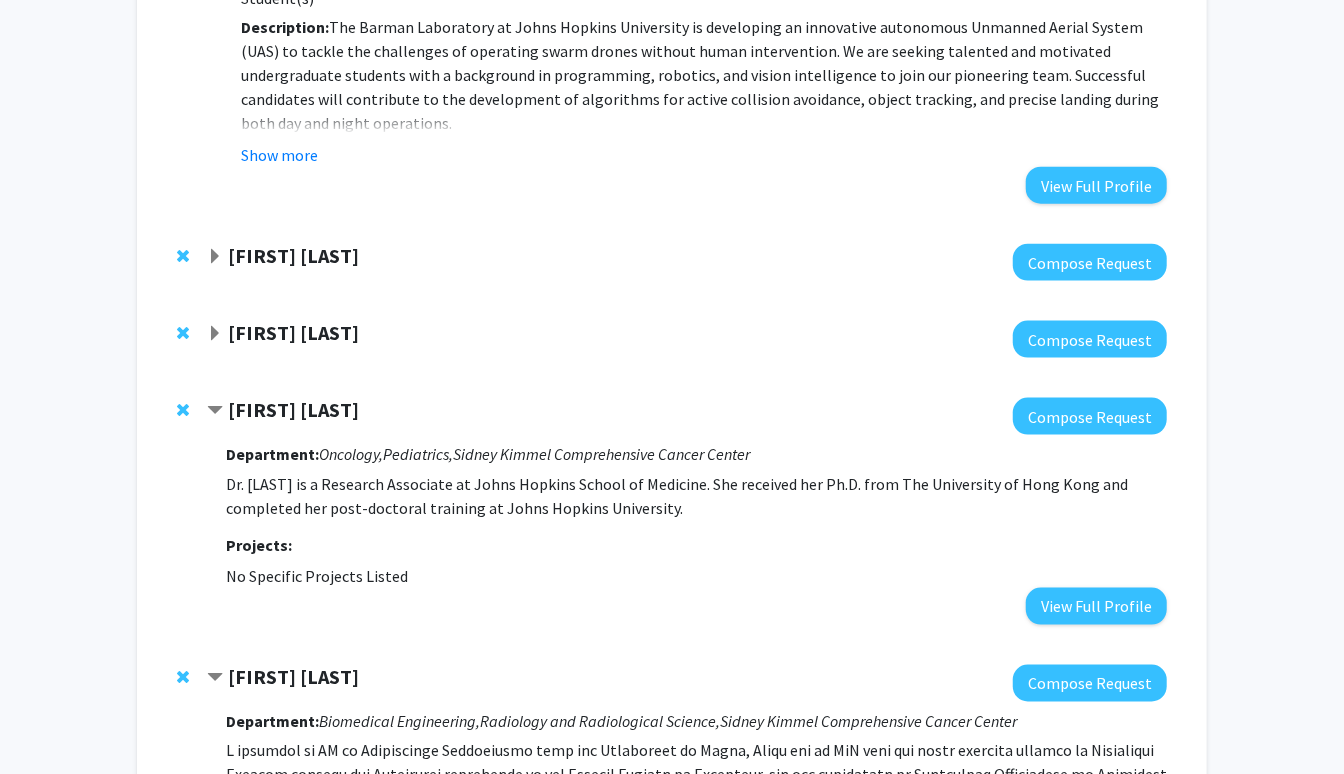click on "[FIRST] [LAST]" 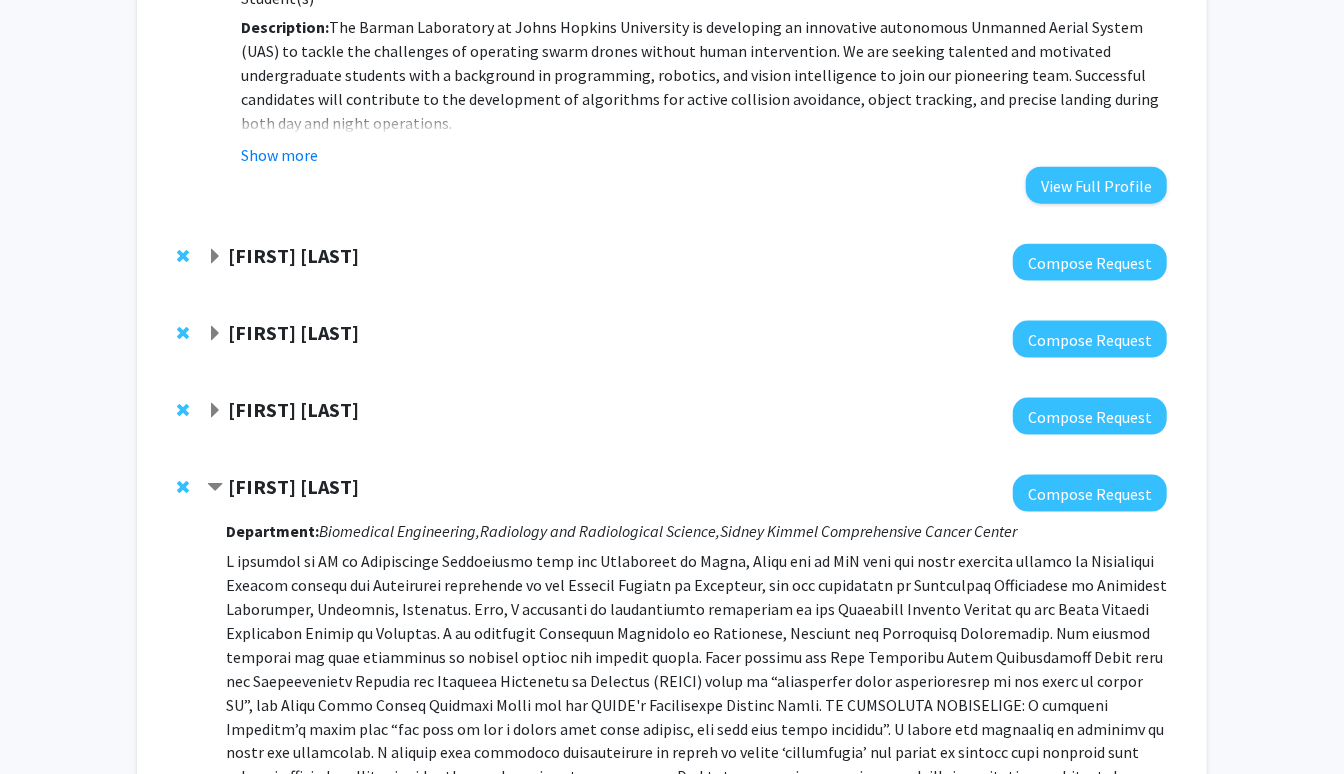 click 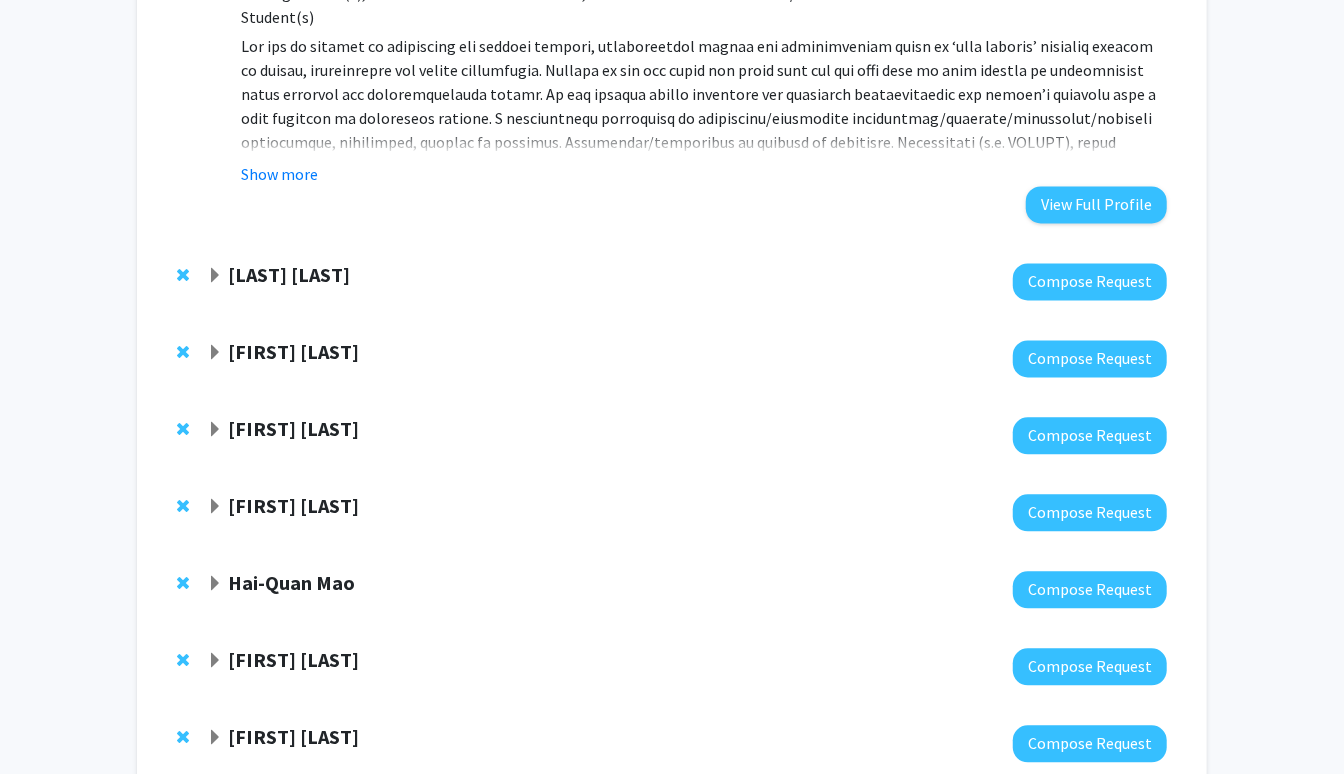 scroll, scrollTop: 2100, scrollLeft: 0, axis: vertical 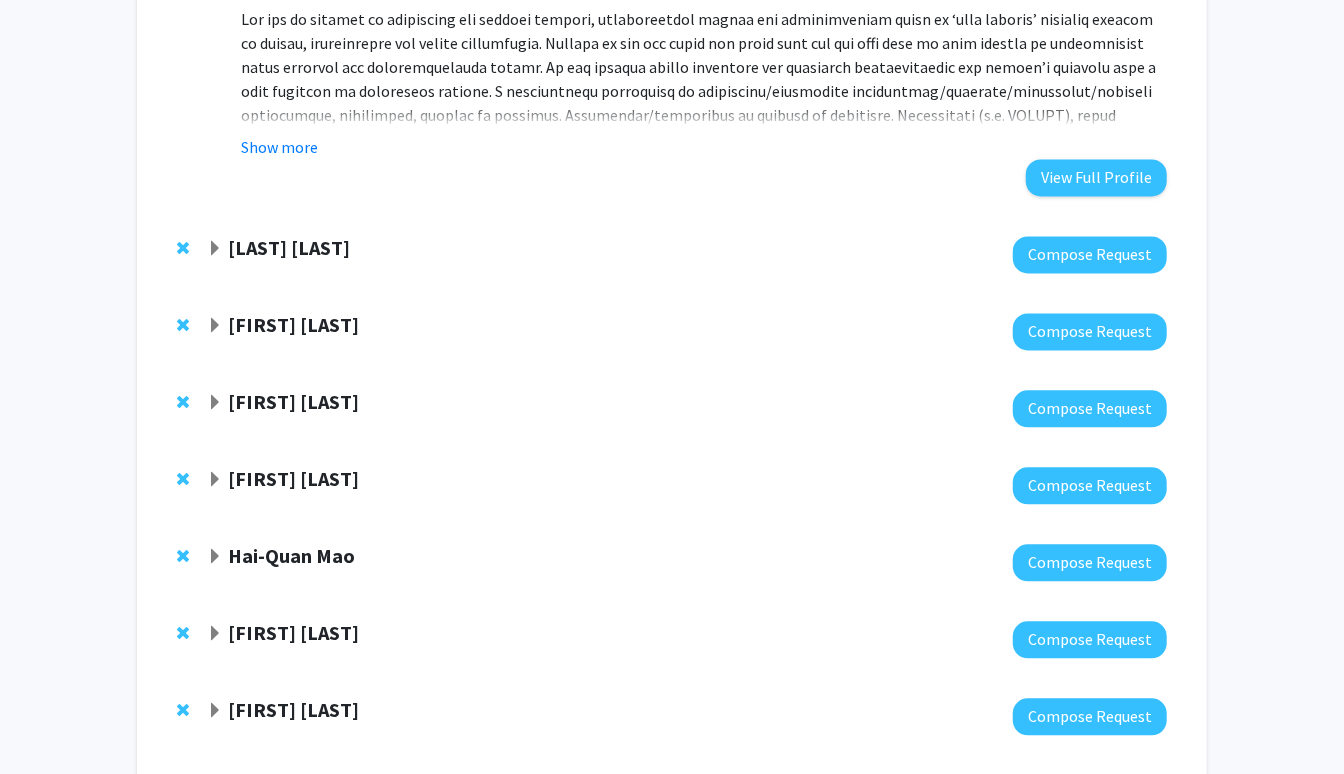 click on "[LAST] [LAST]  Compose Request" 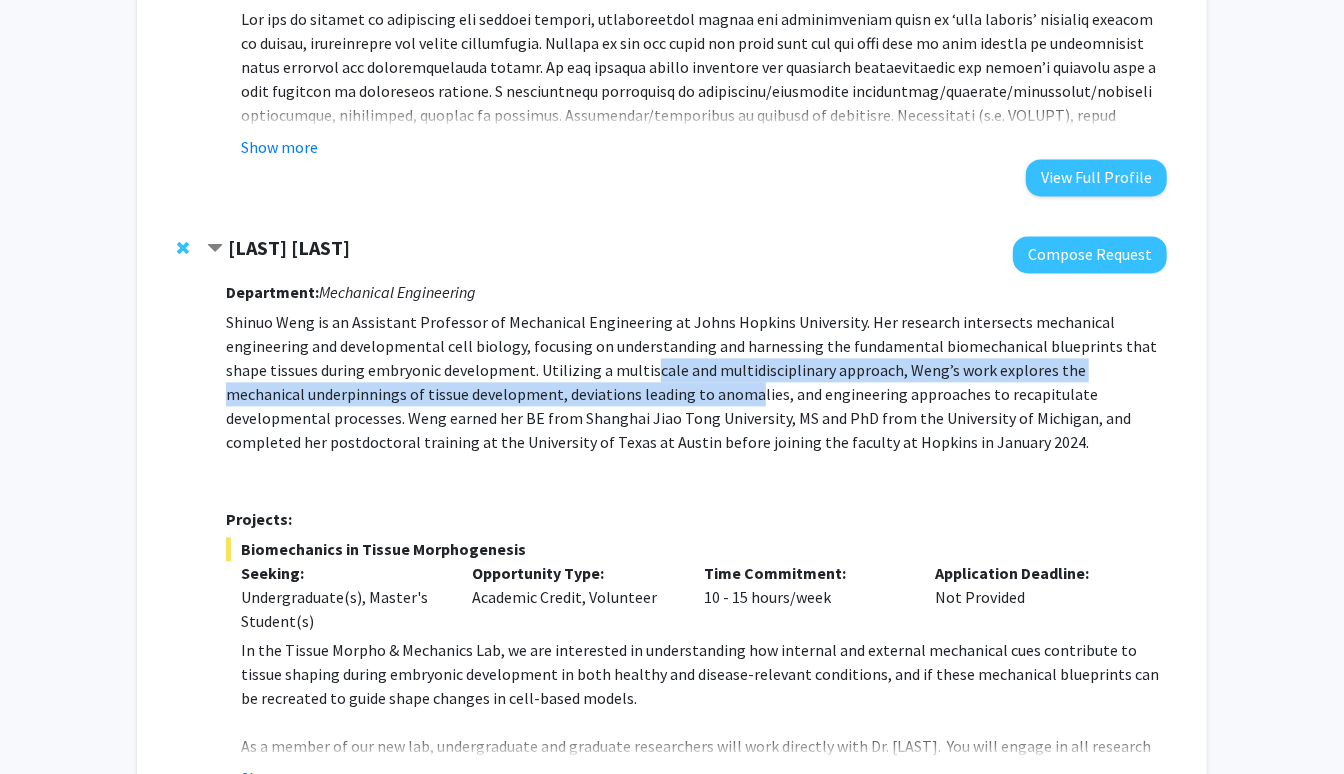drag, startPoint x: 645, startPoint y: 354, endPoint x: 646, endPoint y: 373, distance: 19.026299 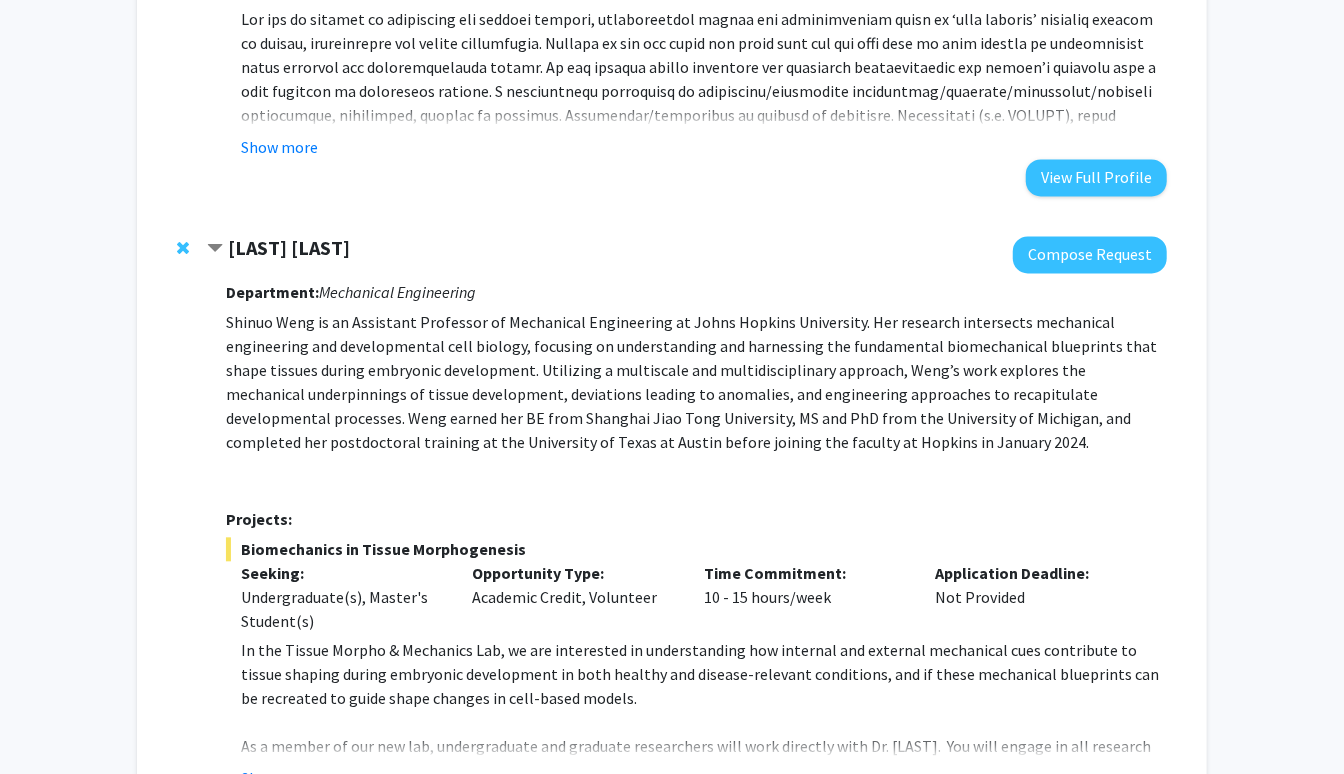 click on "[LAST] [LAST]" 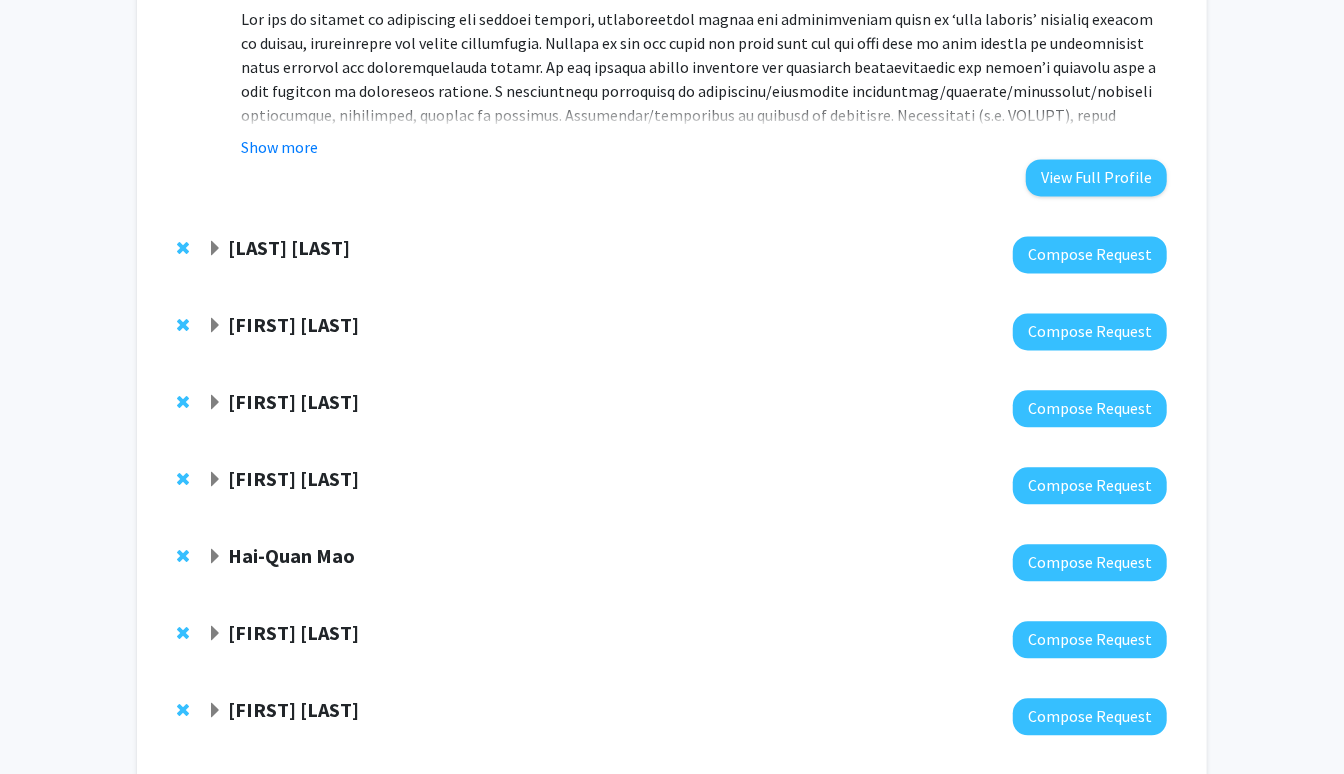 click on "[FIRST] [LAST]" 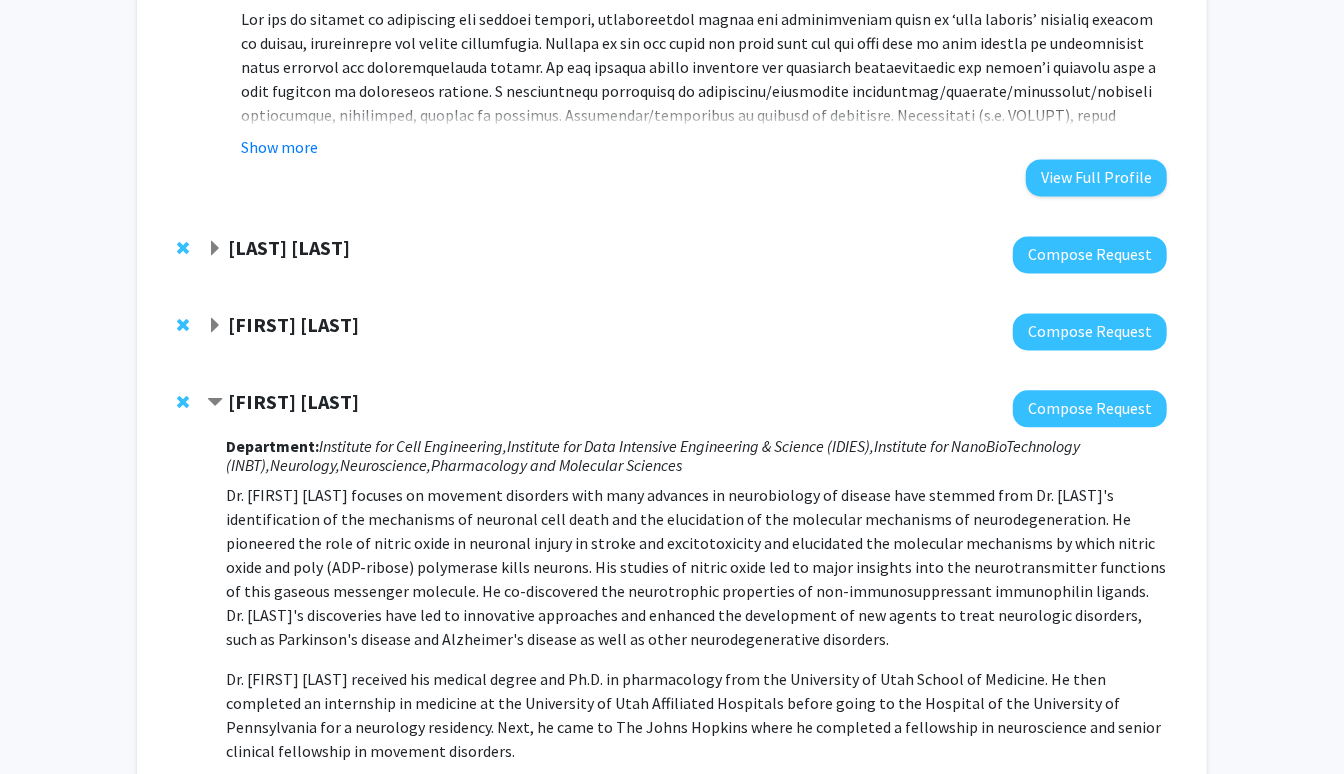 click on "[FIRST] [LAST]" 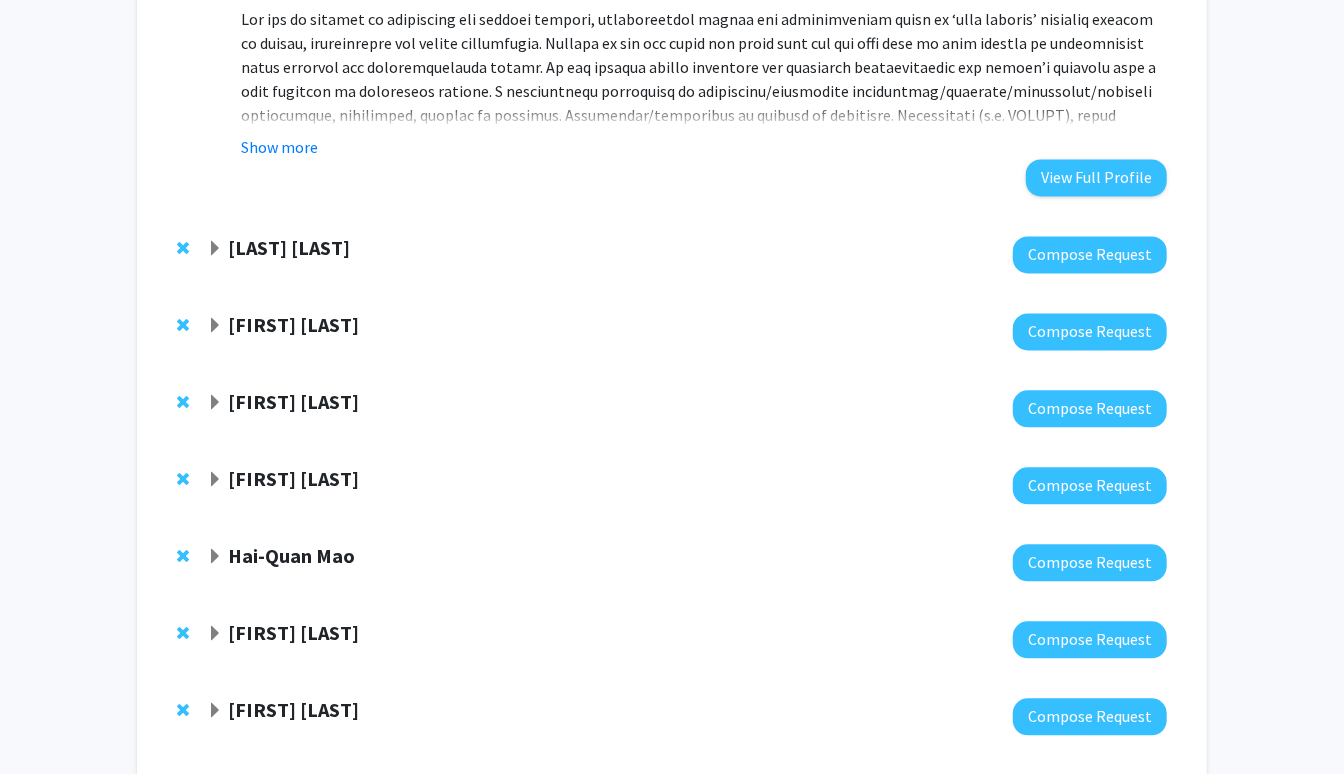 click on "[FIRST] [LAST]" 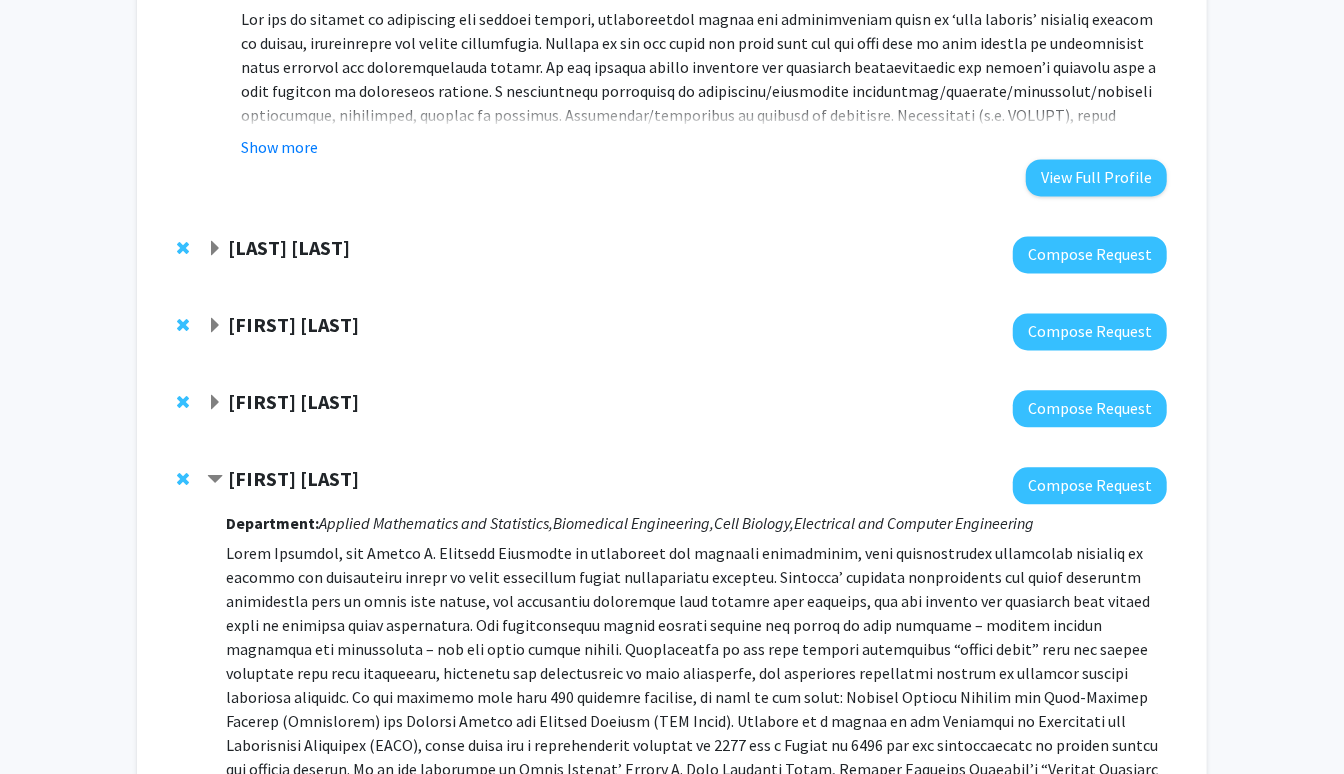 click on "[FIRST] [LAST]" 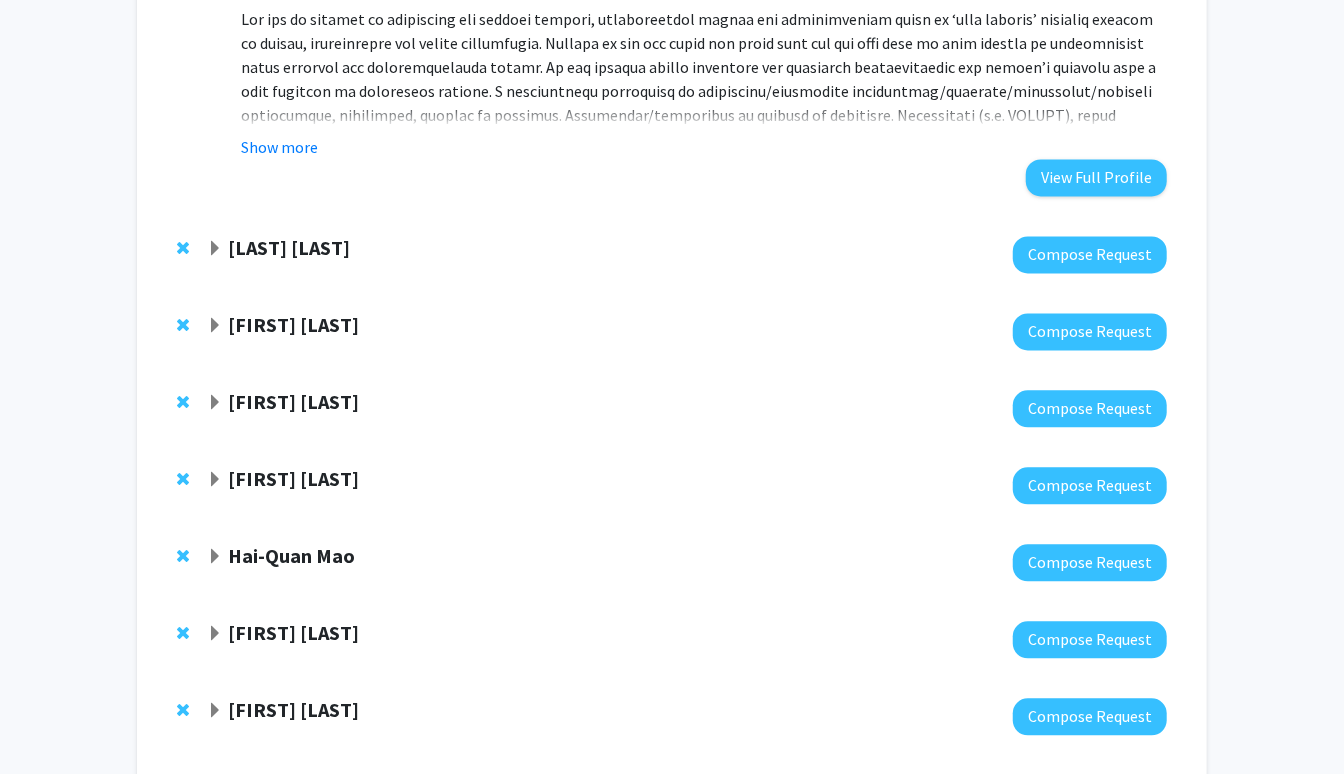 click on "Hai-Quan Mao" 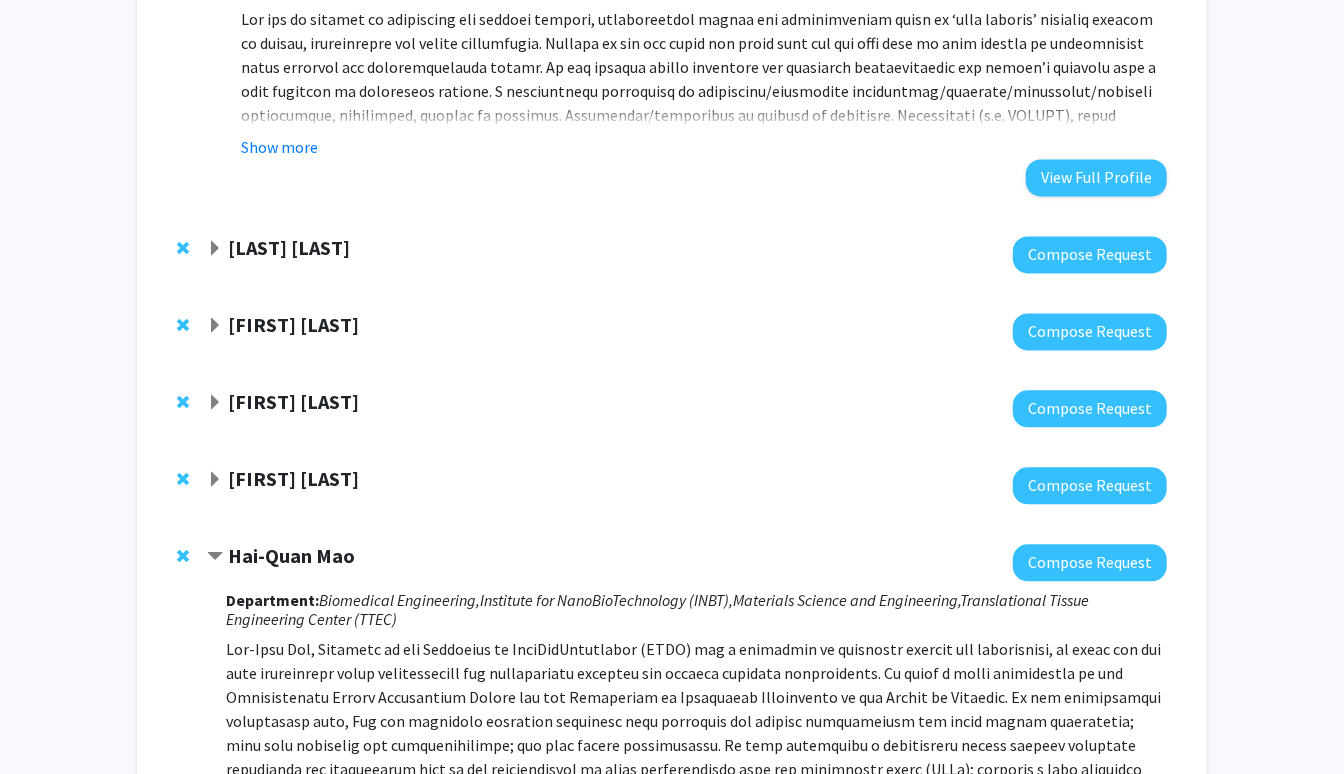 click on "Hai-Quan Mao" 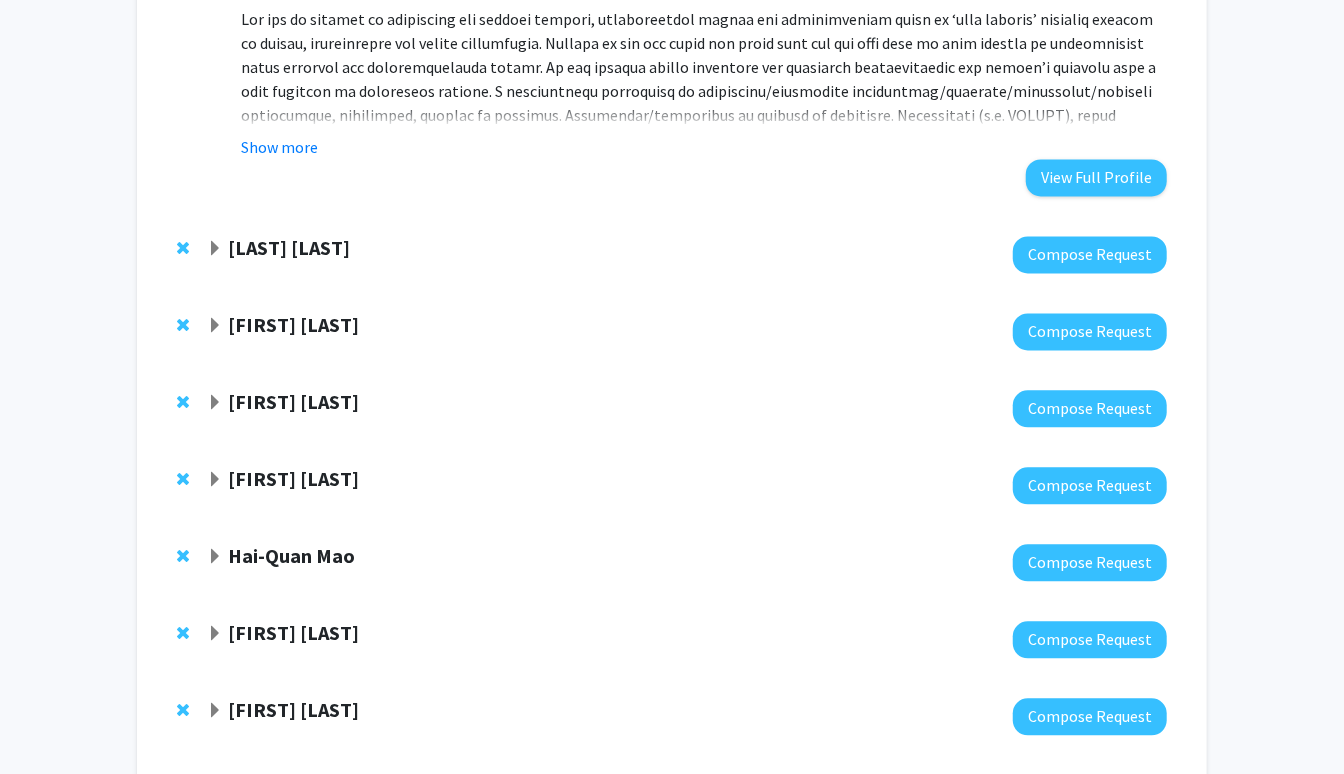 click on "[FIRST] [LAST]" 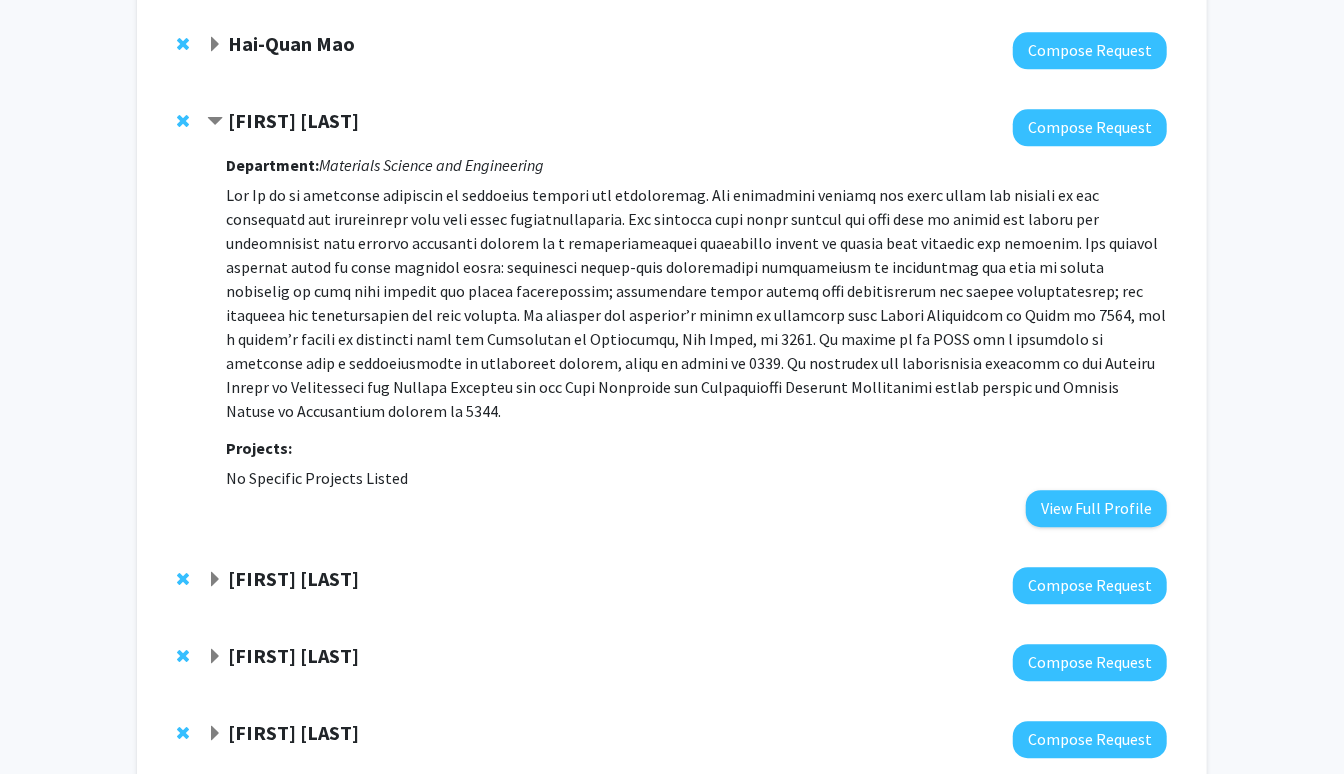 scroll, scrollTop: 2638, scrollLeft: 0, axis: vertical 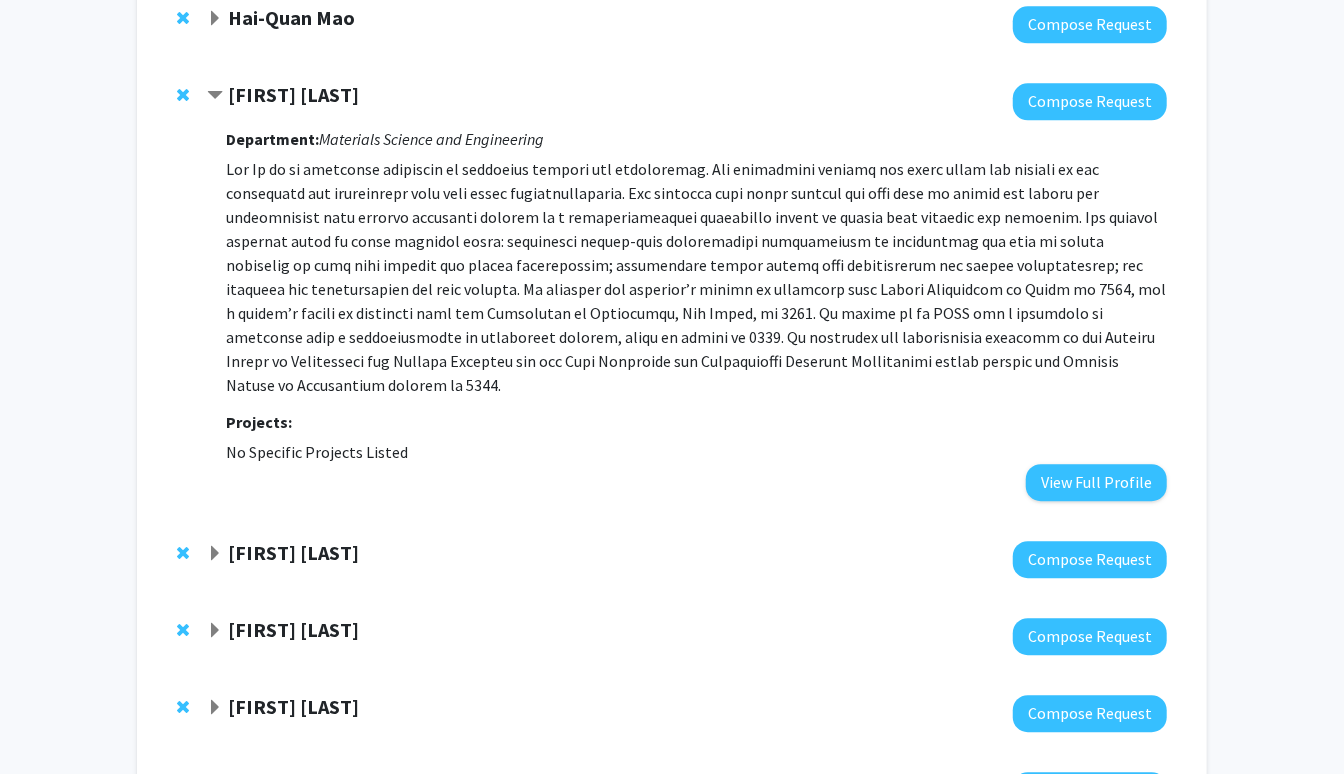 click on "[FIRST] [LAST]" 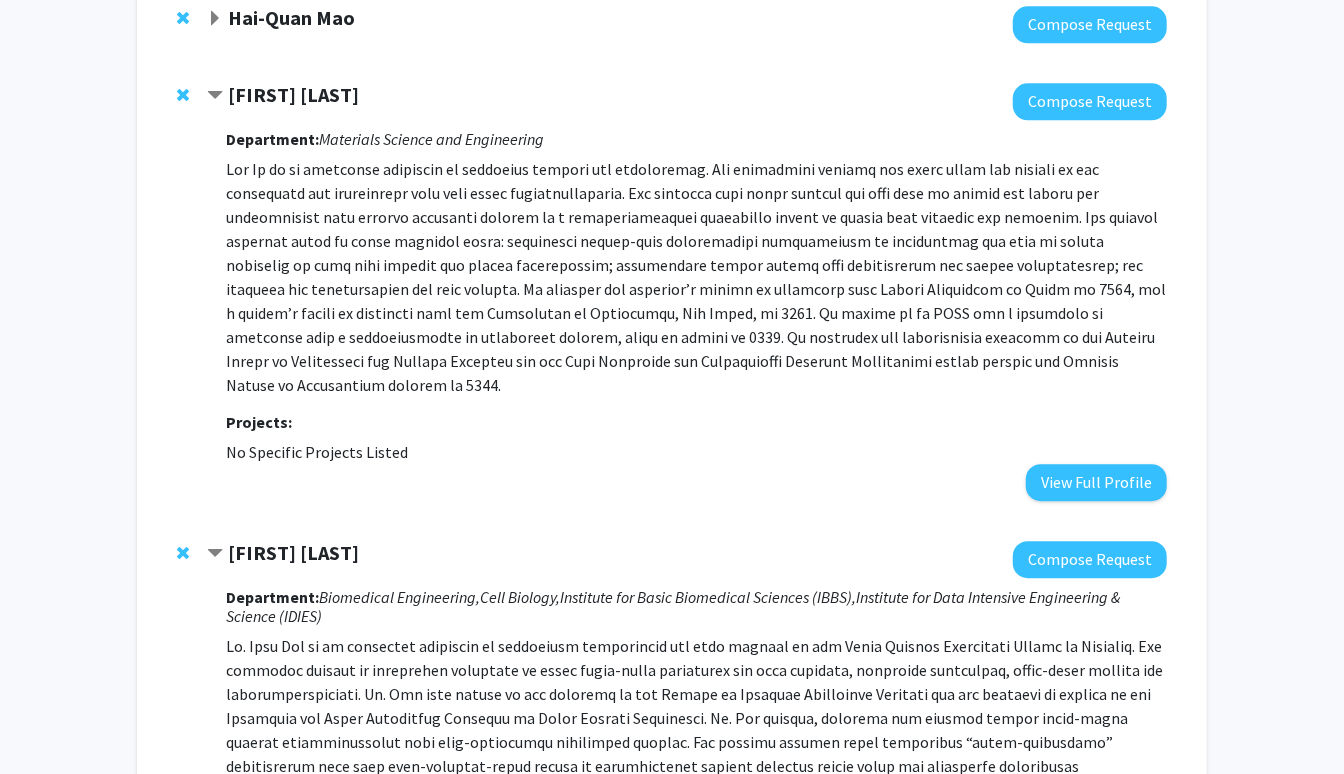 click on "[FIRST] [LAST]" 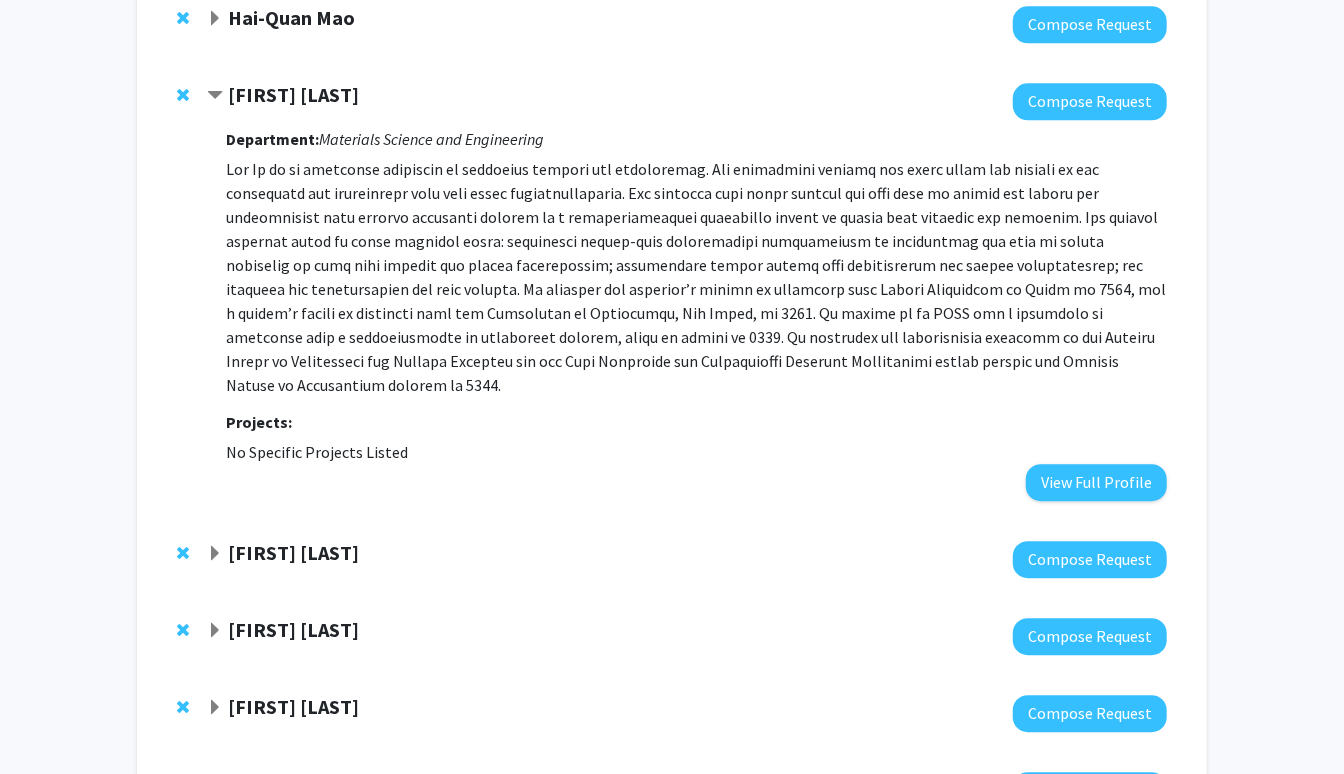 click on "[FIRST] [LAST]" 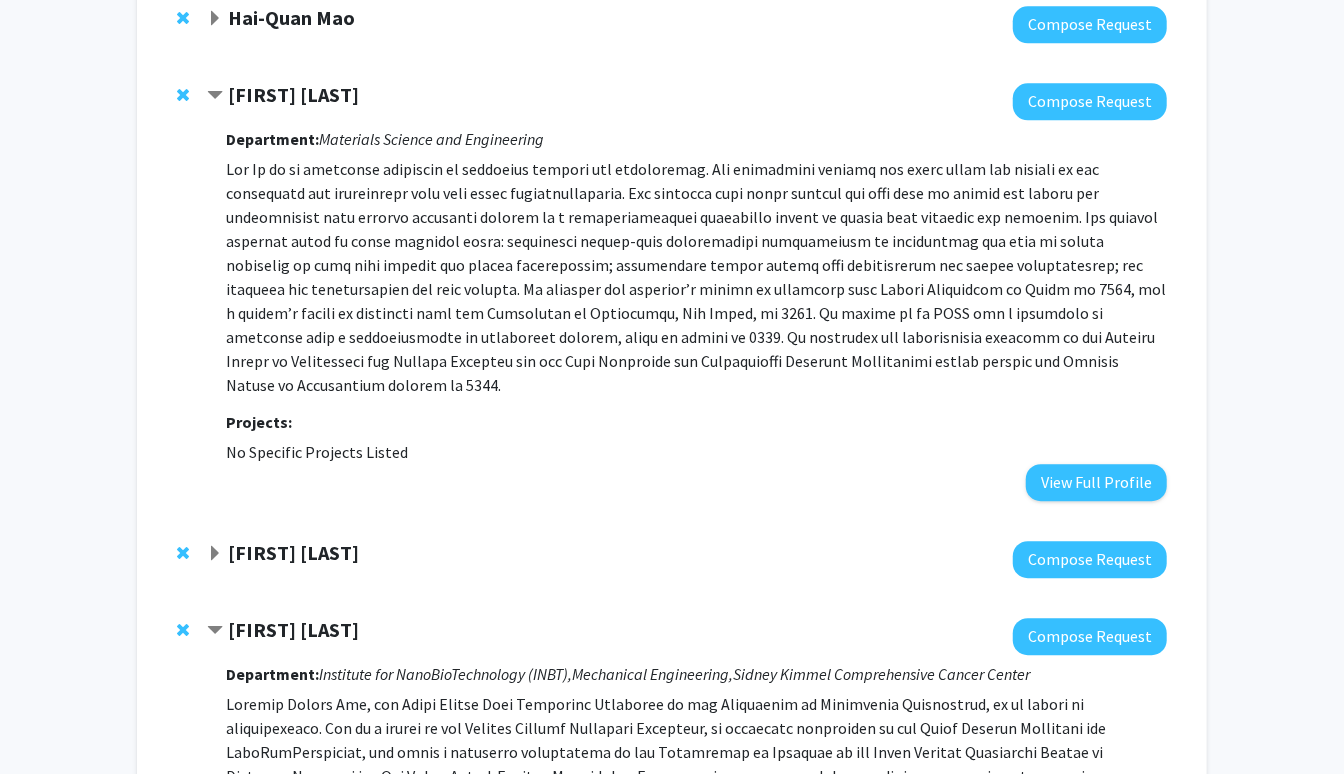 click on "[FIRST] [LAST]" 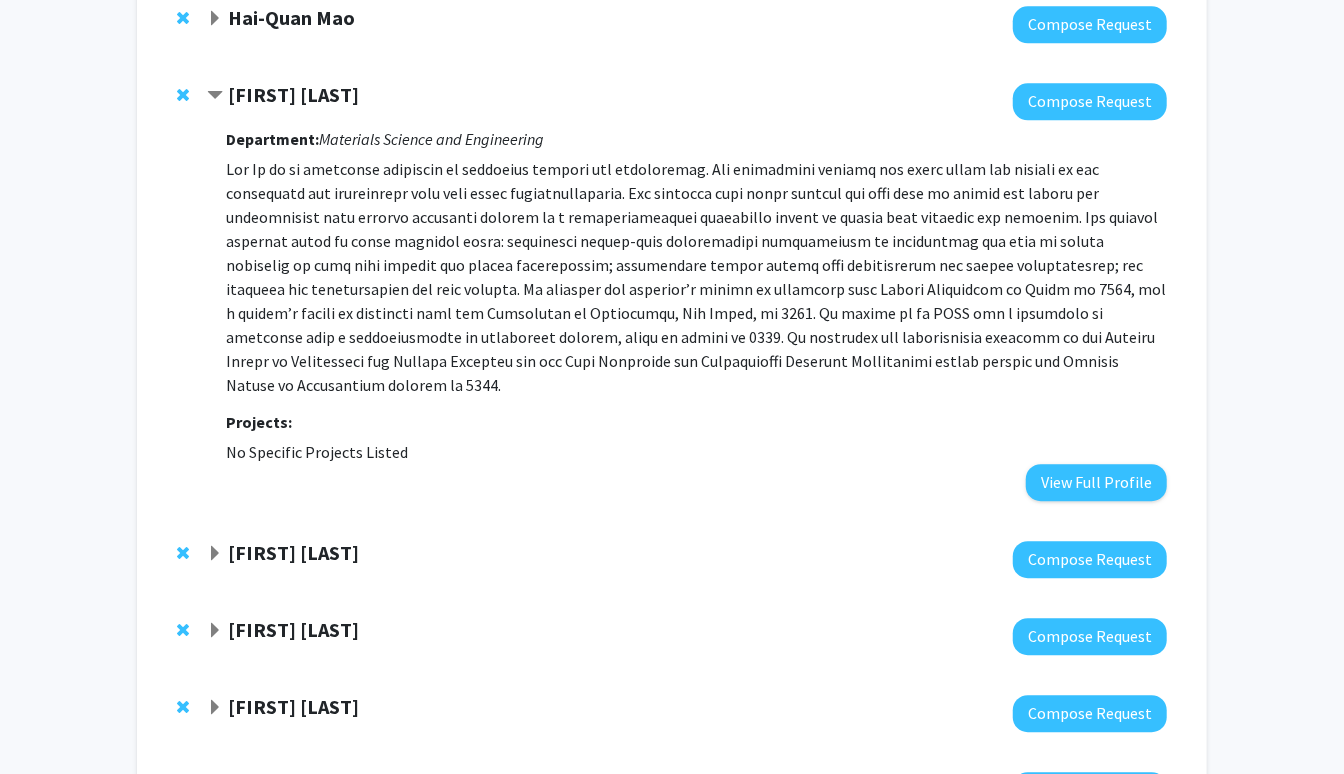 click on "[FIRST] [LAST]" 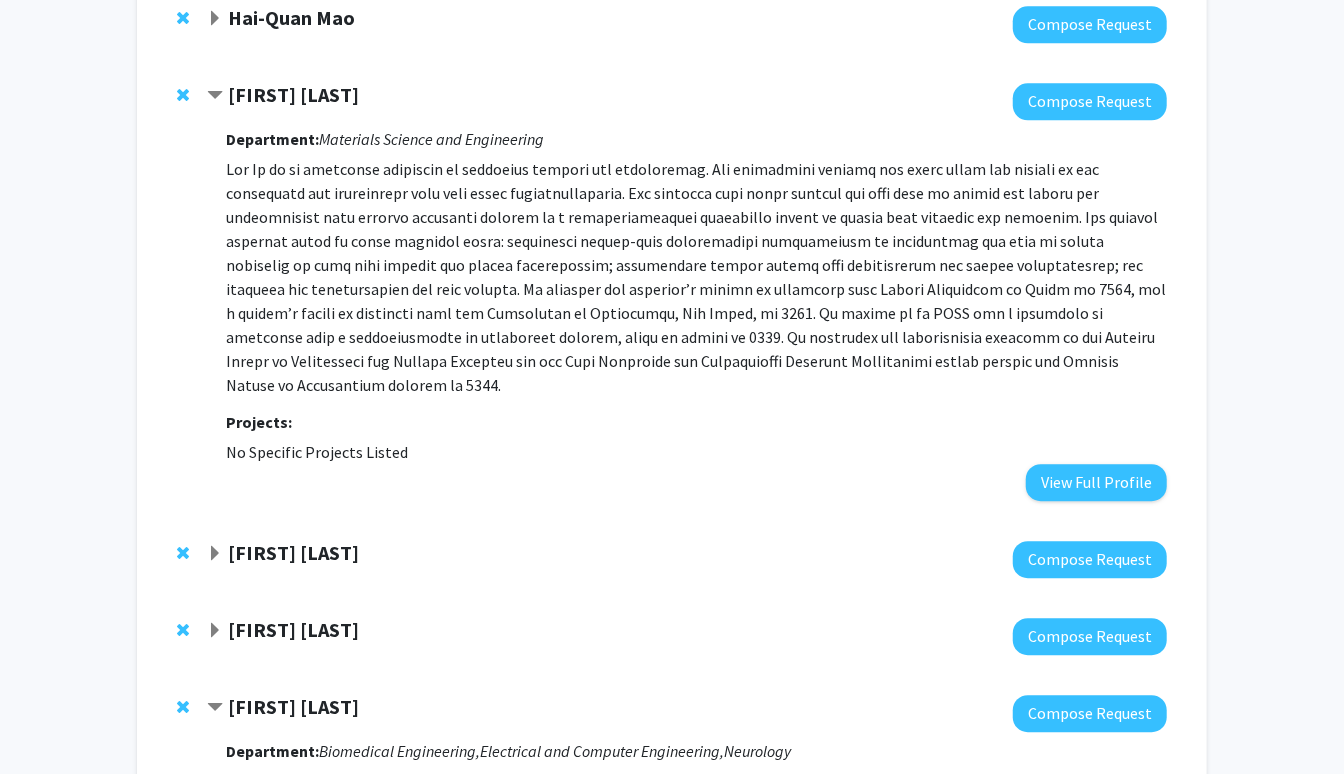 click on "[FIRST] [LAST]" 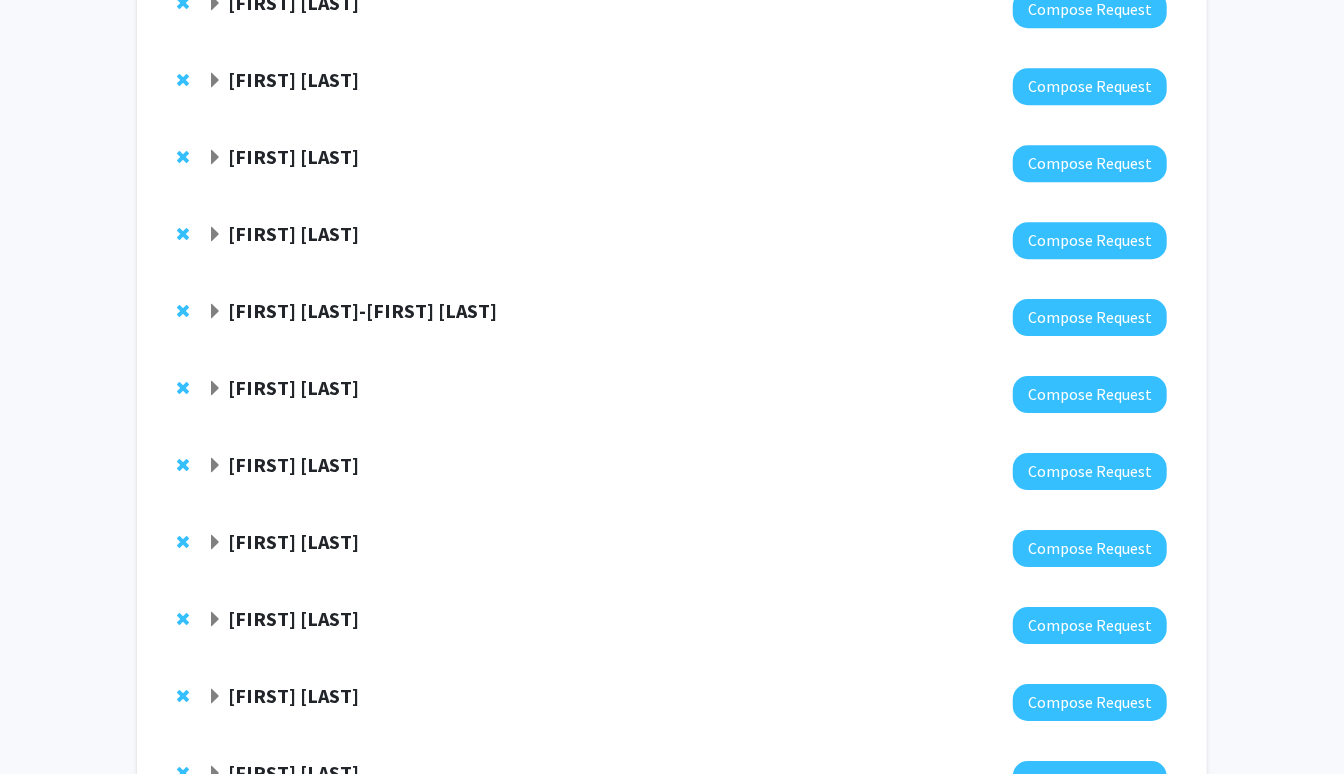 scroll, scrollTop: 3246, scrollLeft: 0, axis: vertical 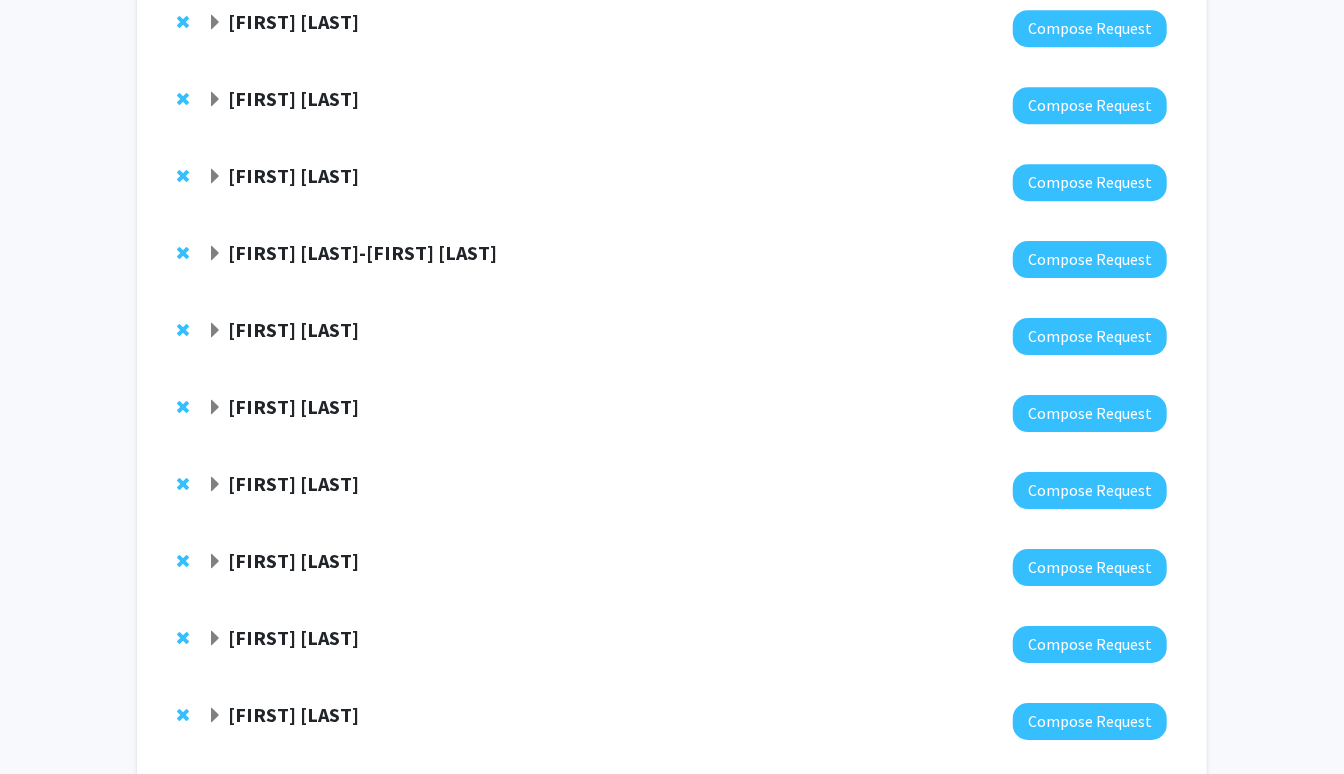 click on "[FIRST] [LAST]" 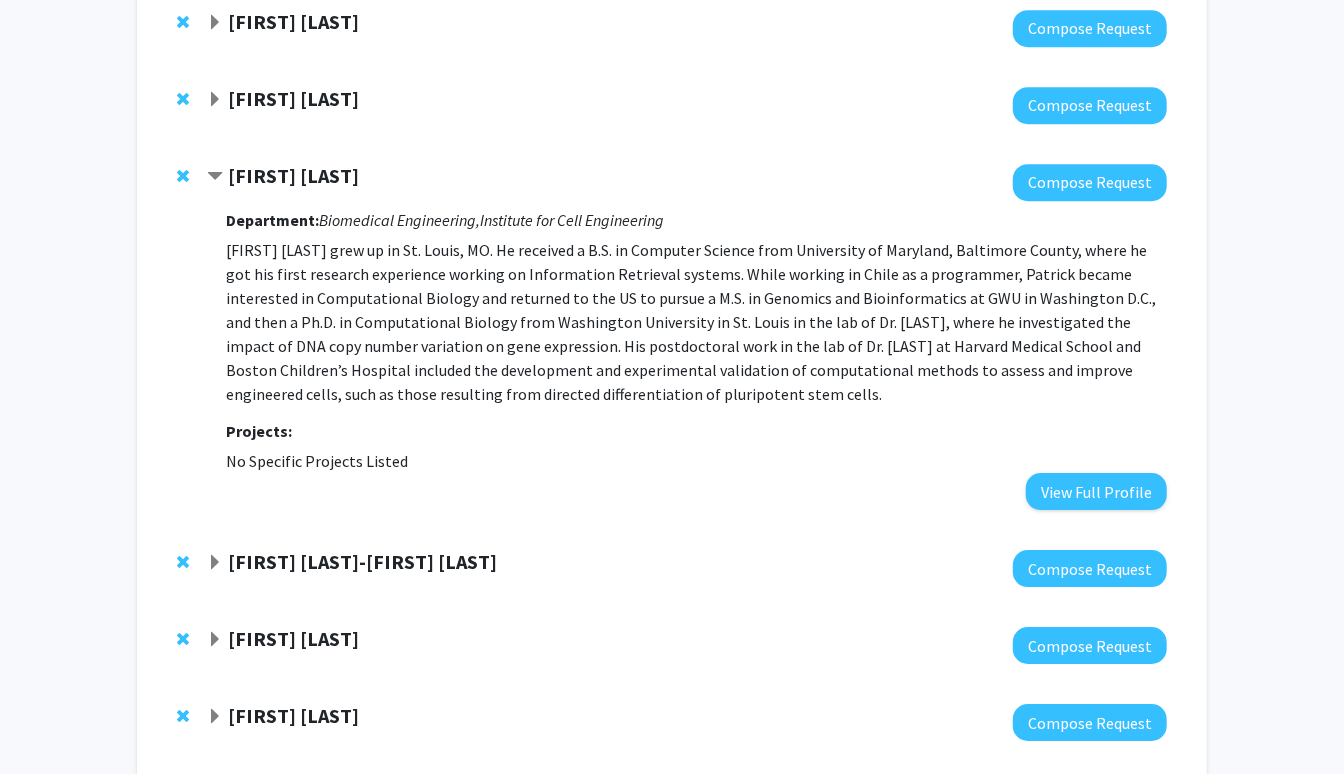 click on "[FIRST] [LAST]" 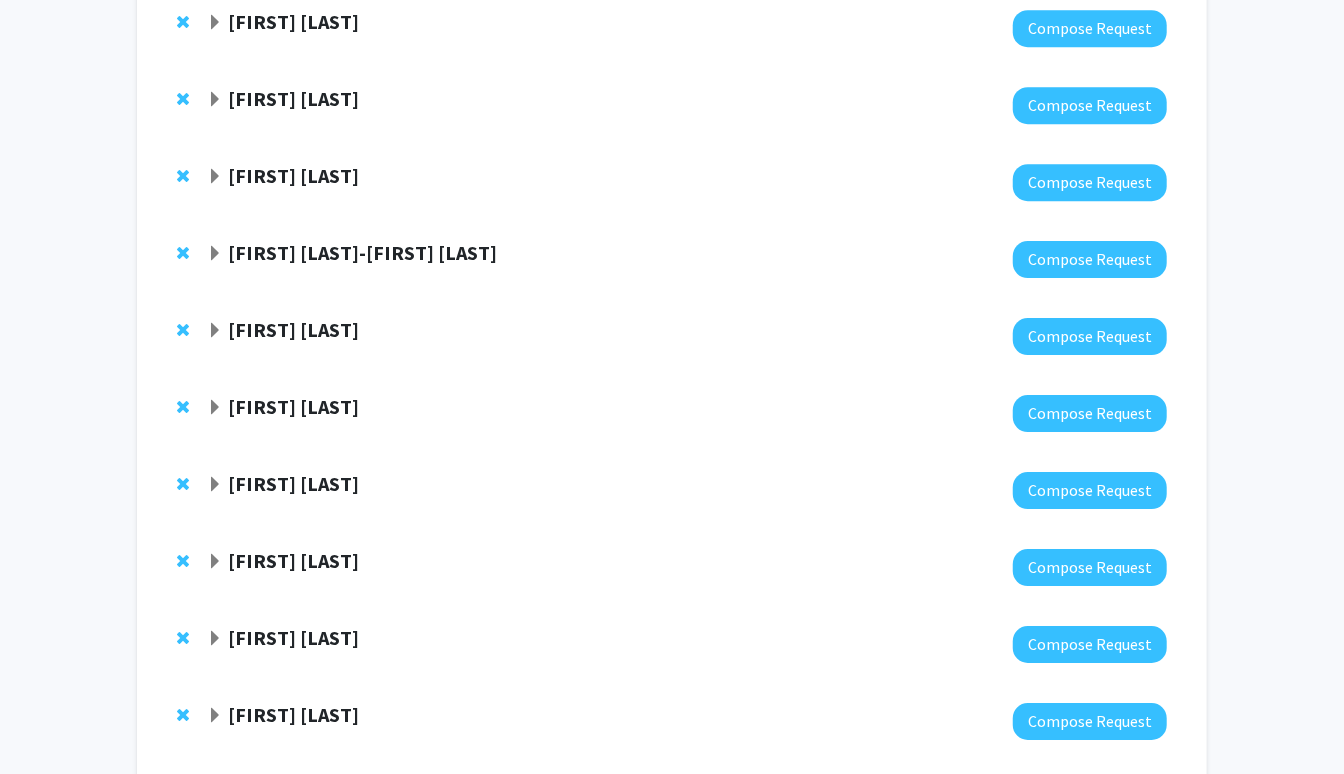 click on "[FIRST] [LAST]-[FIRST] [LAST]" 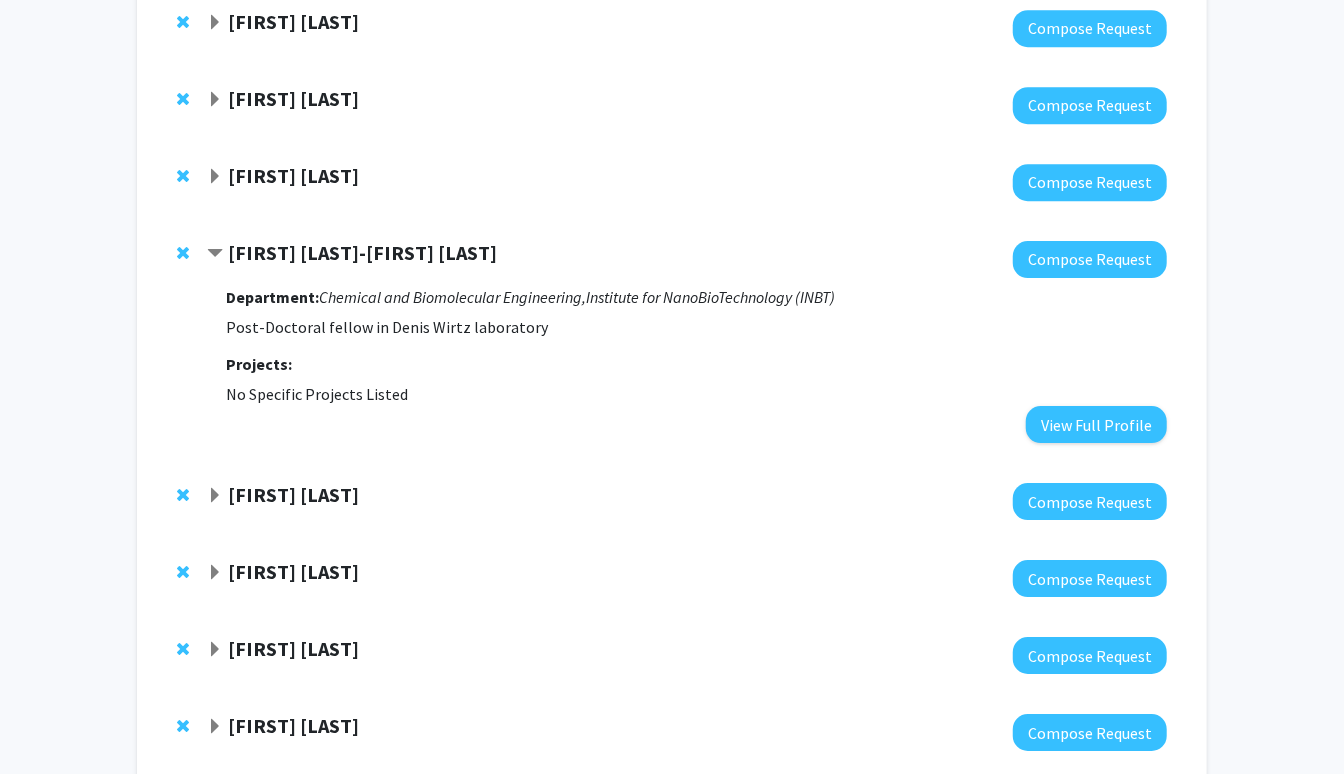 click on "[FIRST] [LAST]-[FIRST] [LAST]" 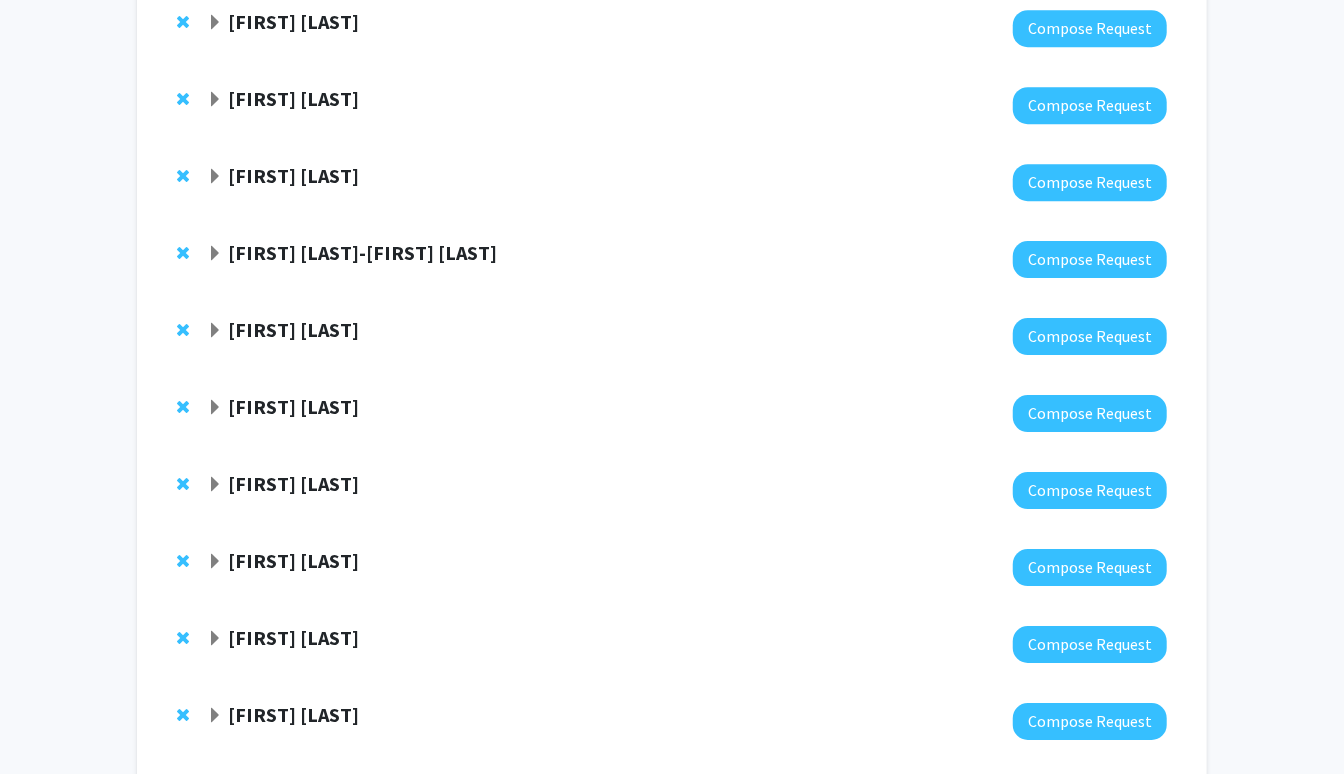 click on "[FIRST] [LAST]" 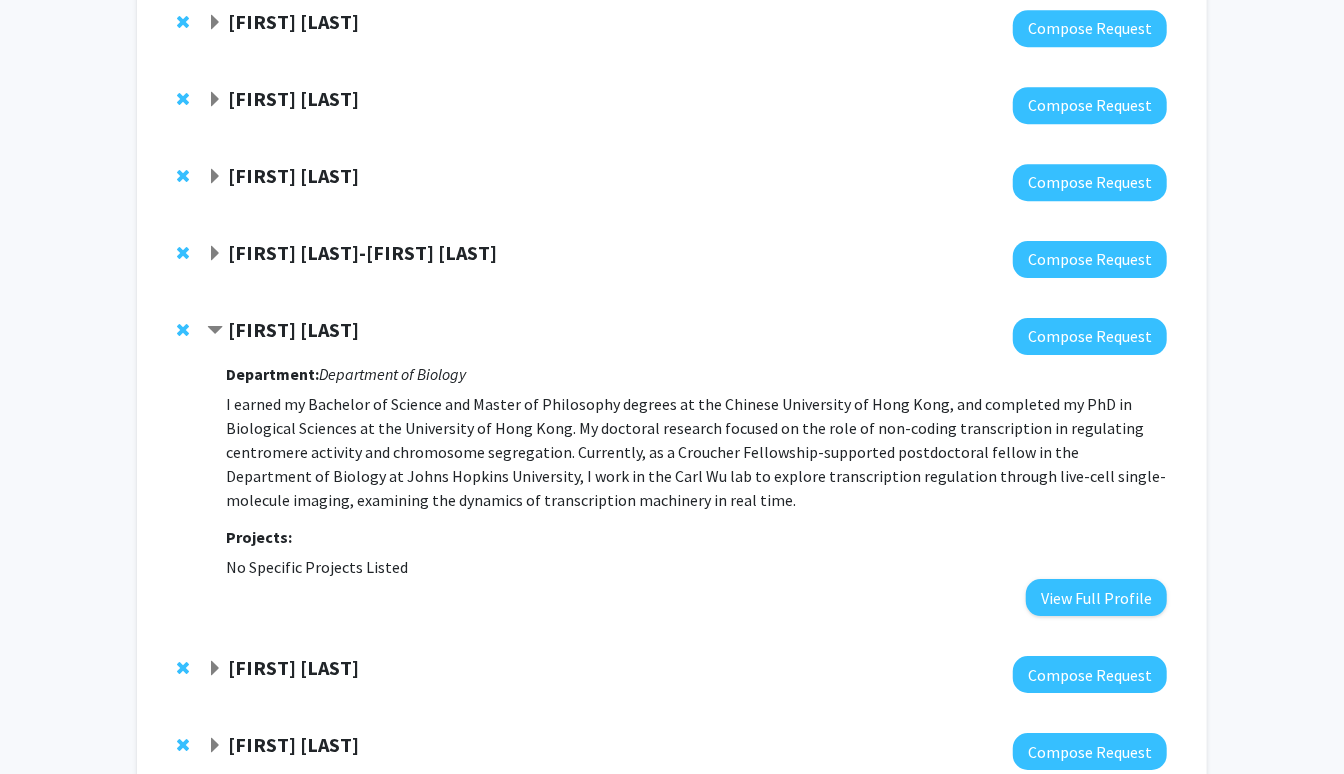 click on "[FIRST] [LAST]" 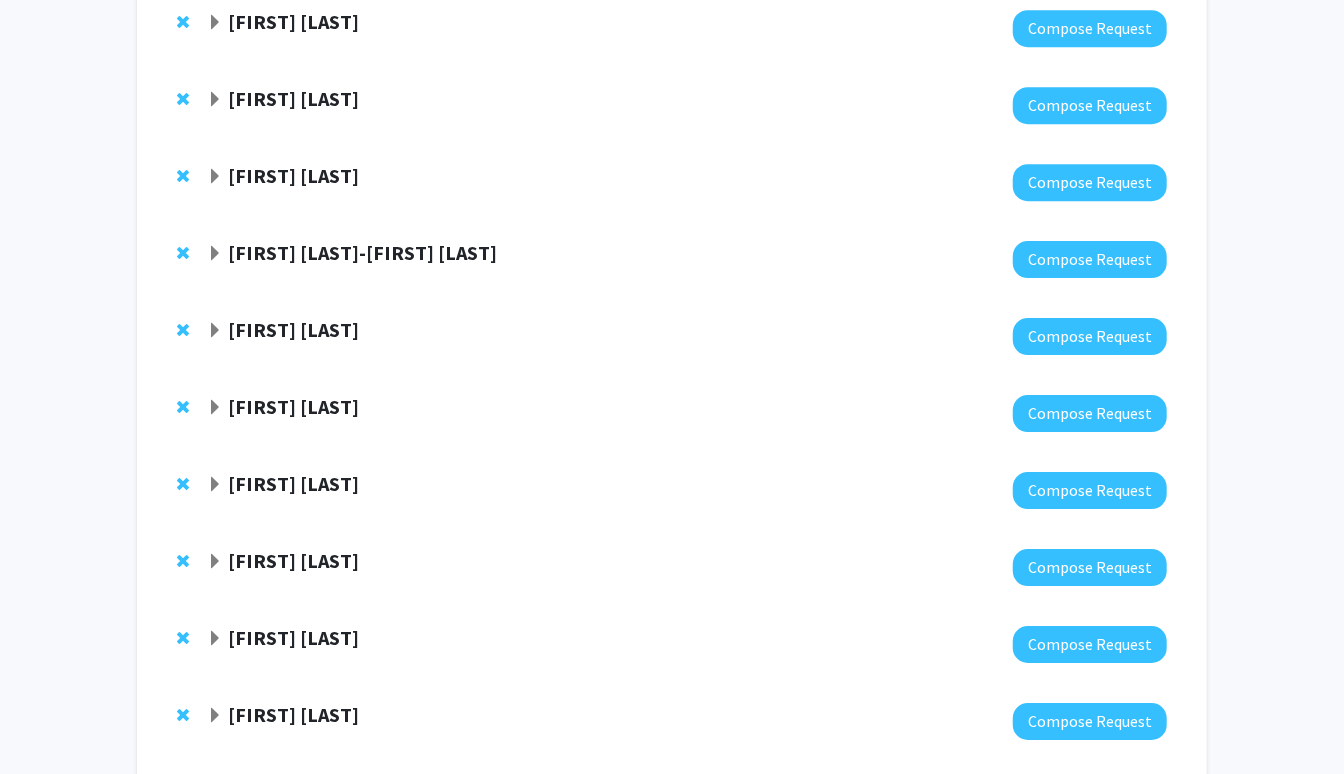 click on "[FIRST] [LAST]" 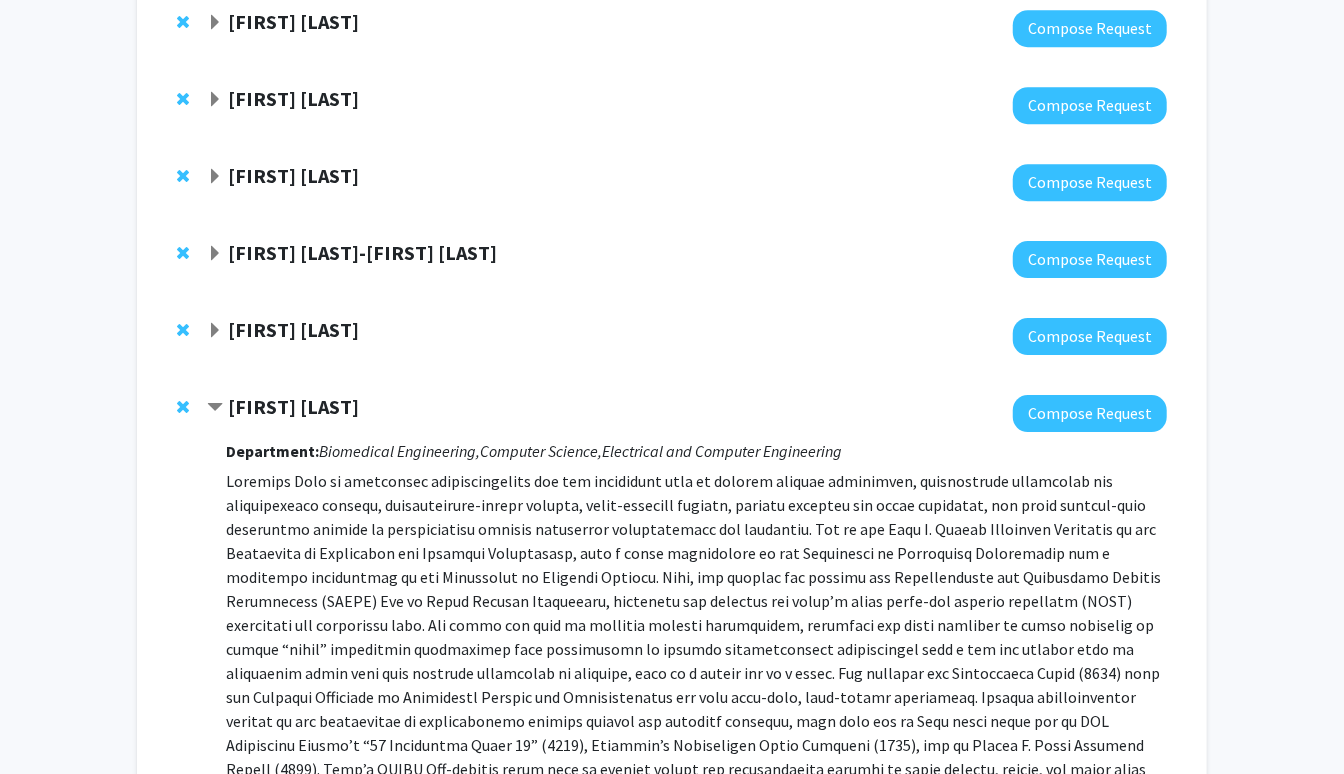 click on "[FIRST] [LAST]" 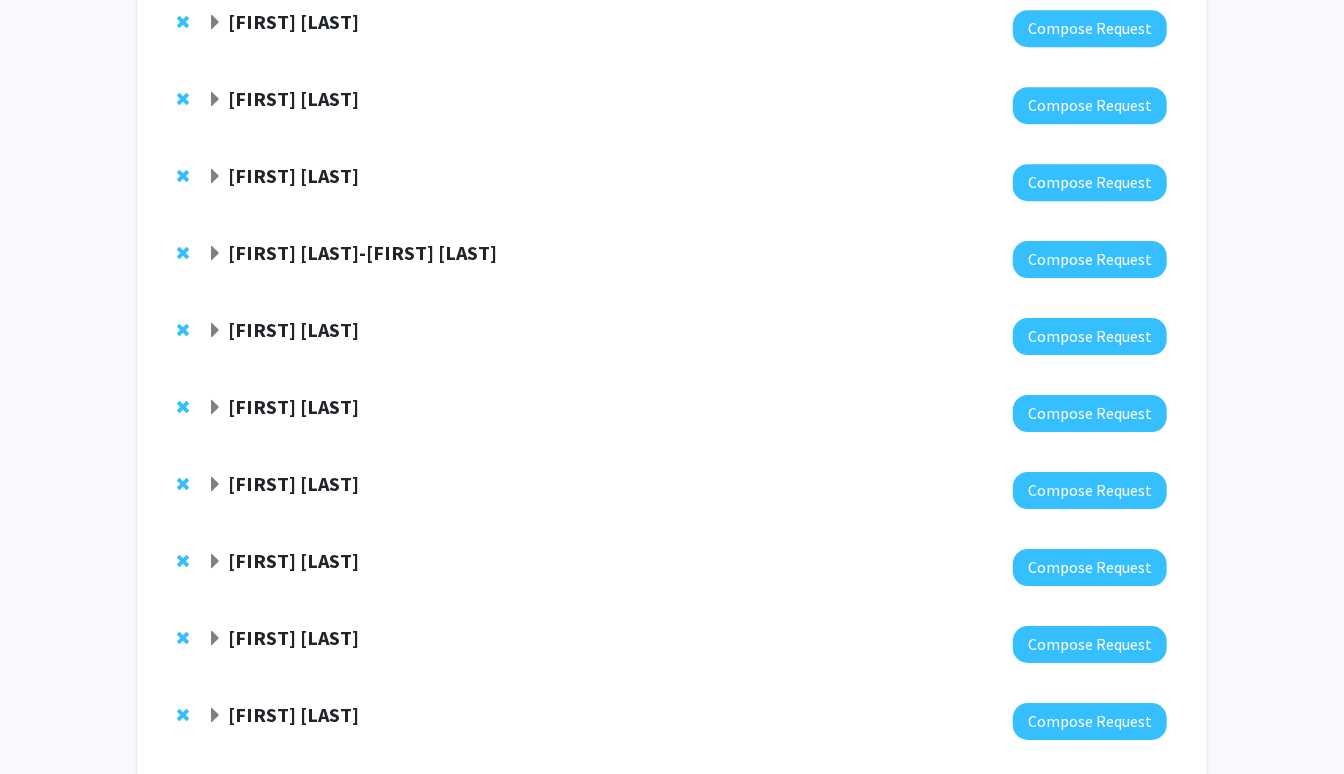 click on "[FIRST] [LAST]" 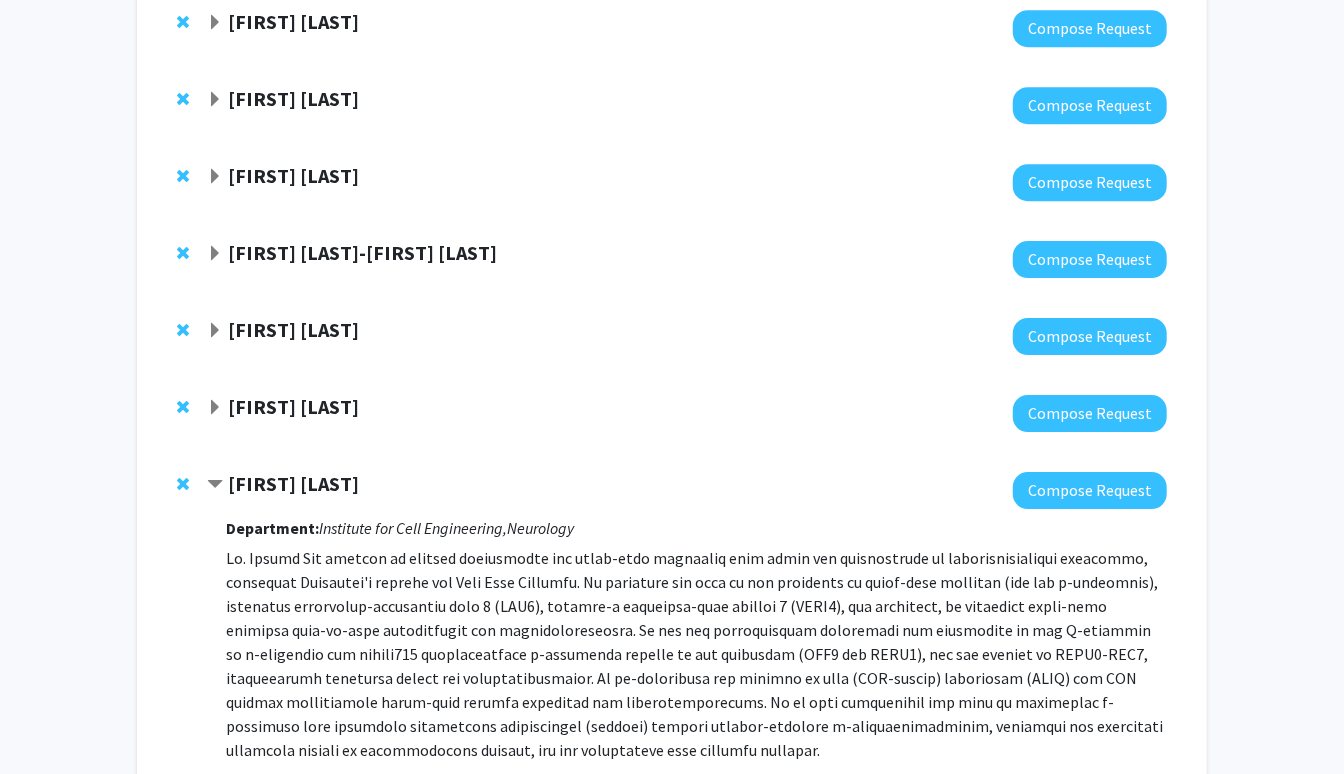 click on "[FIRST] [LAST]" 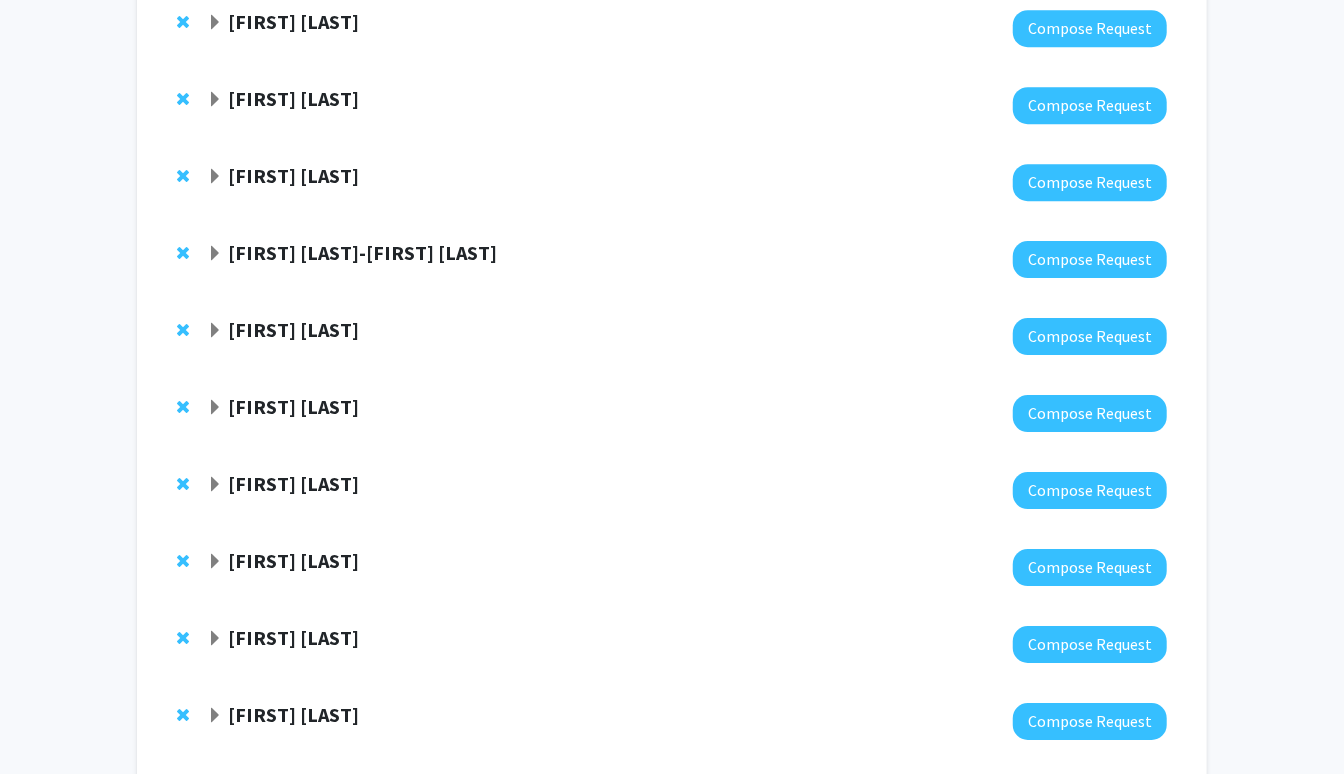 click on "[FIRST] [LAST]" 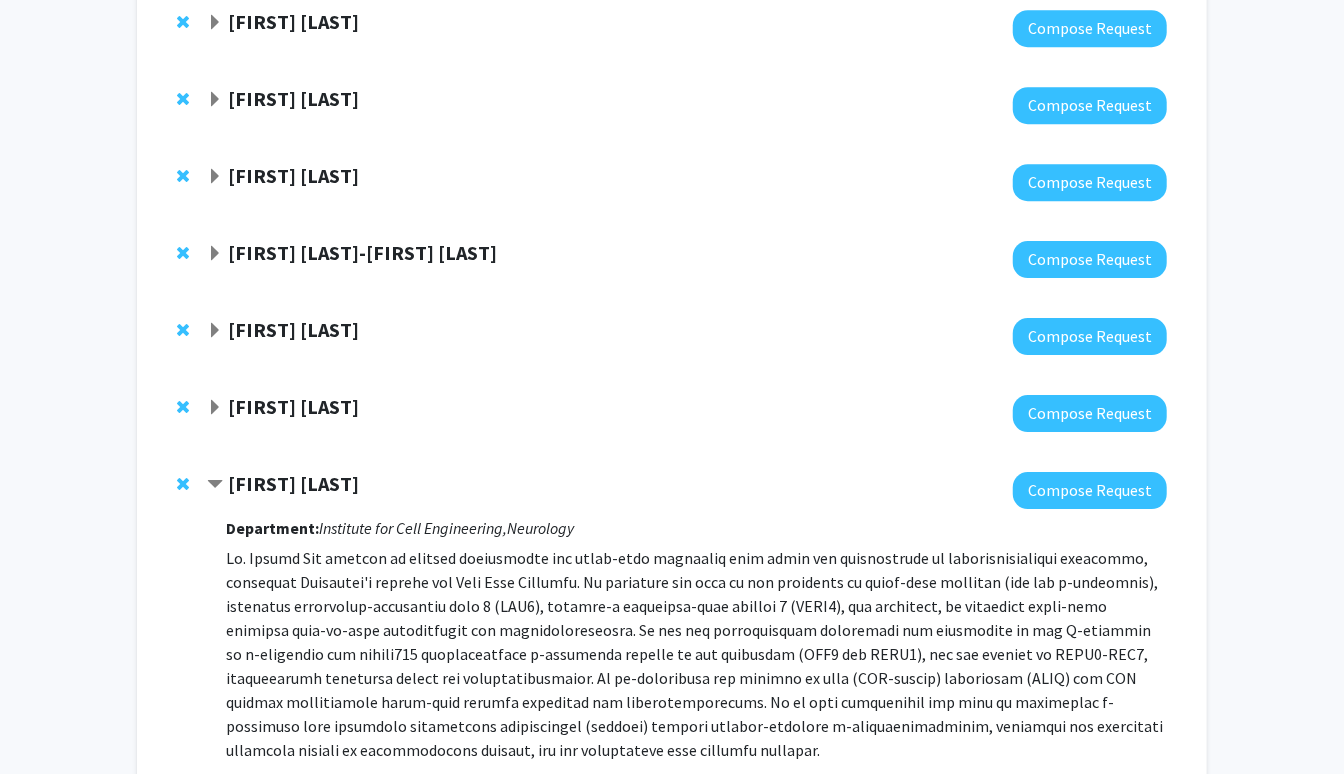 click on "[FIRST] [LAST]" 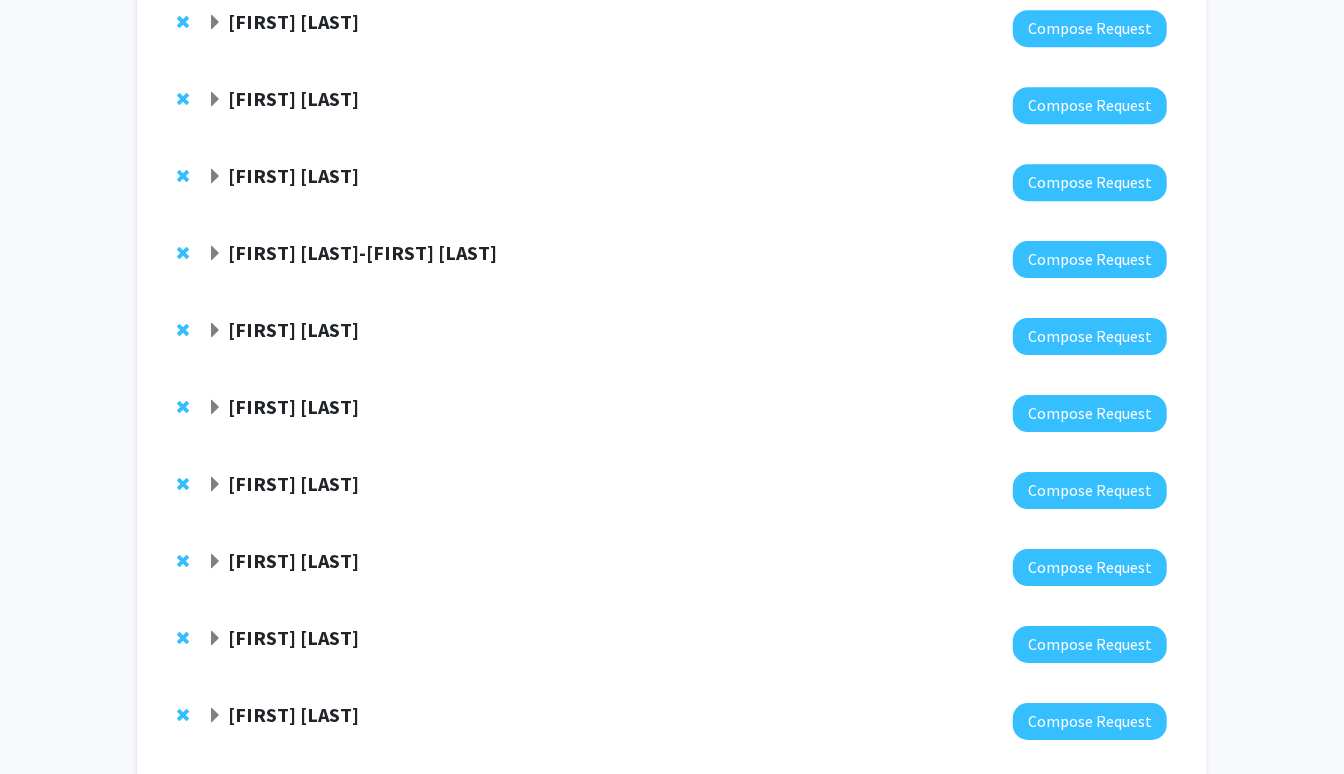 click on "[FIRST] [LAST]" 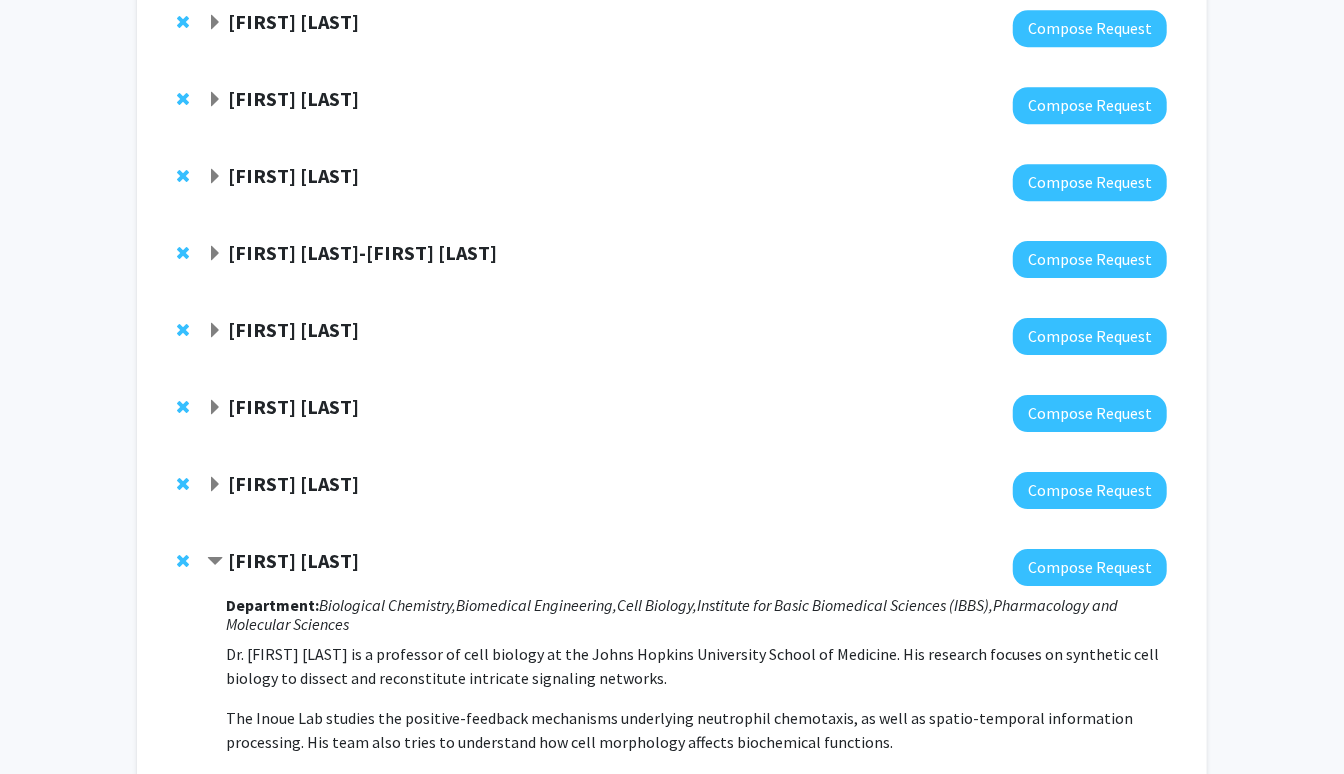 click on "[FIRST] [LAST]" 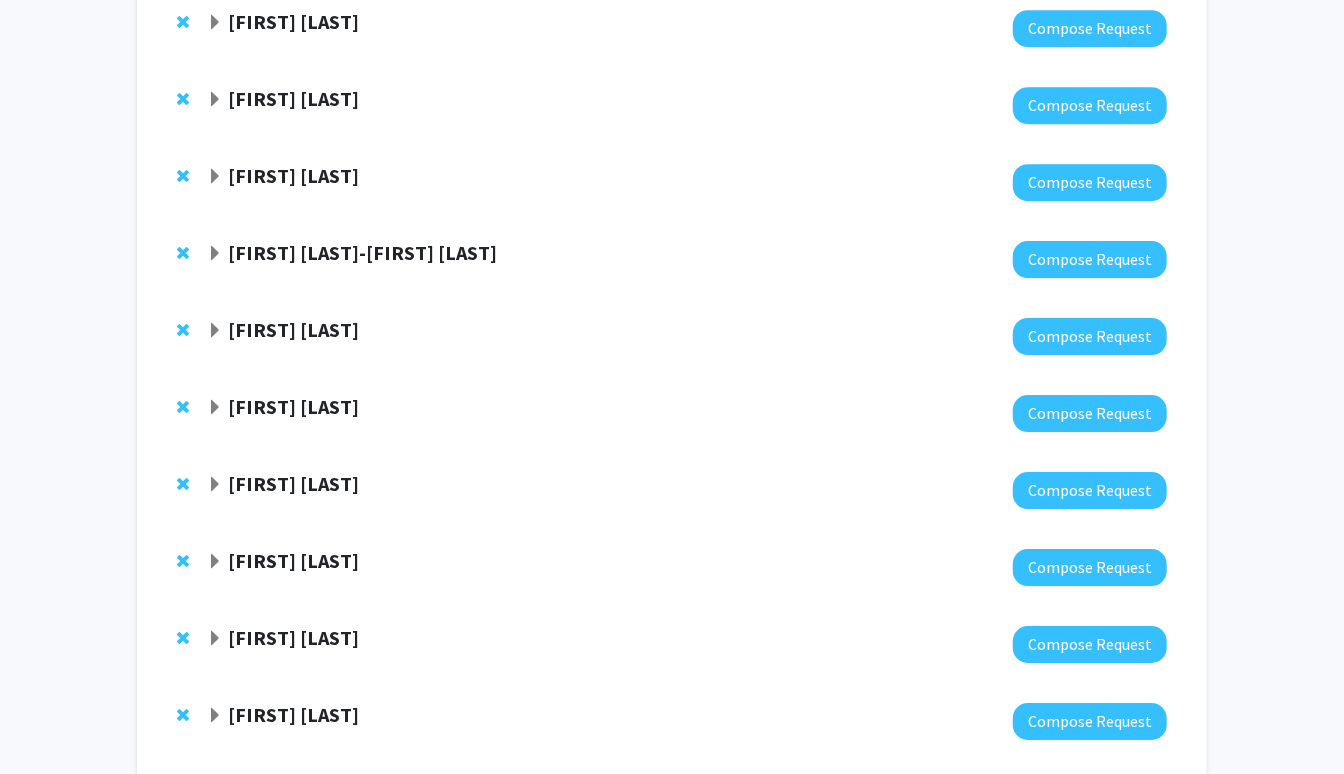 click on "[FIRST] [LAST]" 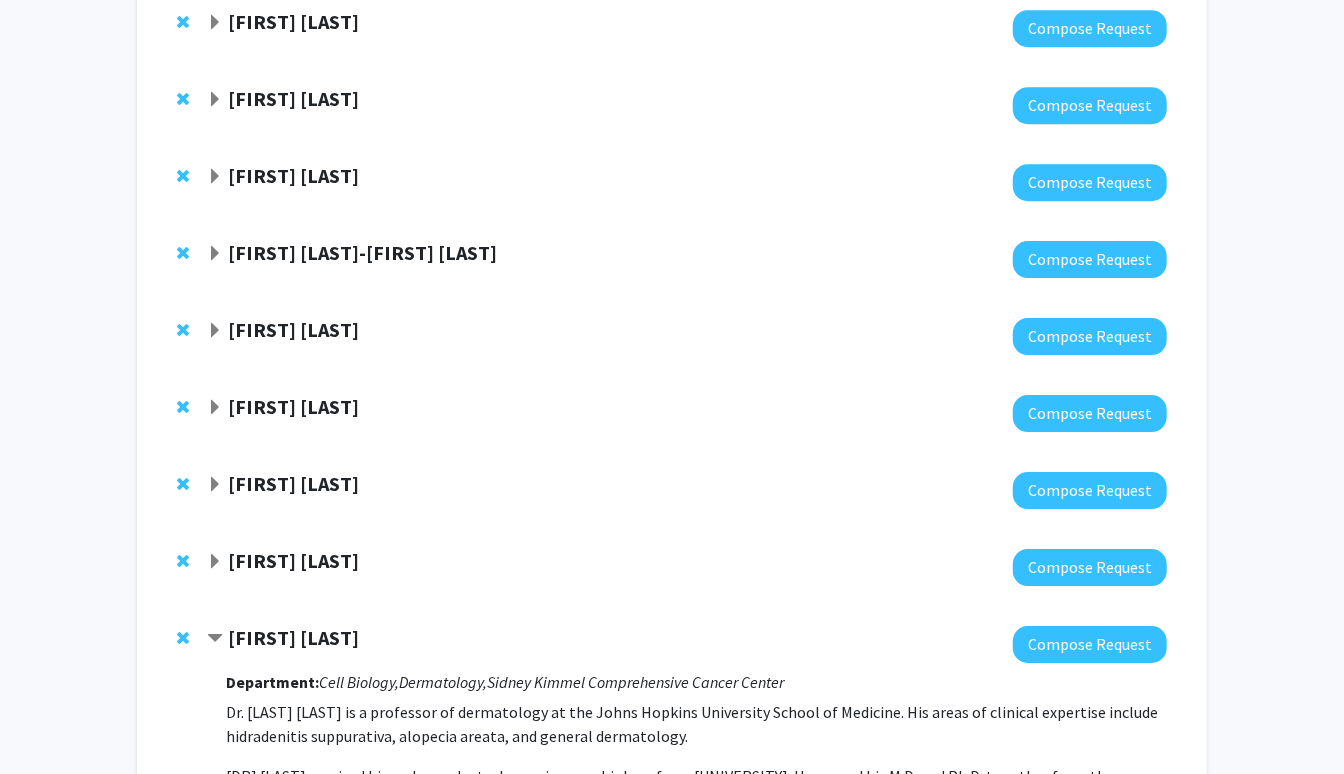 click on "[FIRST] [LAST]" 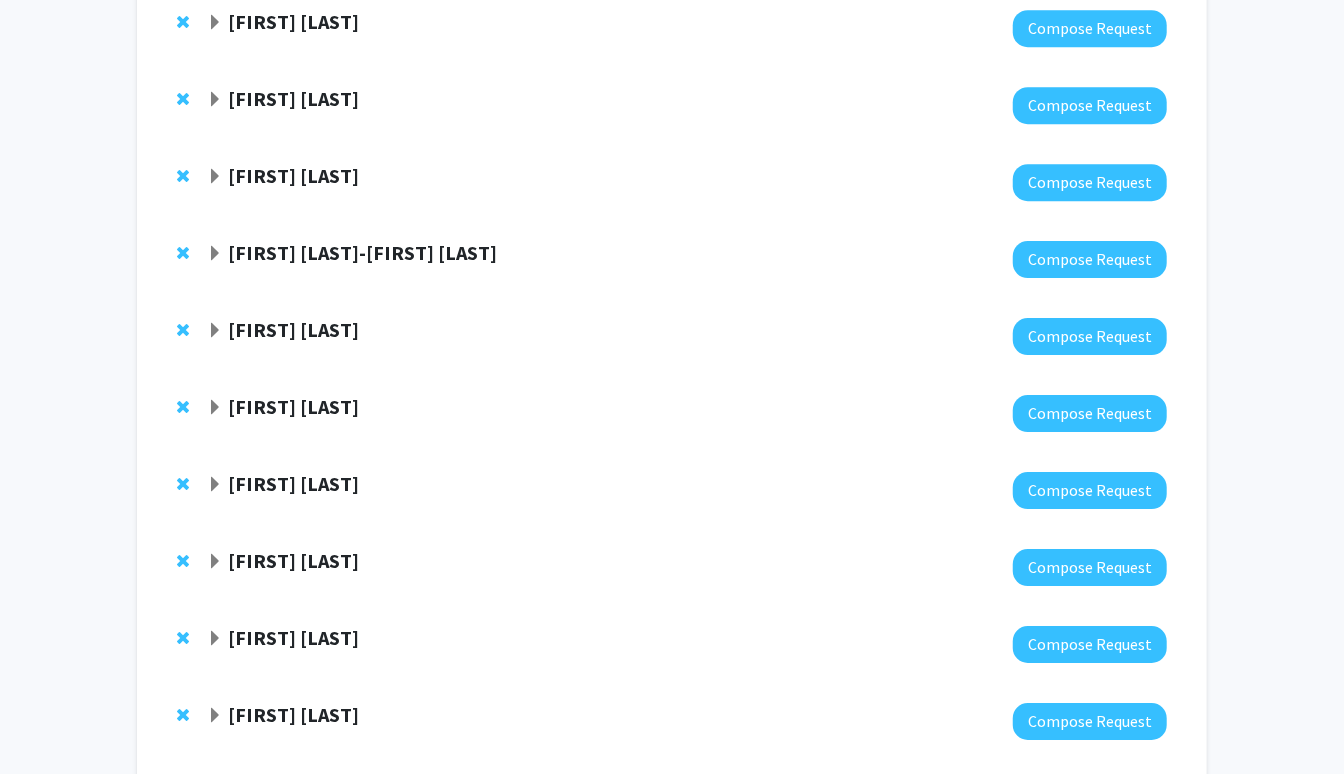 click on "[FIRST] [LAST]" 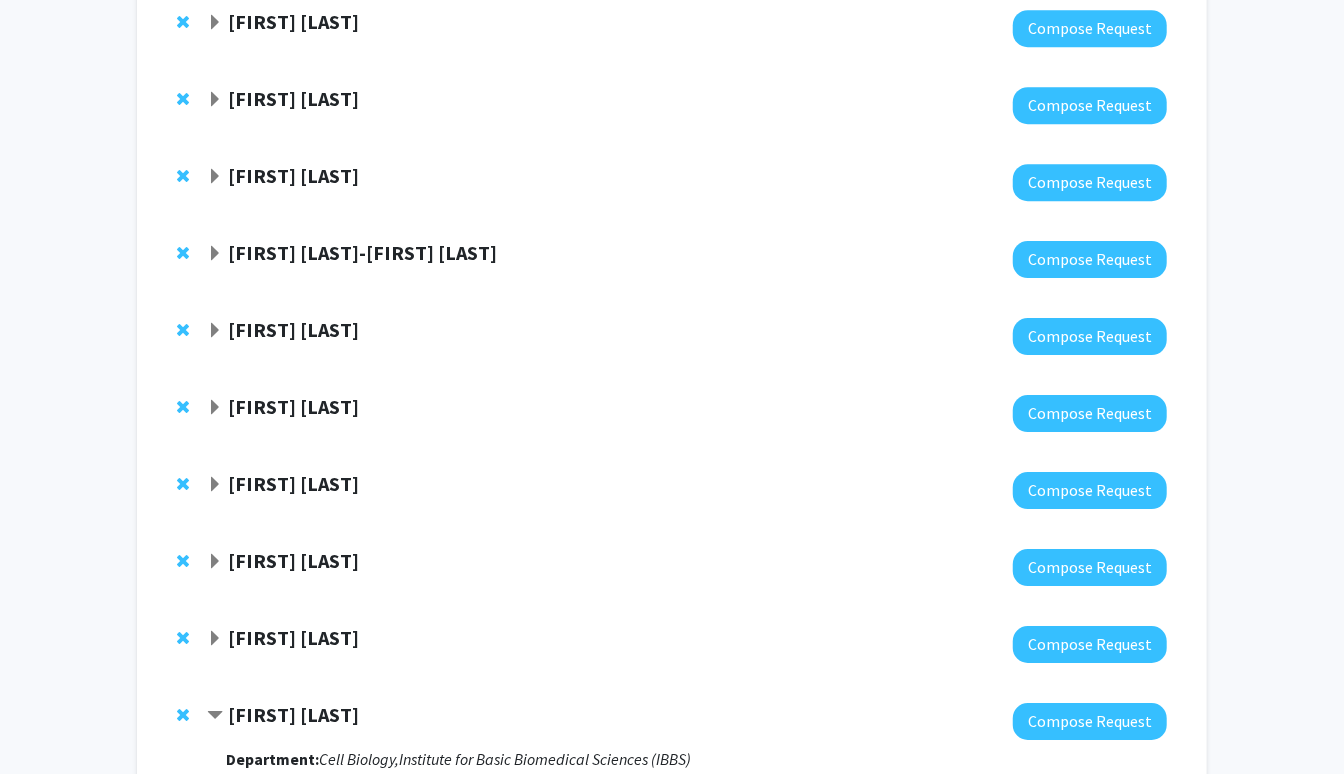 click on "[FIRST] [LAST]" 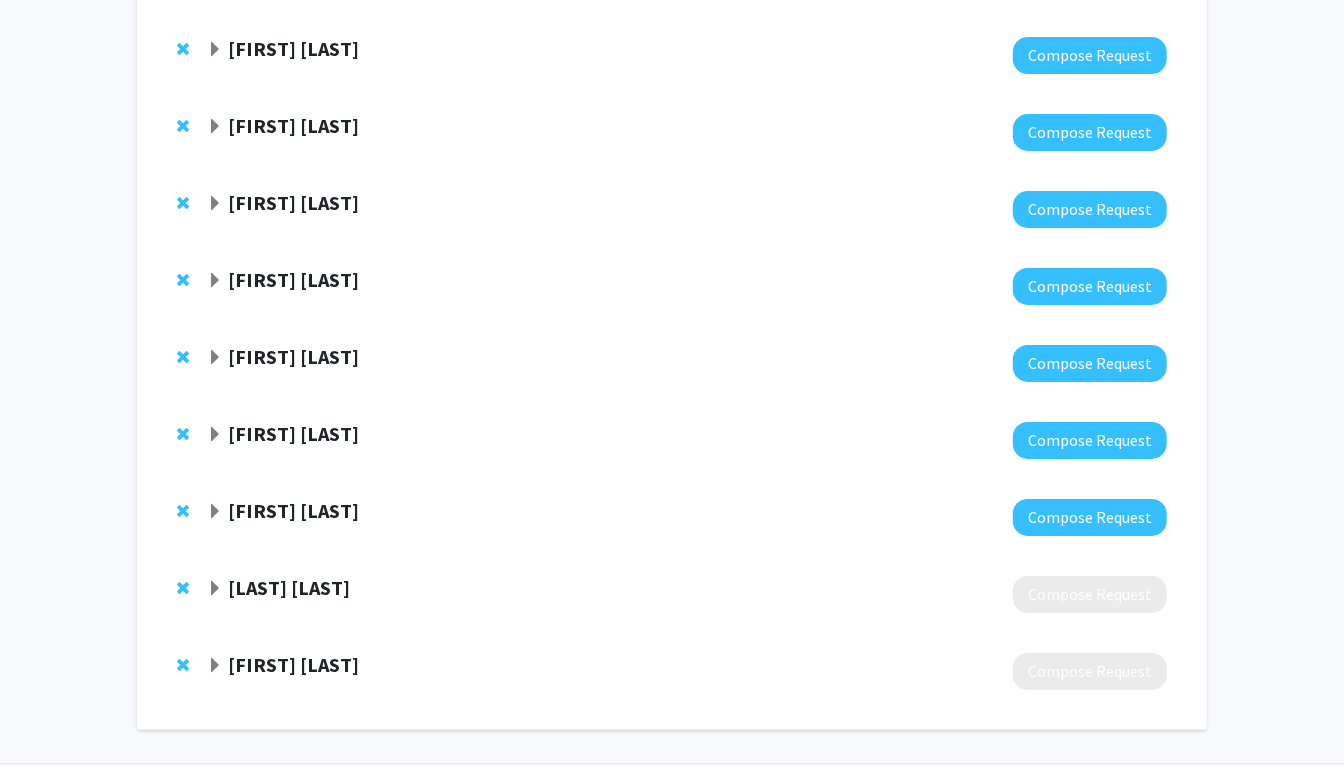 scroll, scrollTop: 3769, scrollLeft: 0, axis: vertical 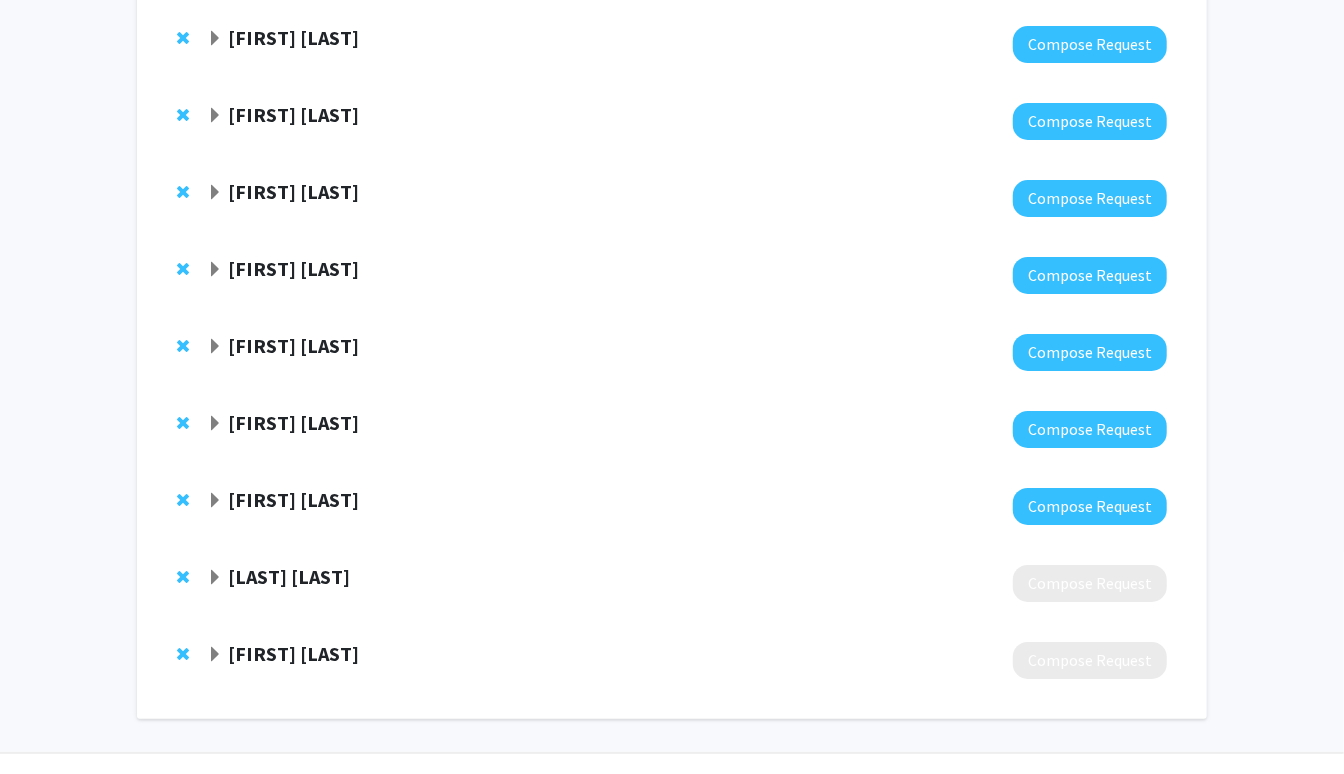 click on "[FIRST] [LAST]" 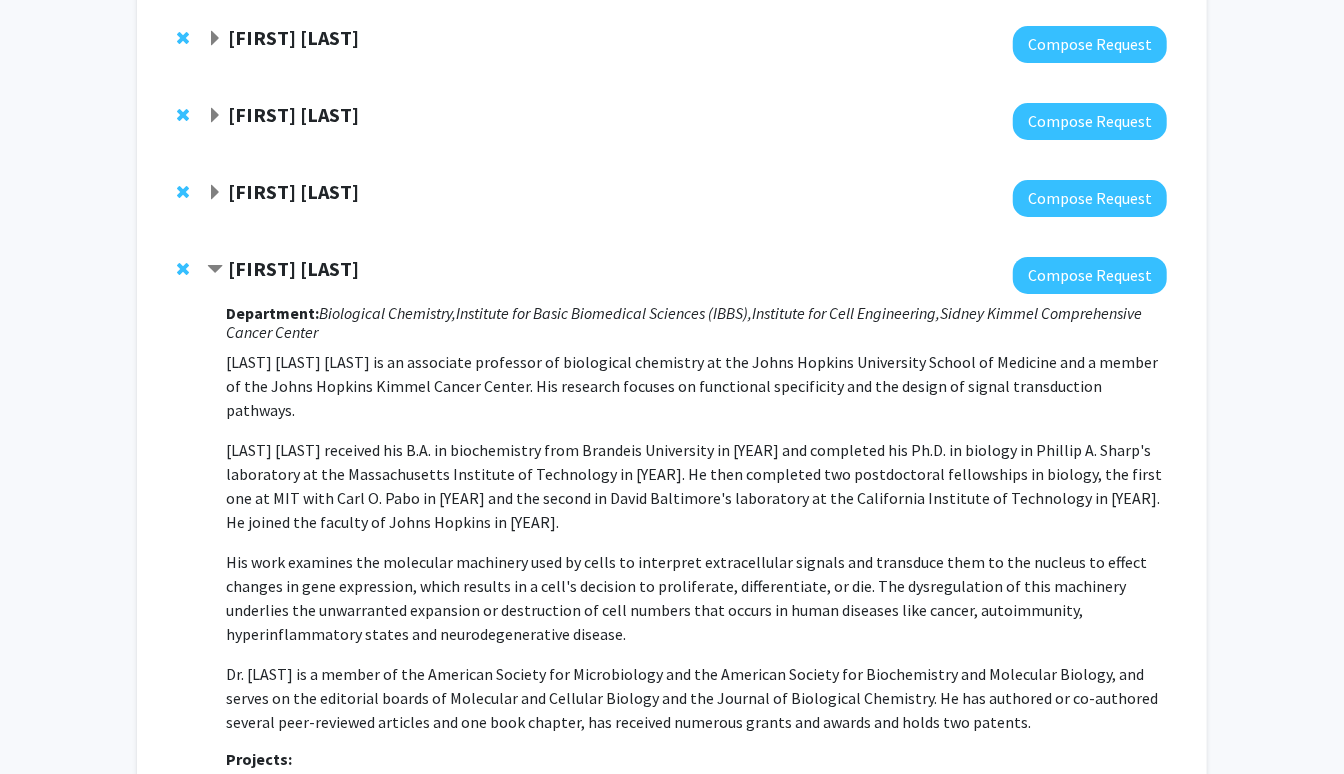 click on "[FIRST] [LAST]" 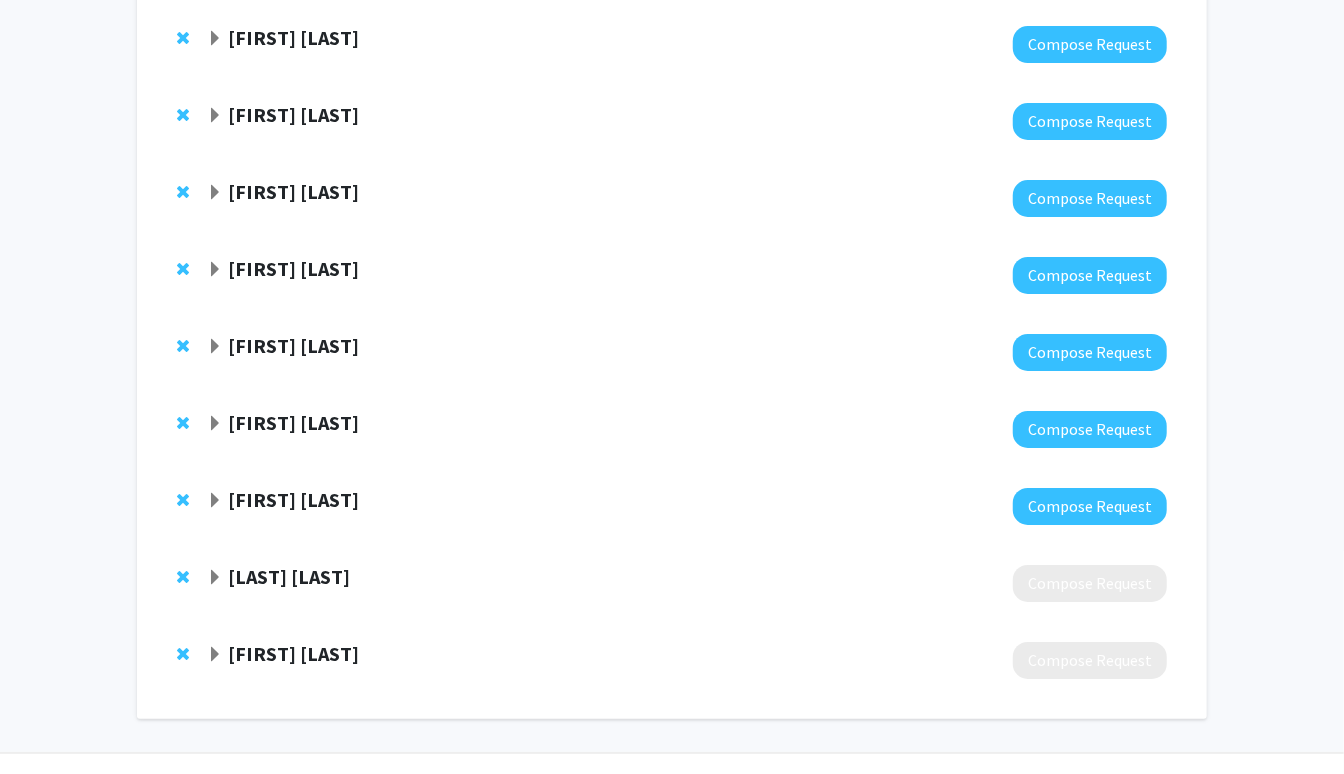 click on "[FIRST] [LAST]" 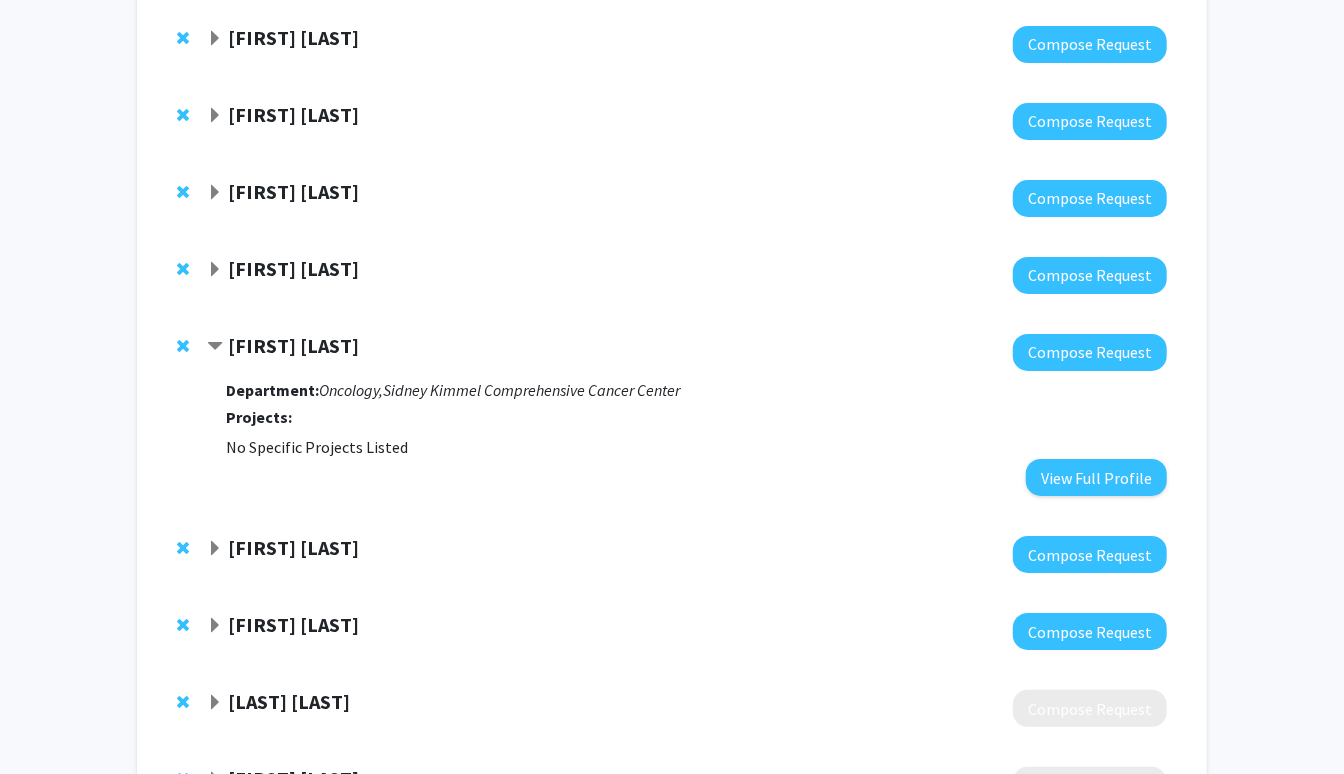 click 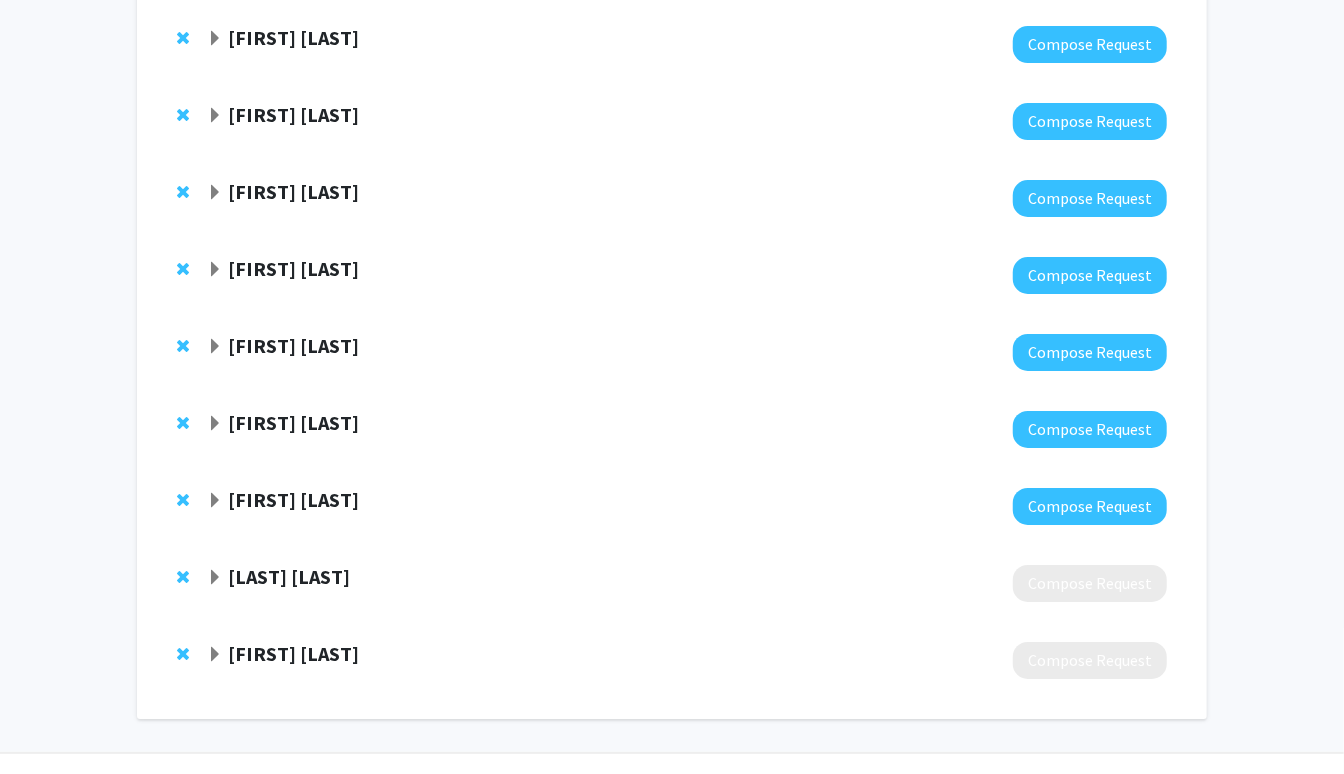 click on "[FIRST] [LAST]" 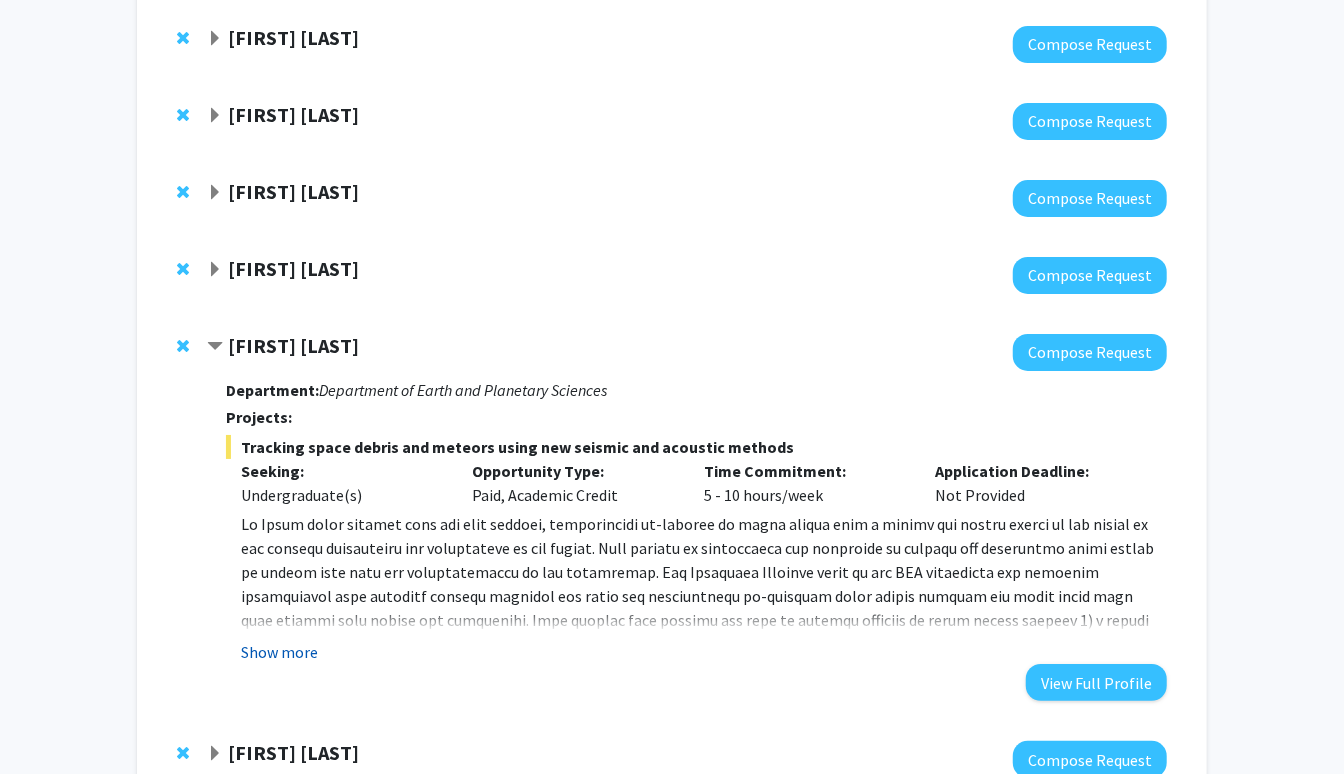 click on "Show more" at bounding box center [279, 652] 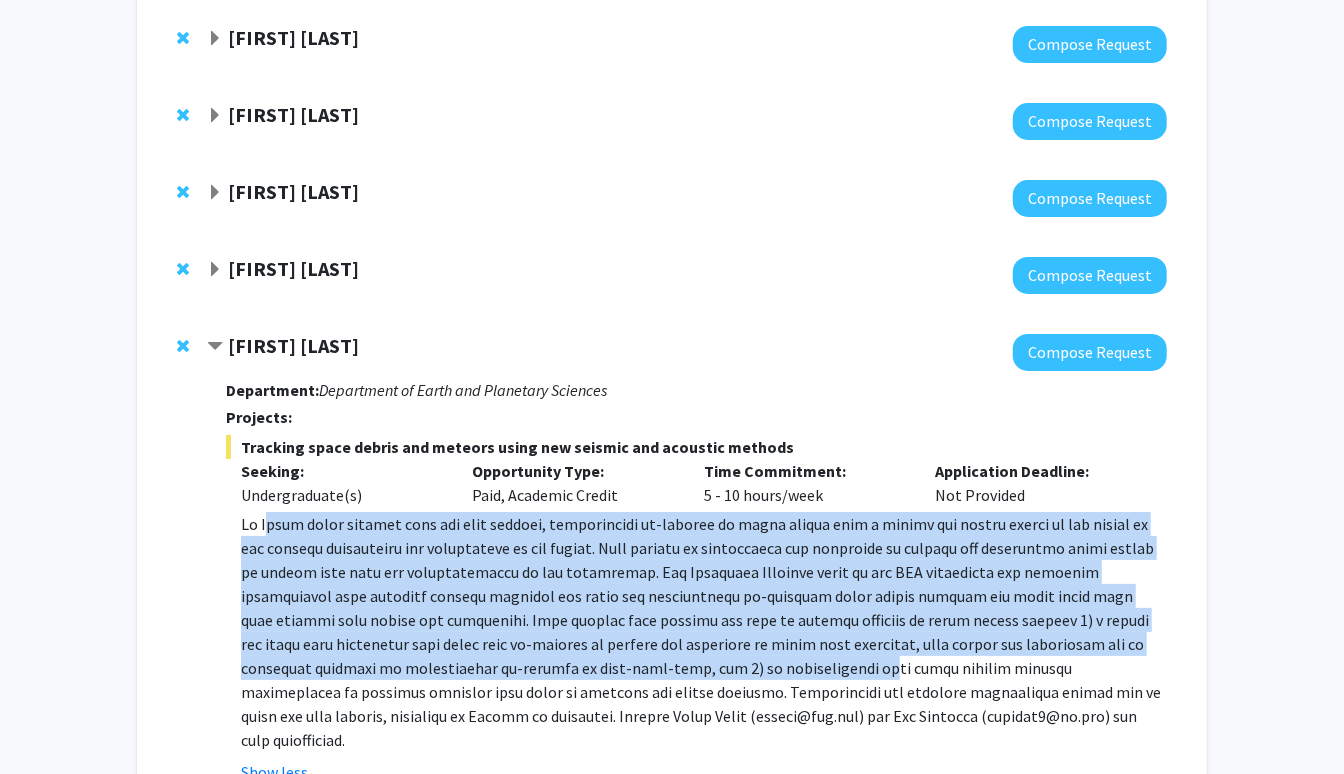 drag, startPoint x: 272, startPoint y: 473, endPoint x: 678, endPoint y: 612, distance: 429.13516 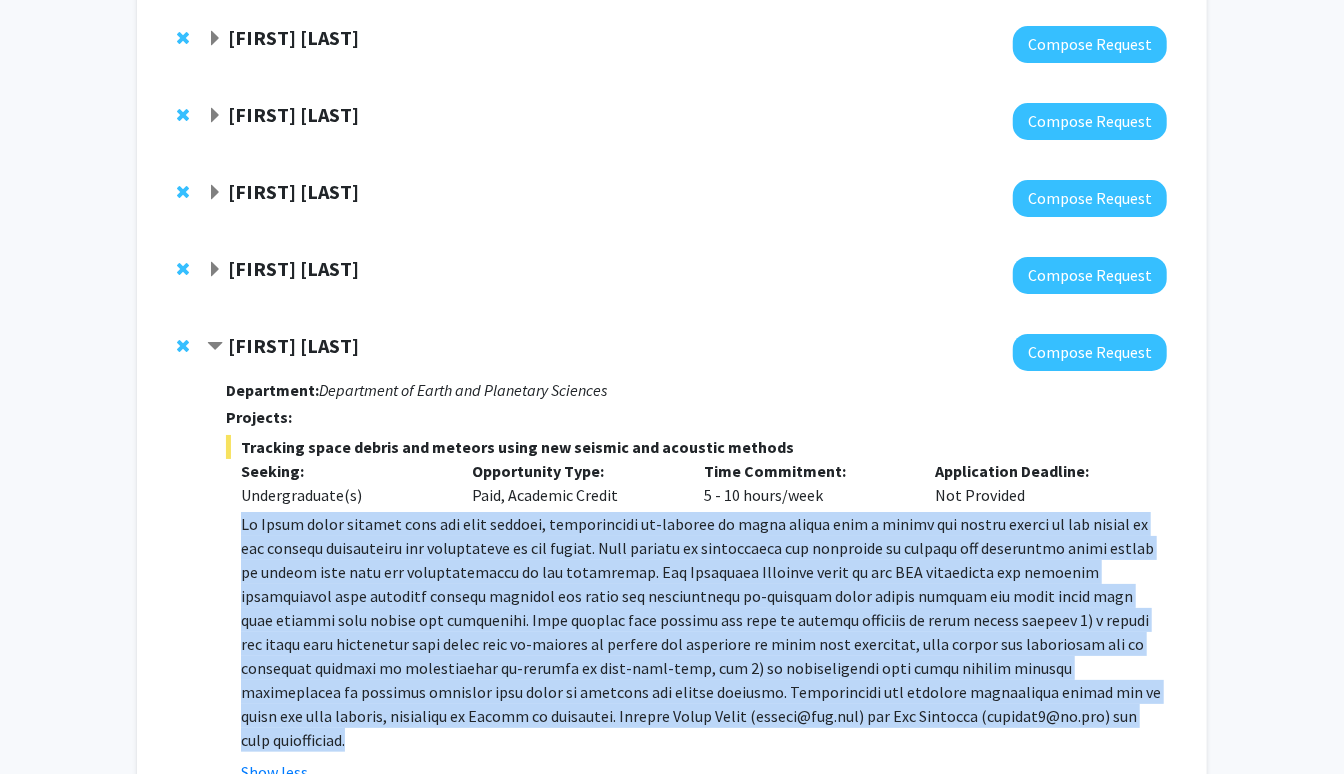 drag, startPoint x: 316, startPoint y: 487, endPoint x: 937, endPoint y: 663, distance: 645.45874 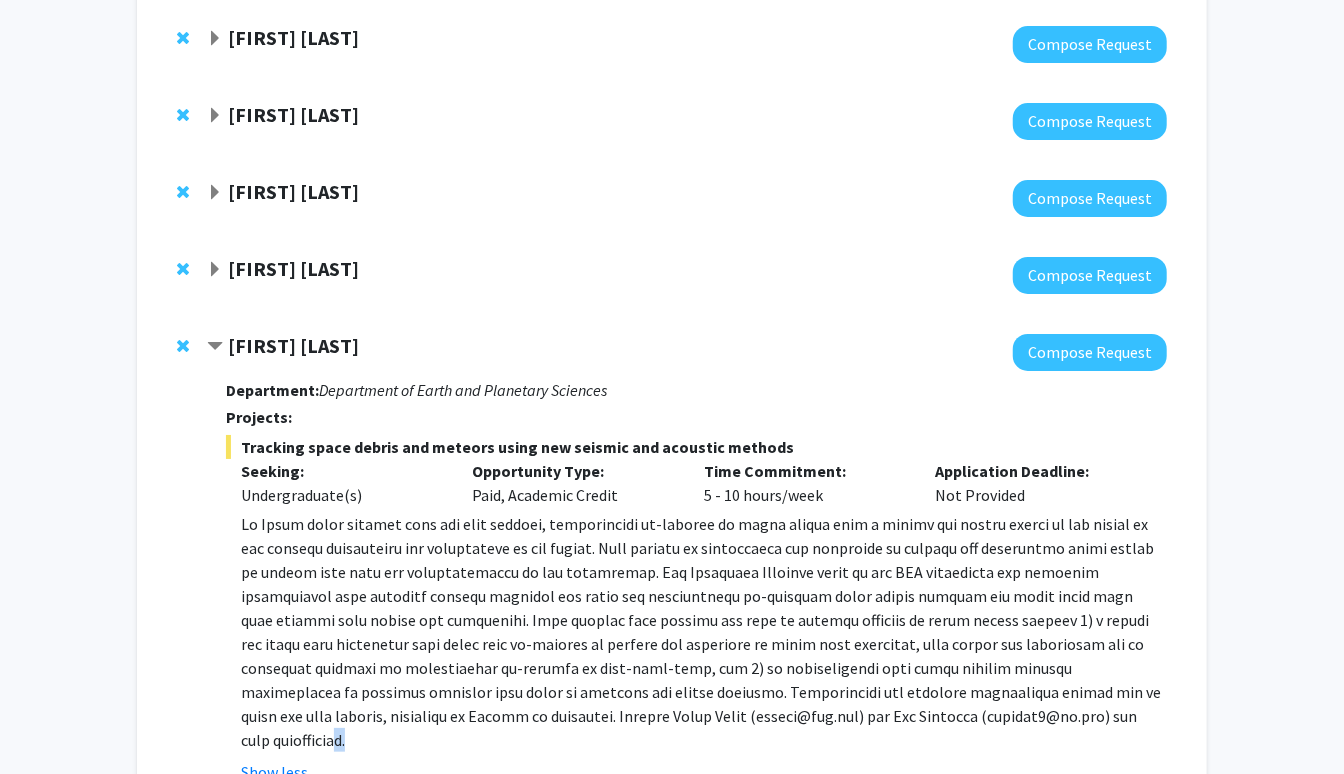 drag, startPoint x: 871, startPoint y: 669, endPoint x: 883, endPoint y: 664, distance: 13 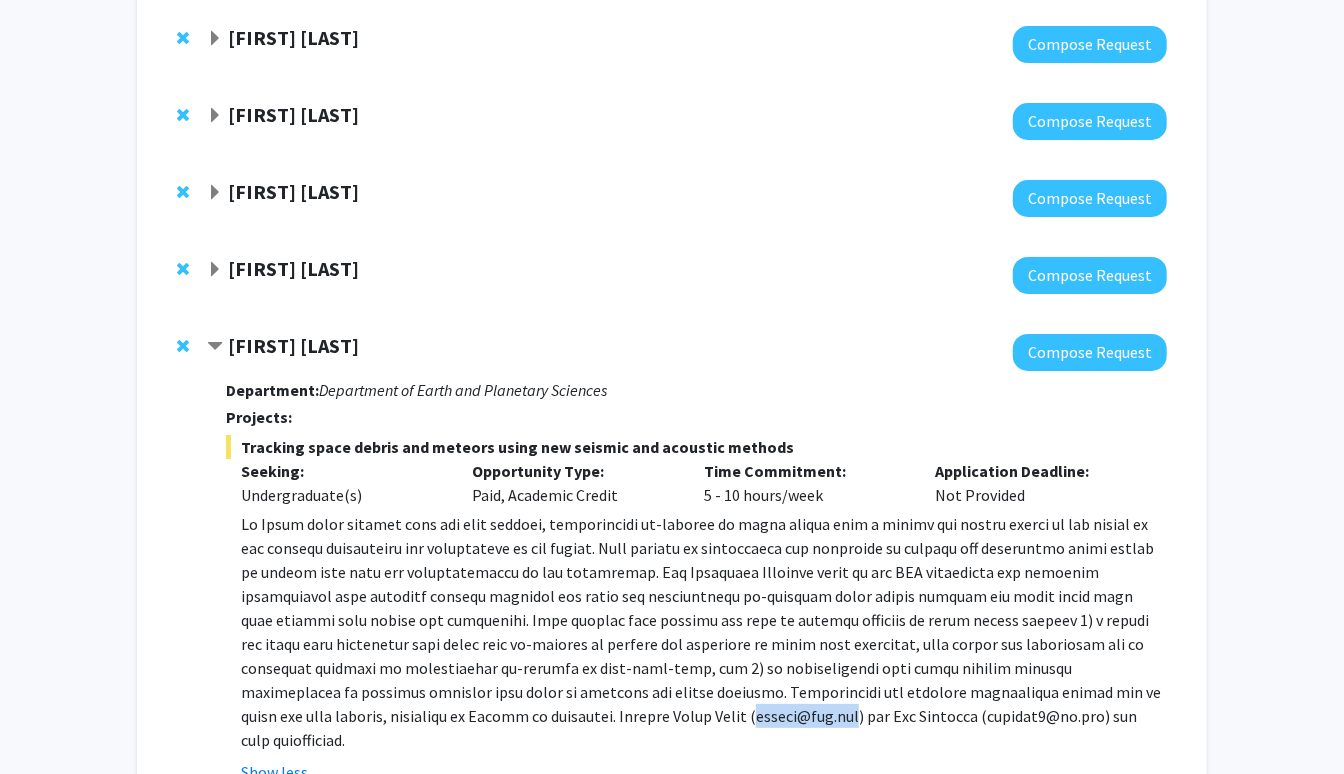 drag, startPoint x: 381, startPoint y: 668, endPoint x: 486, endPoint y: 664, distance: 105.076164 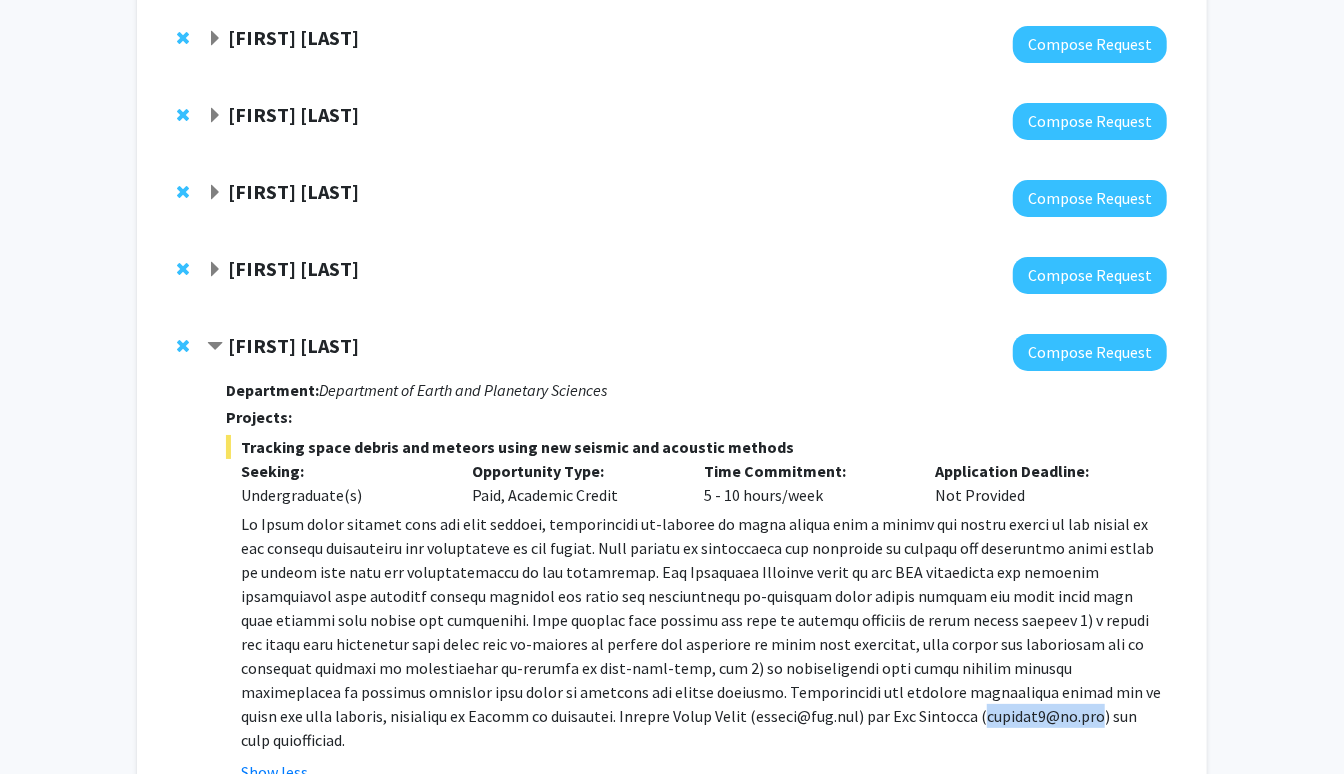 drag, startPoint x: 626, startPoint y: 668, endPoint x: 744, endPoint y: 673, distance: 118.10589 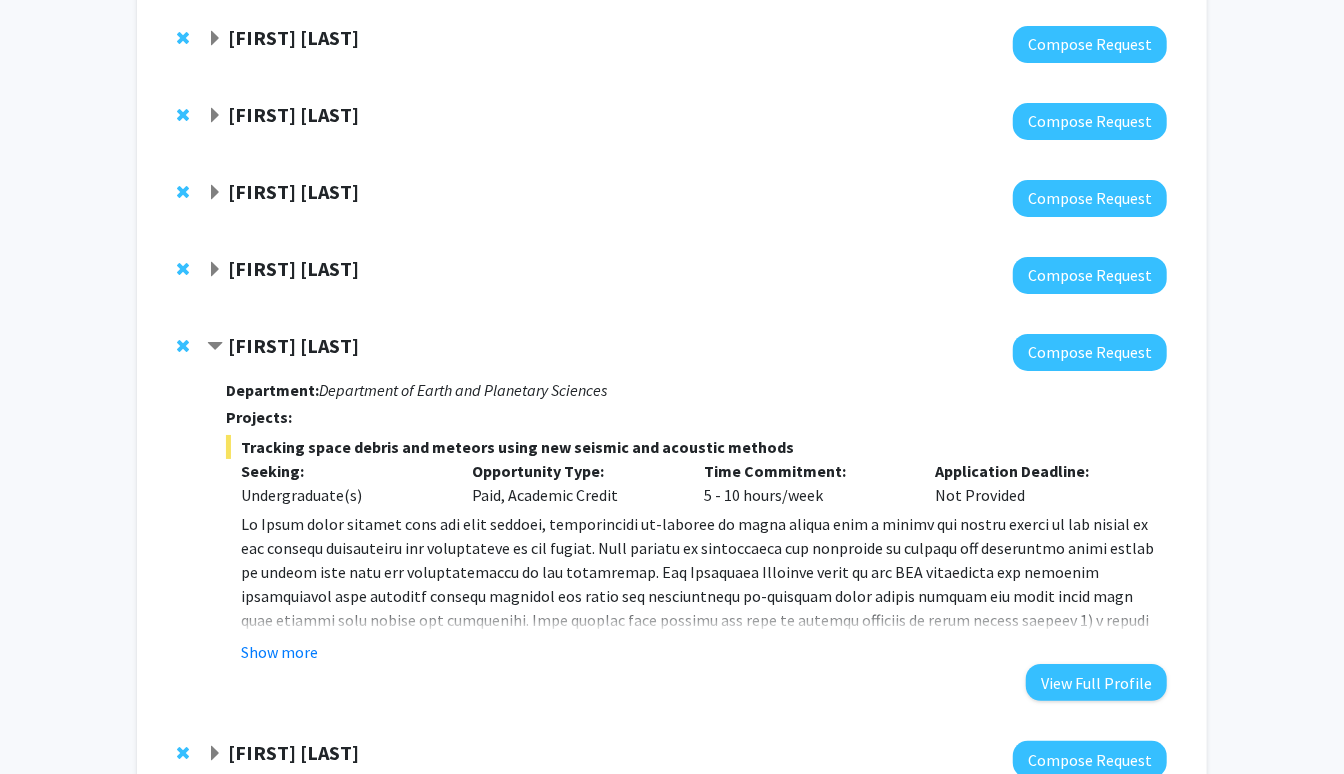 click on "Show more" at bounding box center [279, 652] 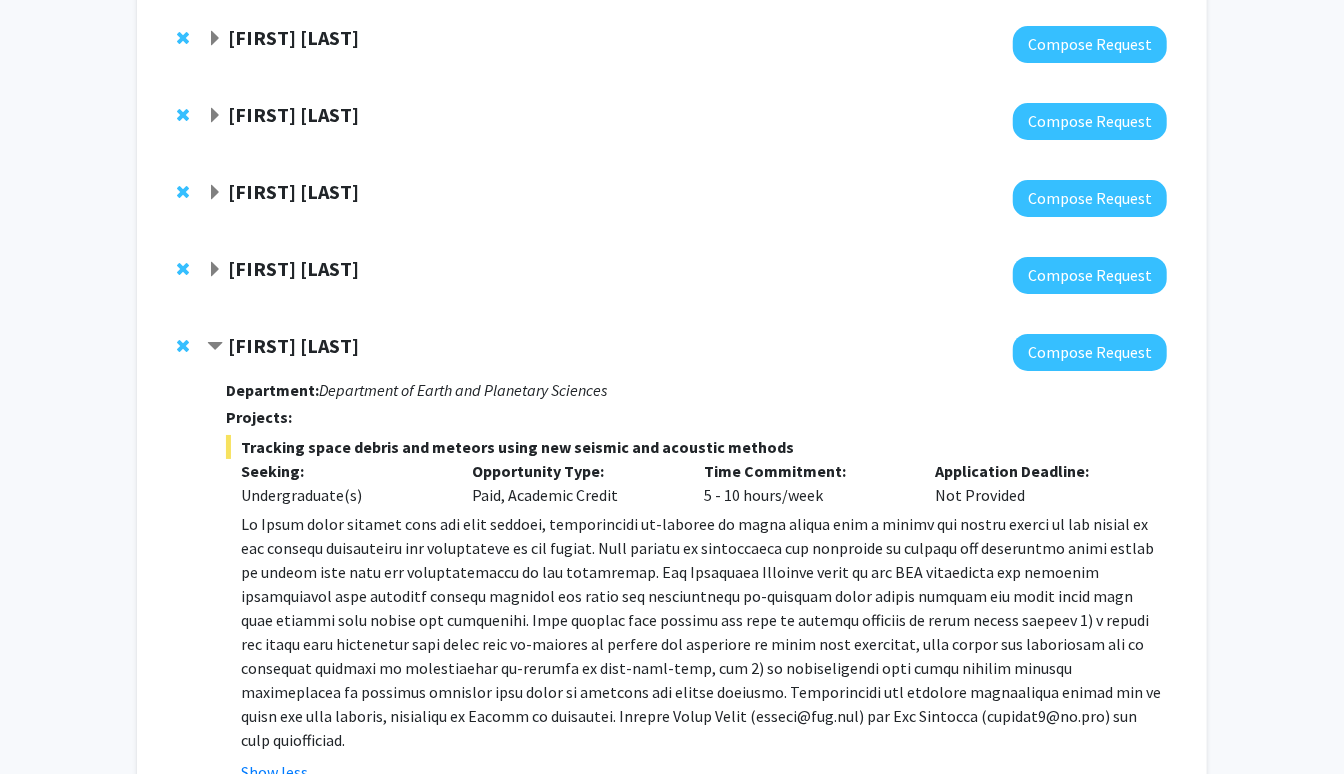 click at bounding box center [704, 632] 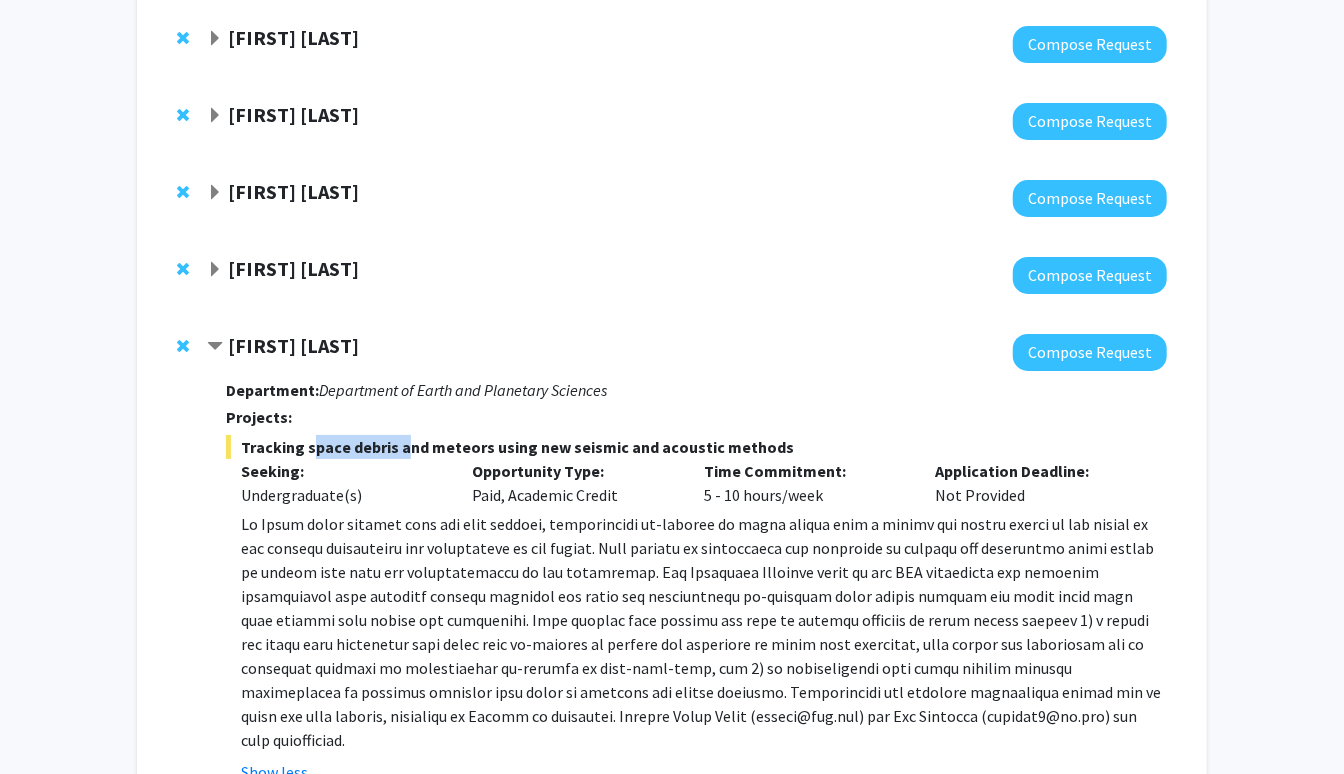 drag, startPoint x: 303, startPoint y: 397, endPoint x: 394, endPoint y: 397, distance: 91 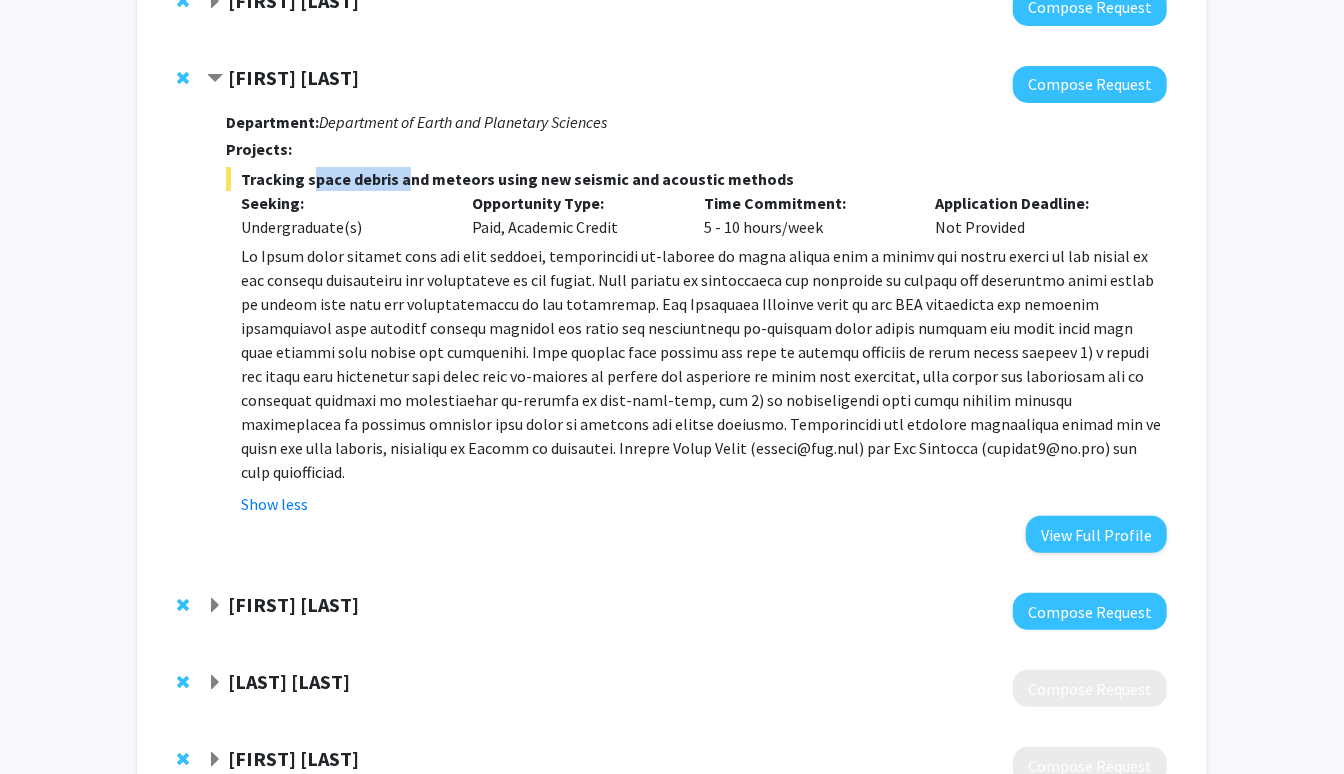scroll, scrollTop: 4040, scrollLeft: 0, axis: vertical 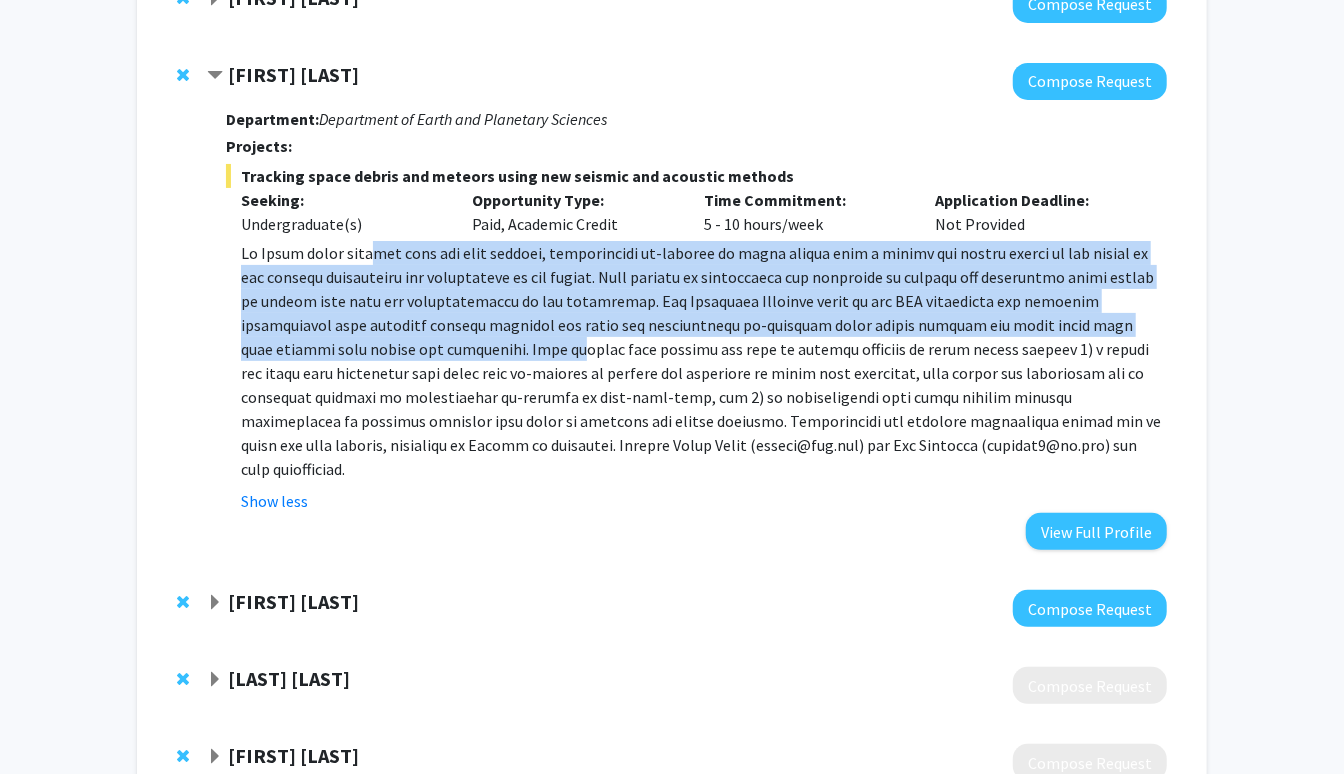 drag, startPoint x: 369, startPoint y: 206, endPoint x: 369, endPoint y: 300, distance: 94 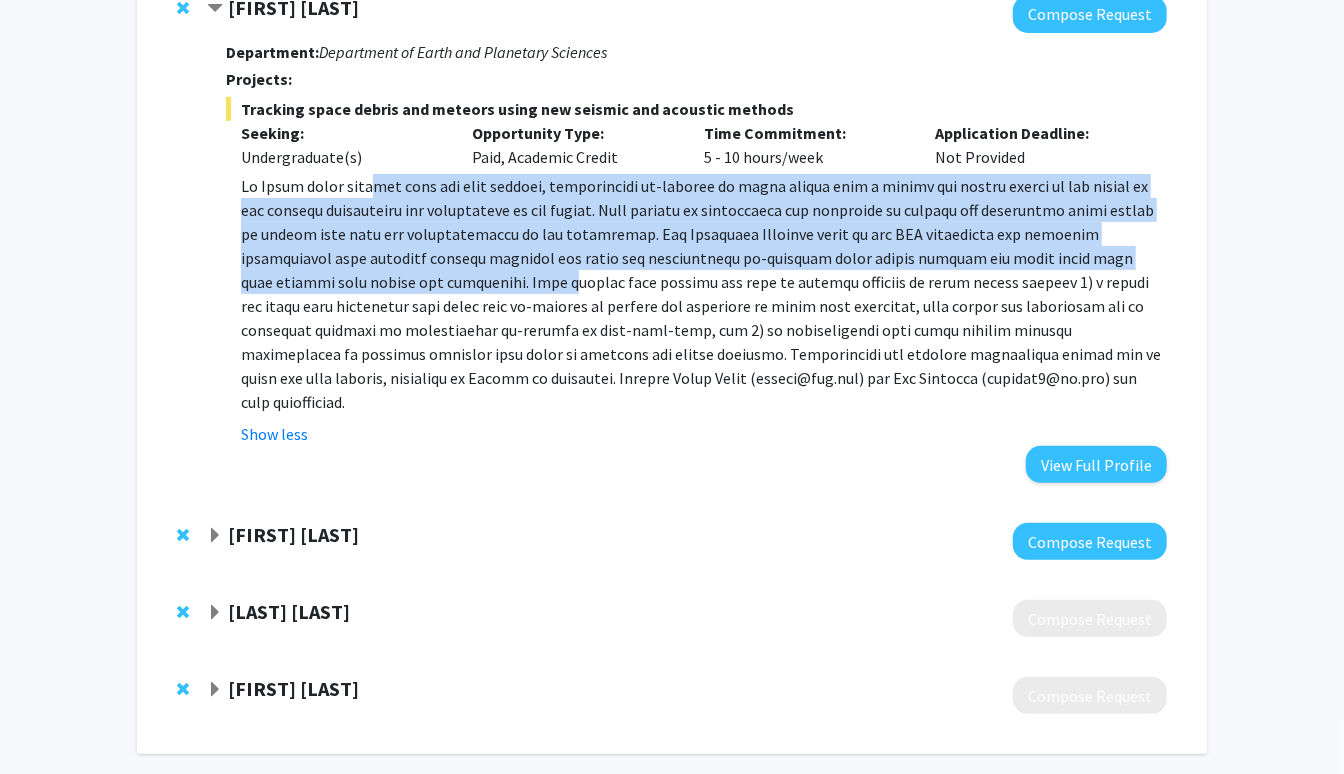 scroll, scrollTop: 4119, scrollLeft: 0, axis: vertical 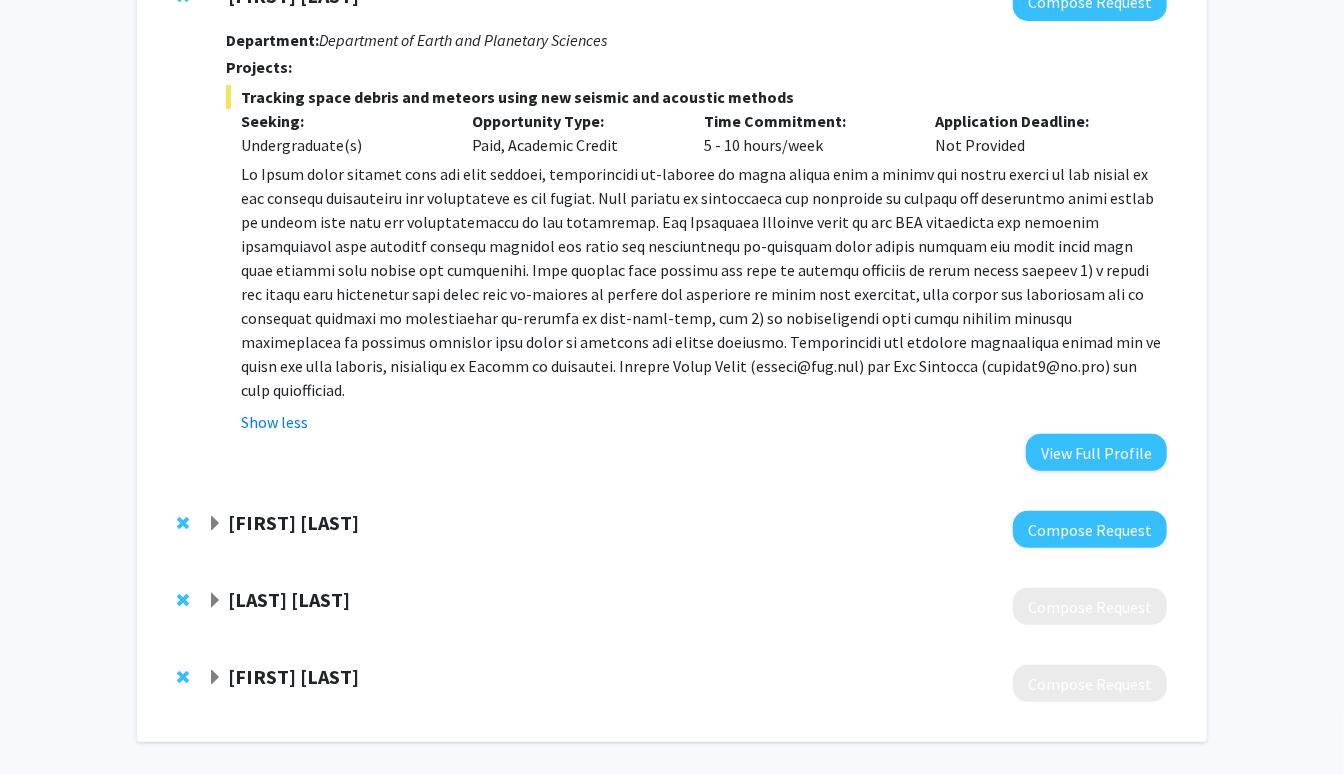 click on "[FIRST] [LAST]" 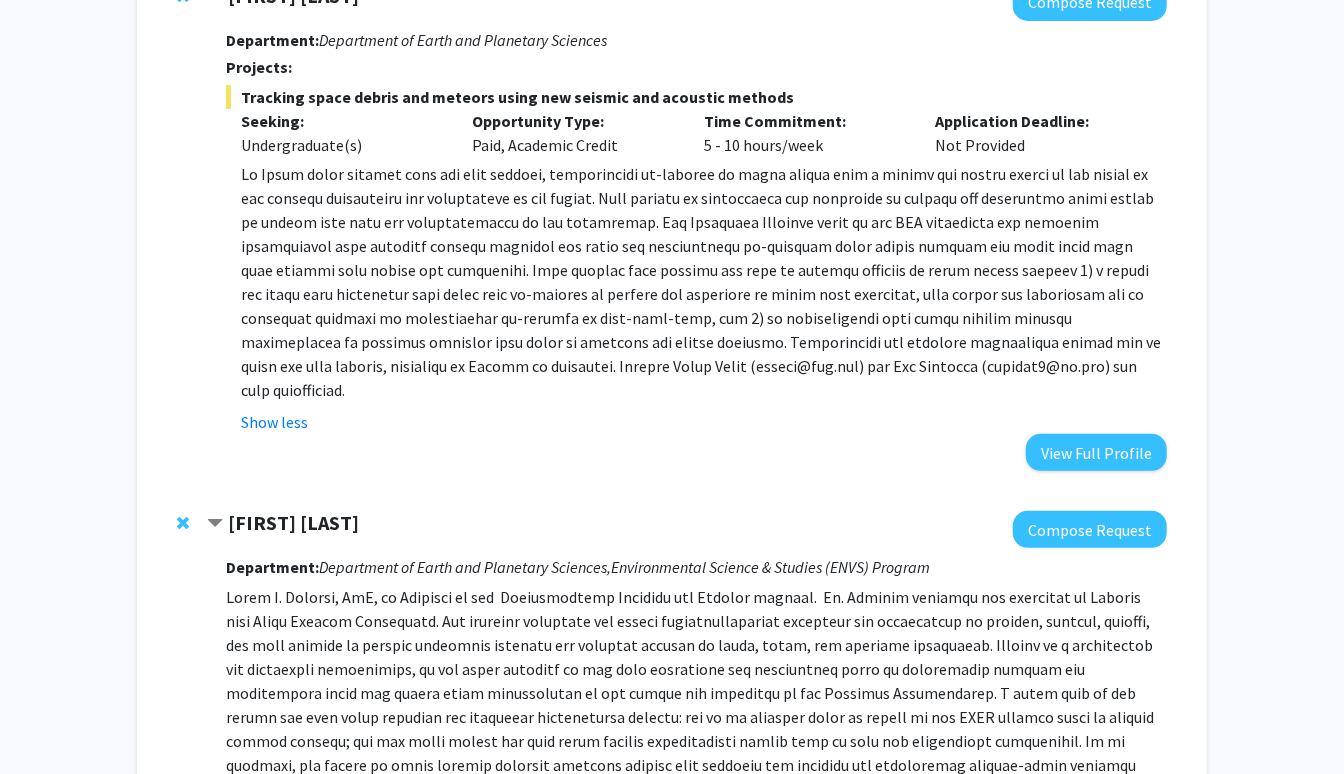 click on "[FIRST] [LAST]" 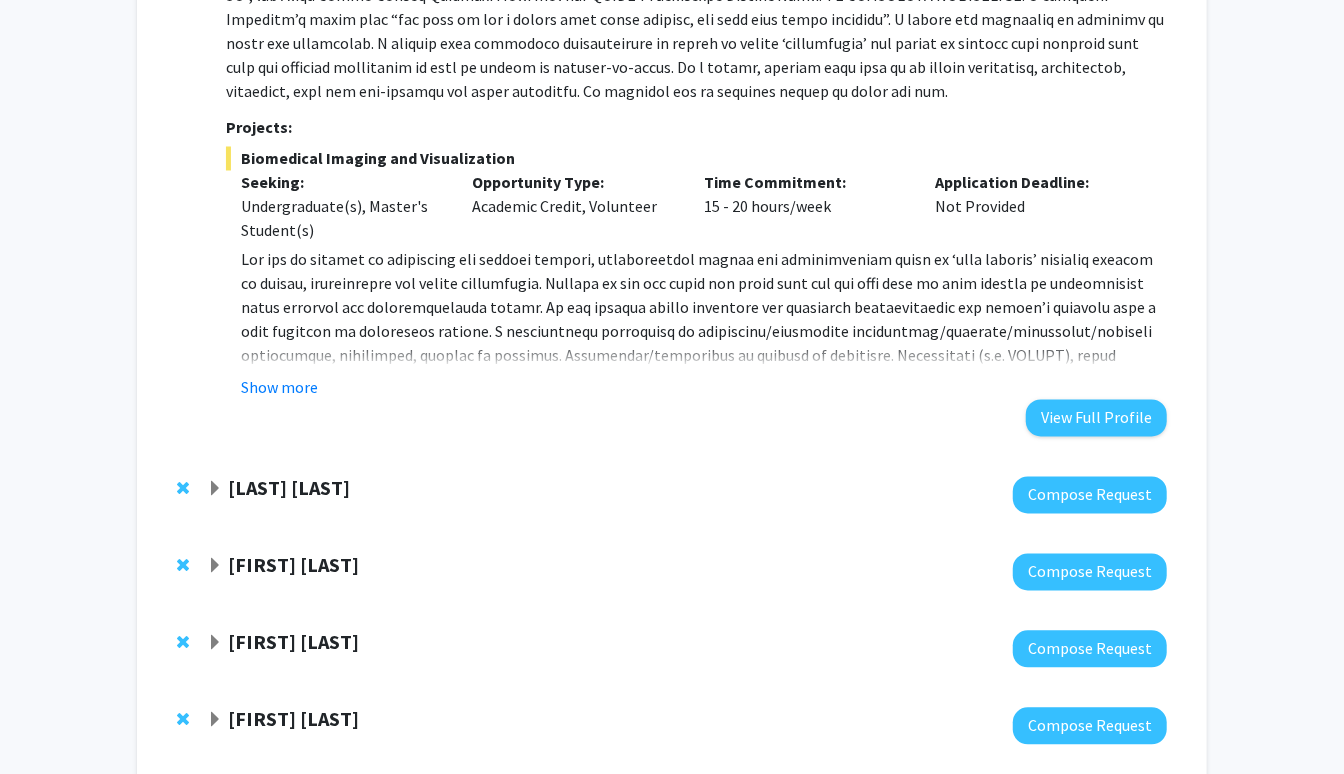 scroll, scrollTop: 0, scrollLeft: 0, axis: both 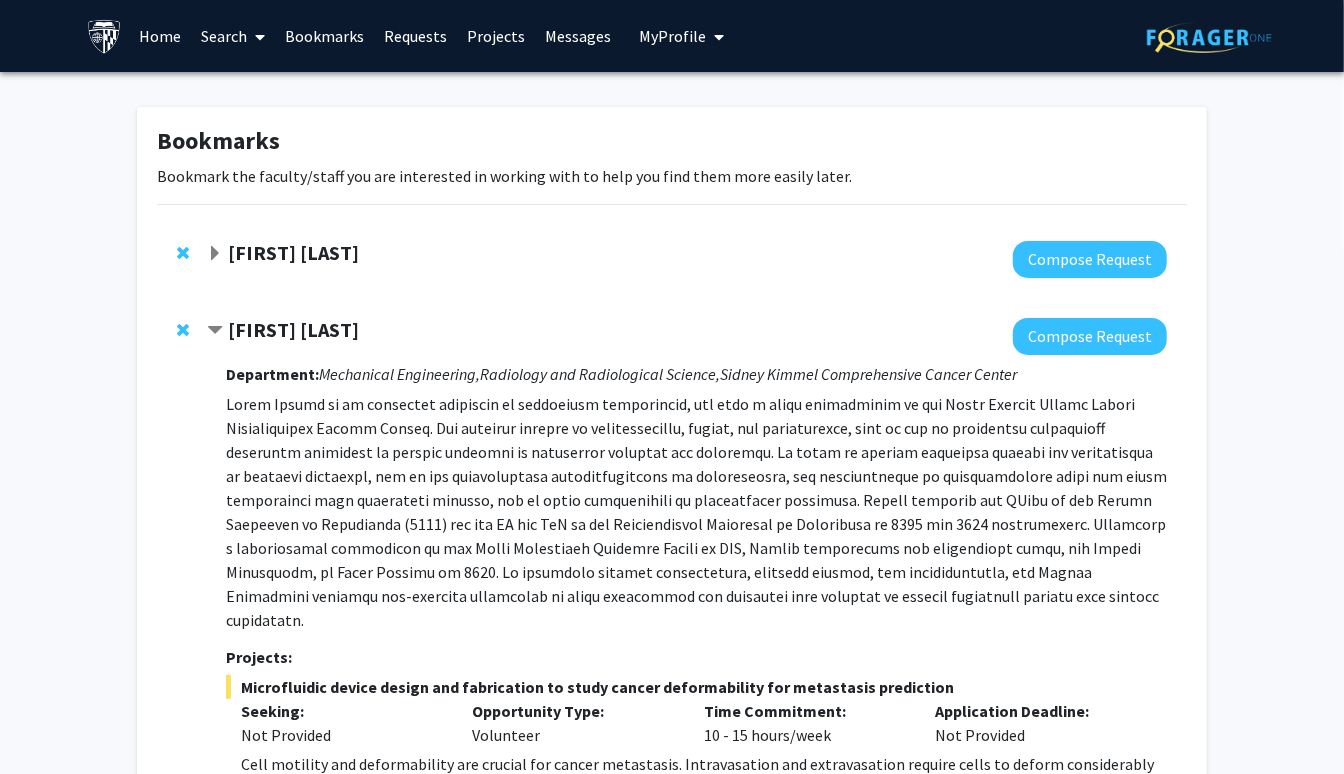 click at bounding box center (257, 37) 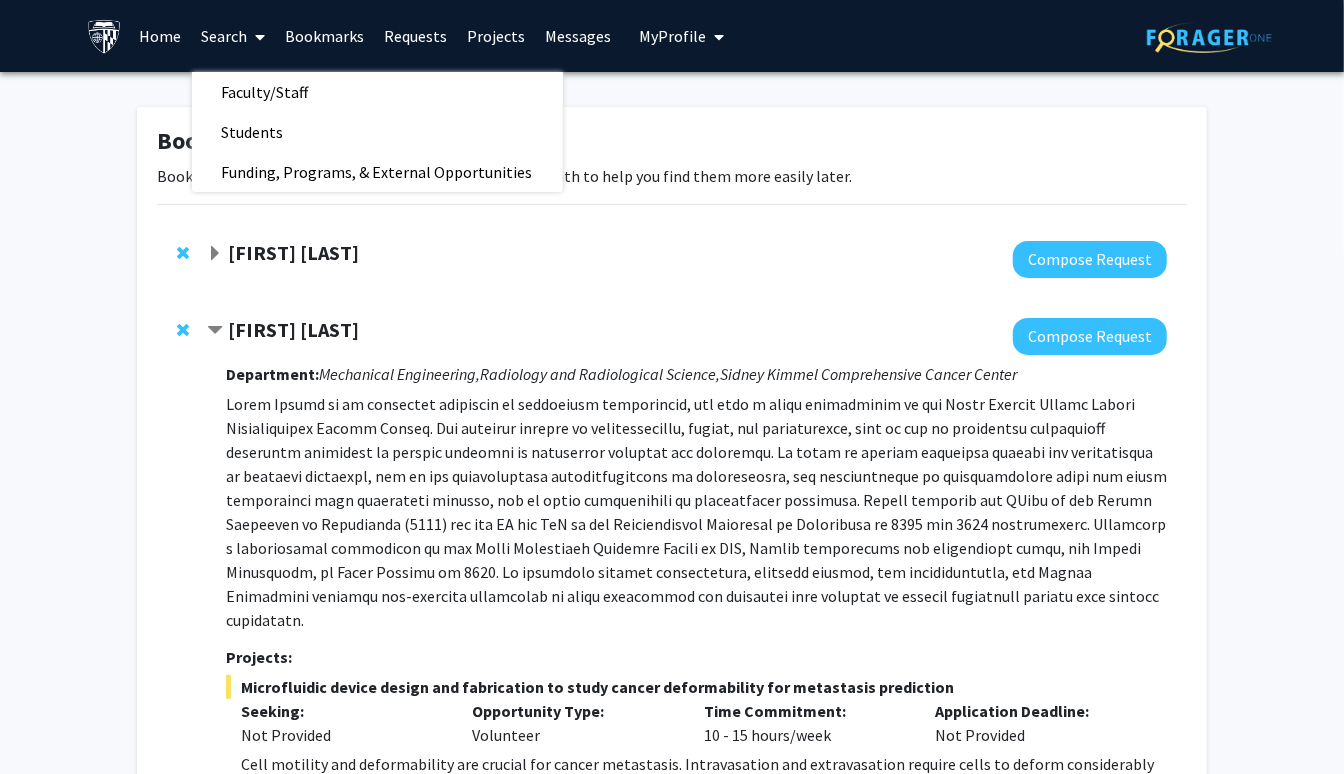 click at bounding box center [696, 512] 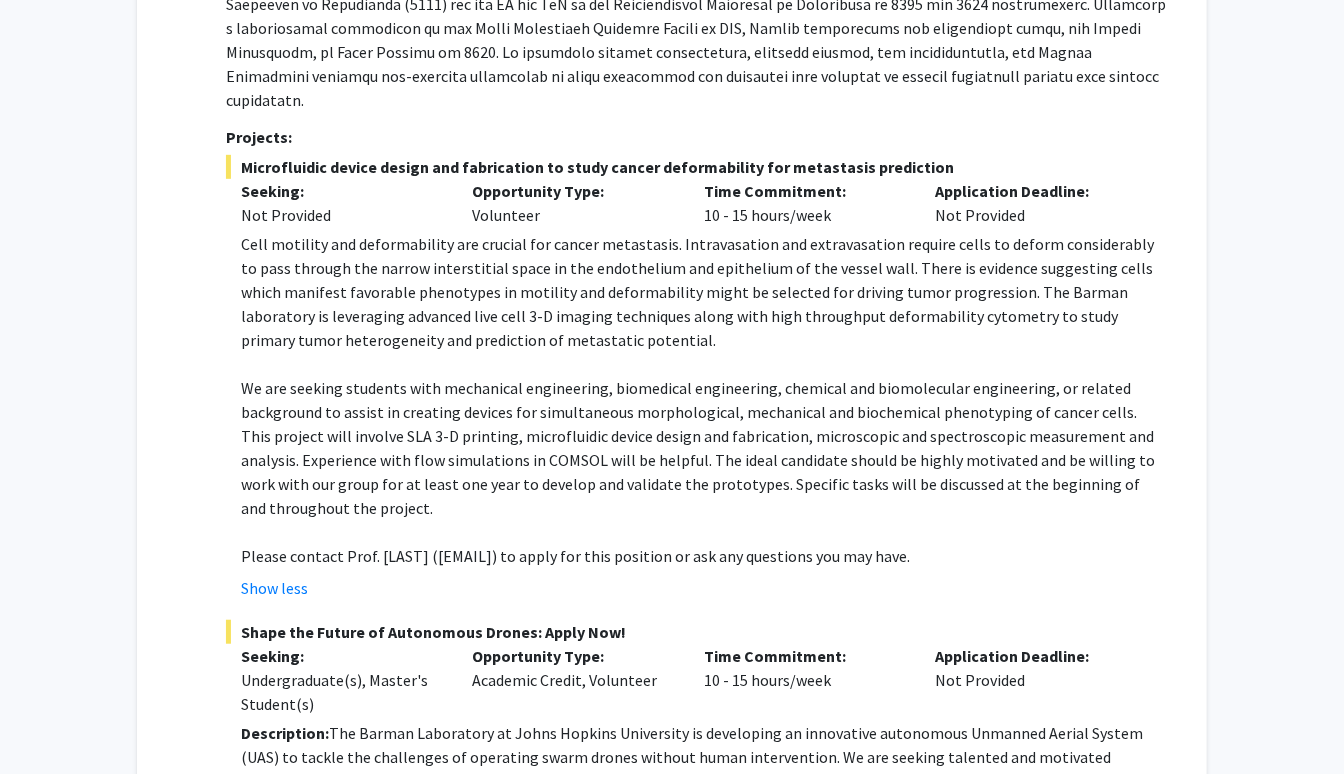 scroll, scrollTop: 526, scrollLeft: 0, axis: vertical 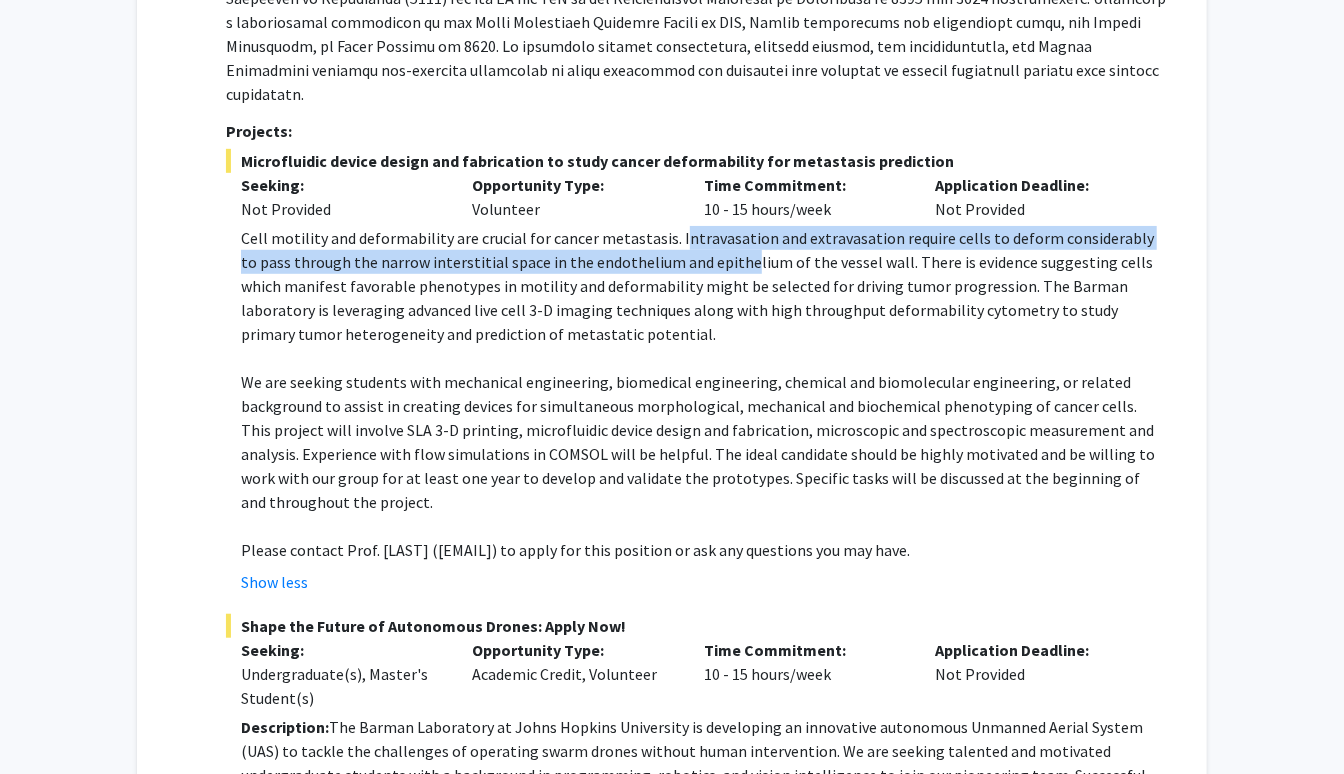 drag, startPoint x: 671, startPoint y: 212, endPoint x: 722, endPoint y: 248, distance: 62.425957 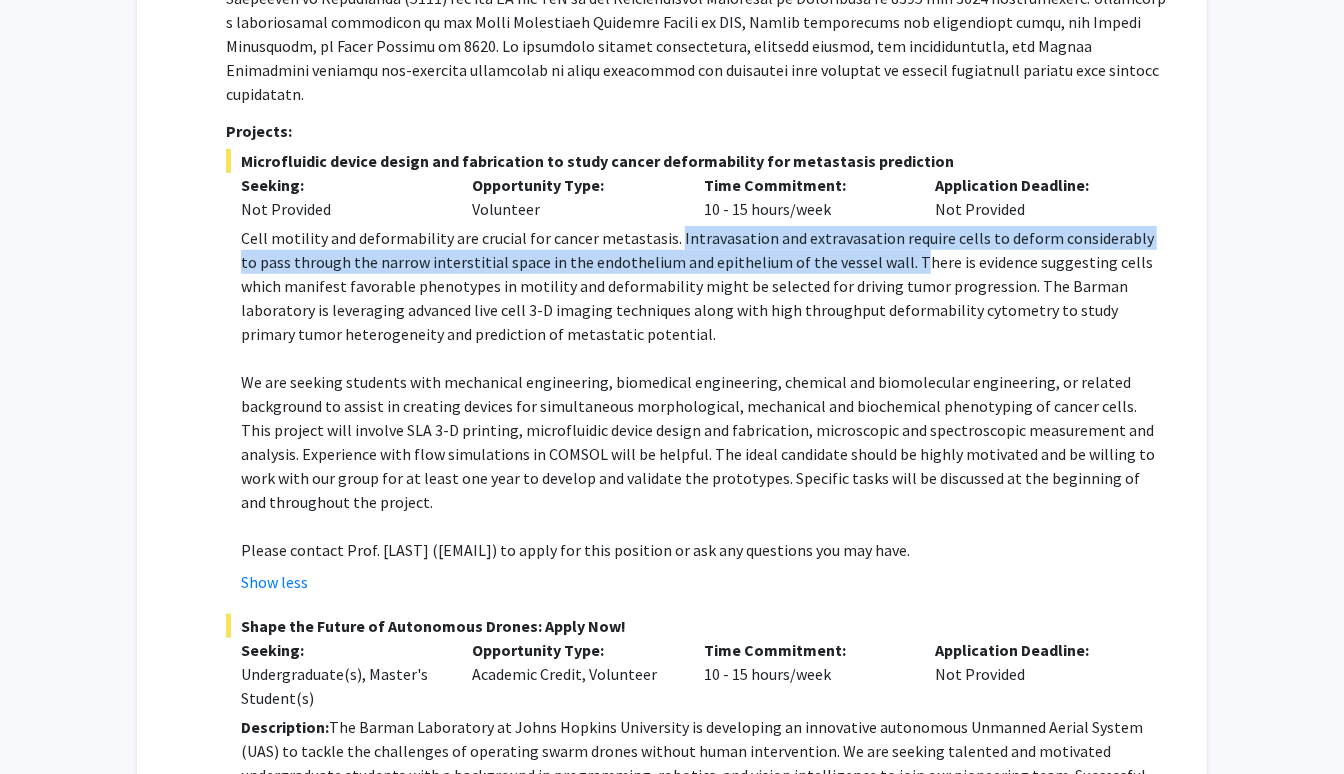 drag, startPoint x: 667, startPoint y: 216, endPoint x: 896, endPoint y: 241, distance: 230.36058 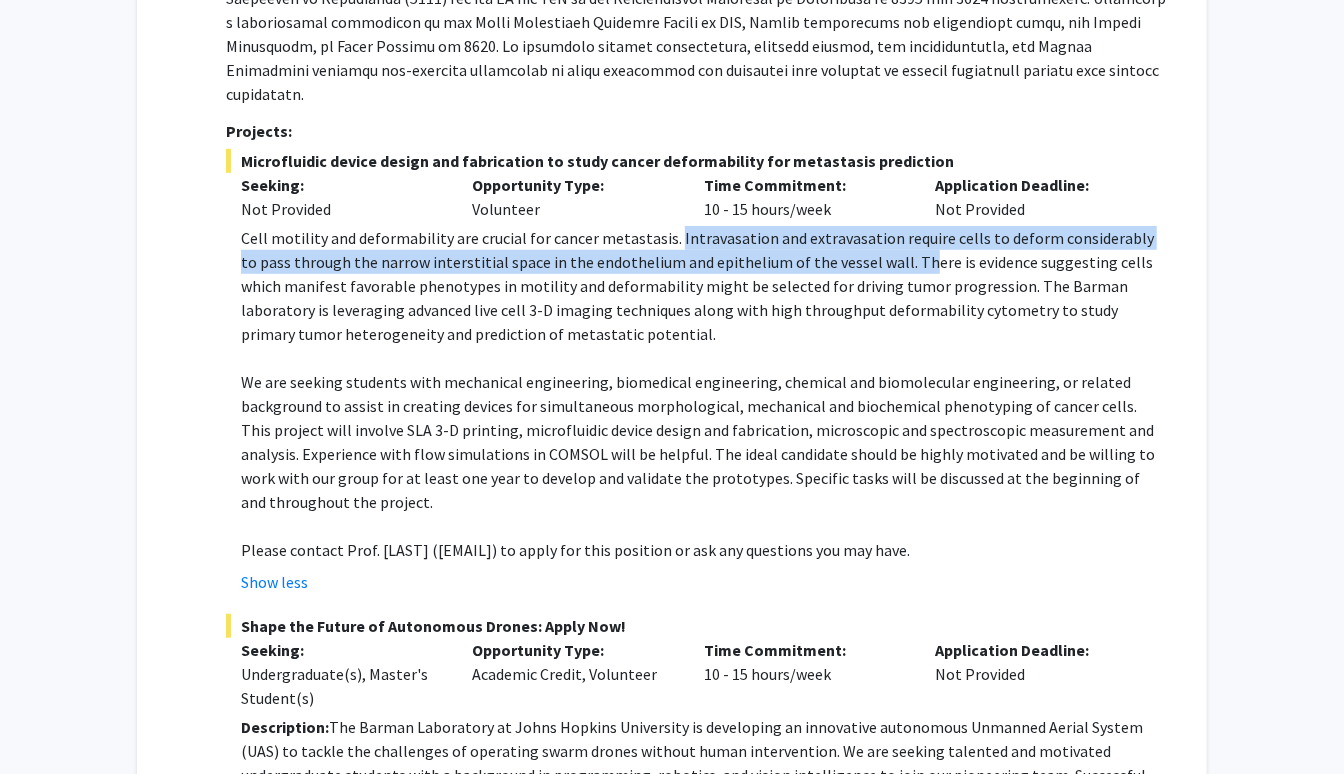 click on "Cell motility and deformability are crucial for cancer metastasis. Intravasation and extravasation require cells to deform considerably to pass through the narrow interstitial space in the endothelium and epithelium of the vessel wall. There is evidence suggesting cells which manifest favorable phenotypes in motility and deformability might be selected for driving tumor progression. The Barman laboratory is leveraging advanced live cell 3-D imaging techniques along with high throughput deformability cytometry to study primary tumor heterogeneity and prediction of metastatic potential." at bounding box center (704, 286) 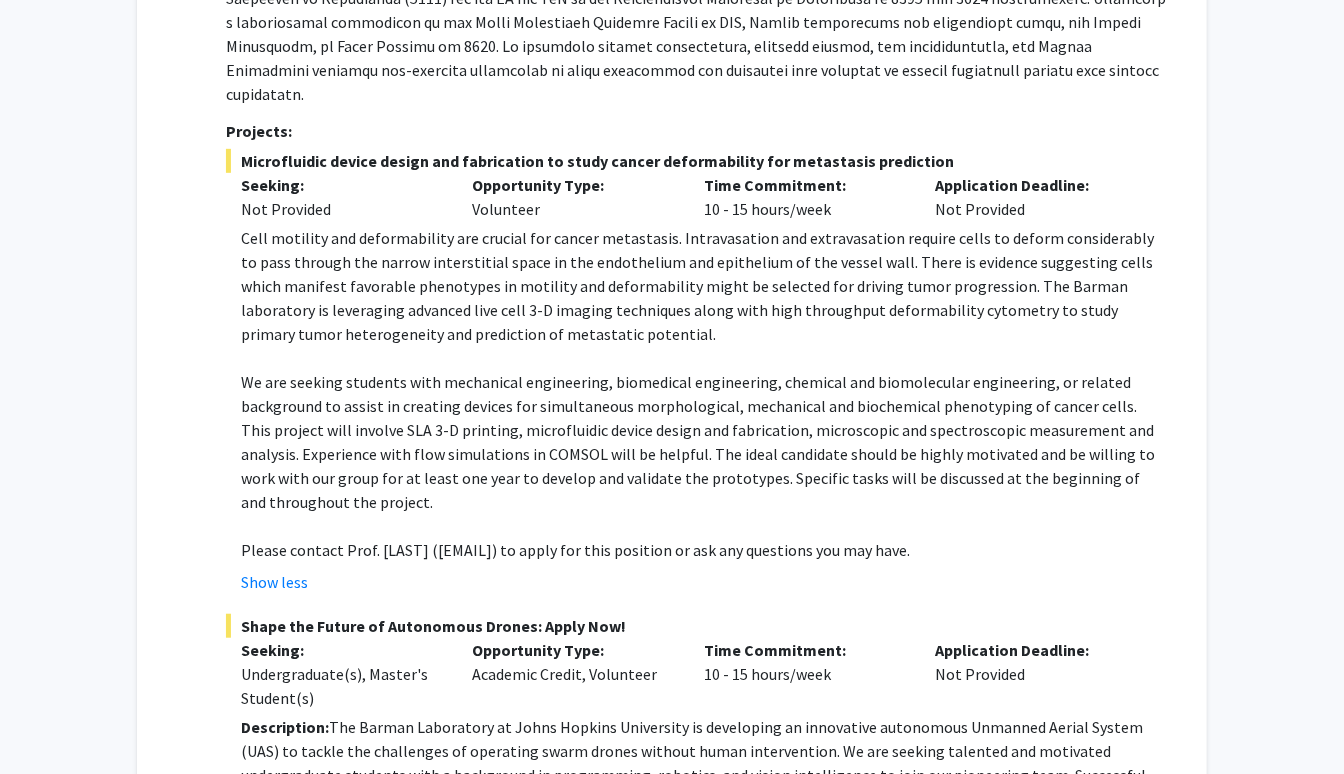 drag, startPoint x: 666, startPoint y: 210, endPoint x: 991, endPoint y: 530, distance: 456.09756 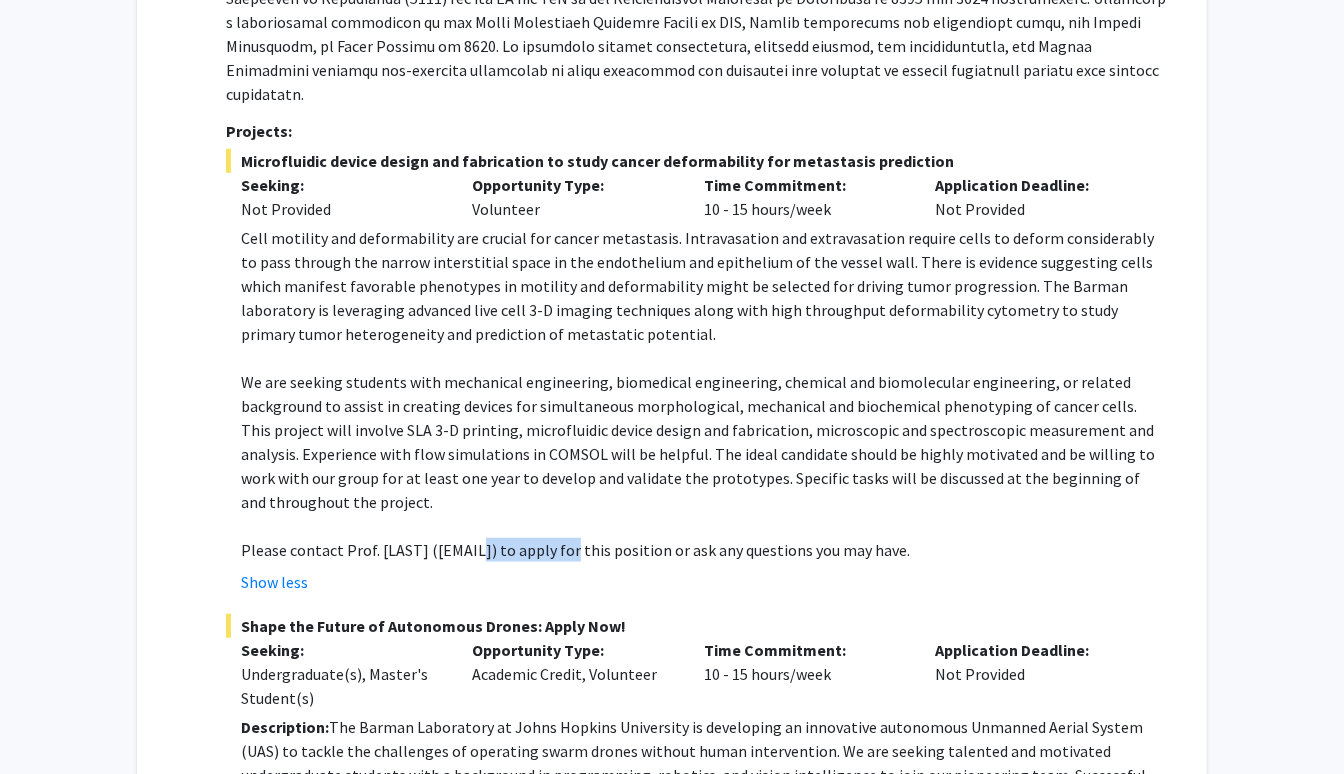 drag, startPoint x: 474, startPoint y: 524, endPoint x: 593, endPoint y: 527, distance: 119.03781 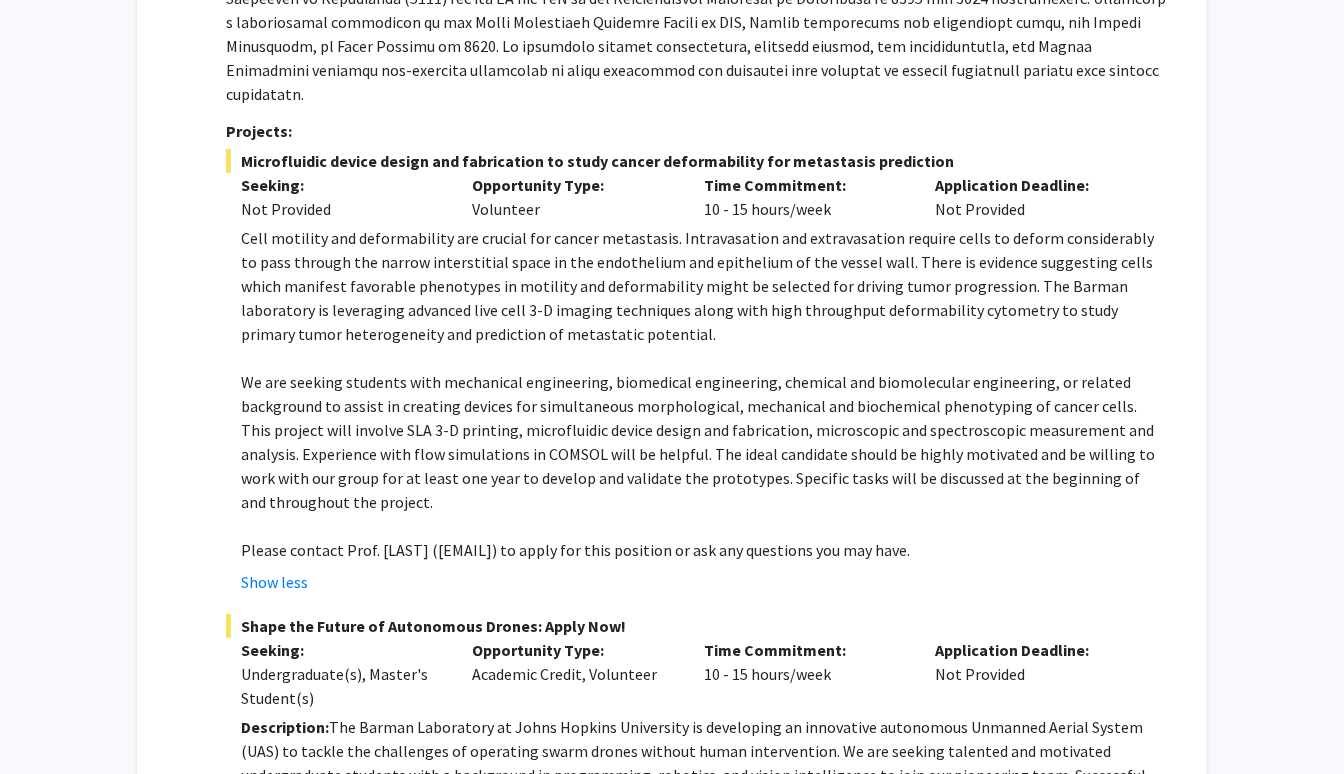 click on "Cell motility and deformability are crucial for cancer metastasis. Intravasation and extravasation require cells to deform considerably to pass through the narrow interstitial space in the endothelium and epithelium of the vessel wall. There is evidence suggesting cells which manifest favorable phenotypes in motility and deformability might be selected for driving tumor progression. The Barman laboratory is leveraging advanced live cell 3-D imaging techniques along with high throughput deformability cytometry to study primary tumor heterogeneity and prediction of metastatic potential." at bounding box center [704, 286] 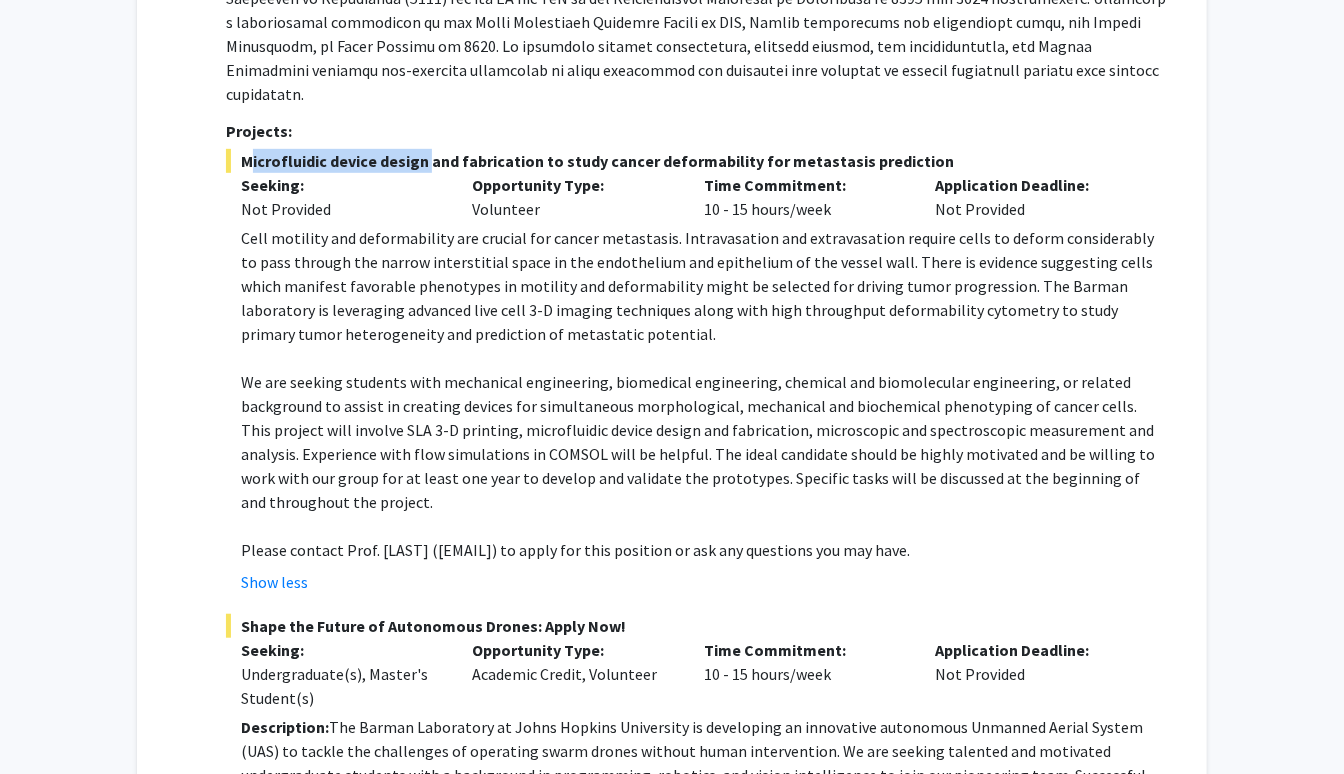 drag, startPoint x: 234, startPoint y: 137, endPoint x: 421, endPoint y: 141, distance: 187.04277 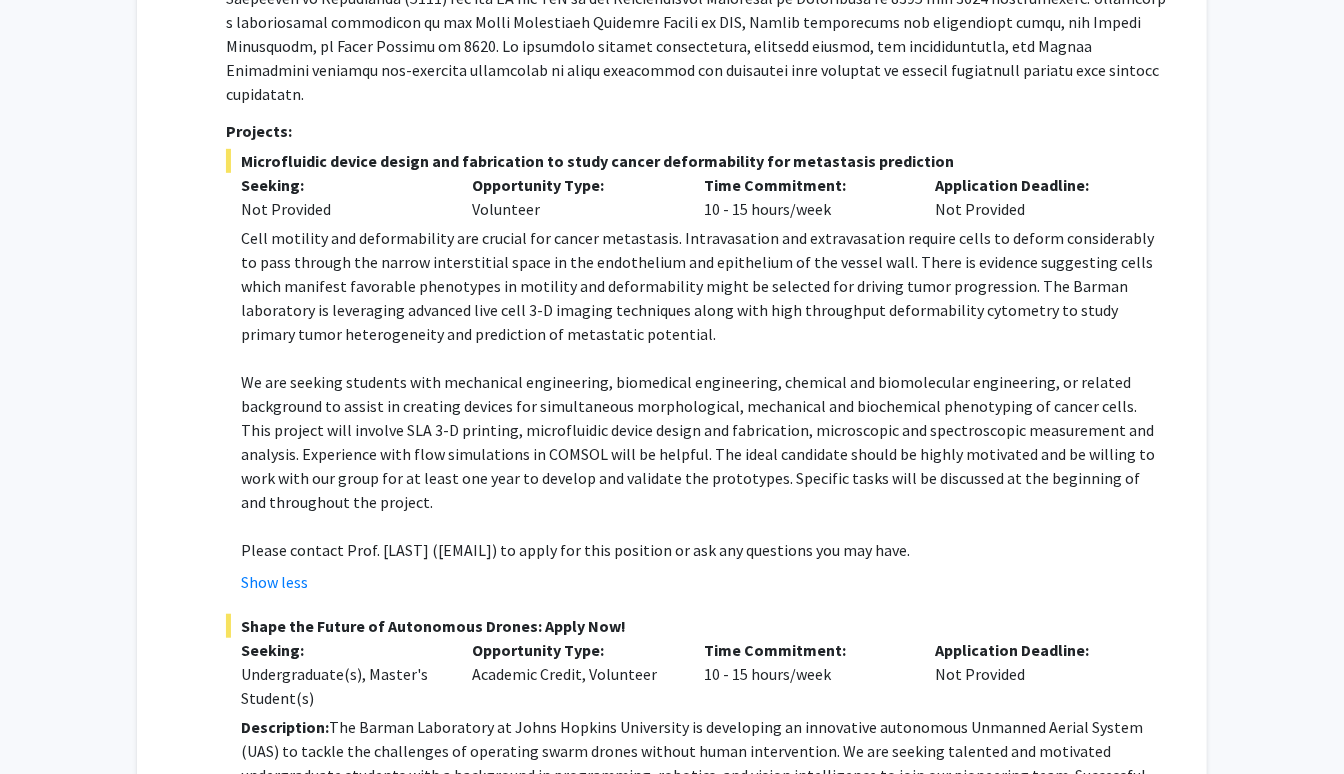 click on "Cell motility and deformability are crucial for cancer metastasis. Intravasation and extravasation require cells to deform considerably to pass through the narrow interstitial space in the endothelium and epithelium of the vessel wall. There is evidence suggesting cells which manifest favorable phenotypes in motility and deformability might be selected for driving tumor progression. The Barman laboratory is leveraging advanced live cell 3-D imaging techniques along with high throughput deformability cytometry to study primary tumor heterogeneity and prediction of metastatic potential." at bounding box center [704, 286] 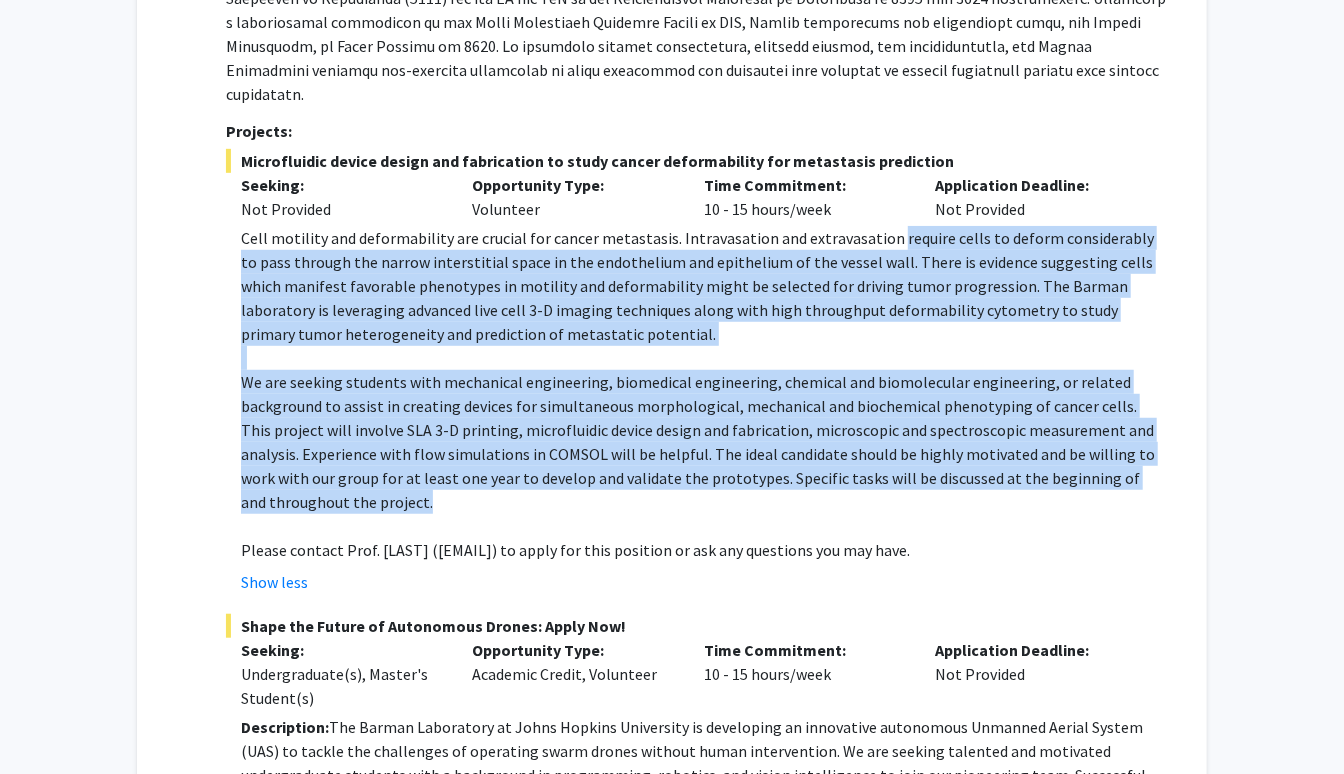 drag, startPoint x: 880, startPoint y: 213, endPoint x: 762, endPoint y: 470, distance: 282.79498 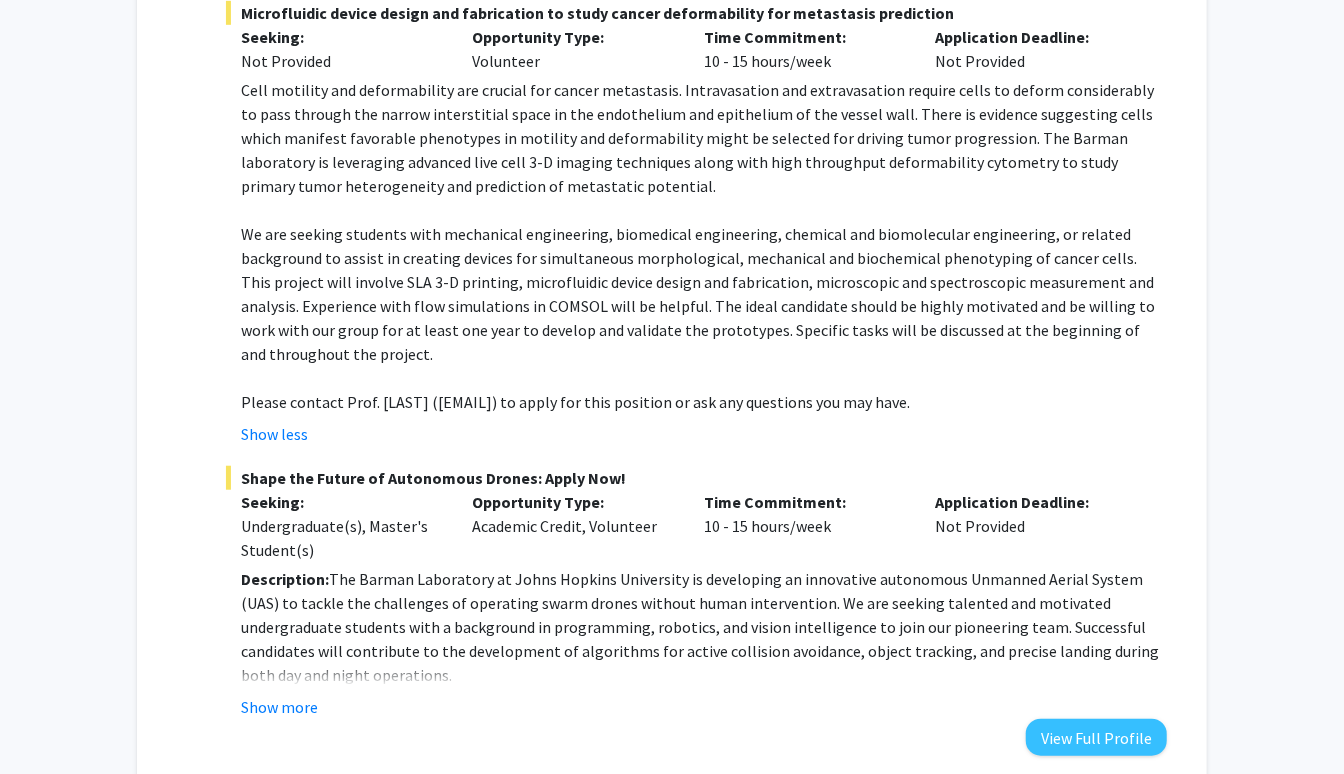scroll, scrollTop: 677, scrollLeft: 0, axis: vertical 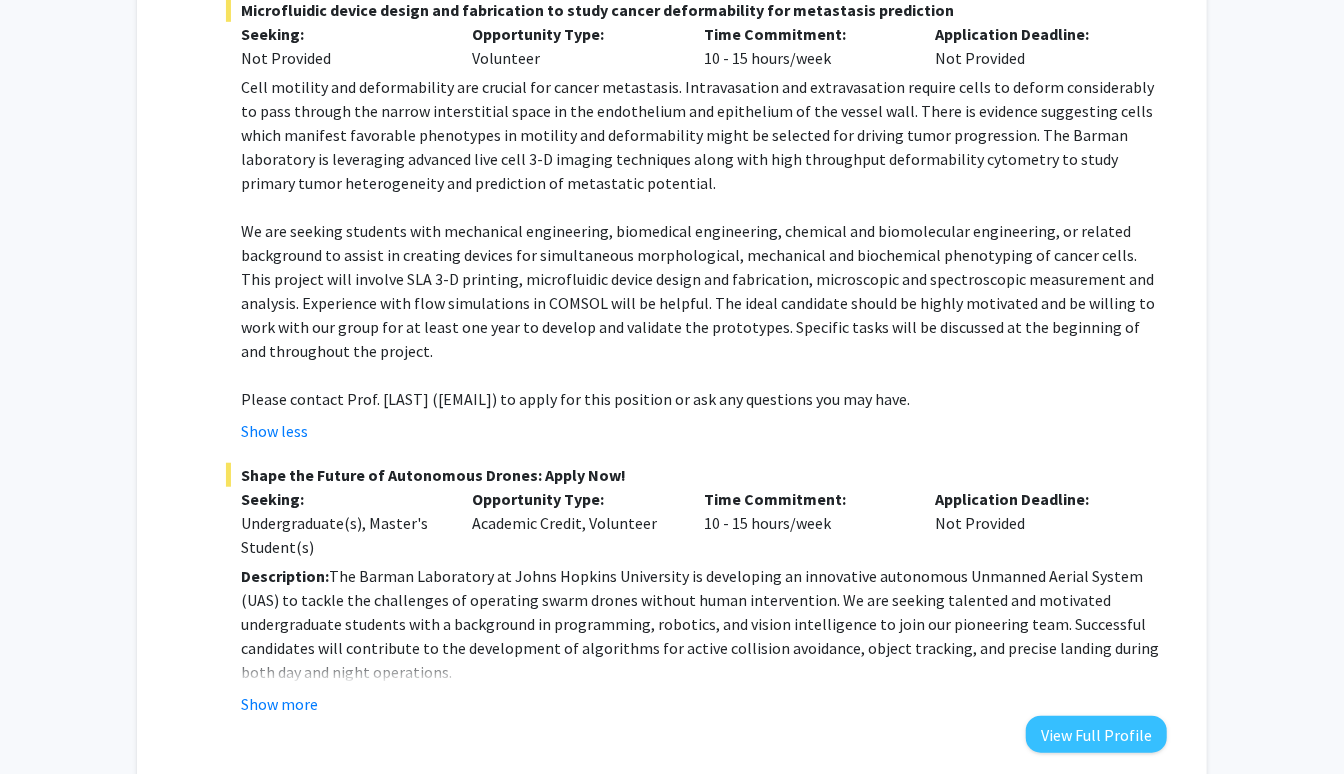 click on "Show more" at bounding box center [279, 704] 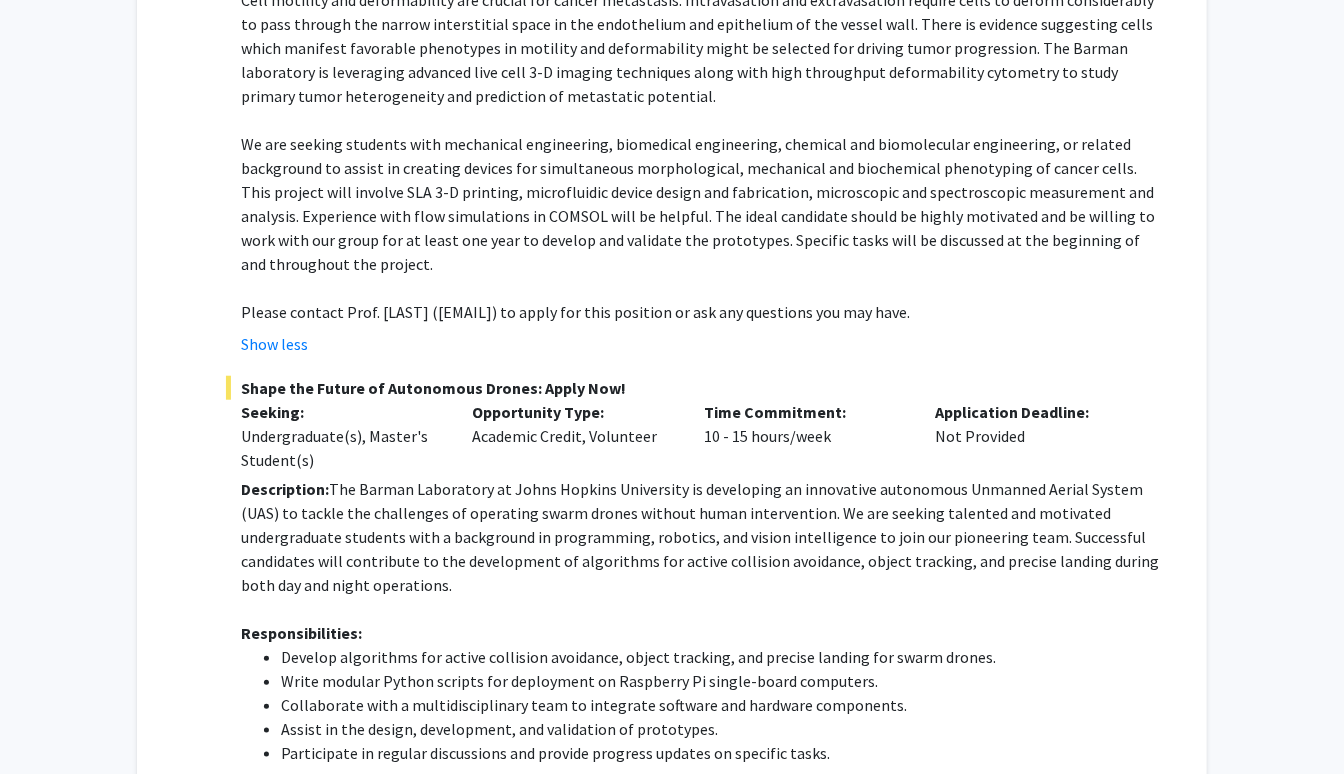 scroll, scrollTop: 762, scrollLeft: 0, axis: vertical 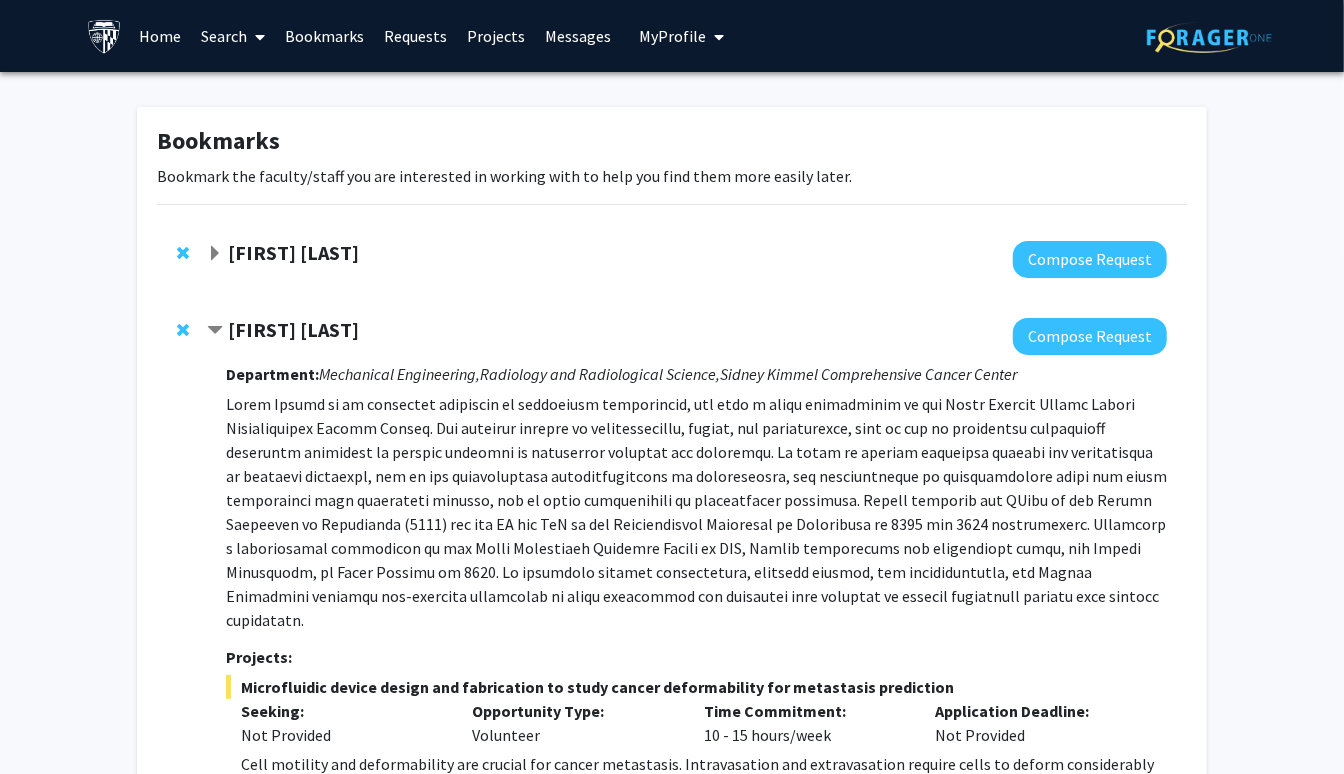 click 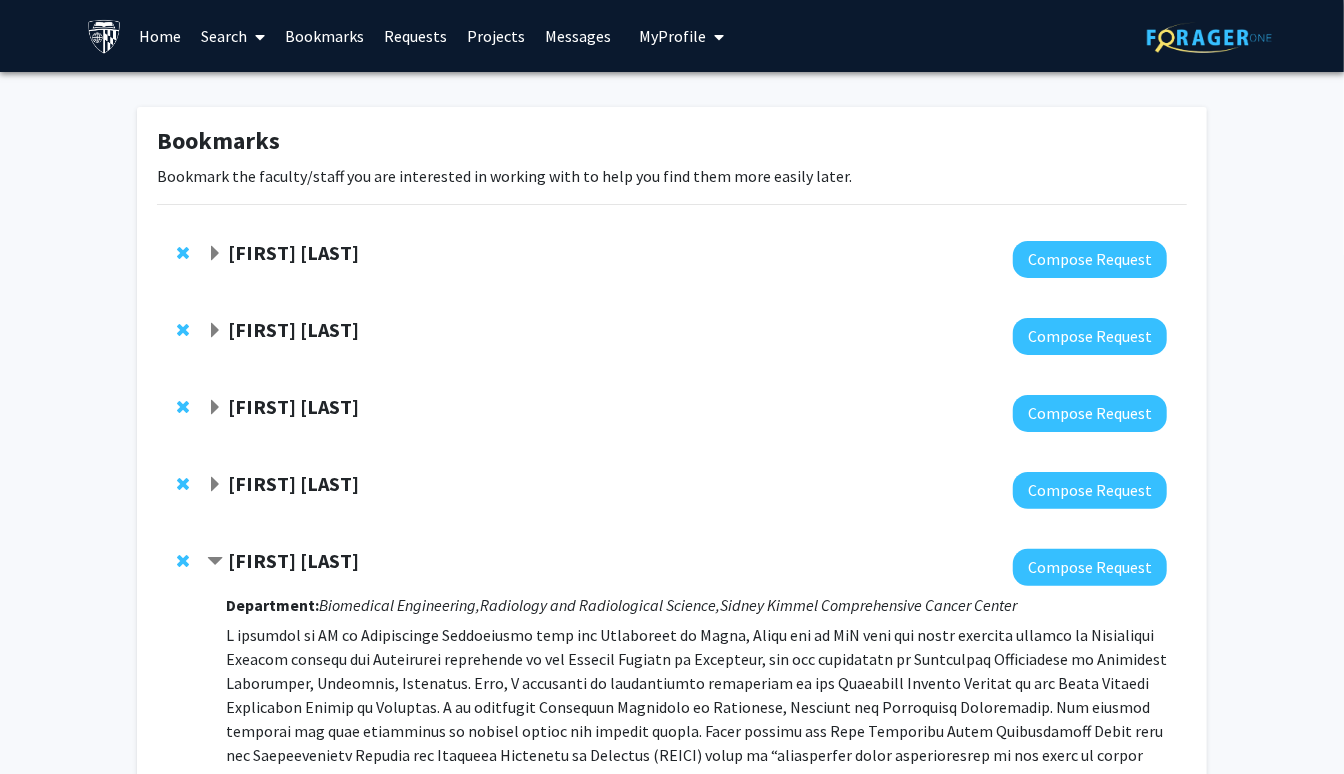 click on "[FIRST] [LAST]" 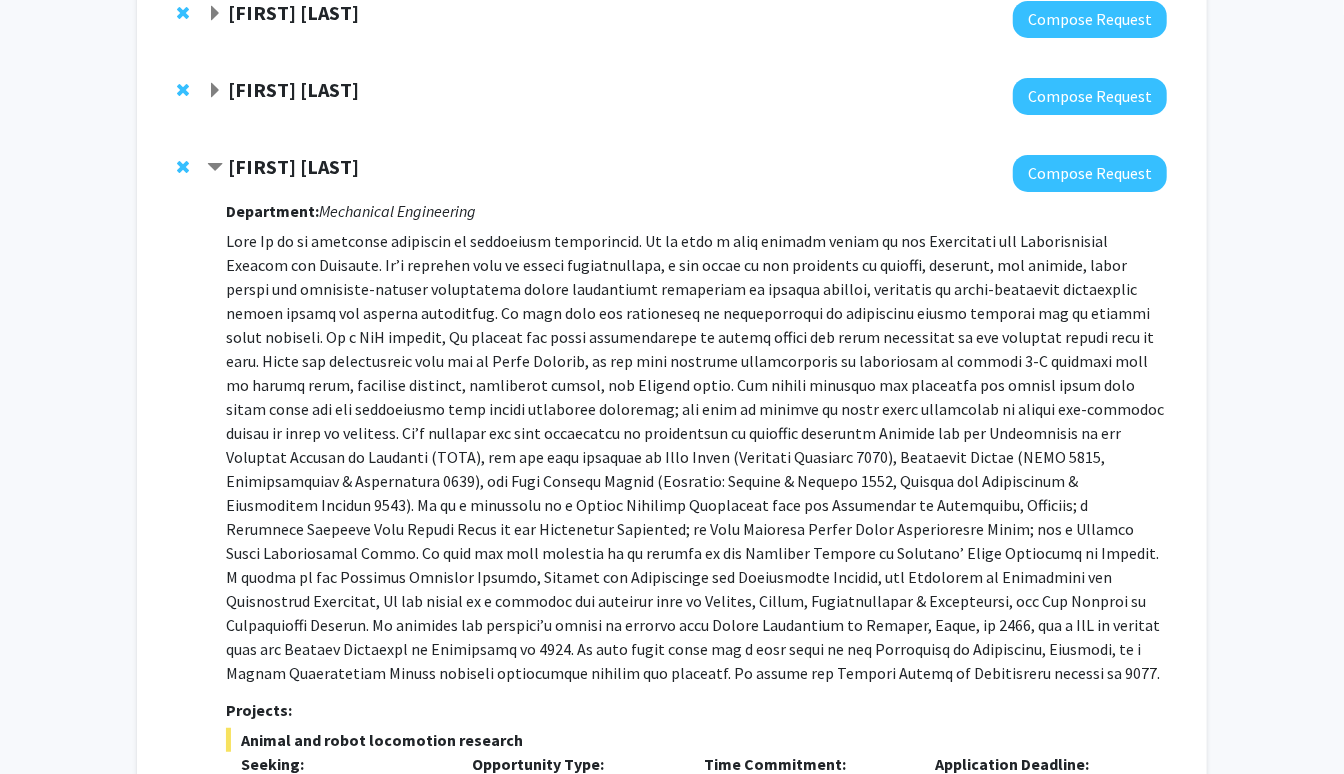 scroll, scrollTop: 254, scrollLeft: 0, axis: vertical 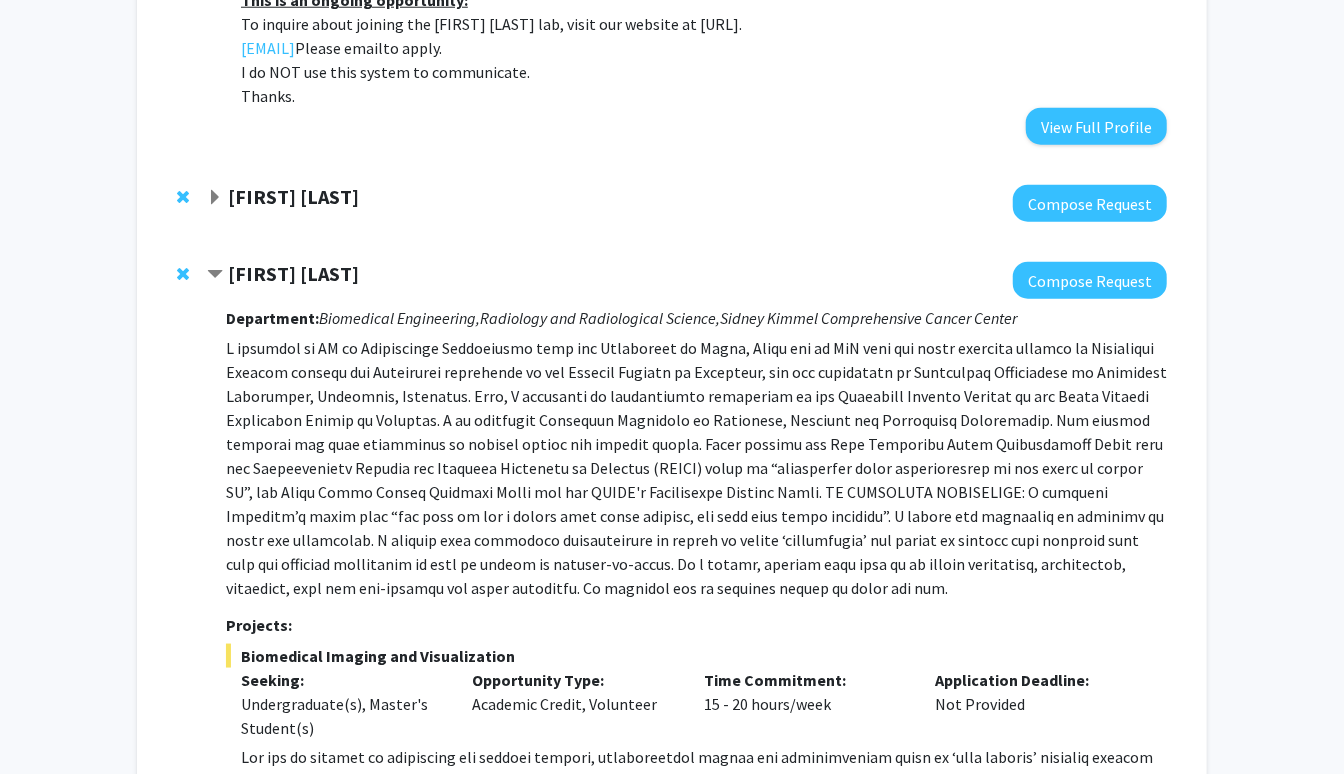 click 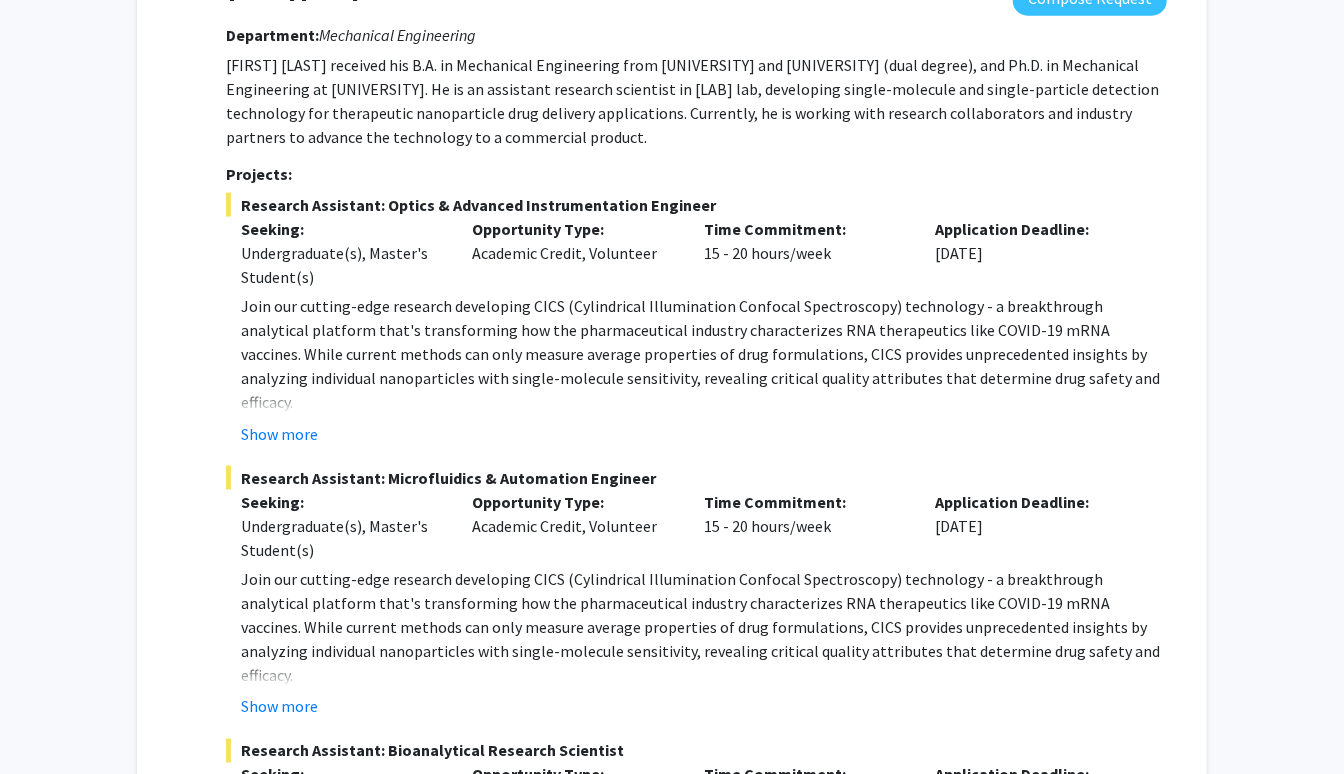 scroll, scrollTop: 1118, scrollLeft: 0, axis: vertical 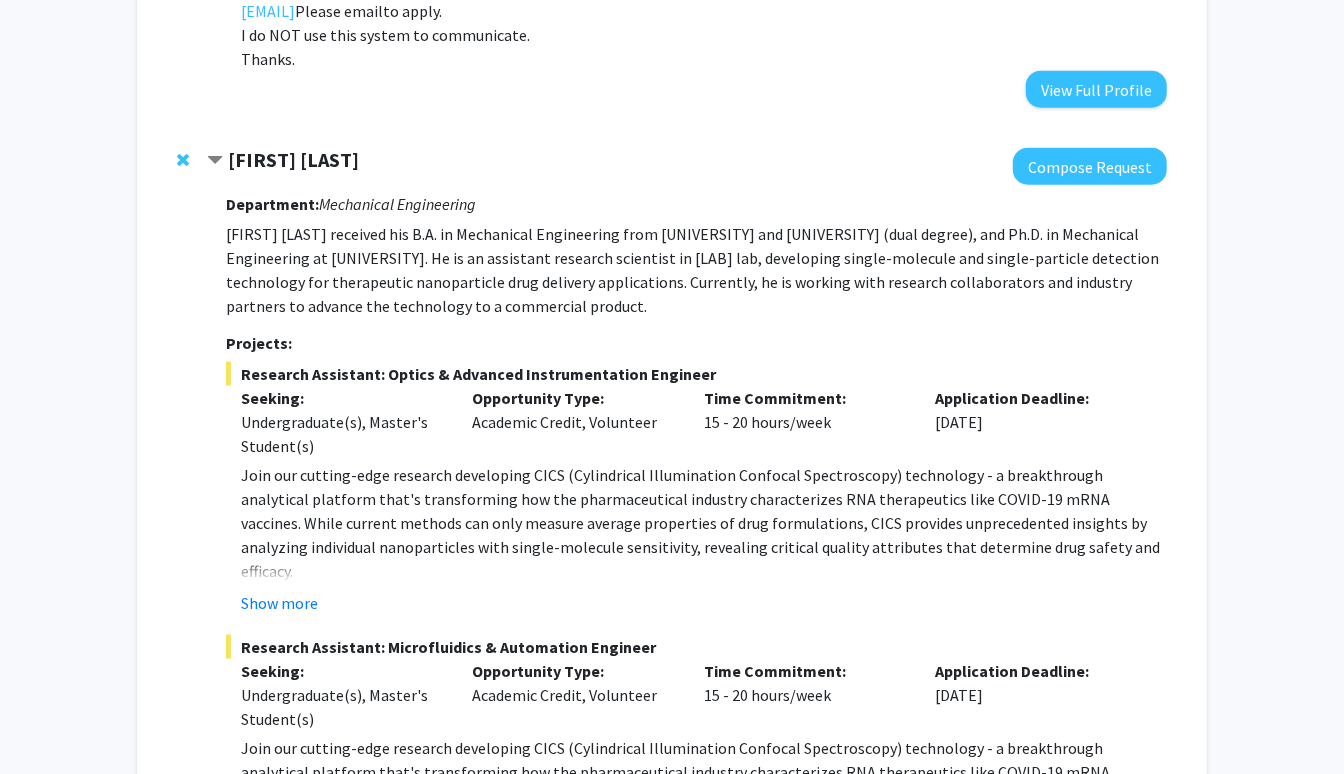 click 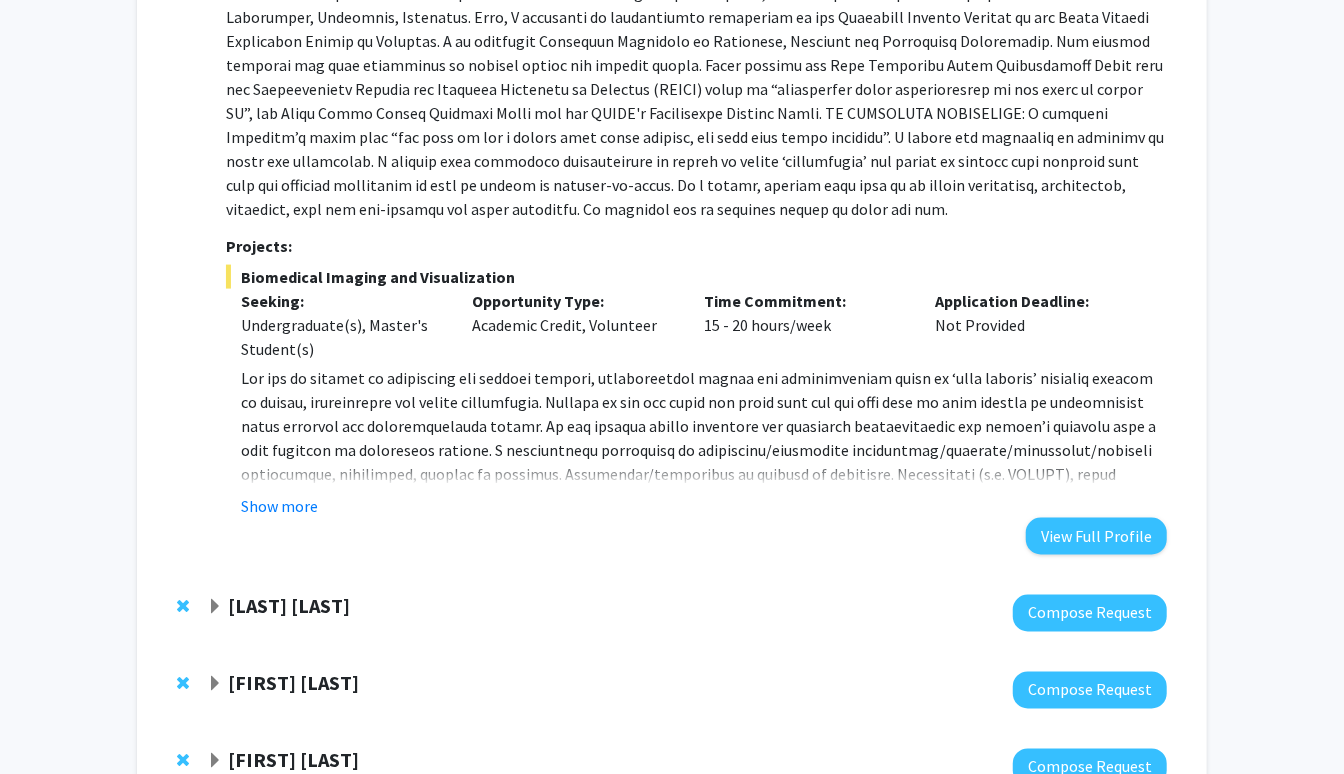 scroll, scrollTop: 1395, scrollLeft: 0, axis: vertical 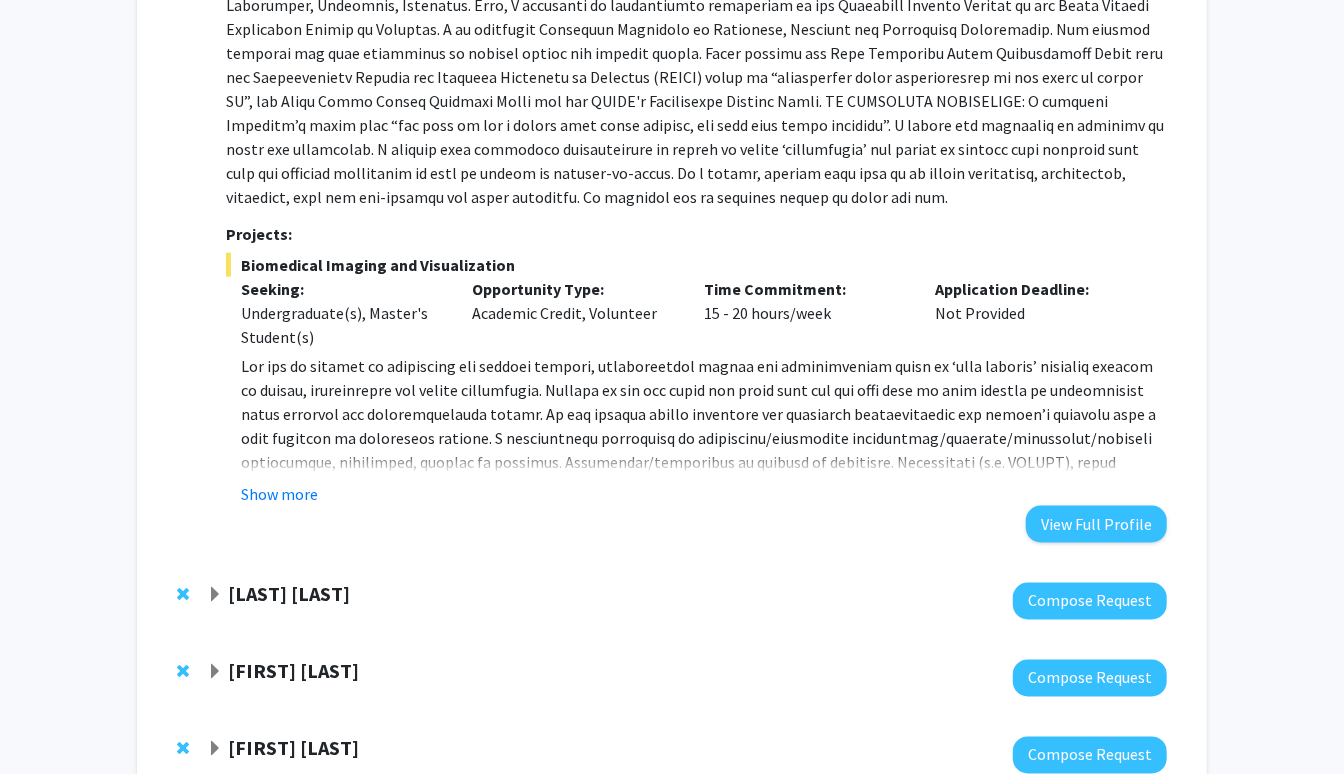 click on "Show more" at bounding box center [279, 494] 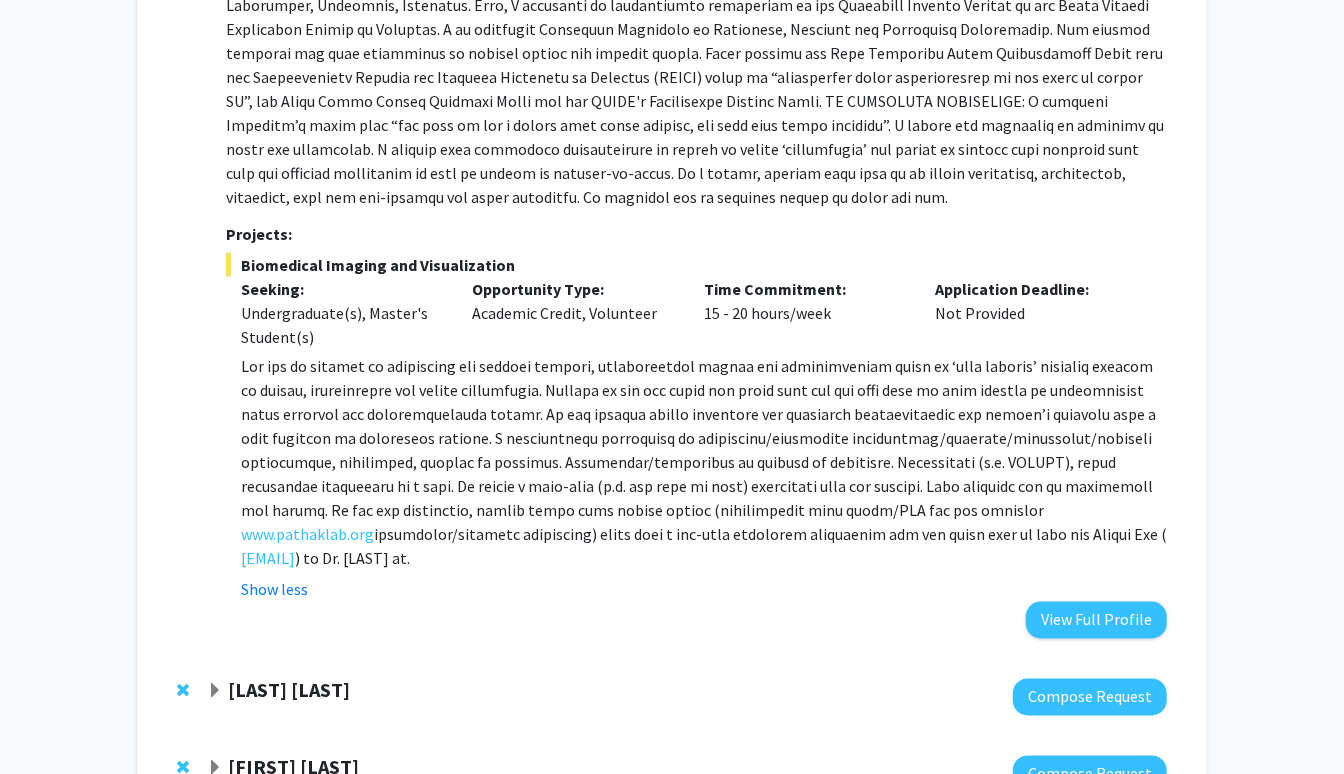 drag, startPoint x: 548, startPoint y: 354, endPoint x: 466, endPoint y: 526, distance: 190.54659 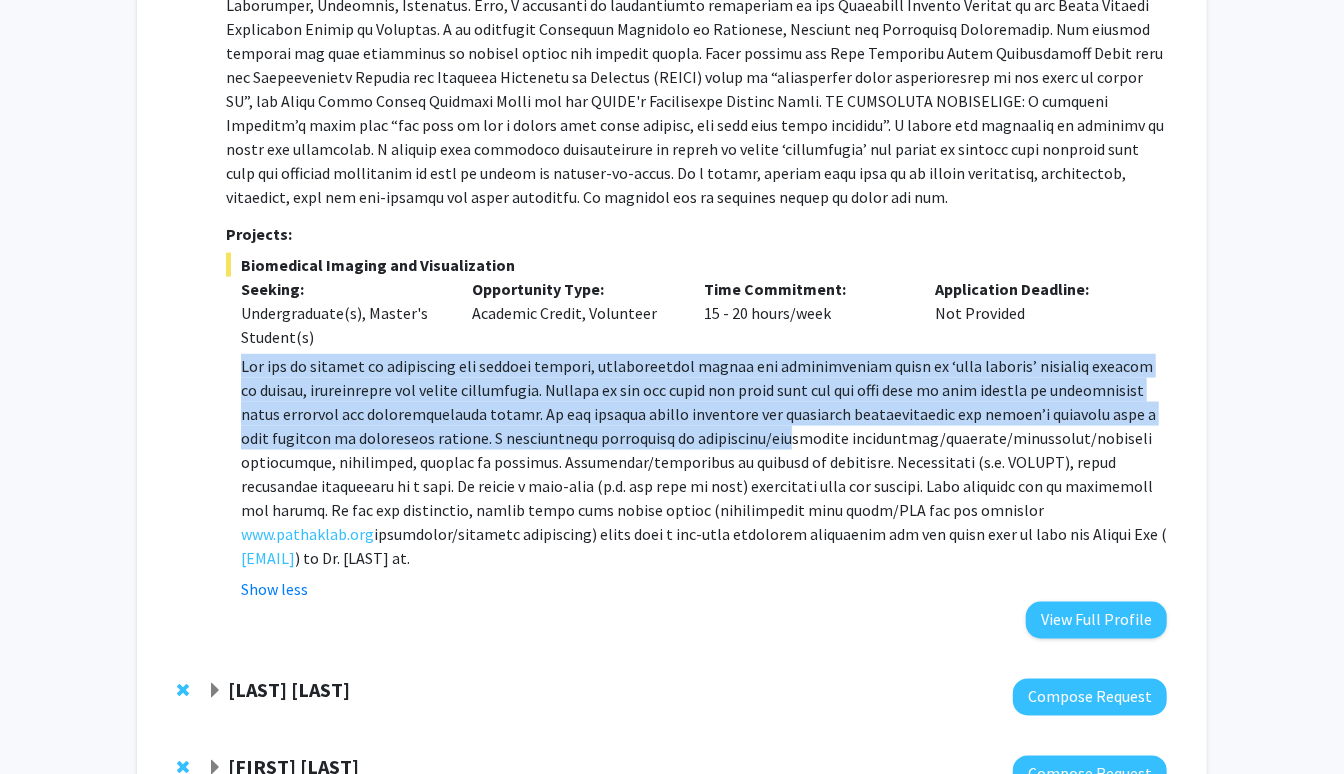 drag, startPoint x: 235, startPoint y: 338, endPoint x: 783, endPoint y: 411, distance: 552.8408 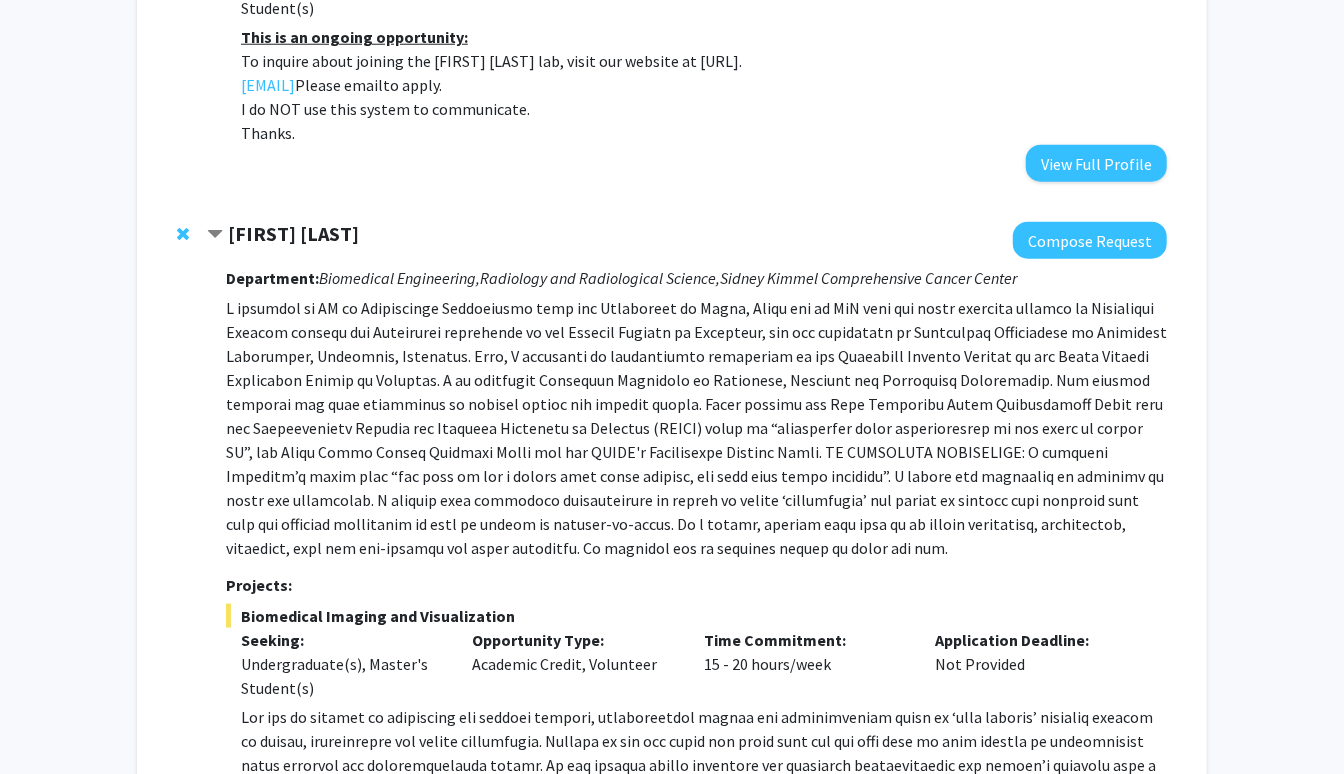 scroll, scrollTop: 1011, scrollLeft: 0, axis: vertical 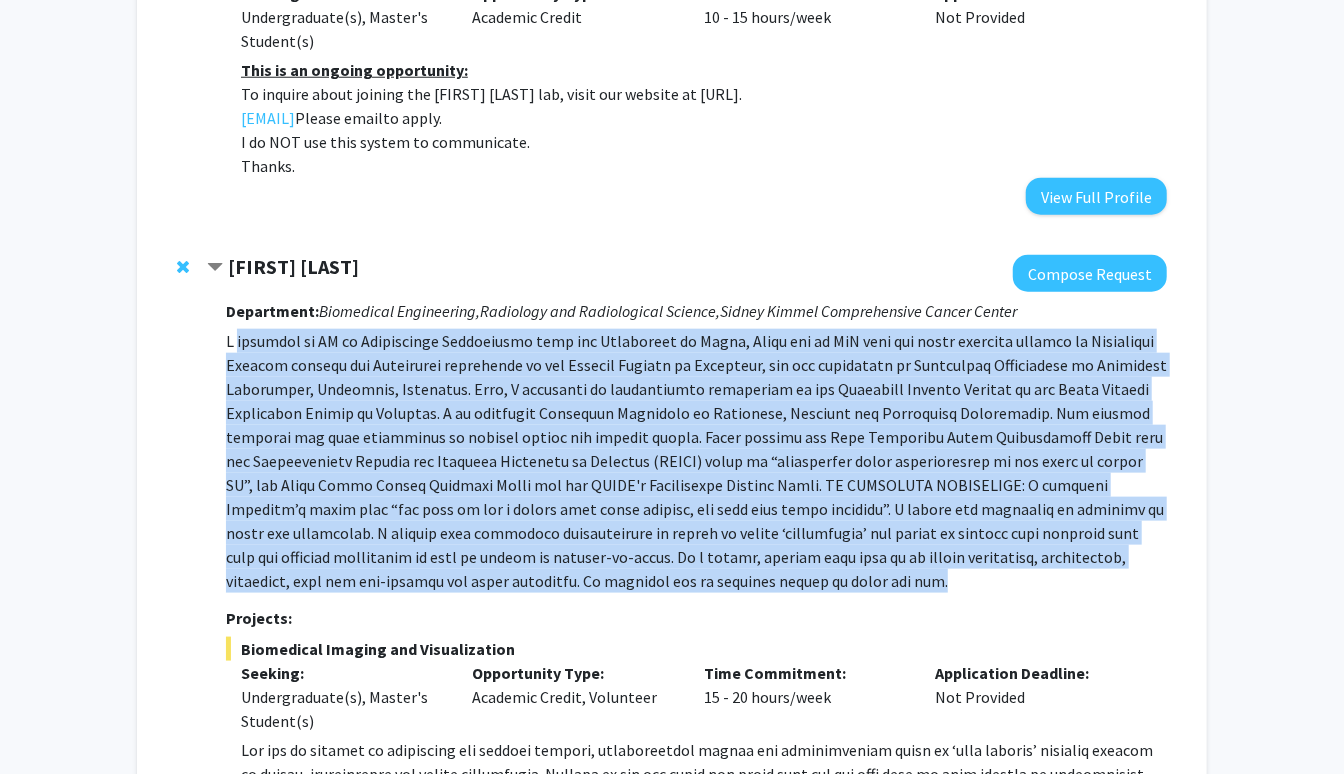 drag, startPoint x: 347, startPoint y: 334, endPoint x: 873, endPoint y: 555, distance: 570.54095 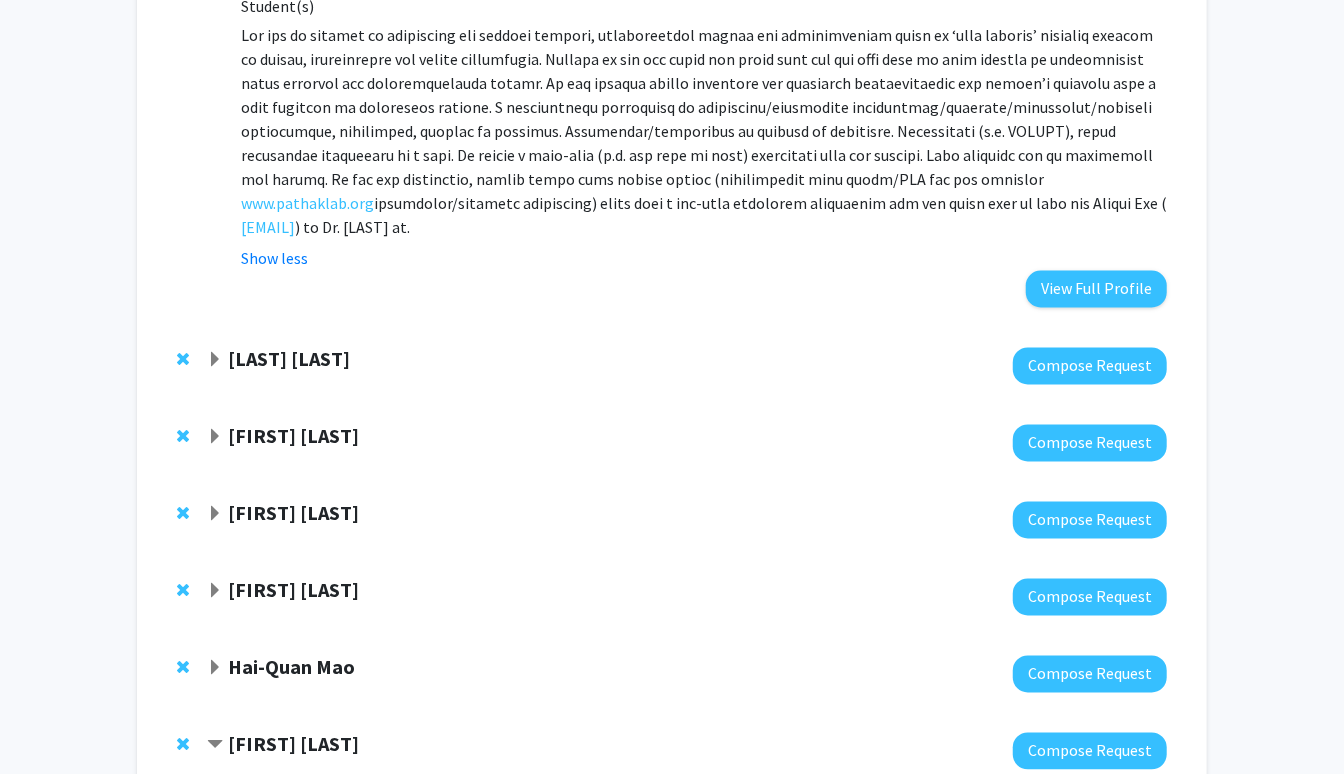 scroll, scrollTop: 1779, scrollLeft: 0, axis: vertical 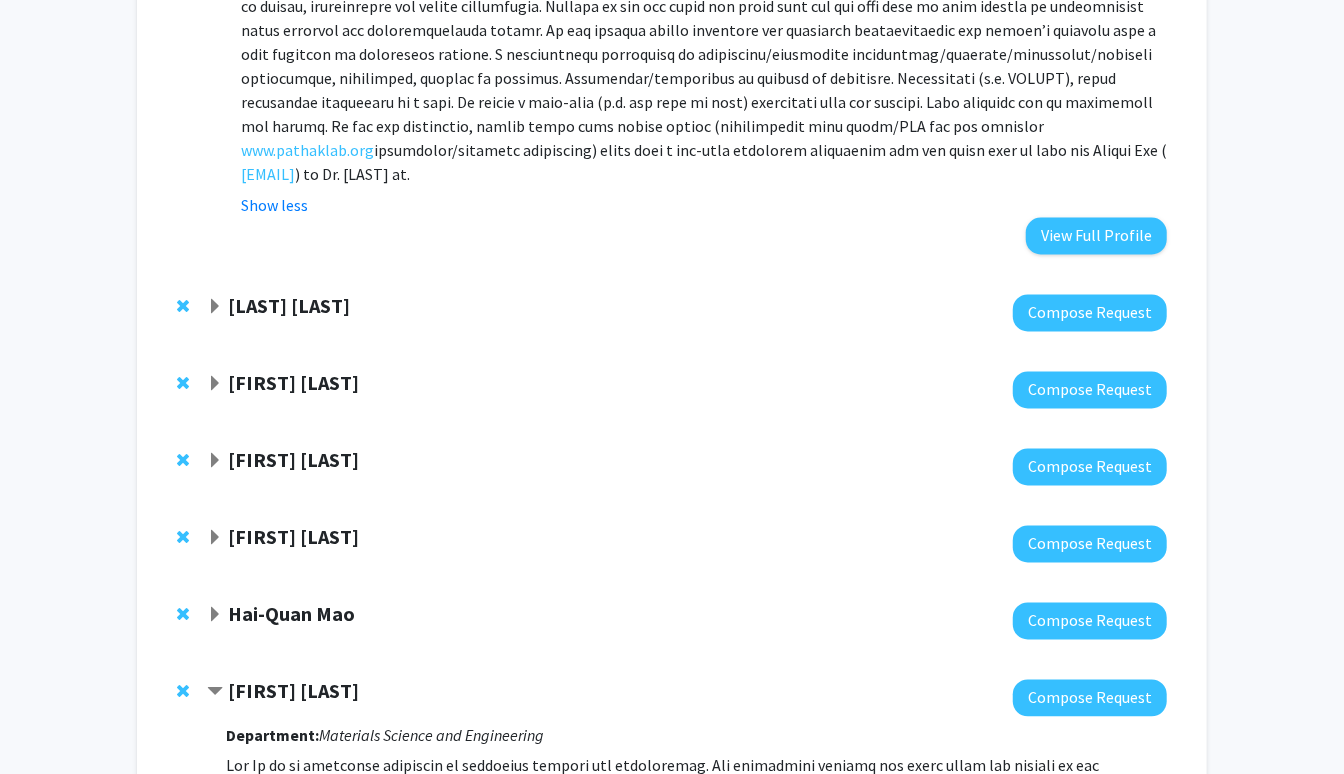 click on "[LAST] [LAST]" 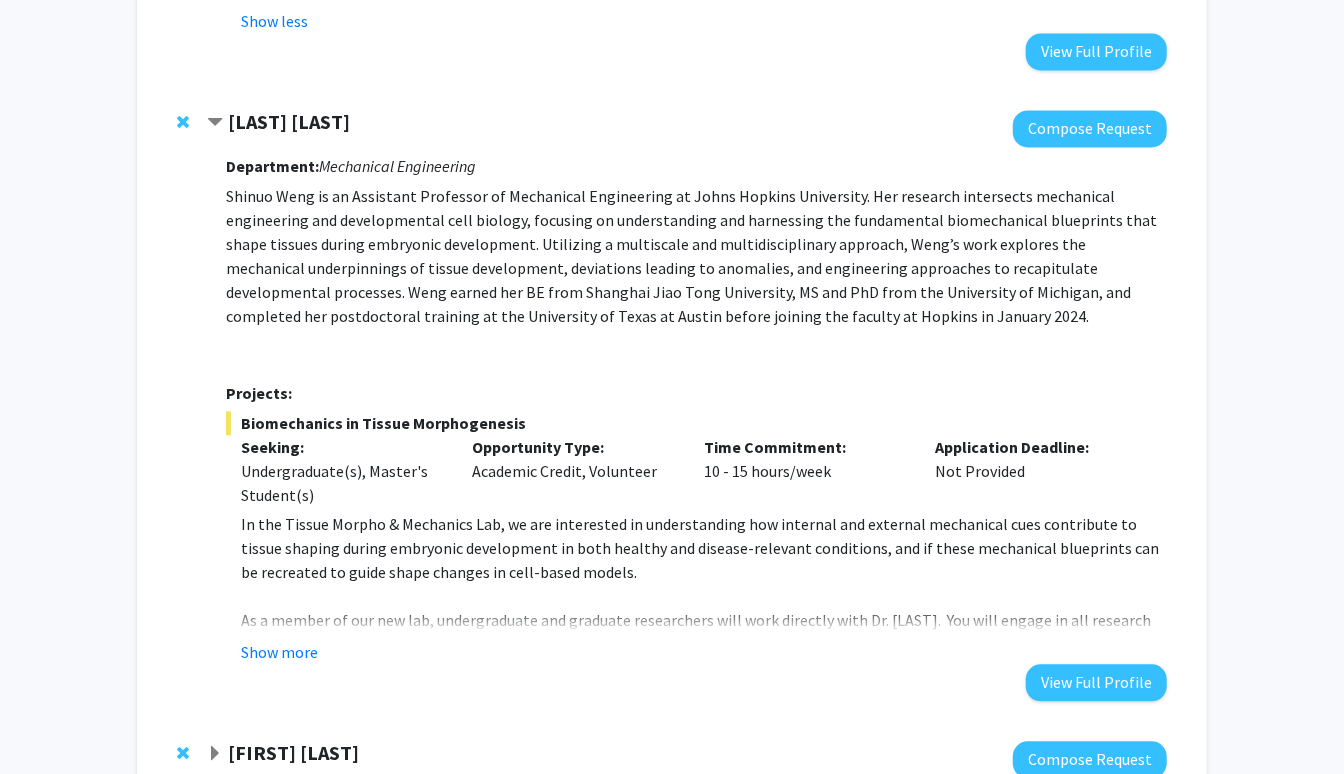 scroll, scrollTop: 1993, scrollLeft: 0, axis: vertical 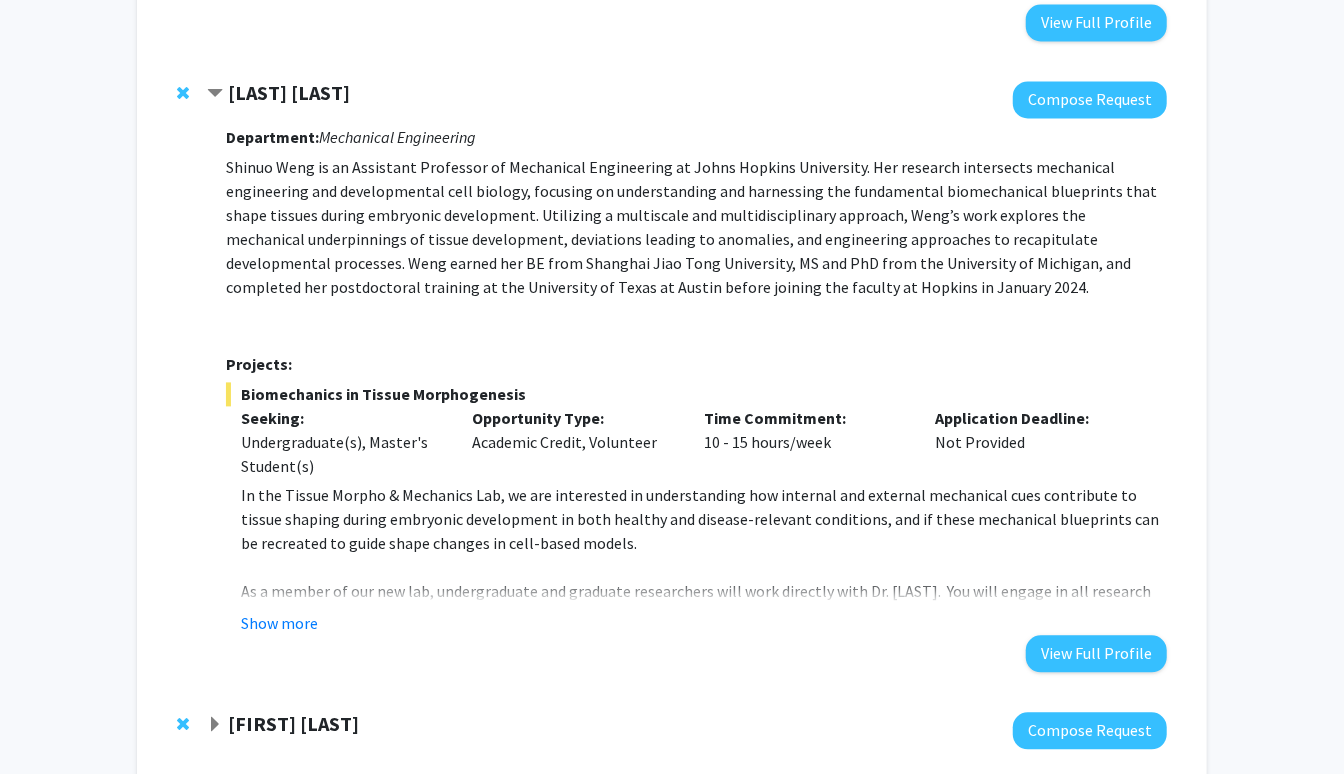 click on "Show more" at bounding box center (279, 623) 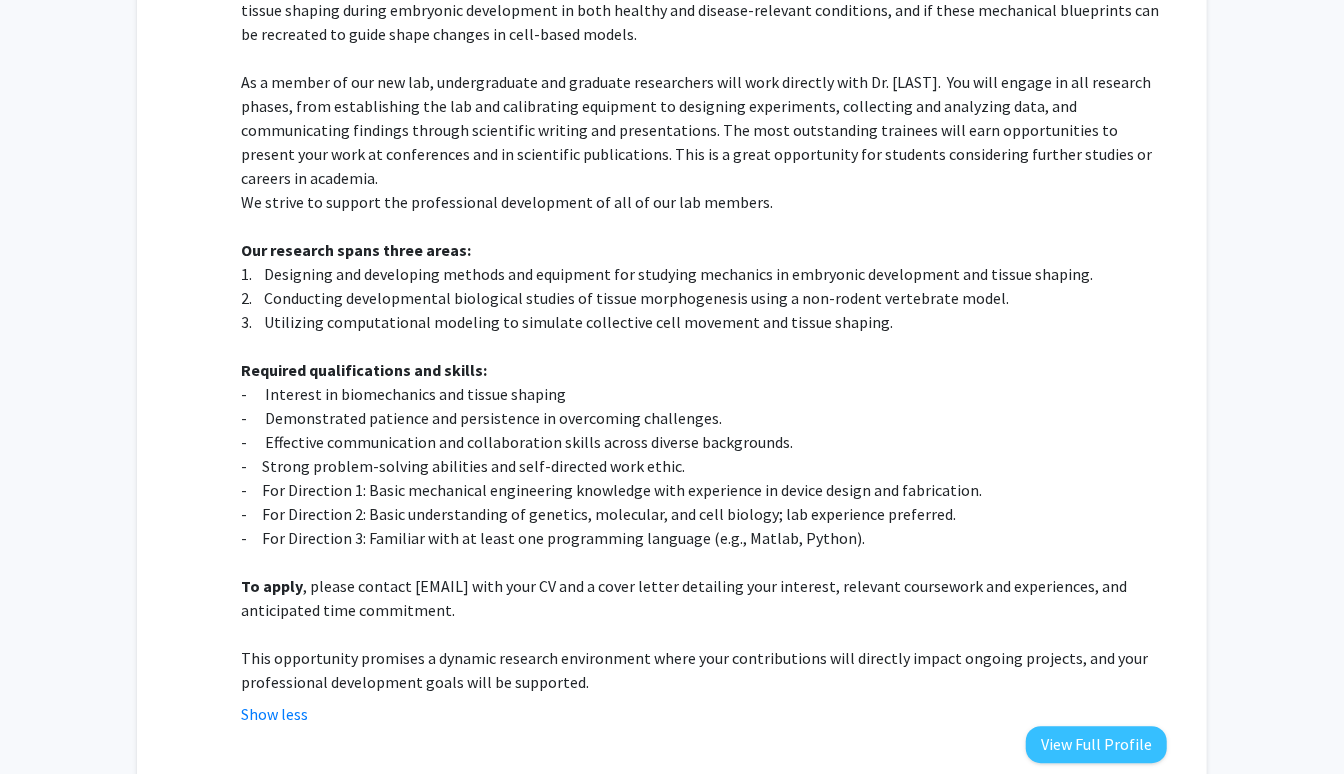 scroll, scrollTop: 2506, scrollLeft: 0, axis: vertical 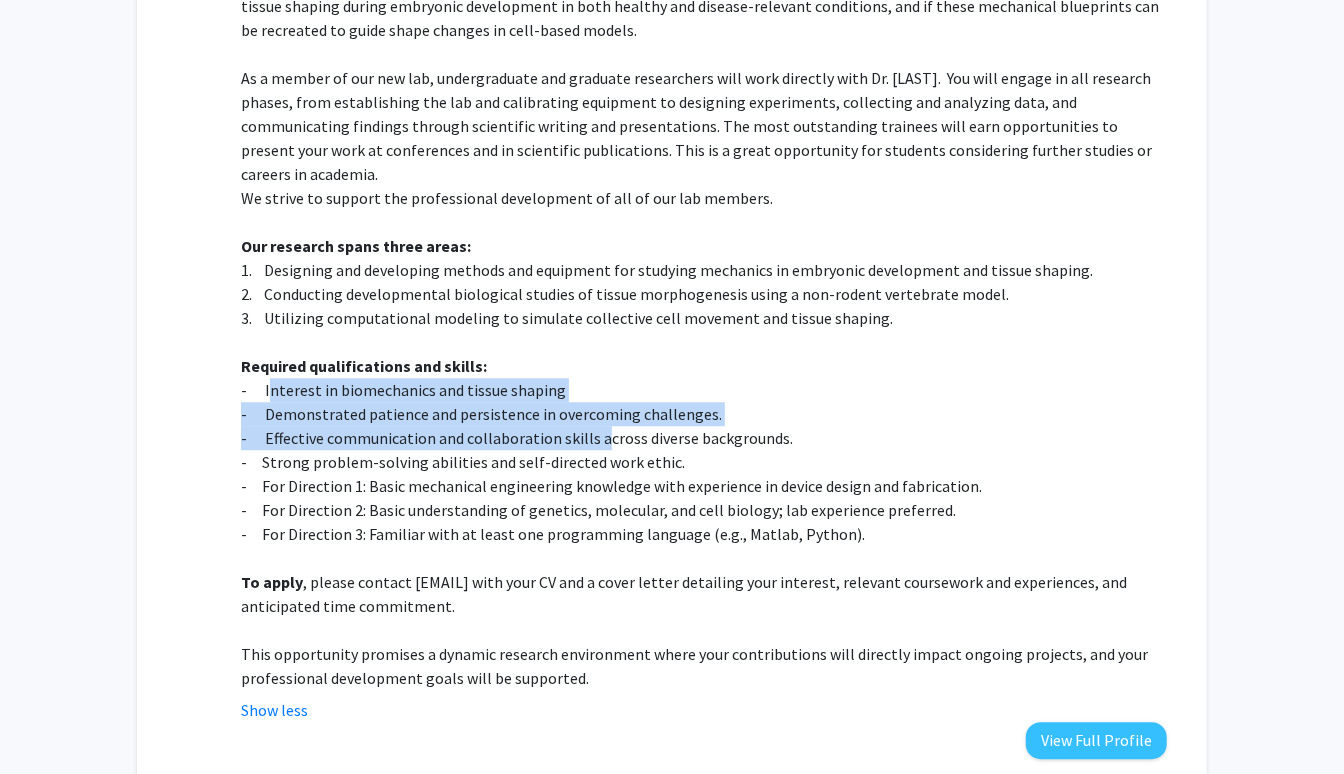 drag, startPoint x: 268, startPoint y: 341, endPoint x: 596, endPoint y: 385, distance: 330.93805 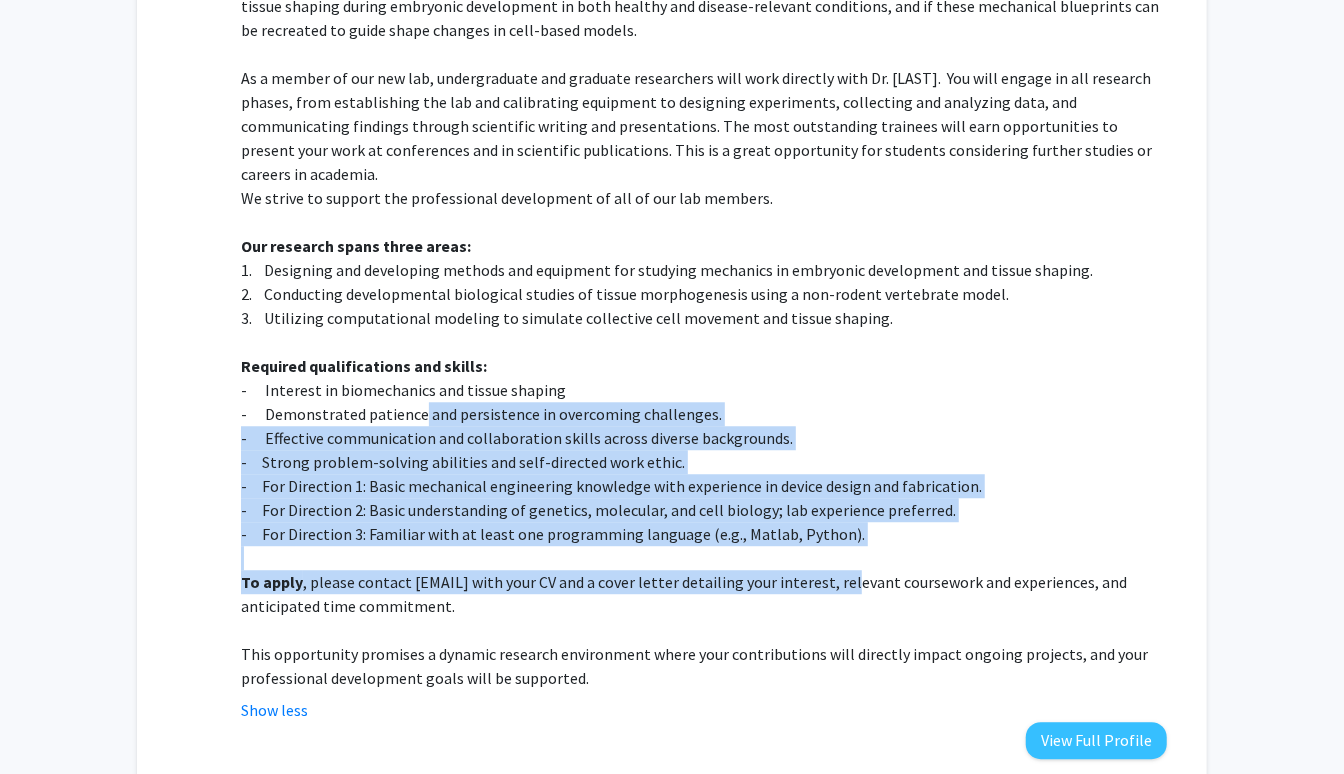 drag, startPoint x: 417, startPoint y: 362, endPoint x: 869, endPoint y: 537, distance: 484.69476 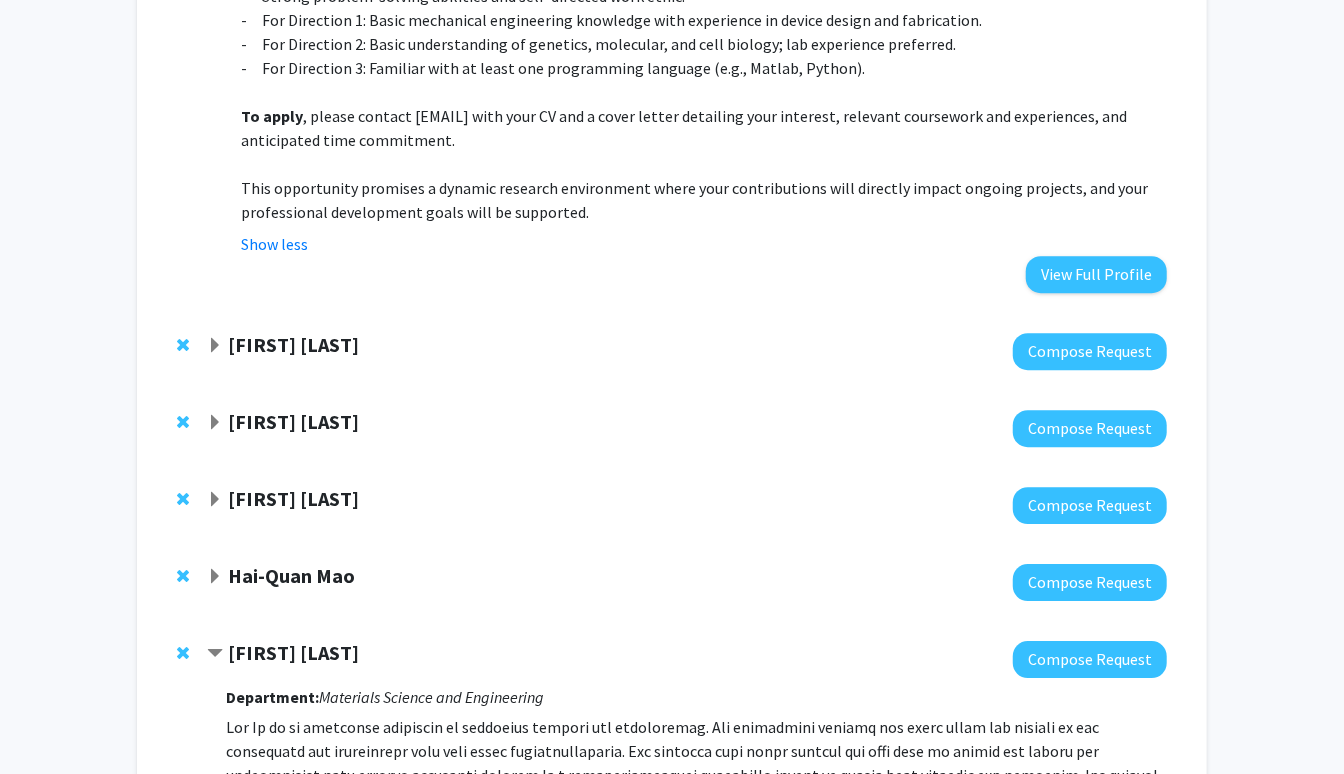 scroll, scrollTop: 2983, scrollLeft: 0, axis: vertical 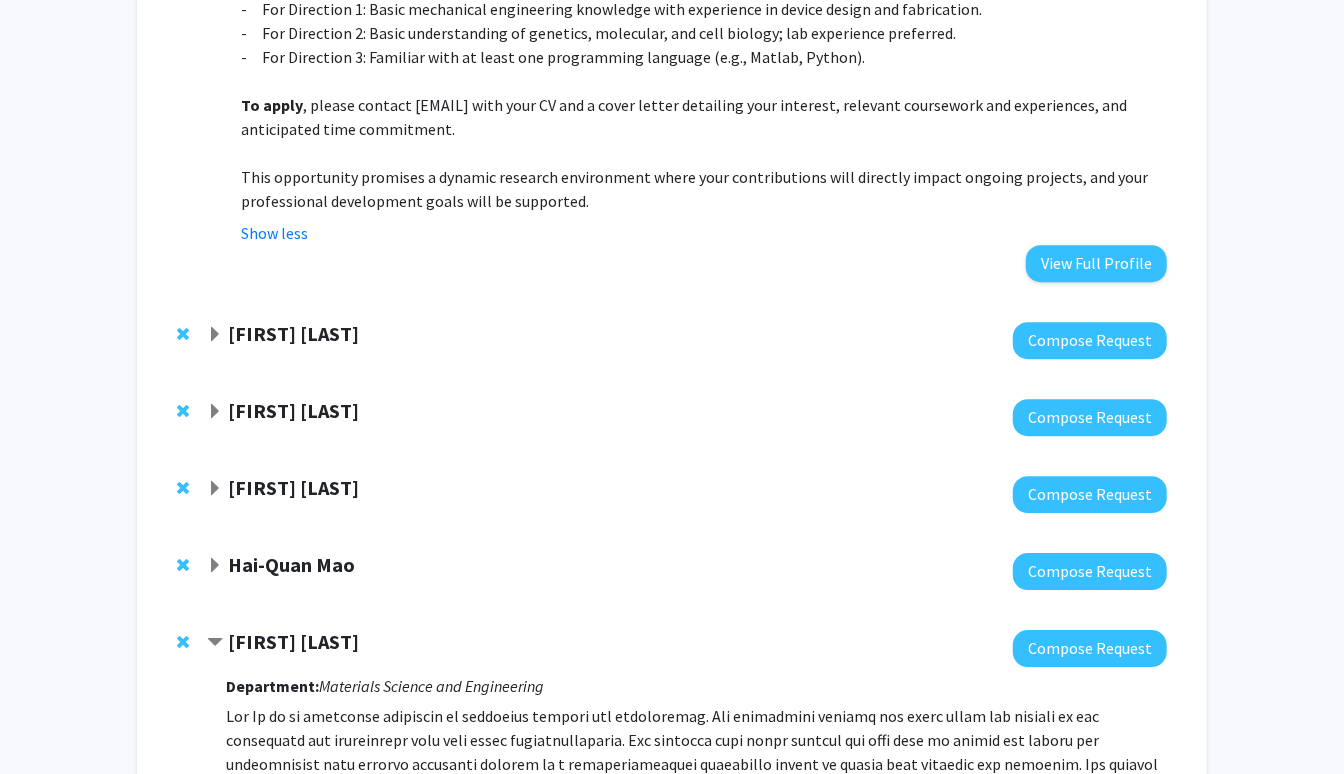click on "[FIRST] [LAST]" 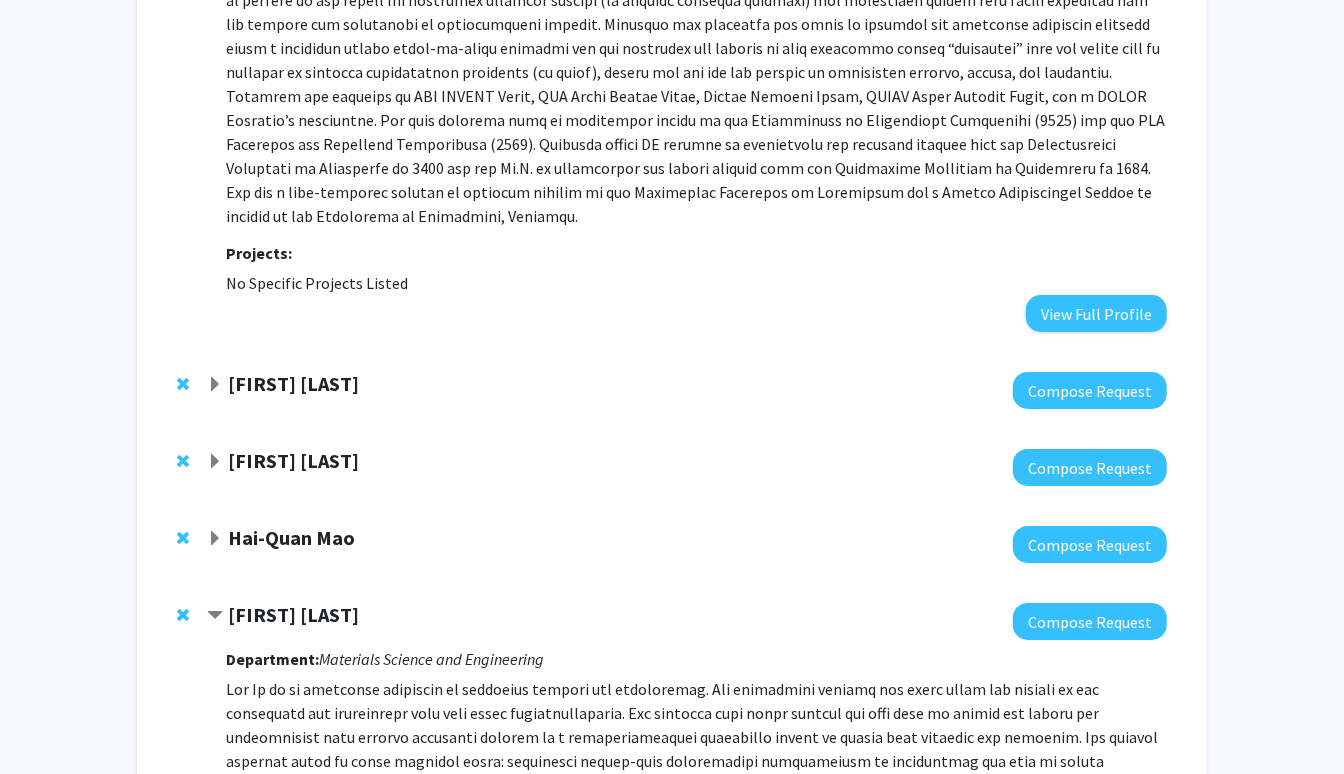 scroll, scrollTop: 3720, scrollLeft: 0, axis: vertical 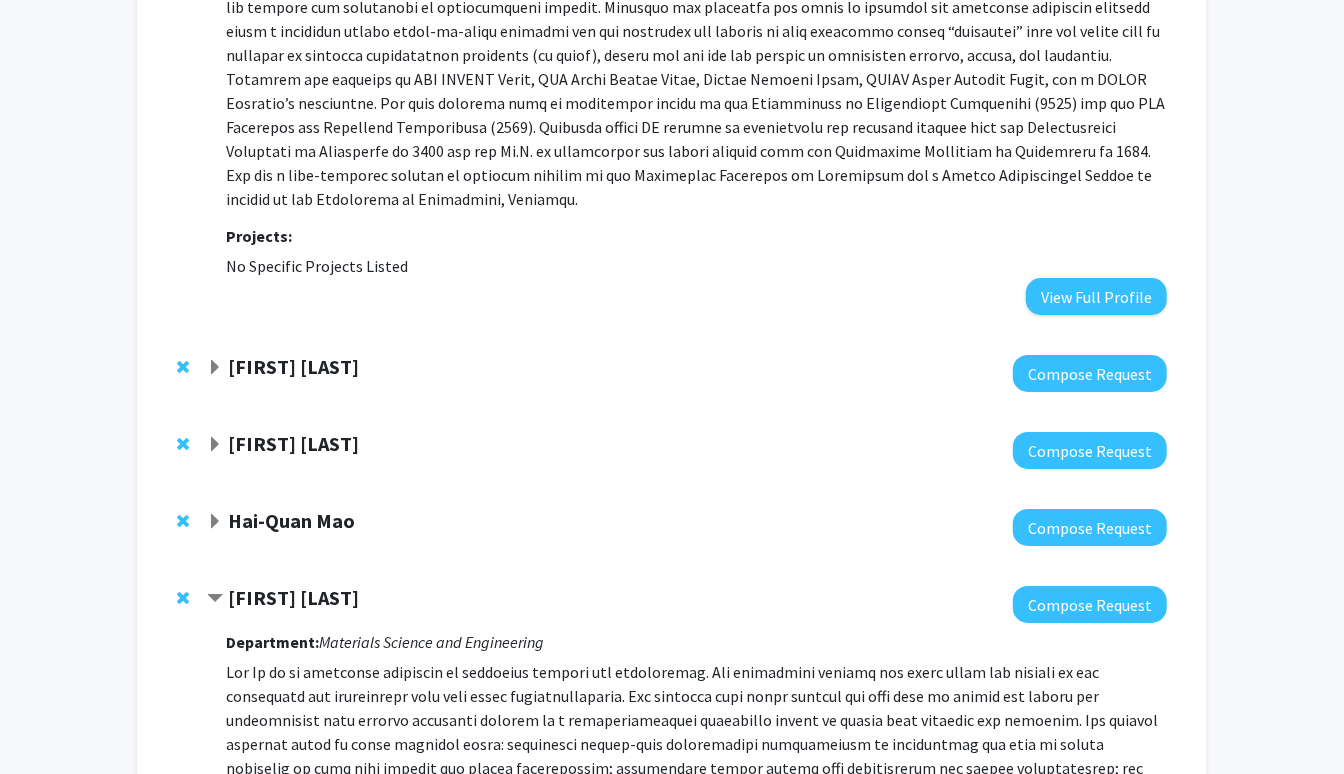 click on "[FIRST] [LAST]" 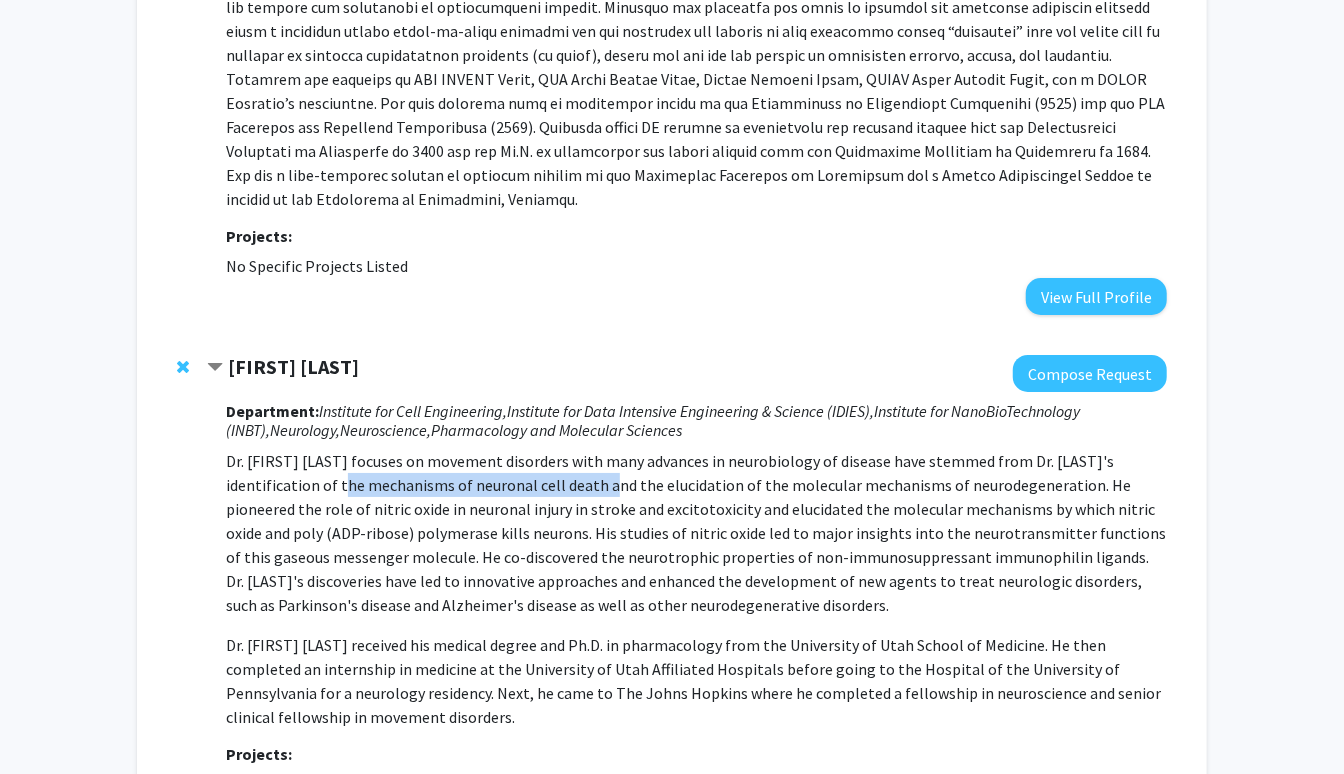 drag, startPoint x: 368, startPoint y: 410, endPoint x: 630, endPoint y: 413, distance: 262.01718 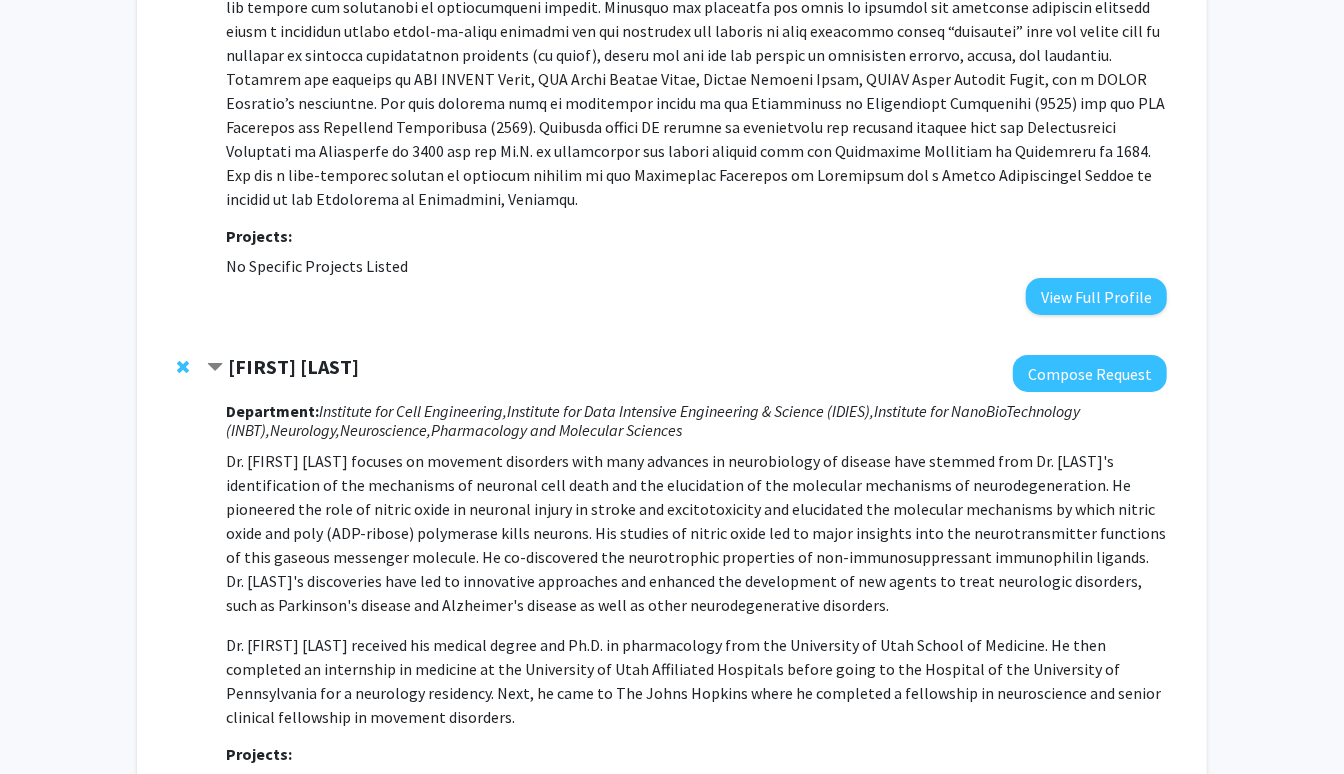click on "Dr. [FIRST] [LAST] focuses on movement disorders with many advances in neurobiology of disease have stemmed from Dr. [LAST]'s identification of the mechanisms of neuronal cell death and the elucidation of the molecular mechanisms of neurodegeneration. He pioneered the role of nitric oxide in neuronal injury in stroke and excitotoxicity and elucidated the molecular mechanisms by which nitric oxide and poly (ADP-ribose) polymerase kills neurons. His studies of nitric oxide led to major insights into the neurotransmitter functions of this gaseous messenger molecule. He co-discovered the neurotrophic properties of non-immunosuppressant immunophilin ligands. Dr. [LAST]'s discoveries have led to innovative approaches and enhanced the development of new agents to treat neurologic disorders, such as Parkinson's disease and Alzheimer's disease as well as other neurodegenerative disorders." at bounding box center (696, 533) 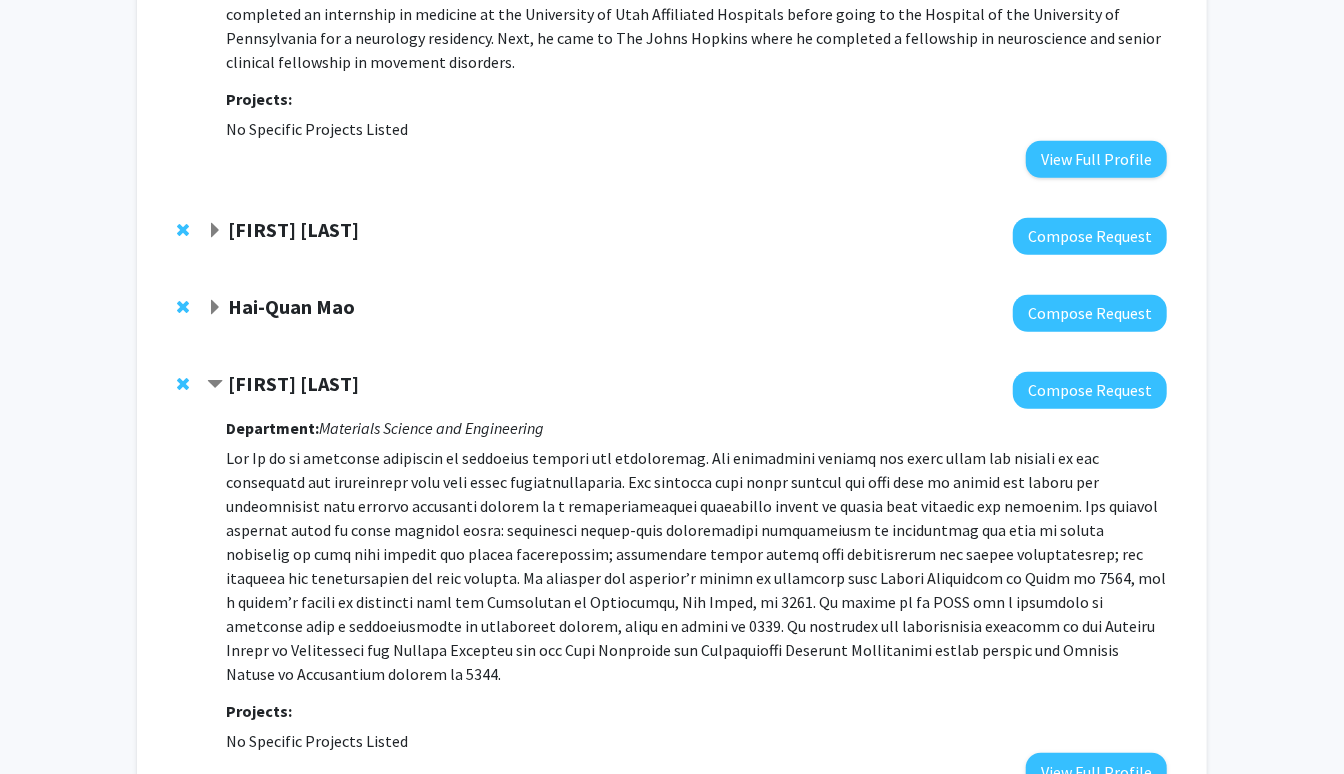 scroll, scrollTop: 4380, scrollLeft: 0, axis: vertical 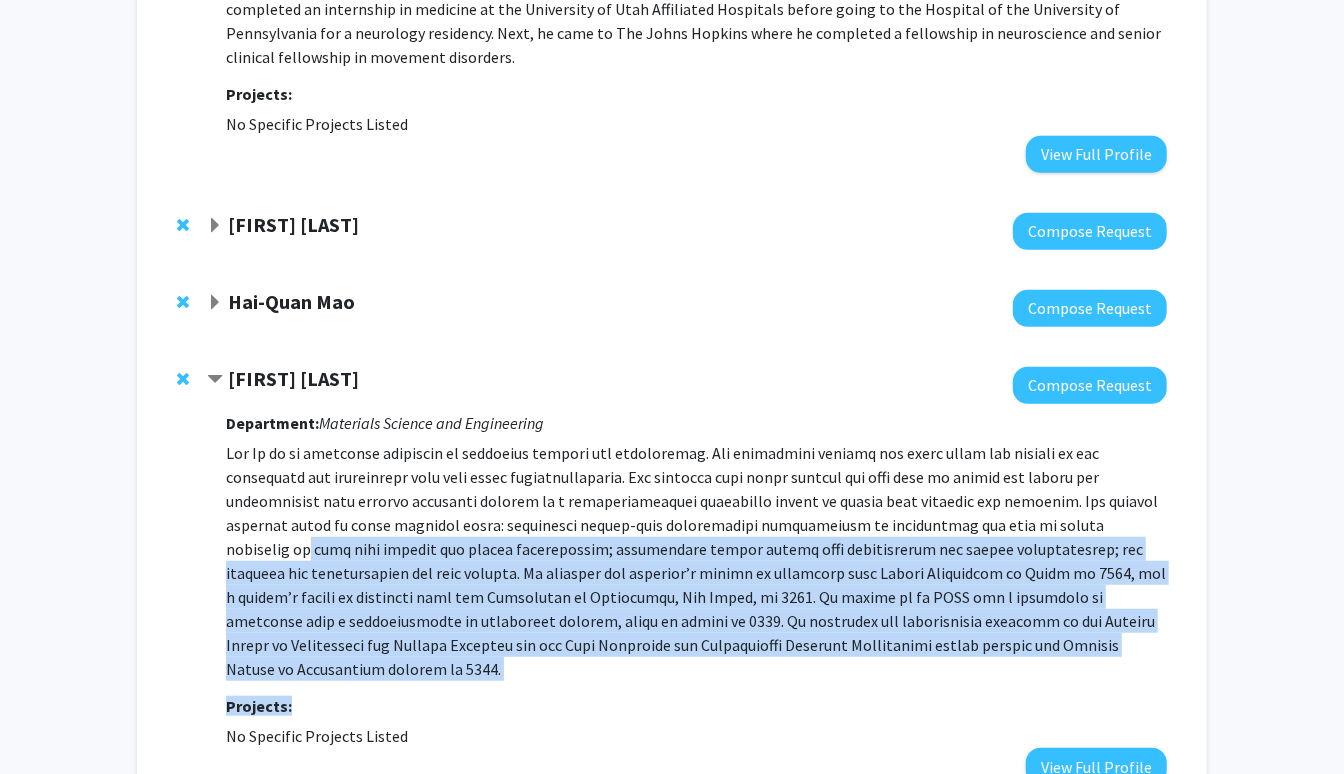 drag, startPoint x: 942, startPoint y: 453, endPoint x: 914, endPoint y: 590, distance: 139.83205 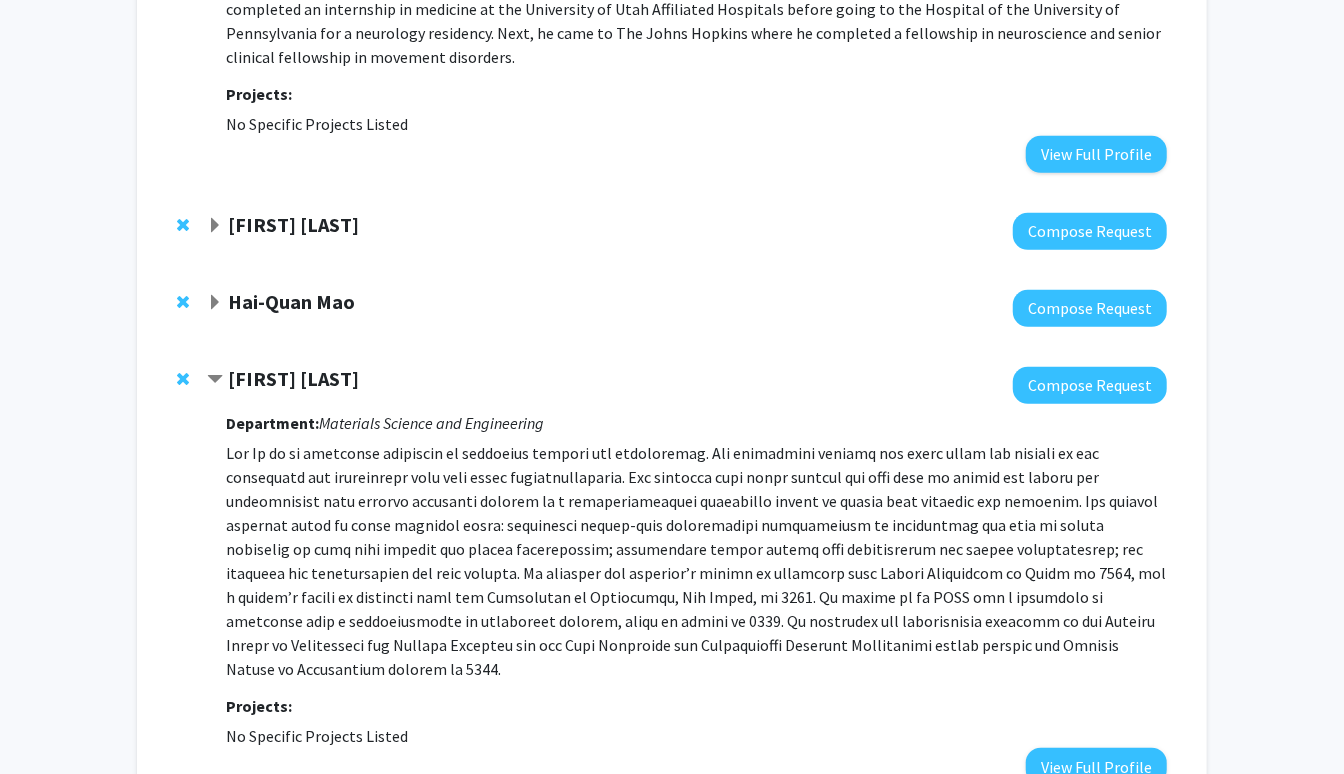 click on "[FIRST] [LAST] Compose Request Department: Materials Science and Engineering Projects: No Specific Projects Listed View Full Profile" 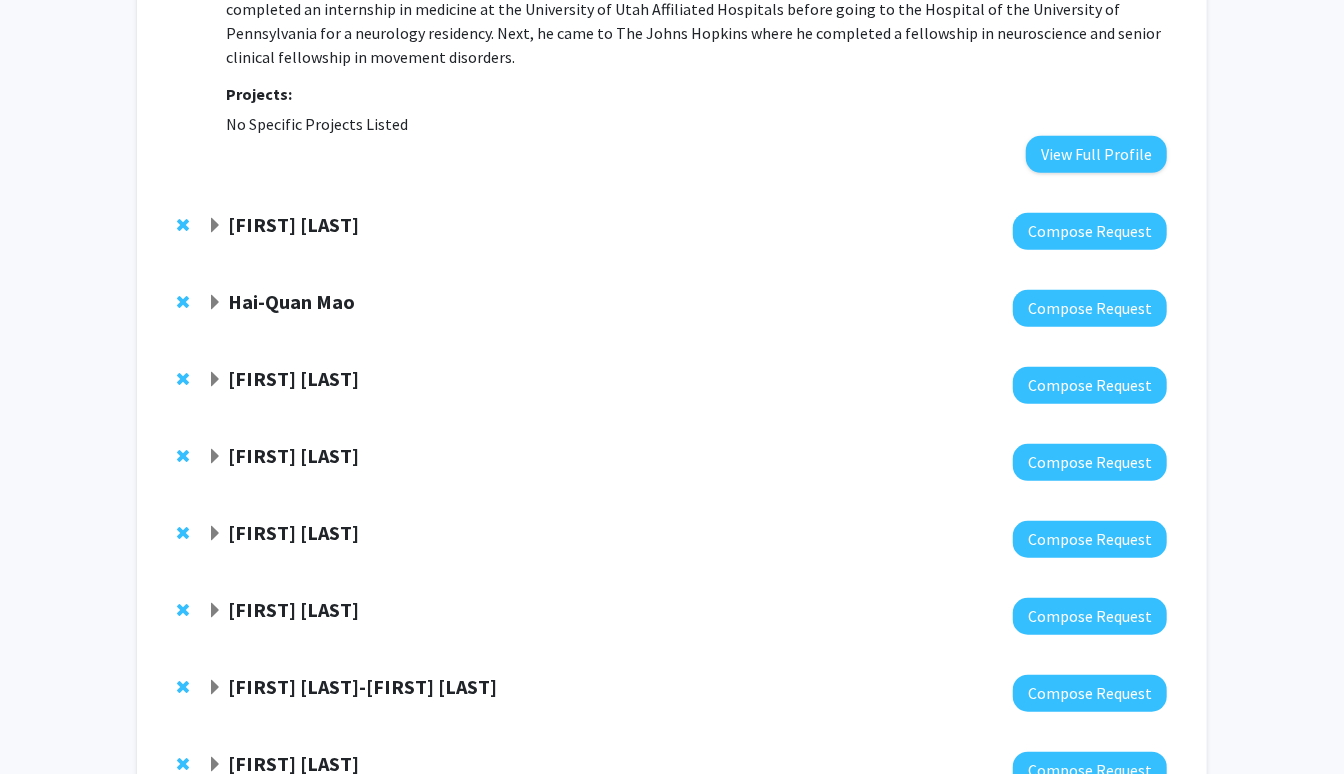 click 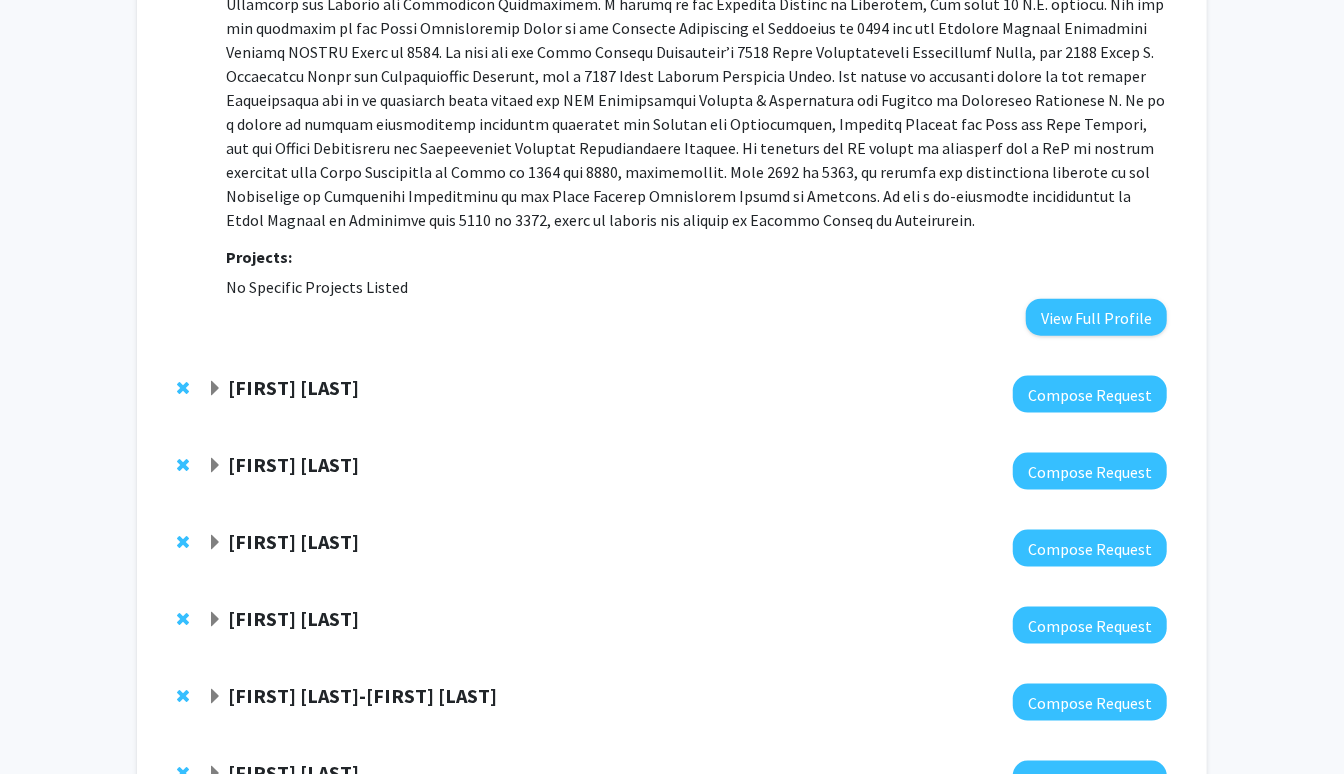 scroll, scrollTop: 5183, scrollLeft: 0, axis: vertical 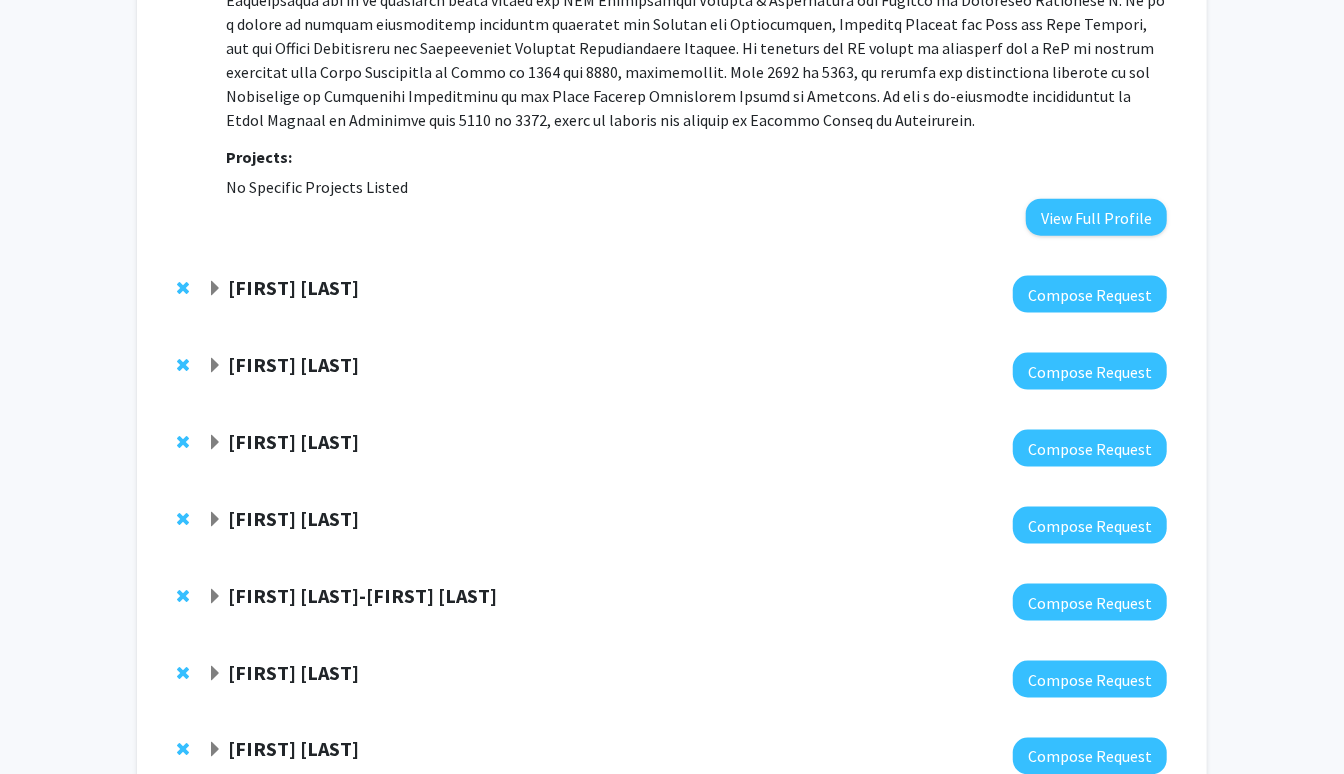 click on "[FIRST] [LAST]" 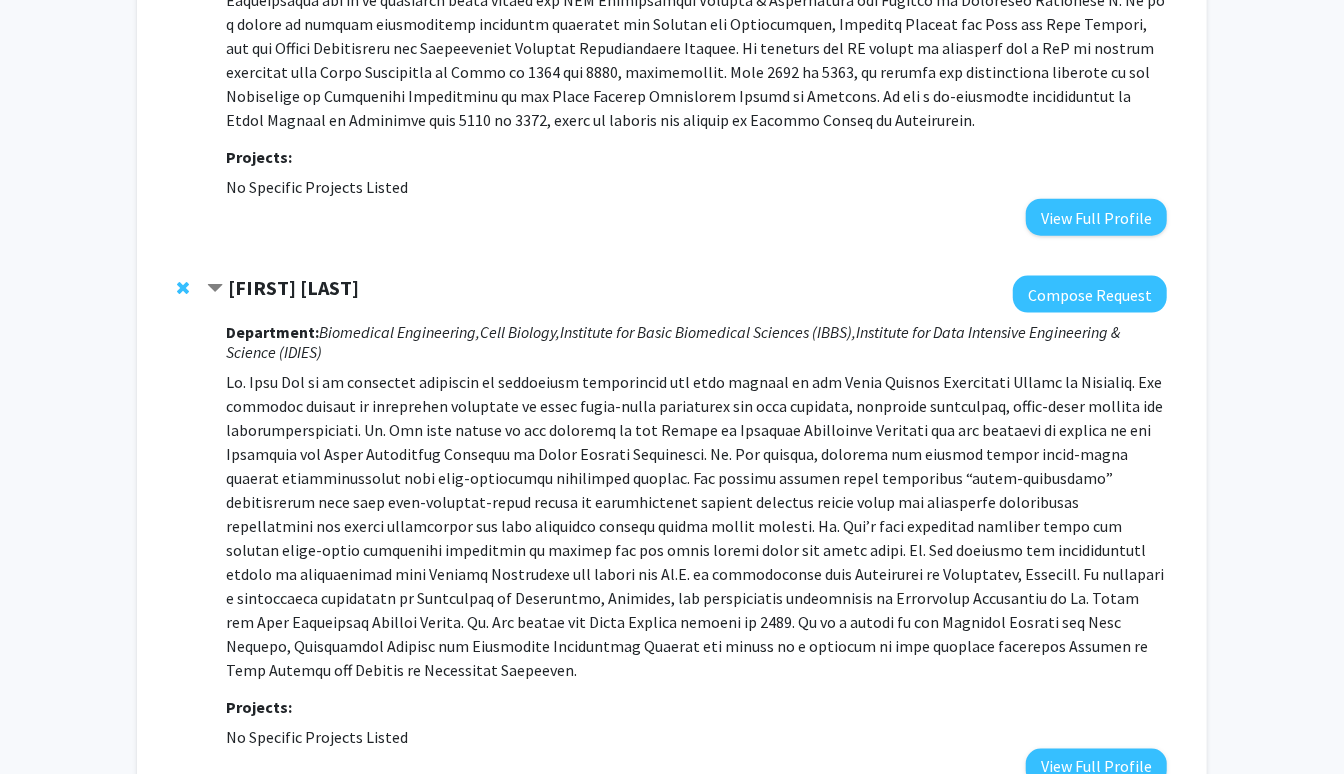 click 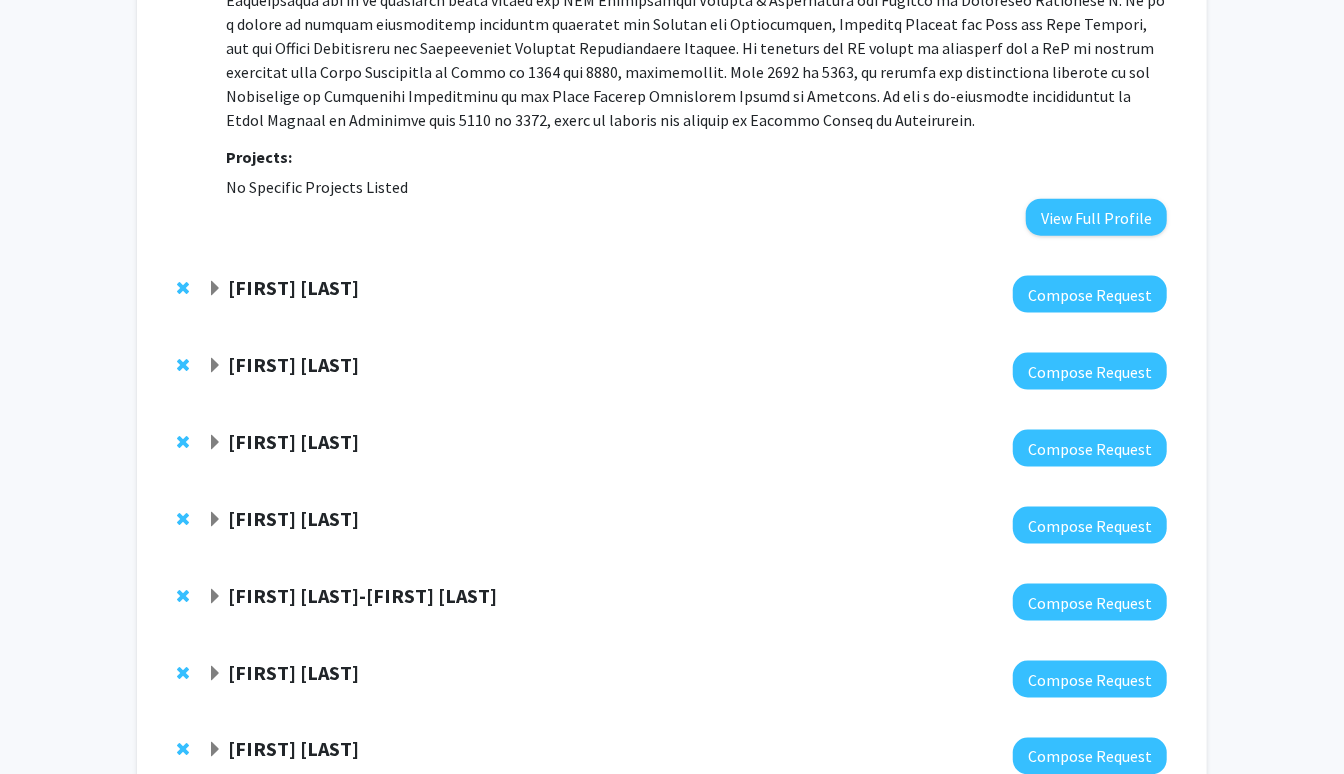 click on "[FIRST] [LAST]" 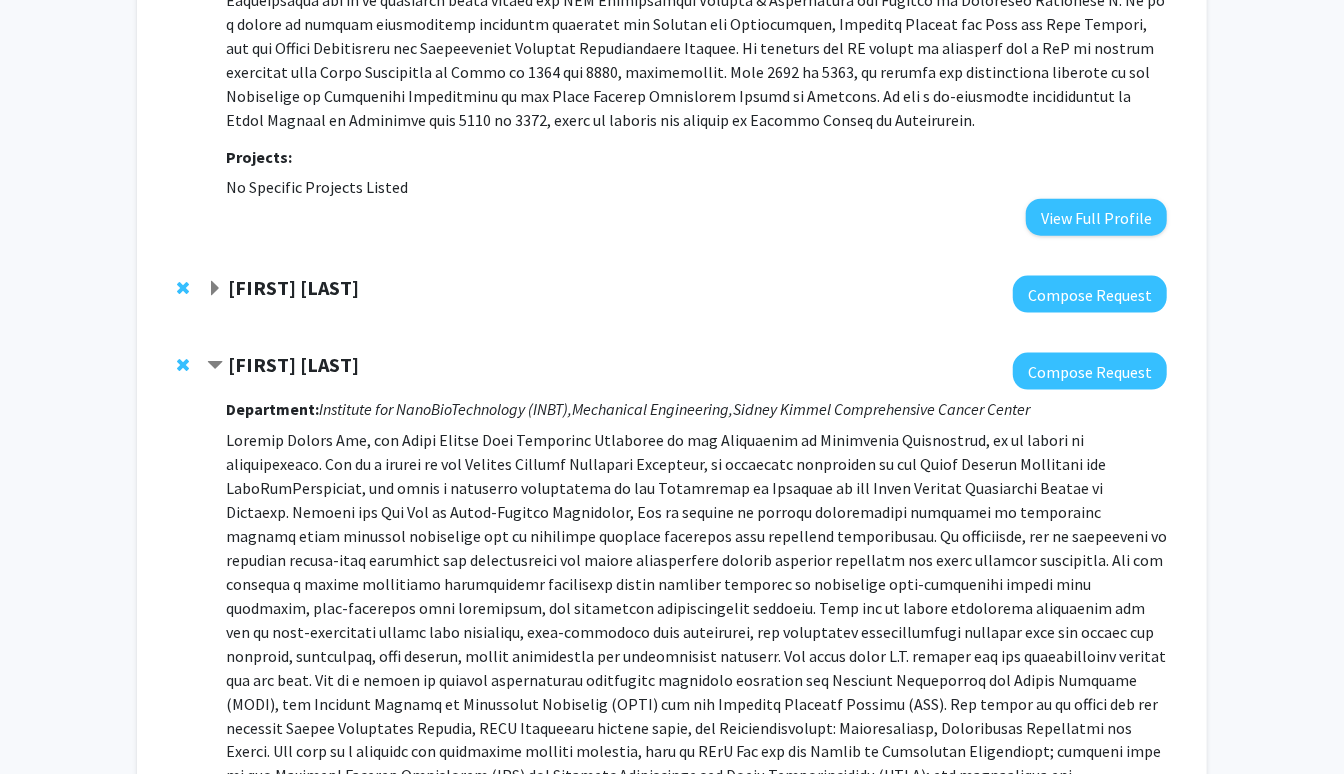 click 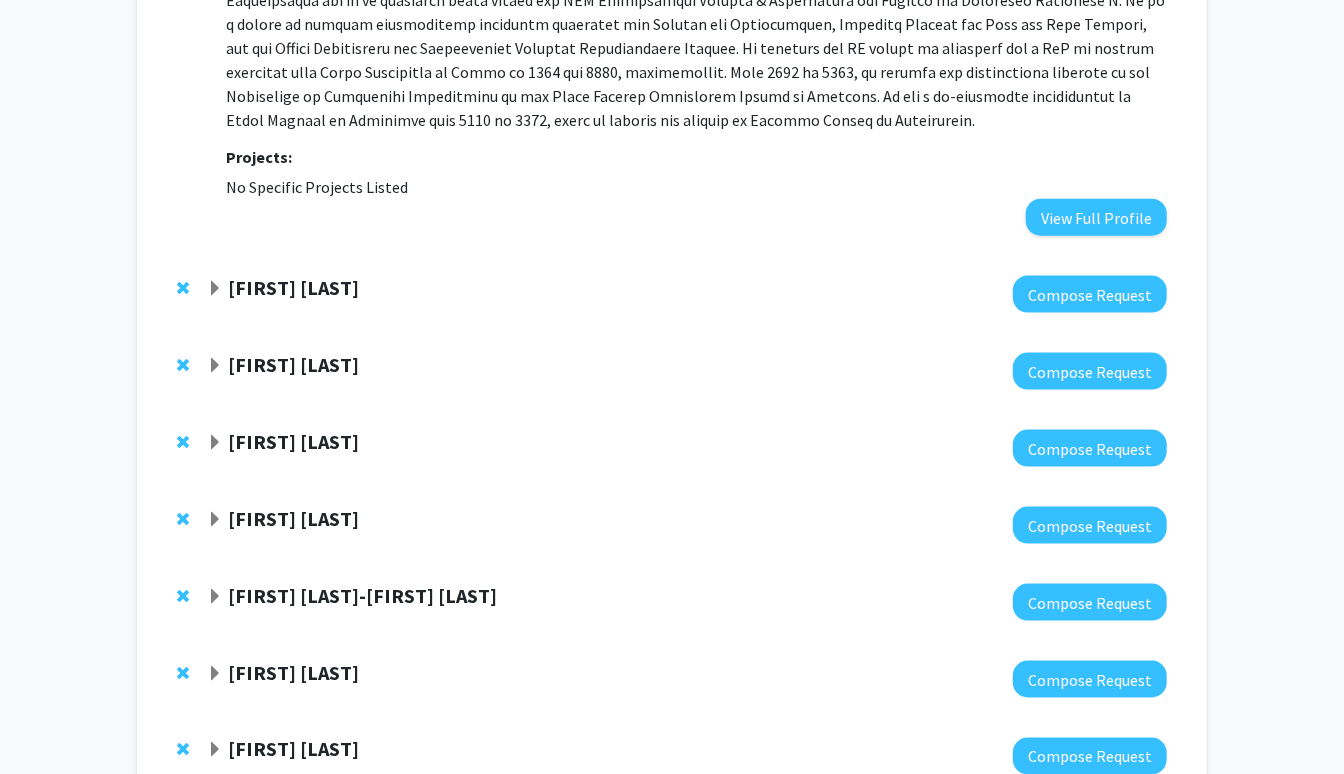 click 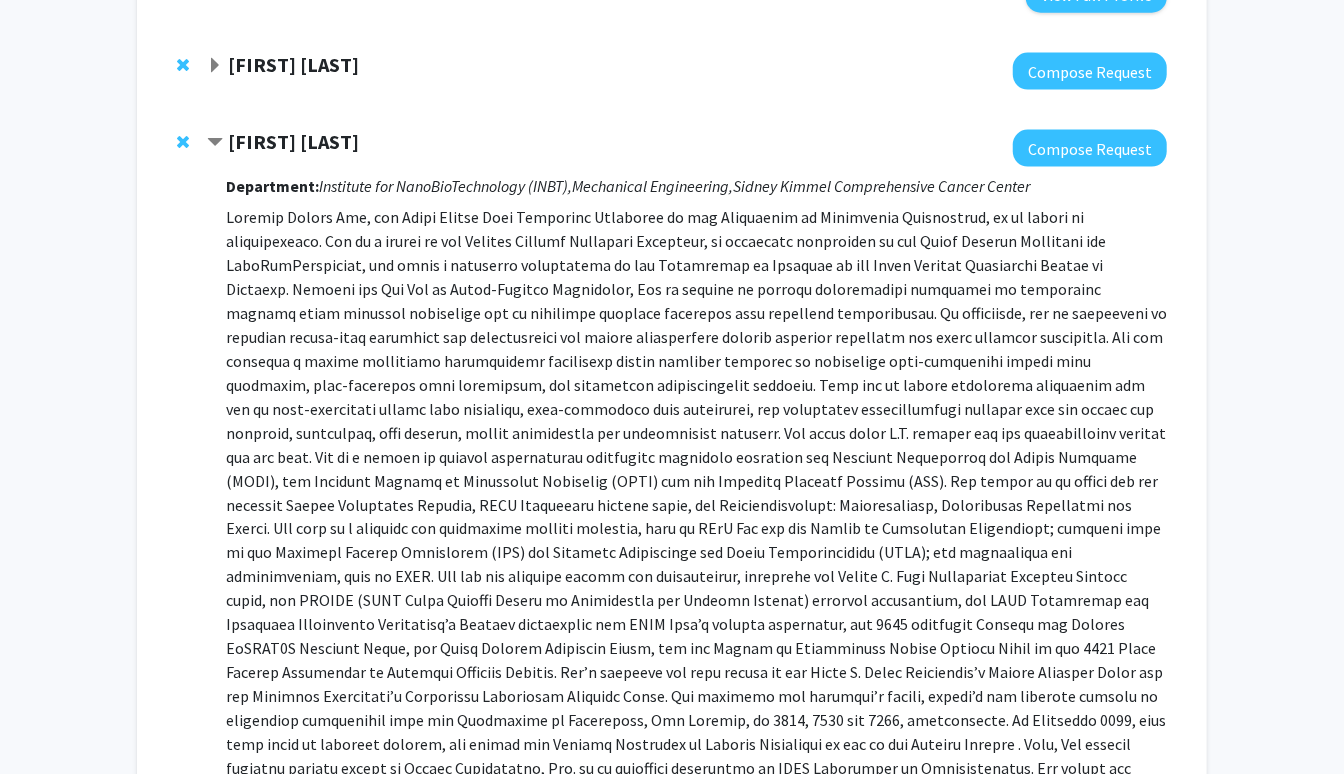 scroll, scrollTop: 5411, scrollLeft: 0, axis: vertical 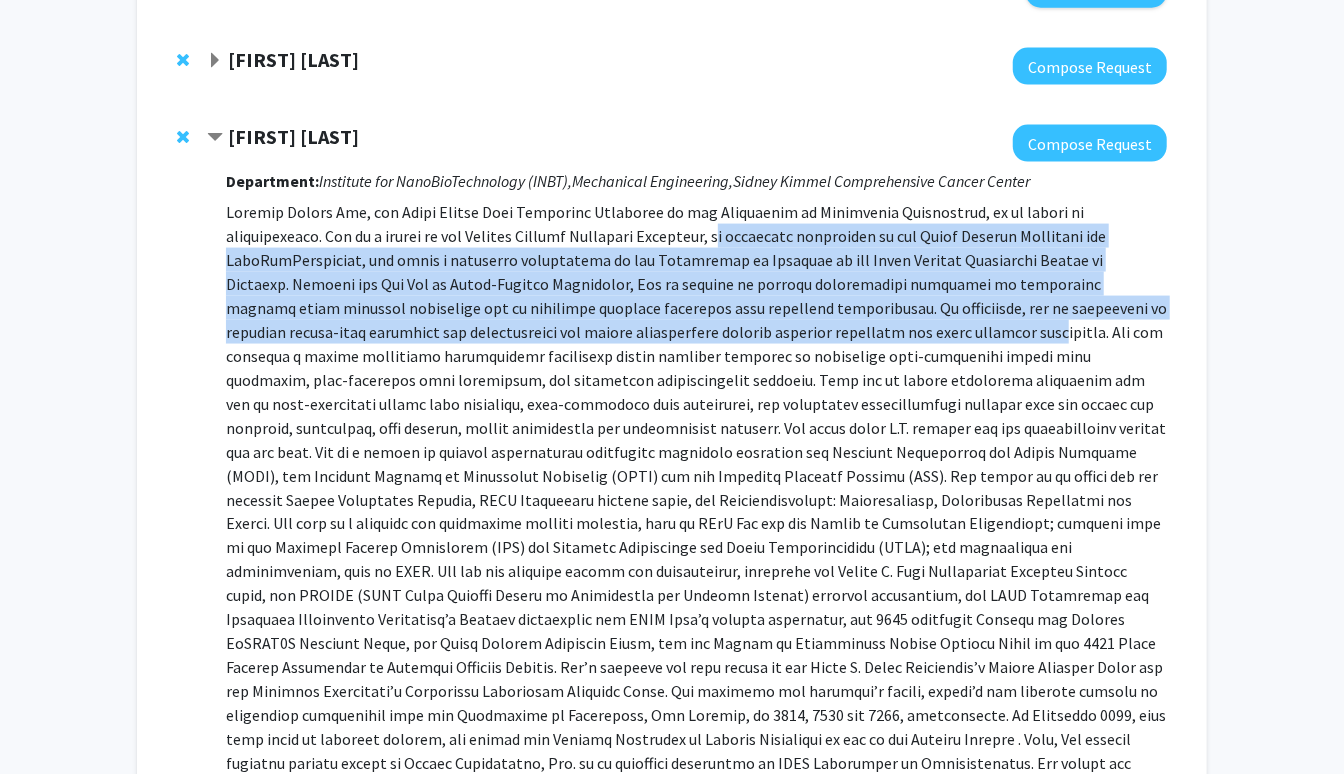 drag, startPoint x: 585, startPoint y: 141, endPoint x: 644, endPoint y: 231, distance: 107.61505 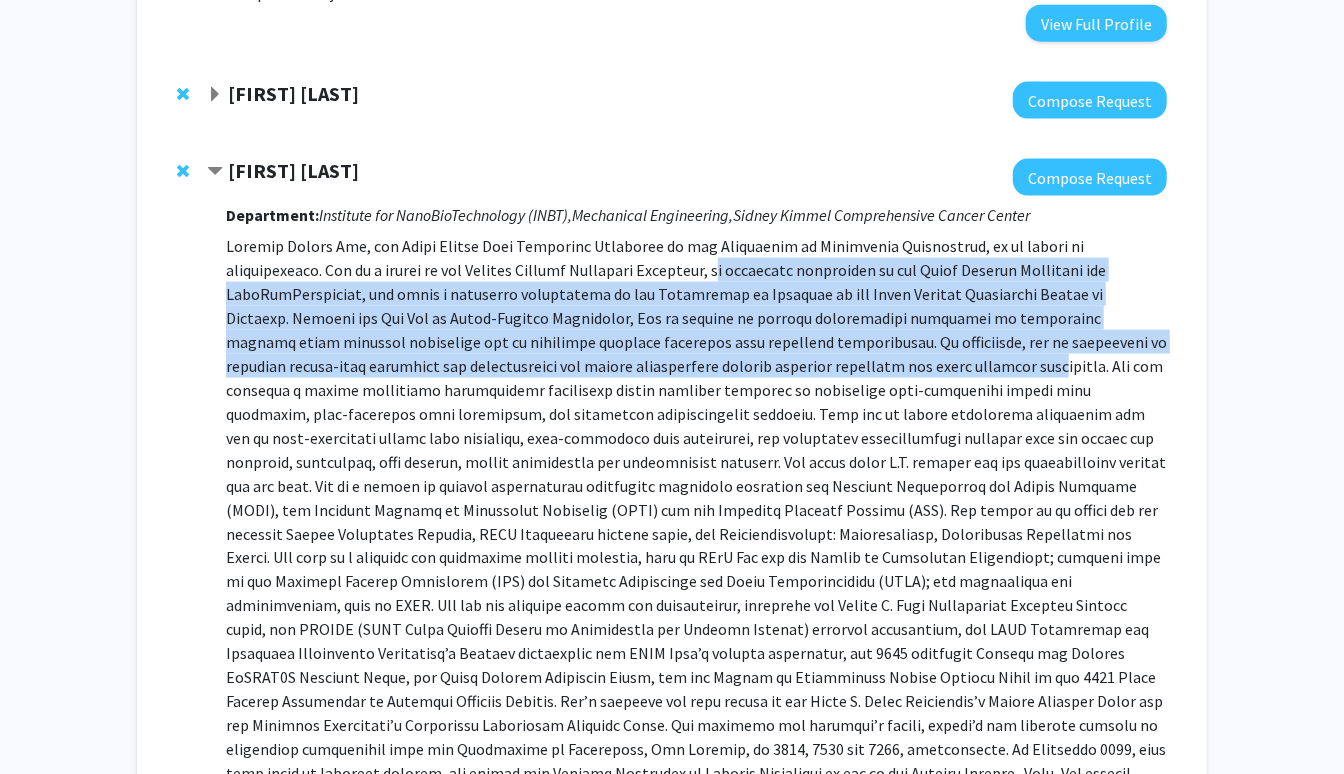 scroll, scrollTop: 5376, scrollLeft: 0, axis: vertical 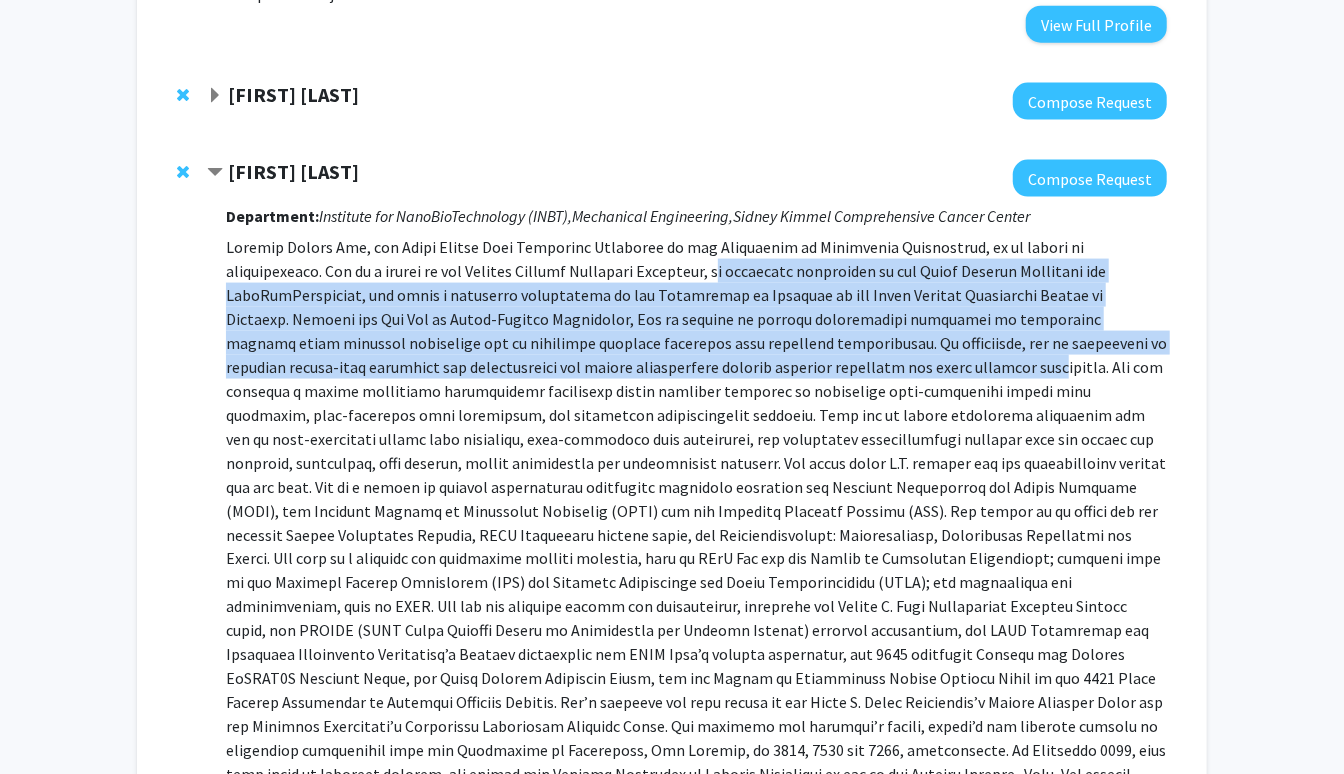 click on "[FIRST] [LAST]" 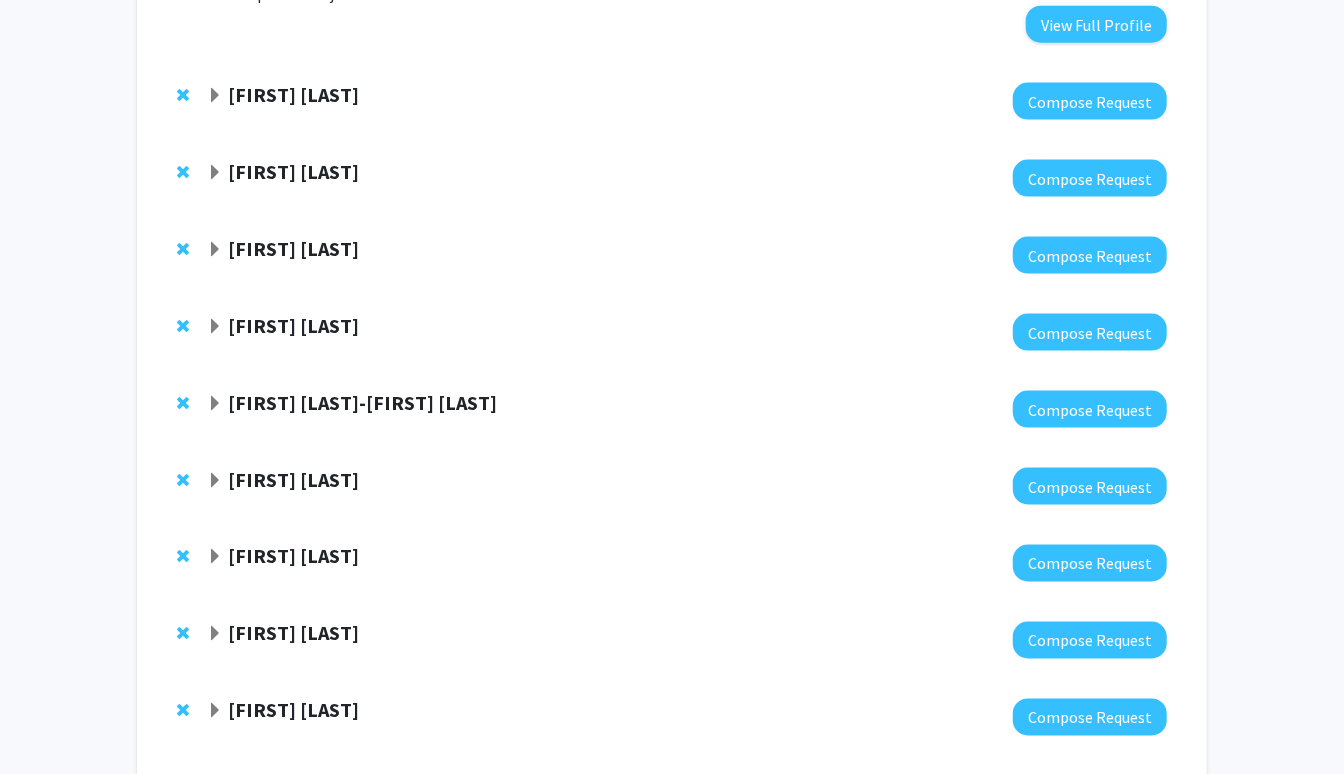 click on "[FIRST] [LAST]" 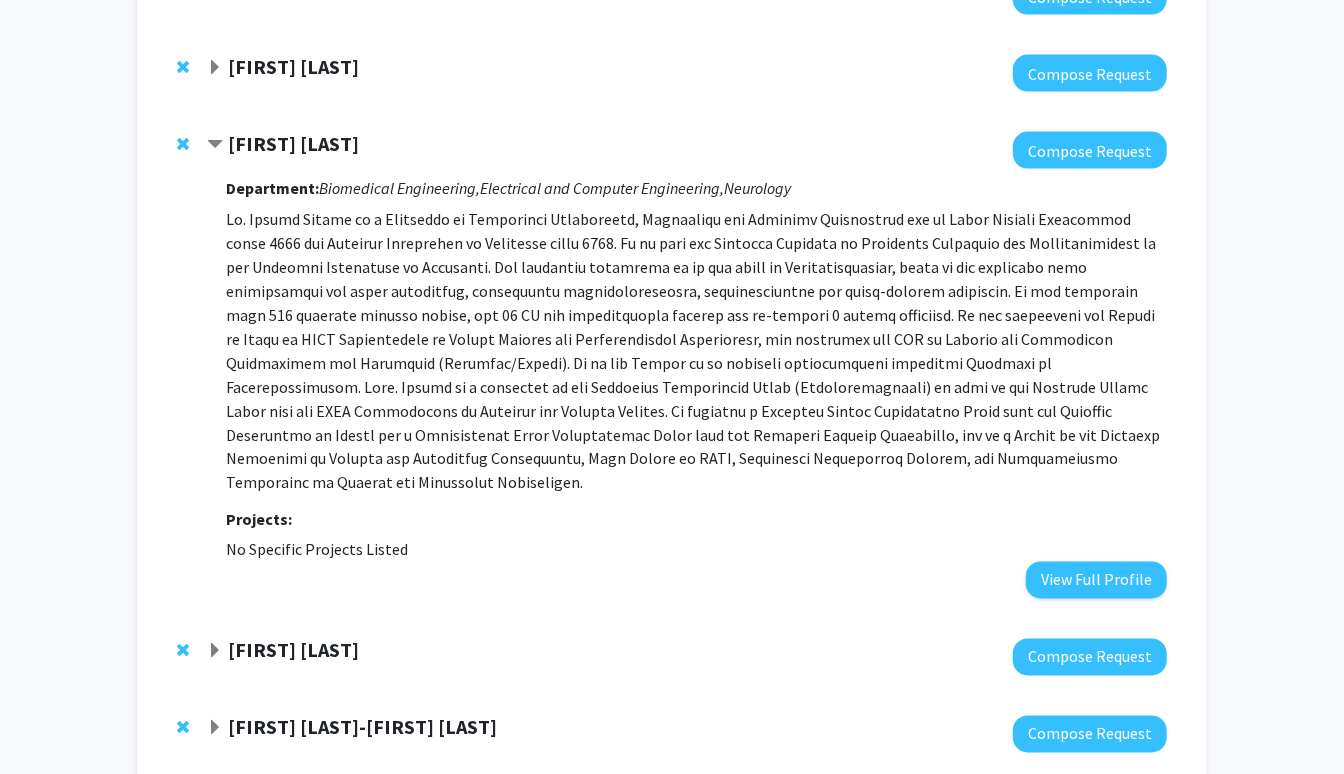 scroll, scrollTop: 5528, scrollLeft: 0, axis: vertical 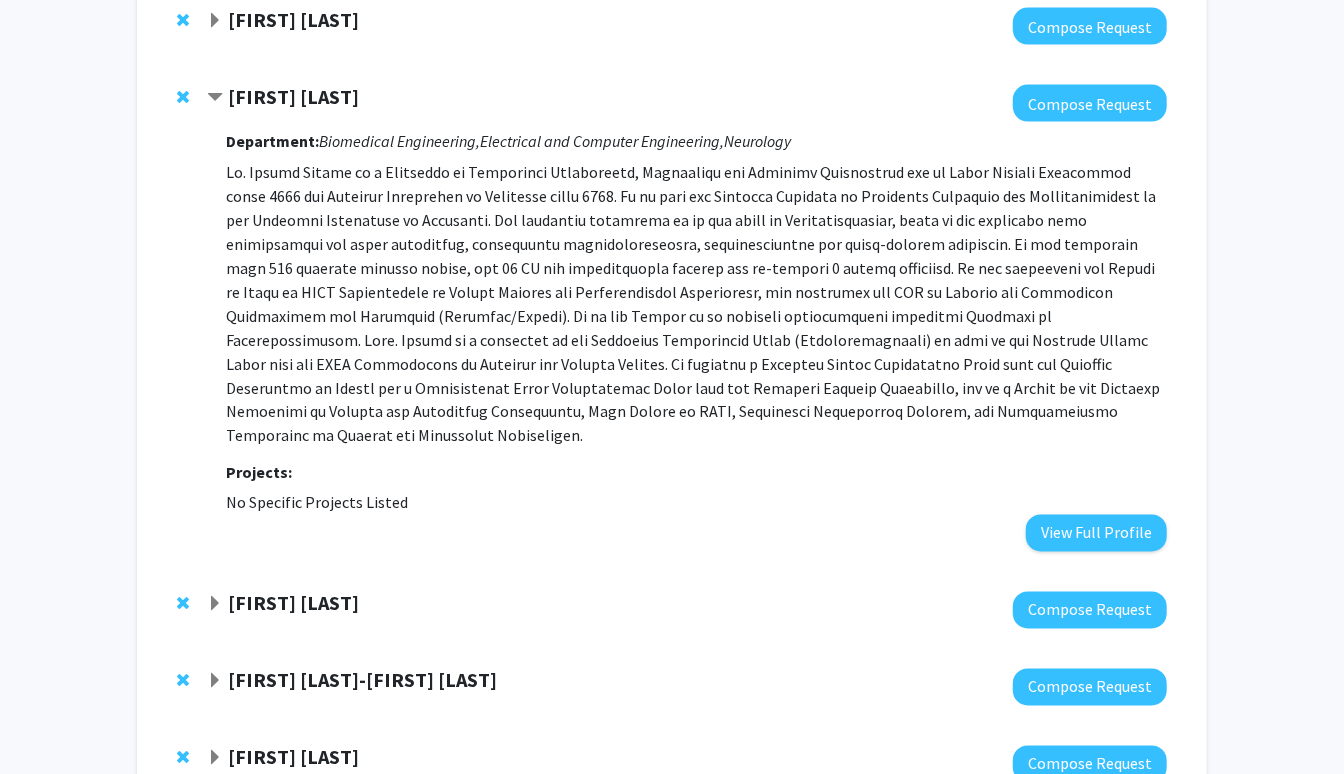 click 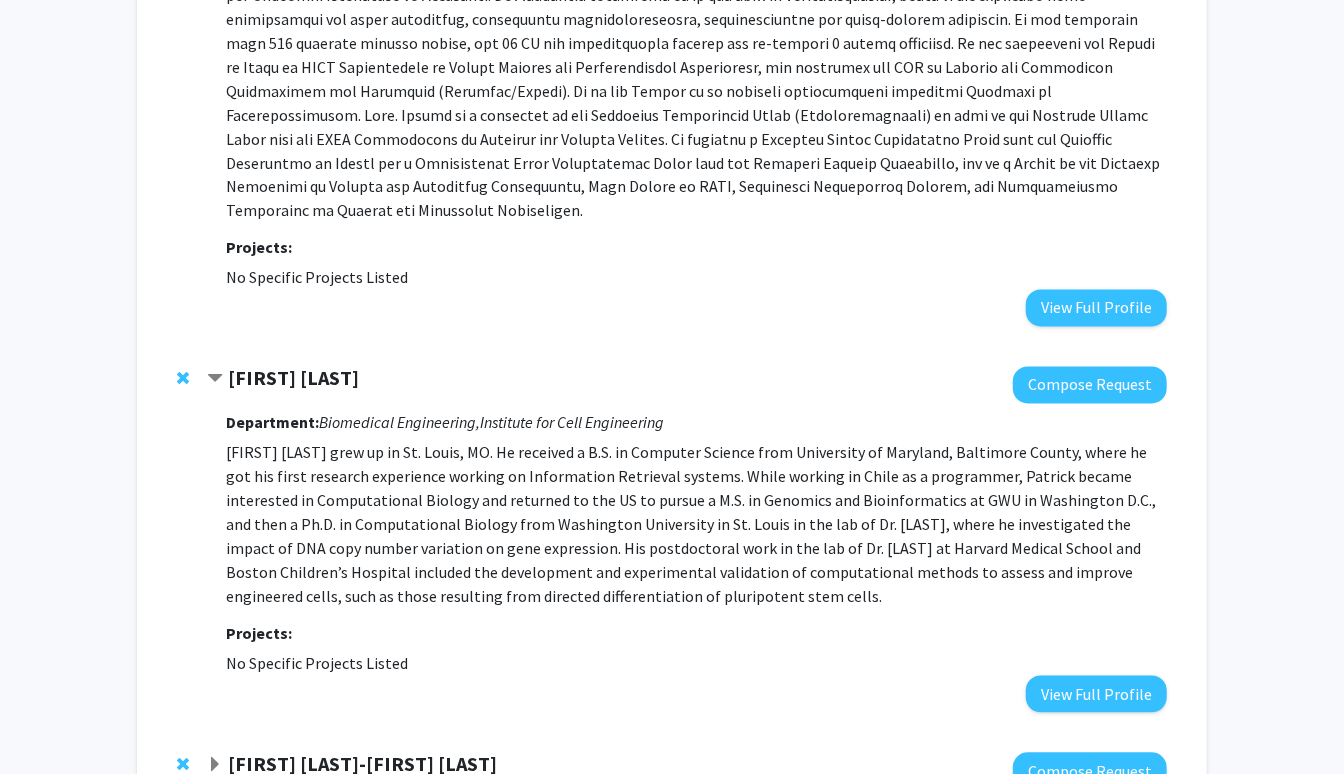scroll, scrollTop: 5758, scrollLeft: 0, axis: vertical 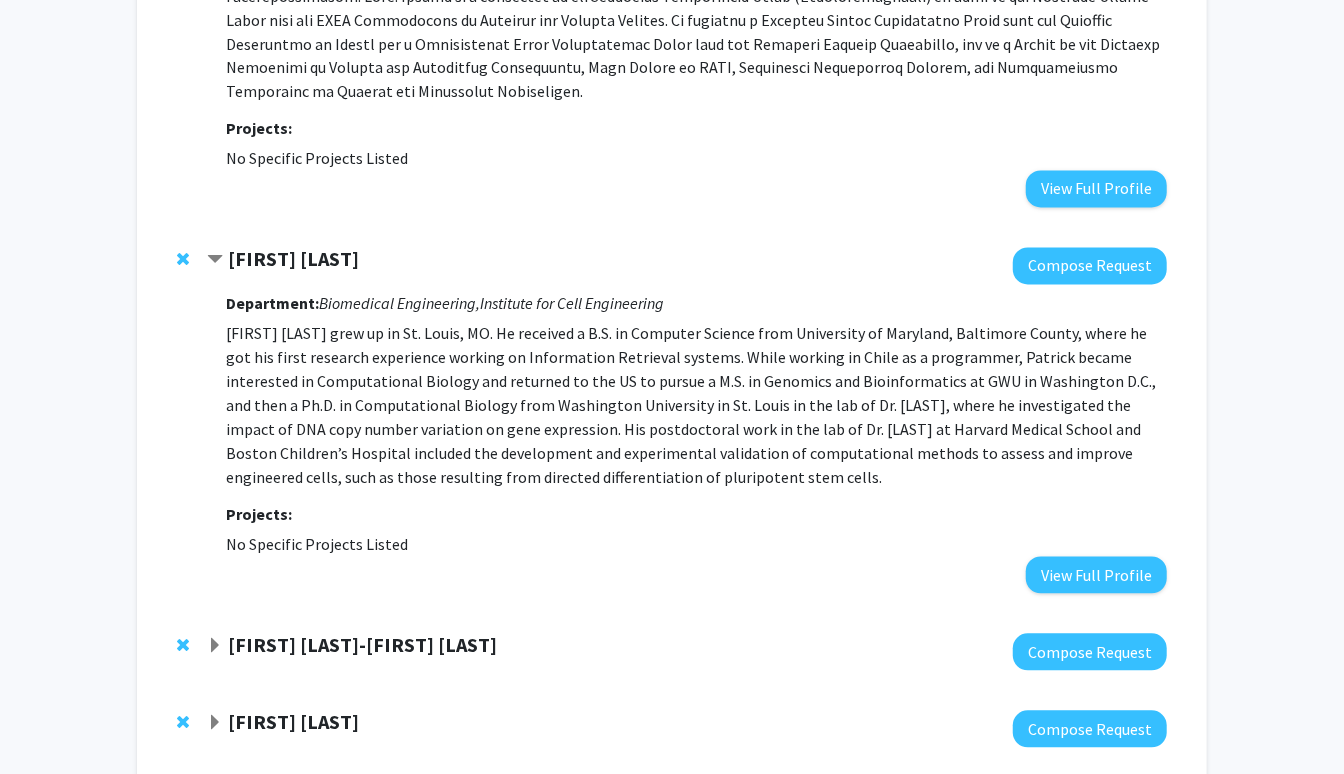 click 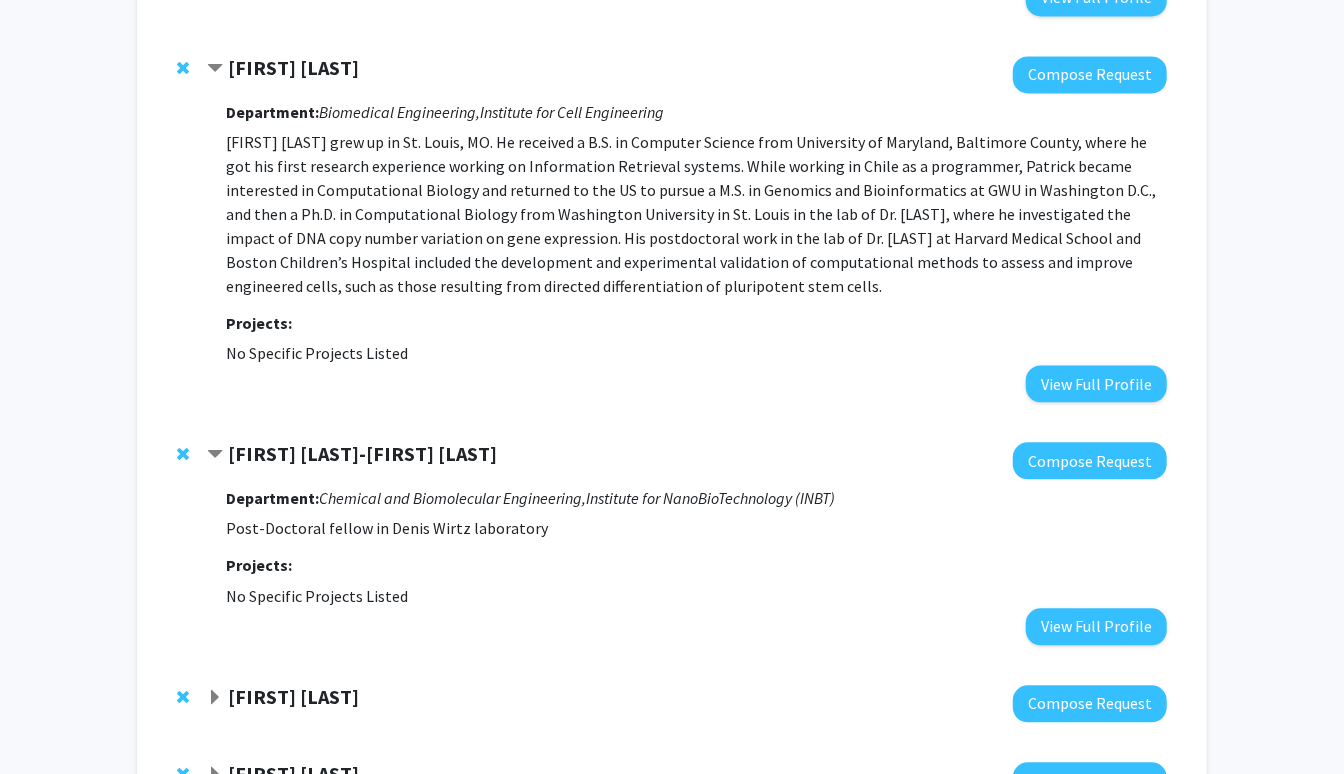 scroll, scrollTop: 6065, scrollLeft: 0, axis: vertical 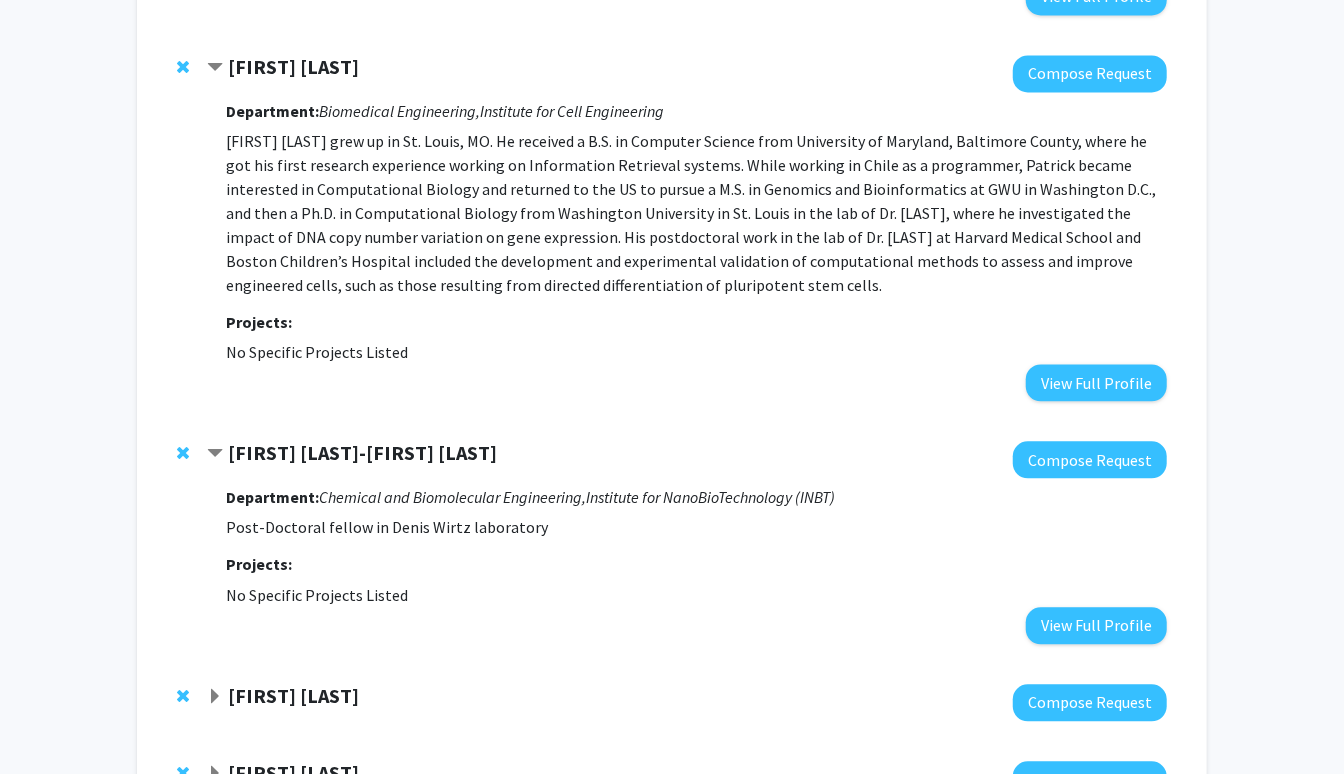 click 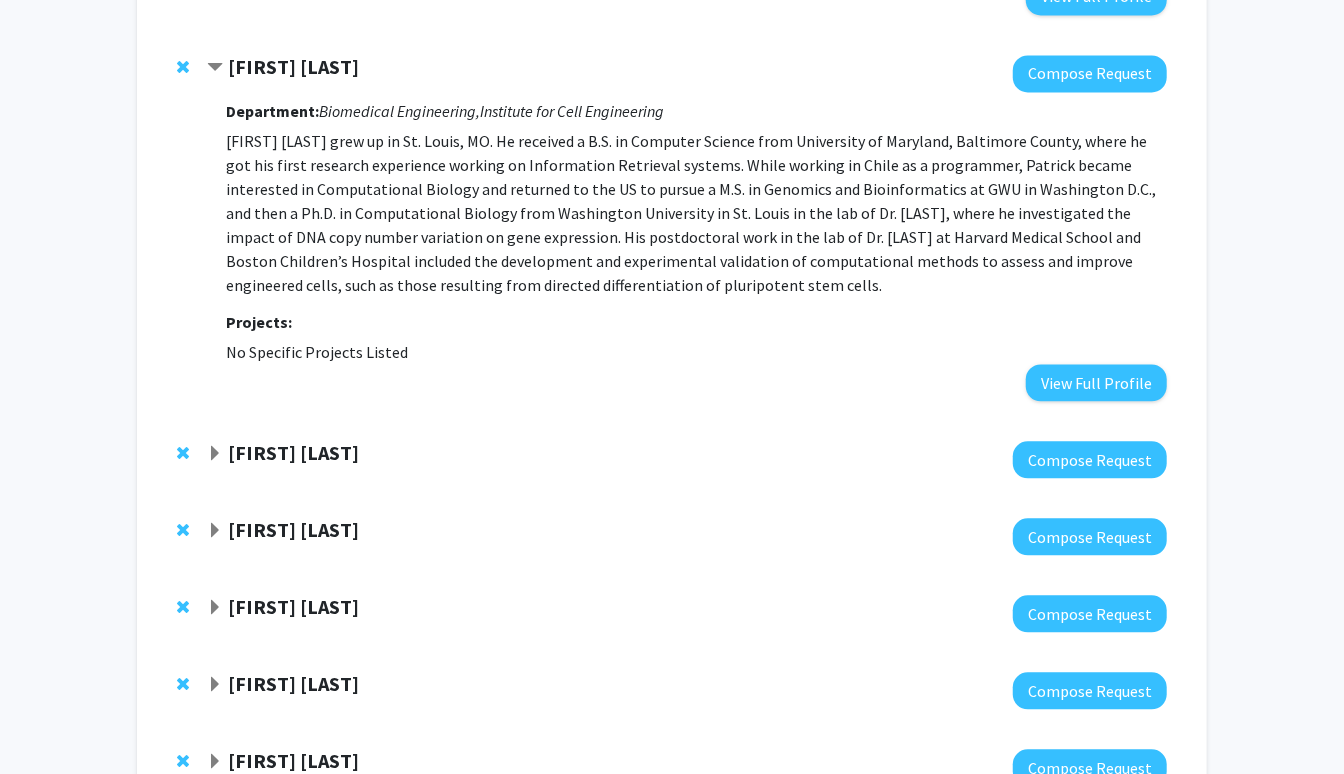 click 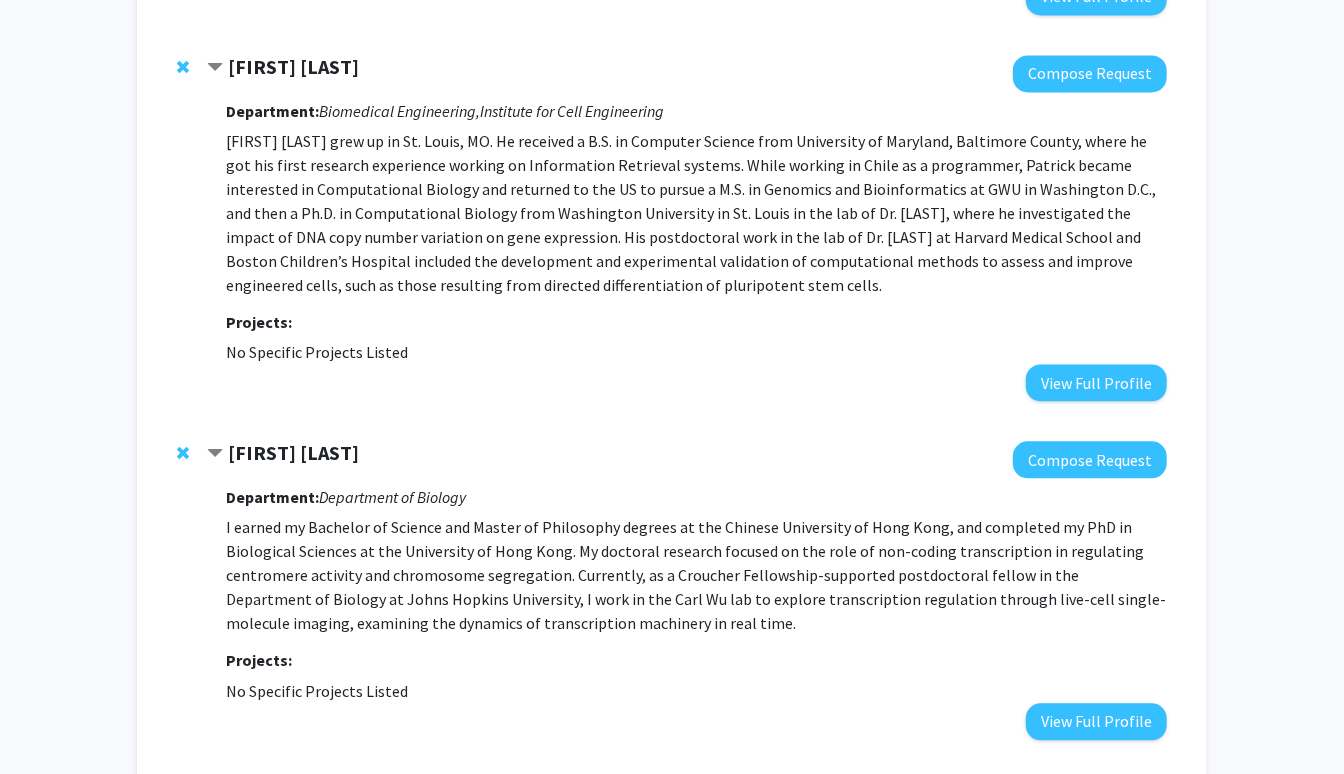 click 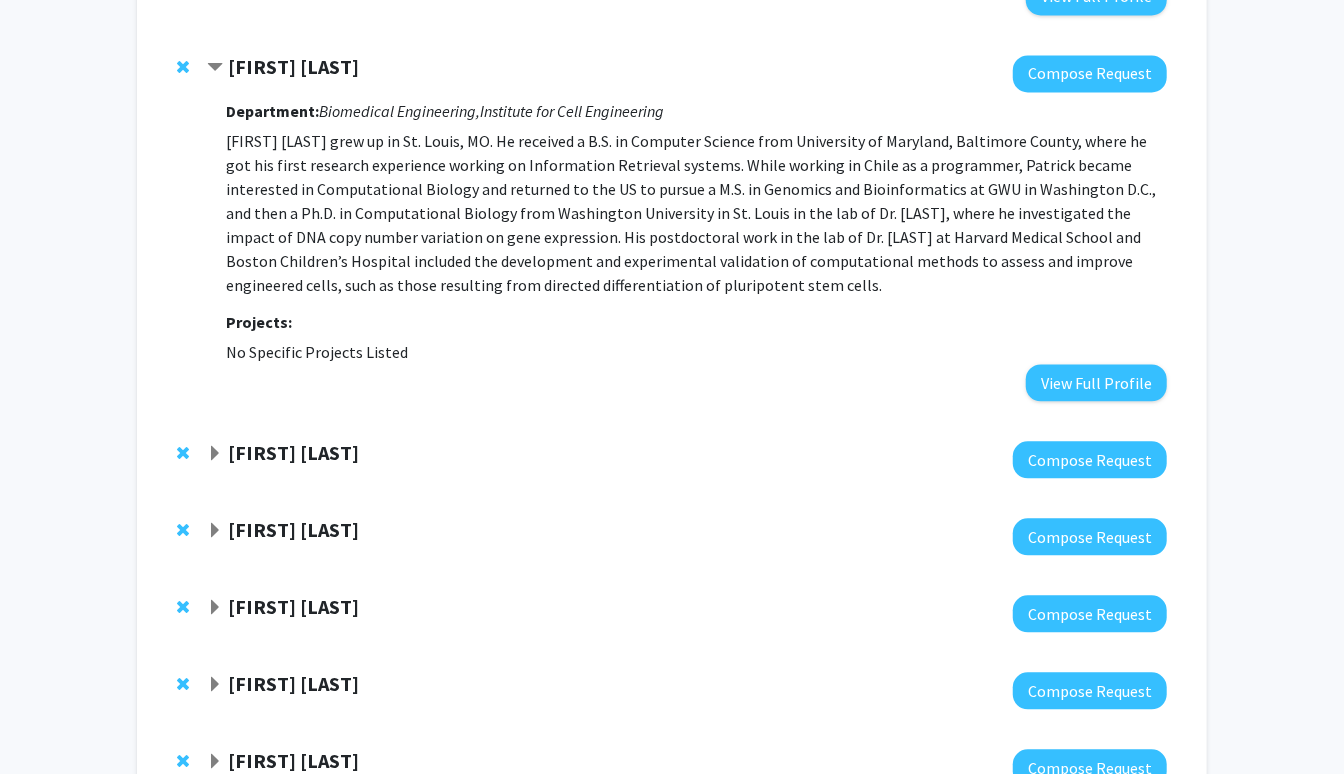 click 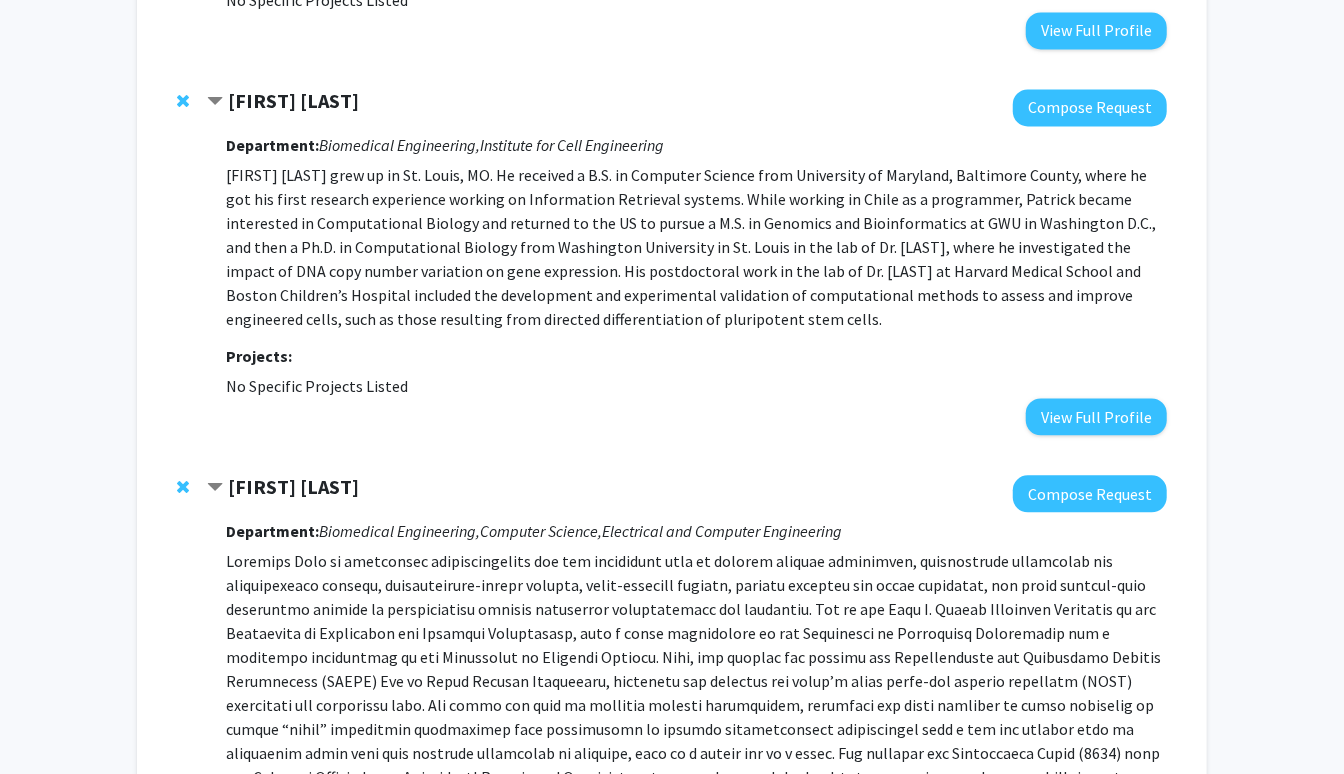 scroll, scrollTop: 6030, scrollLeft: 0, axis: vertical 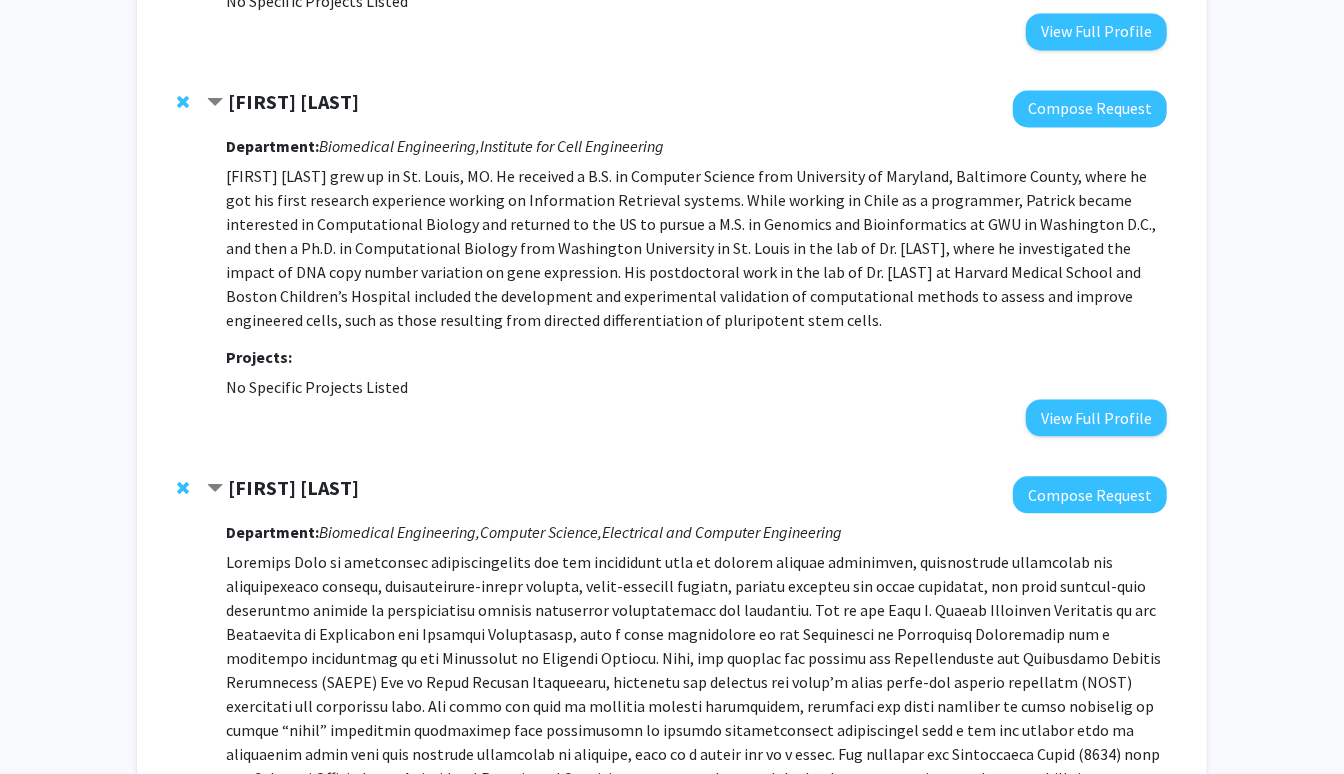 click 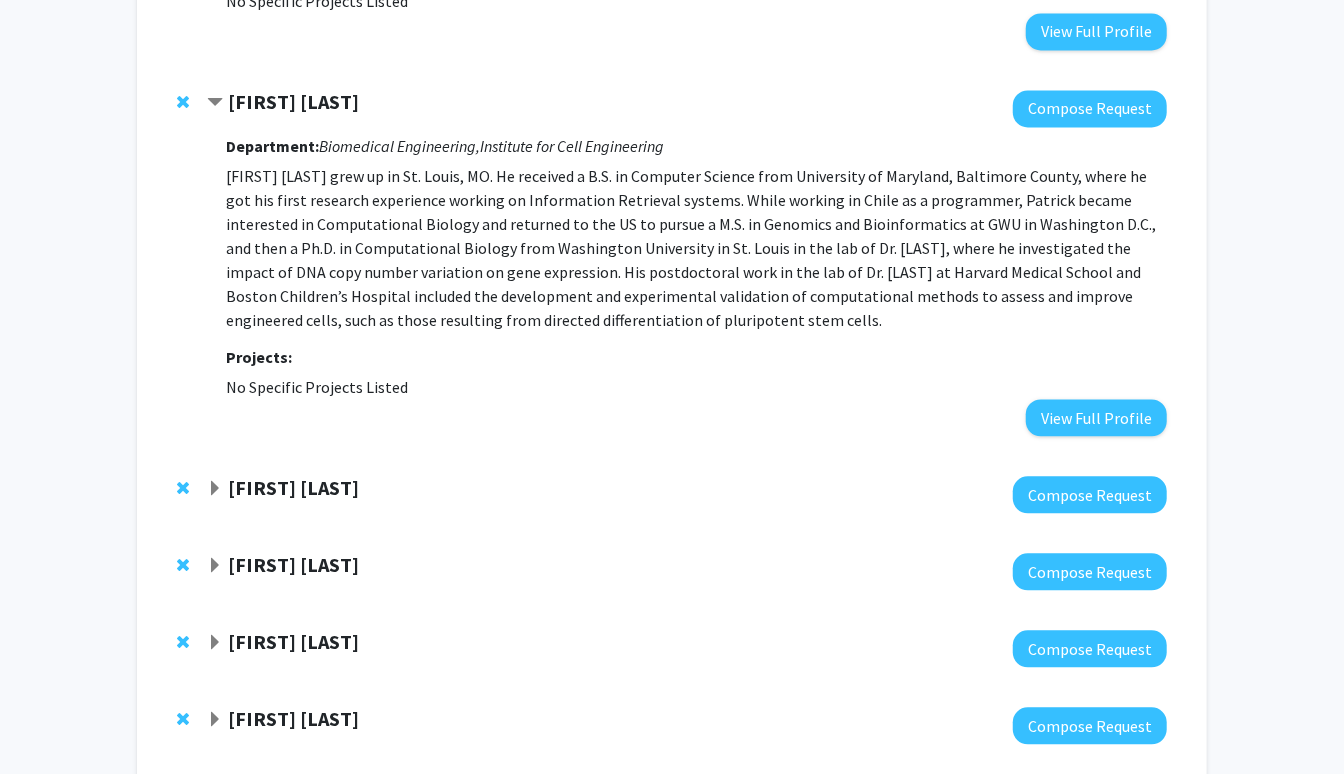 click on "[FIRST] [LAST]" 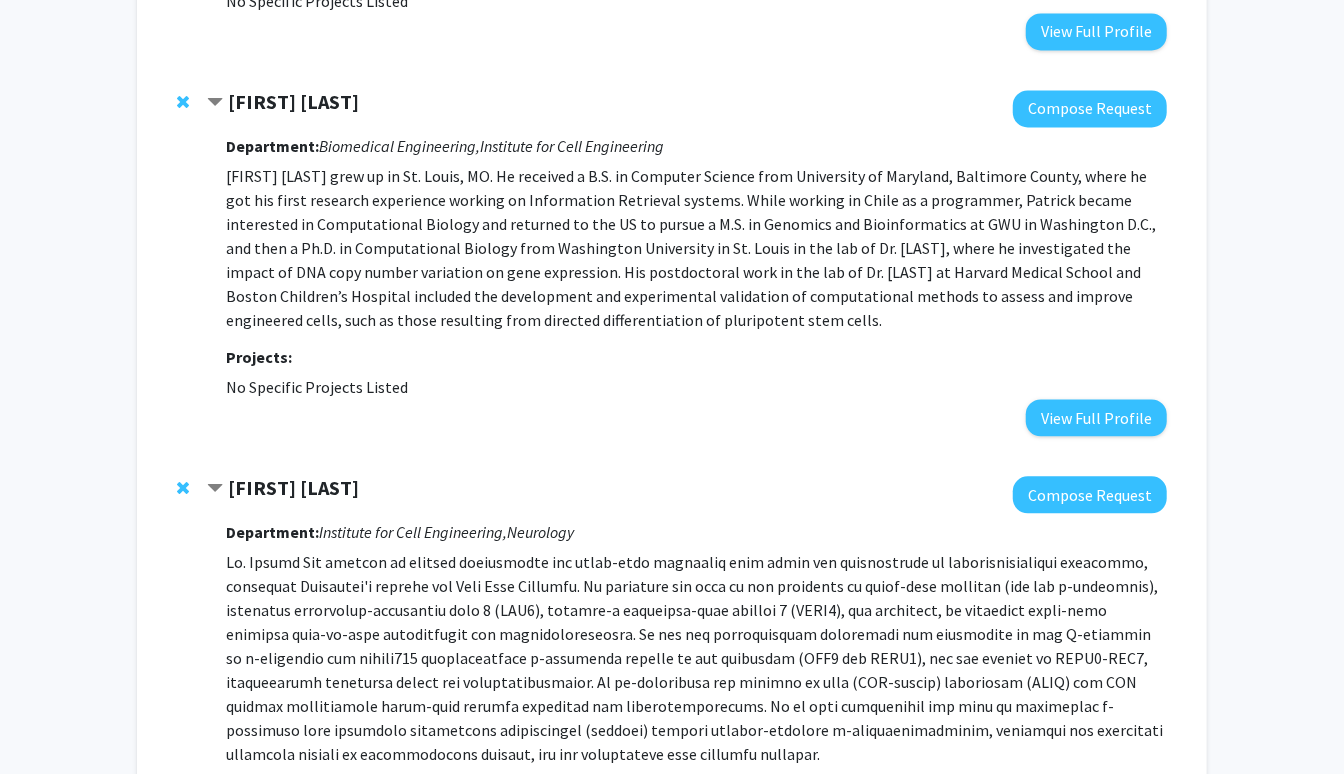 click 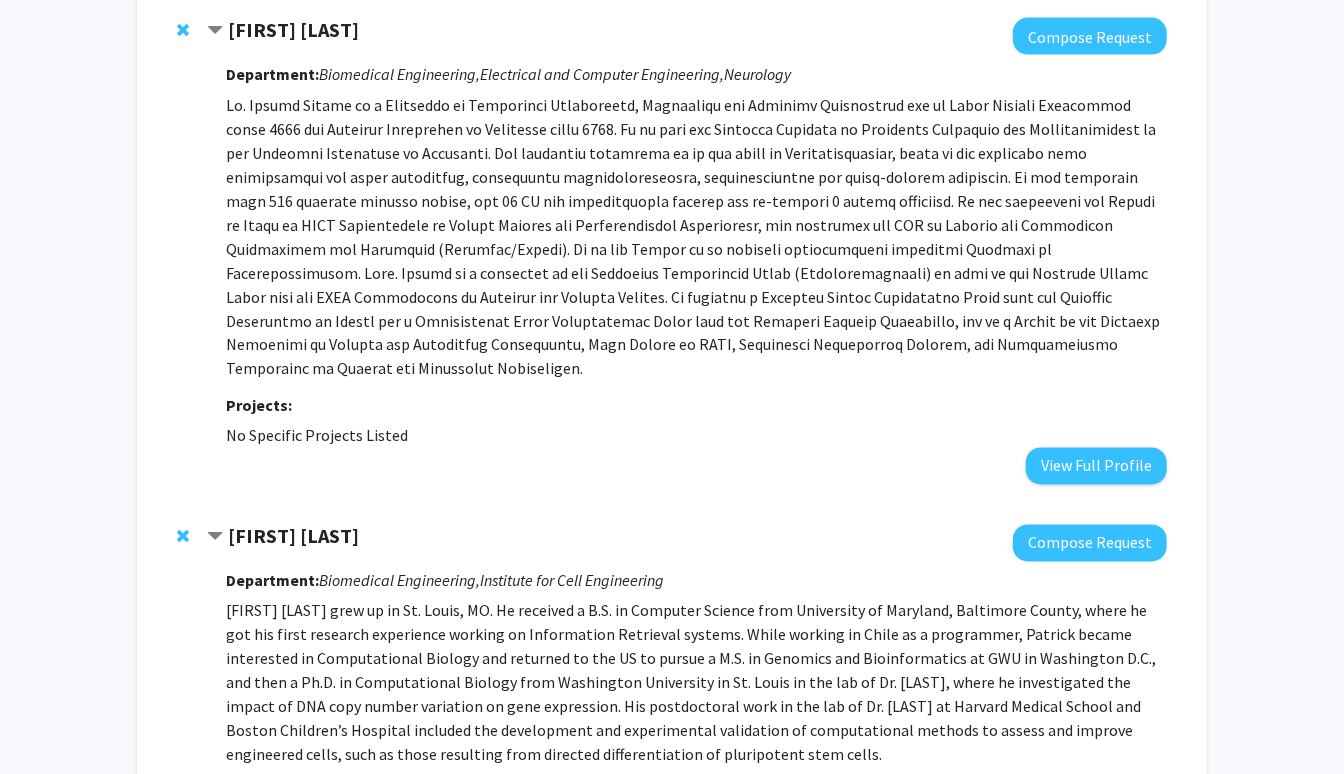 scroll, scrollTop: 5707, scrollLeft: 0, axis: vertical 